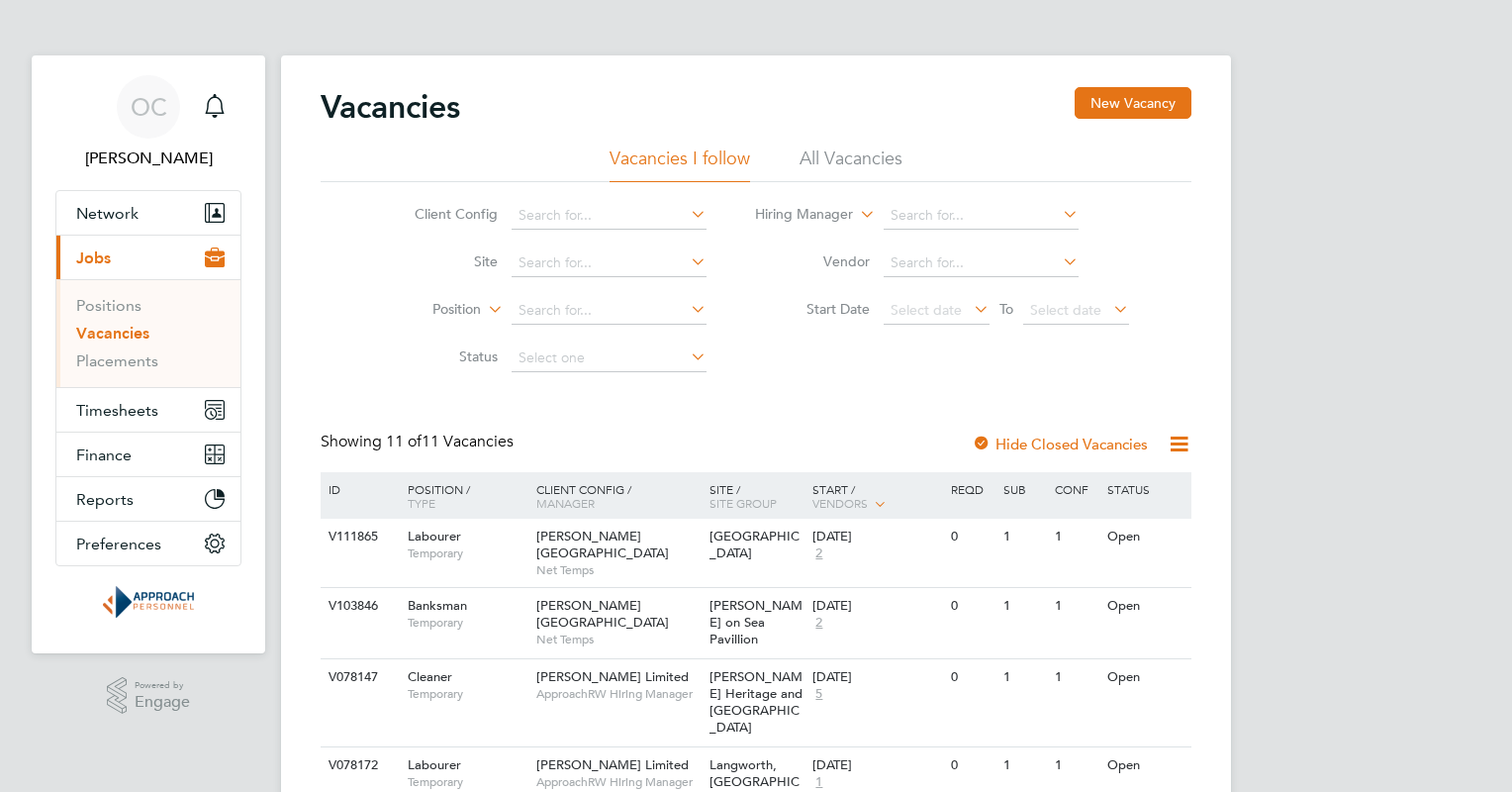 scroll, scrollTop: 0, scrollLeft: 0, axis: both 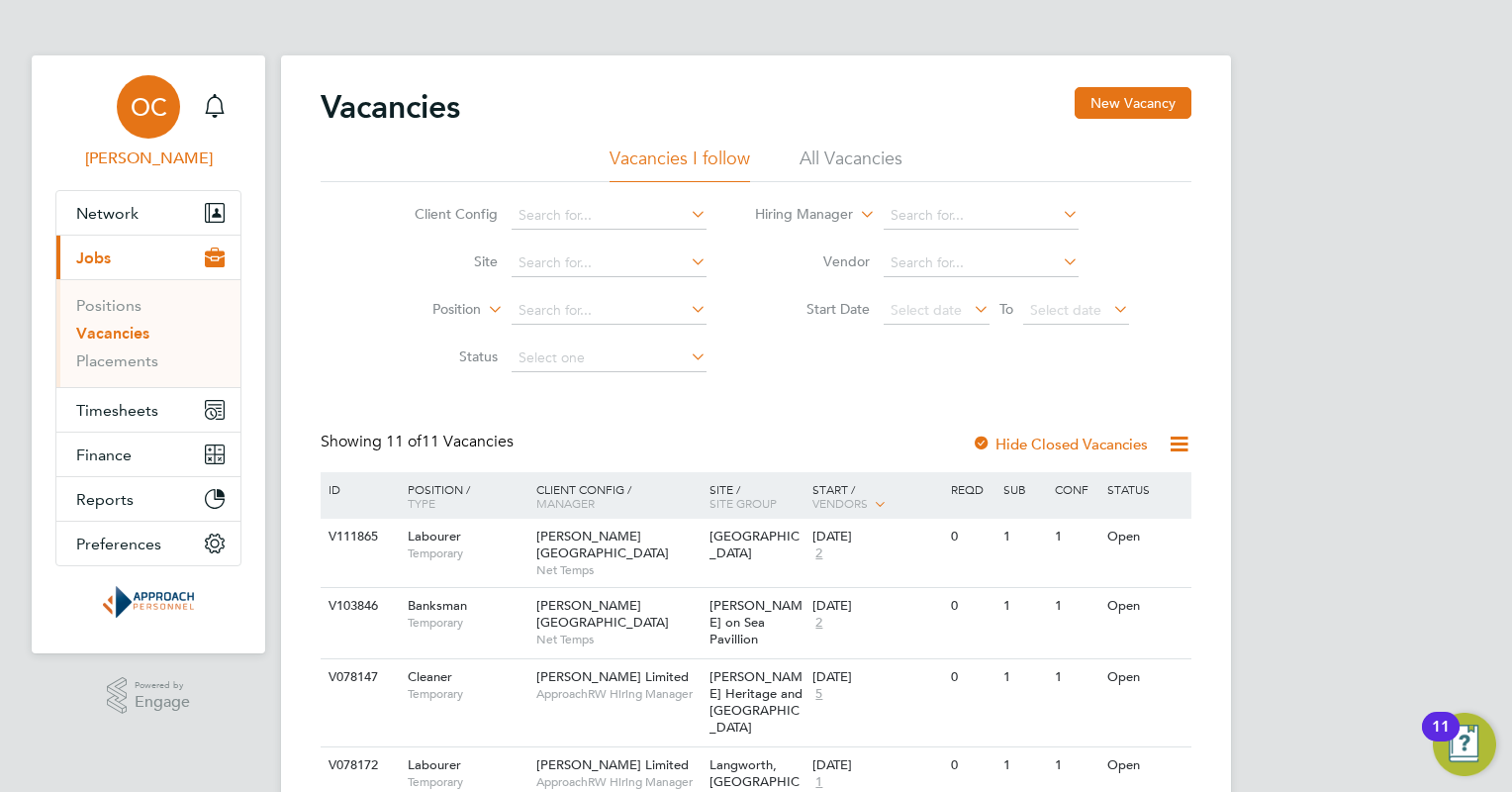 click on "OC" at bounding box center (148, 107) 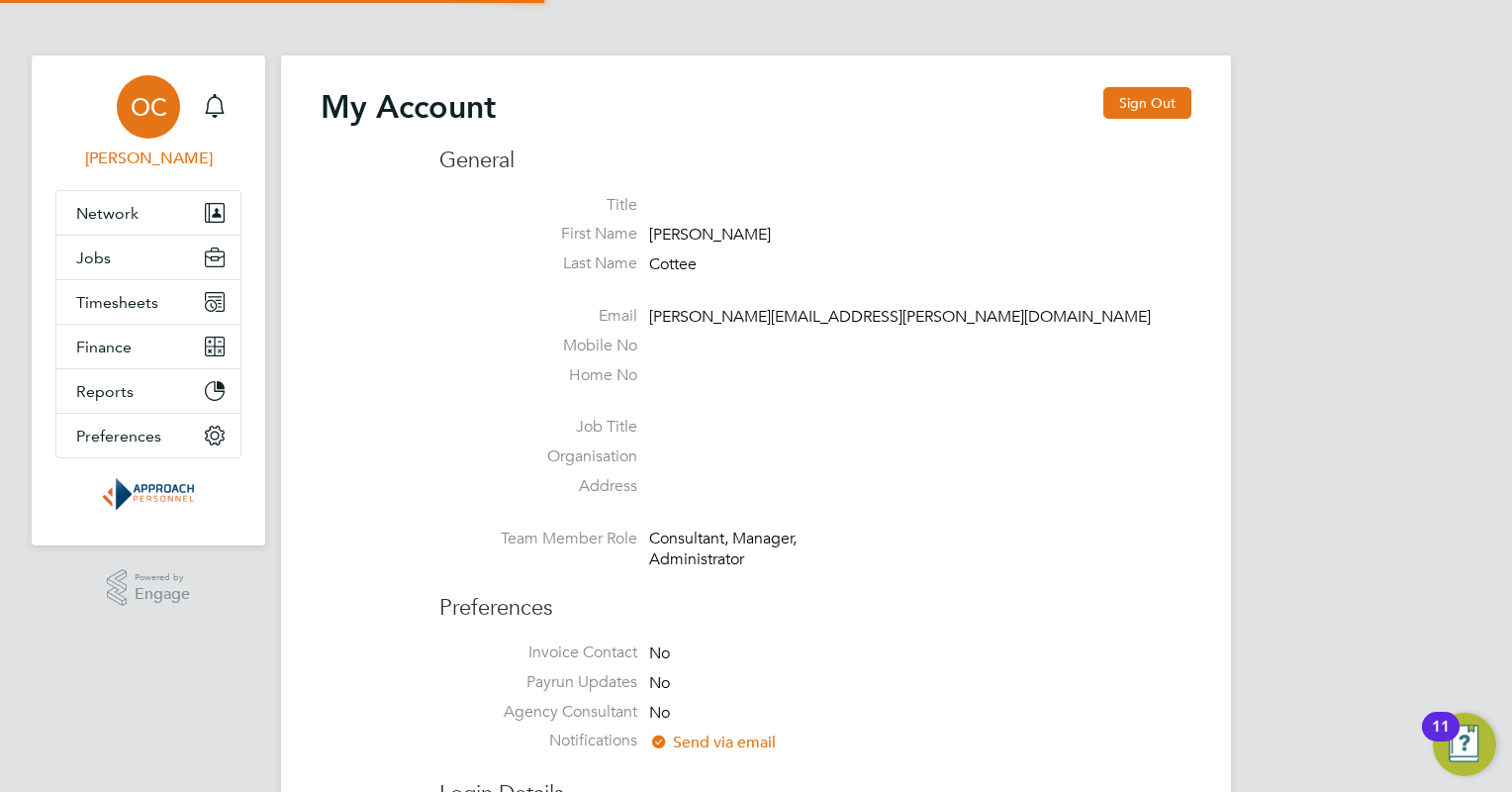 type on "olivia.cottee@approachpersonnel.co.uk" 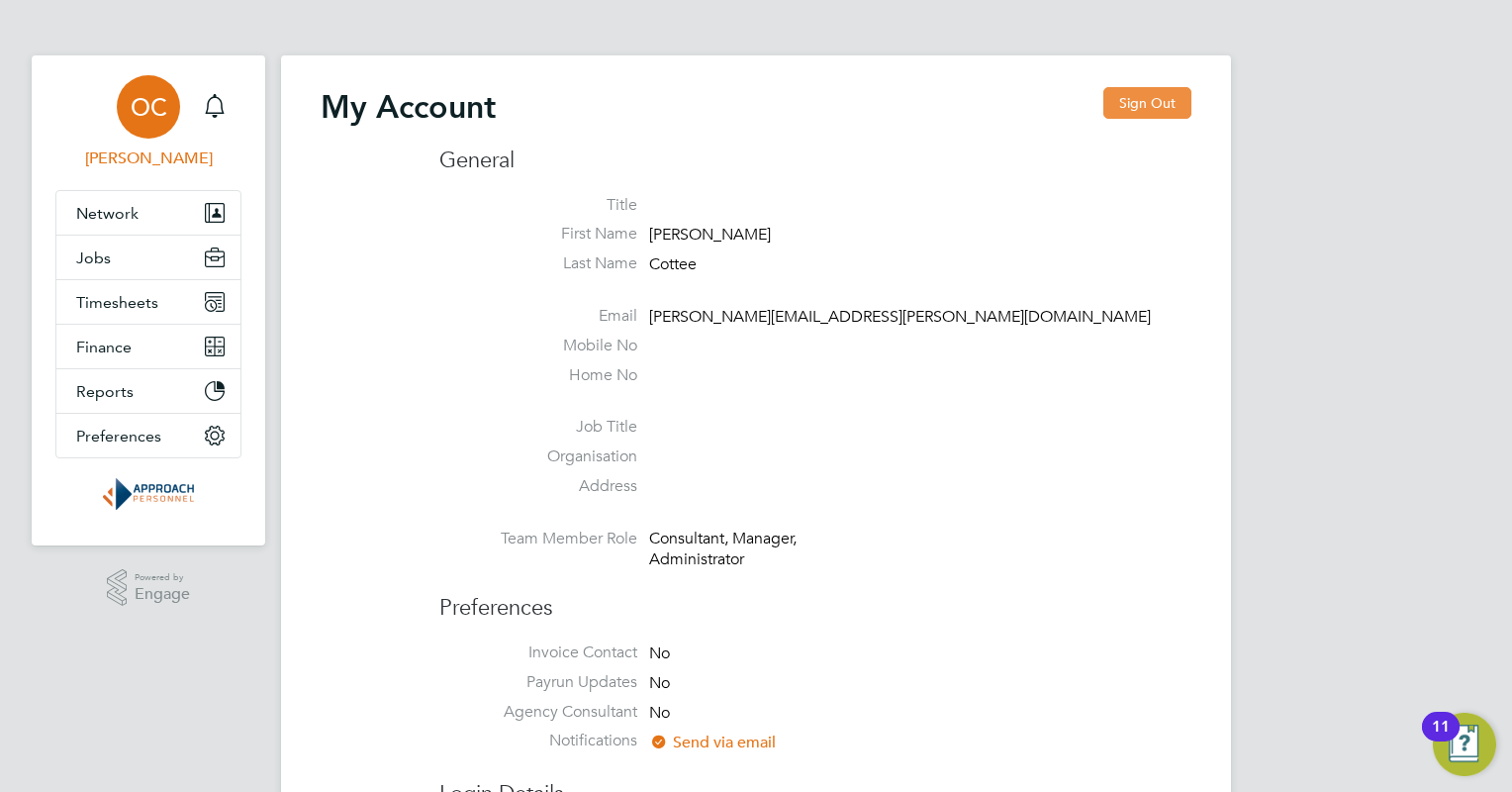 click on "Sign Out" at bounding box center [1147, 103] 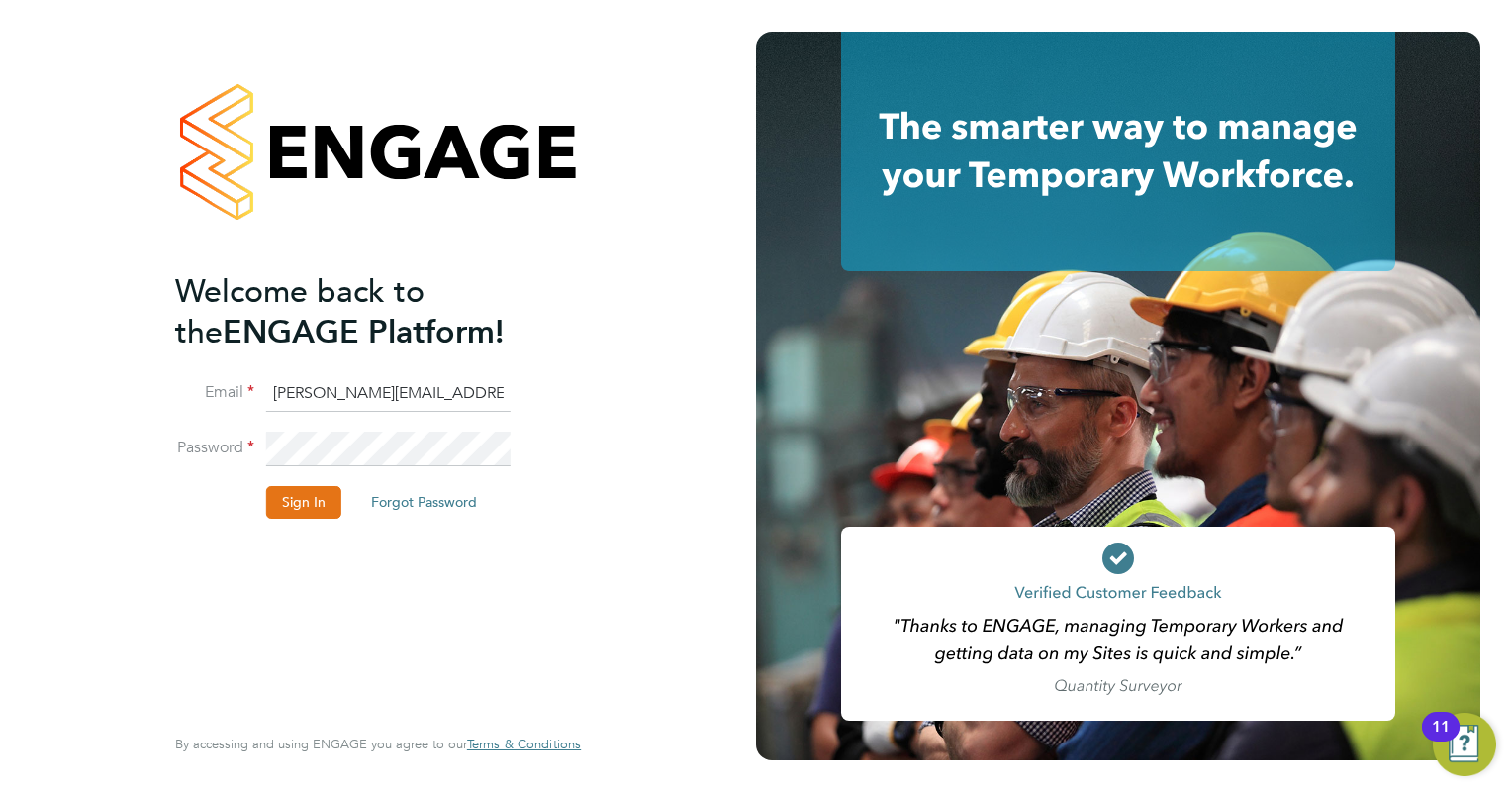 click on "olivia.cottee@approachpersonnel.co.uk" 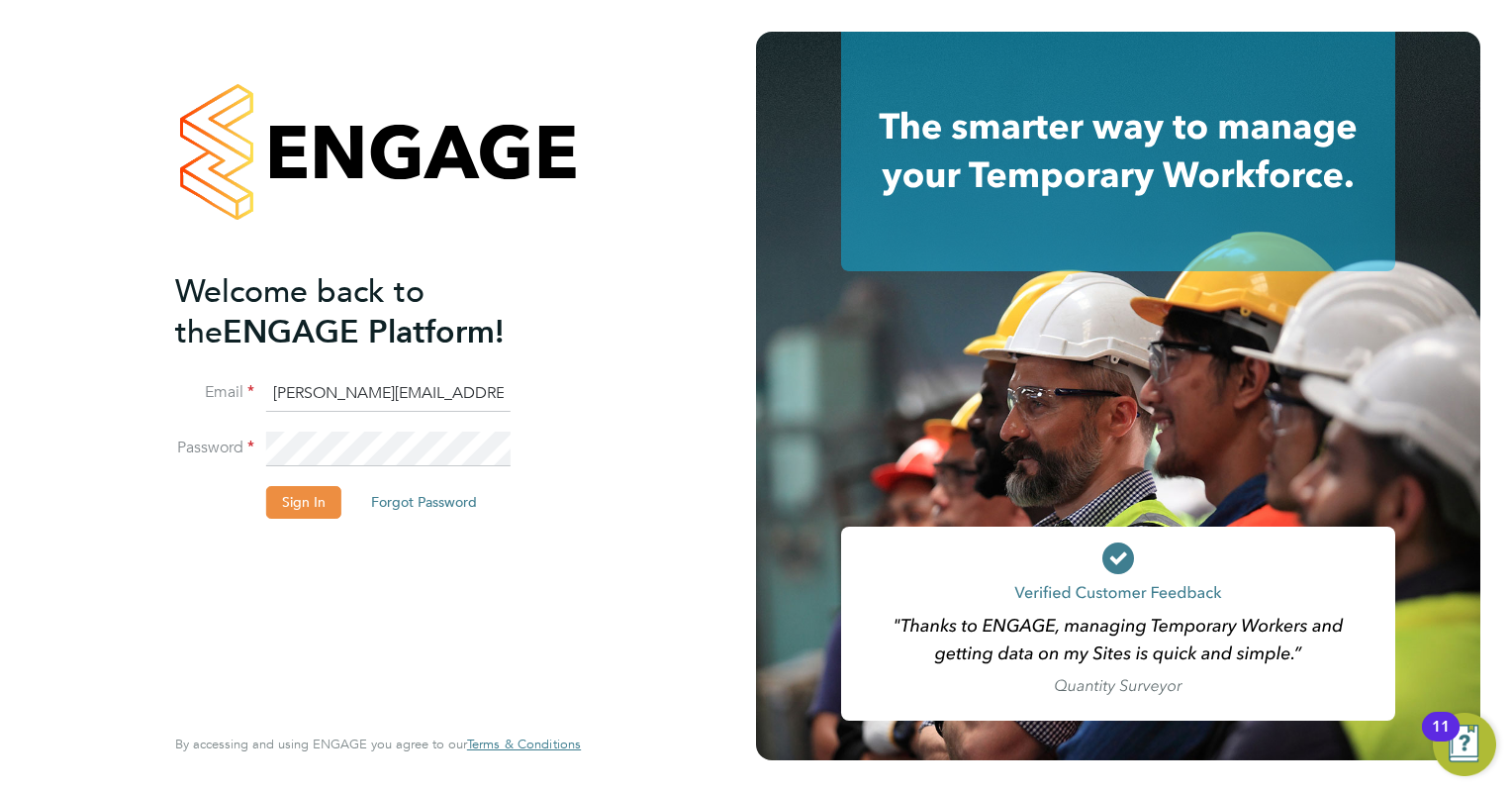 type on "lucy.wright@approachpersonnel.co.uk" 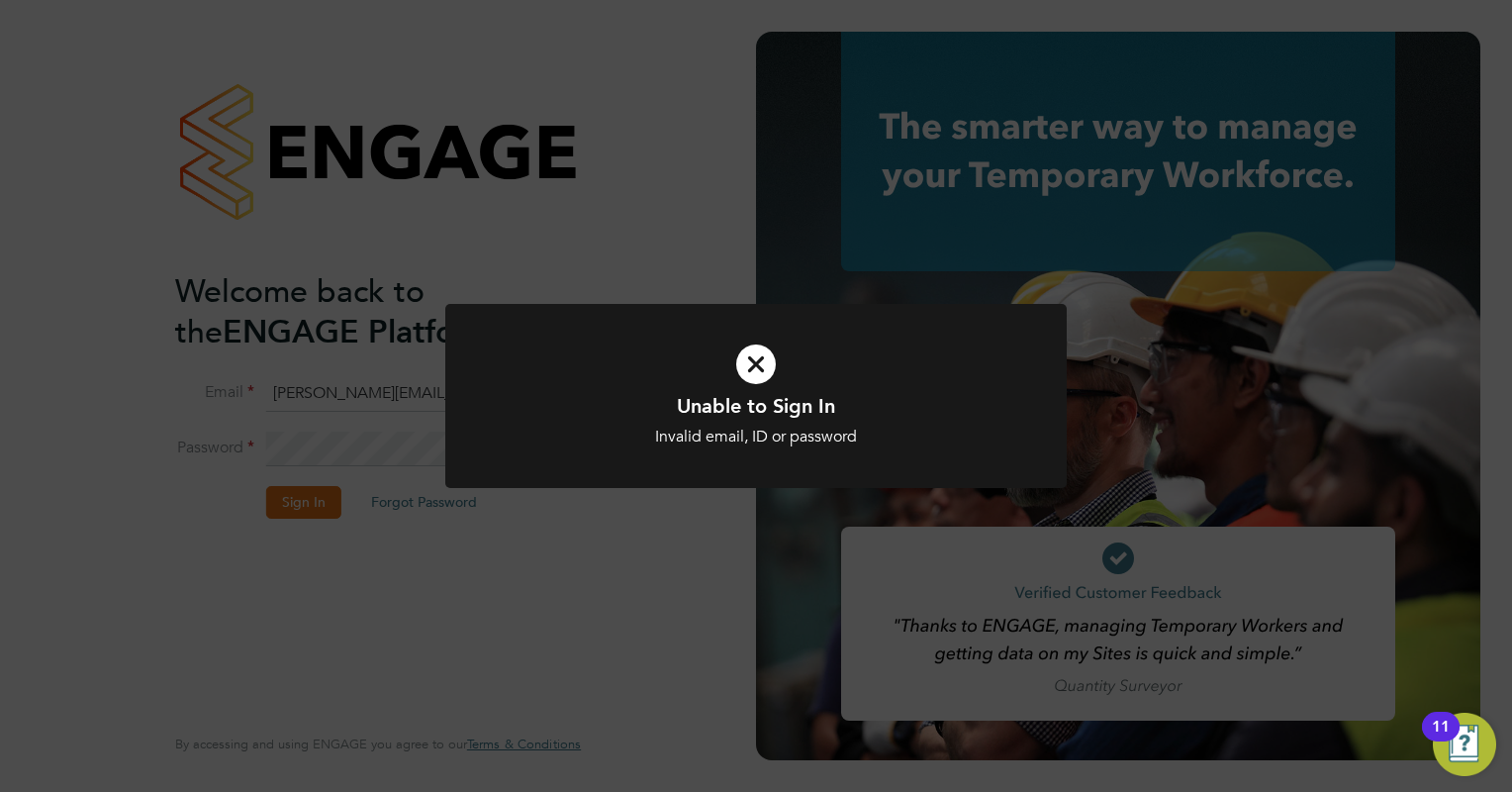 click at bounding box center (756, 364) 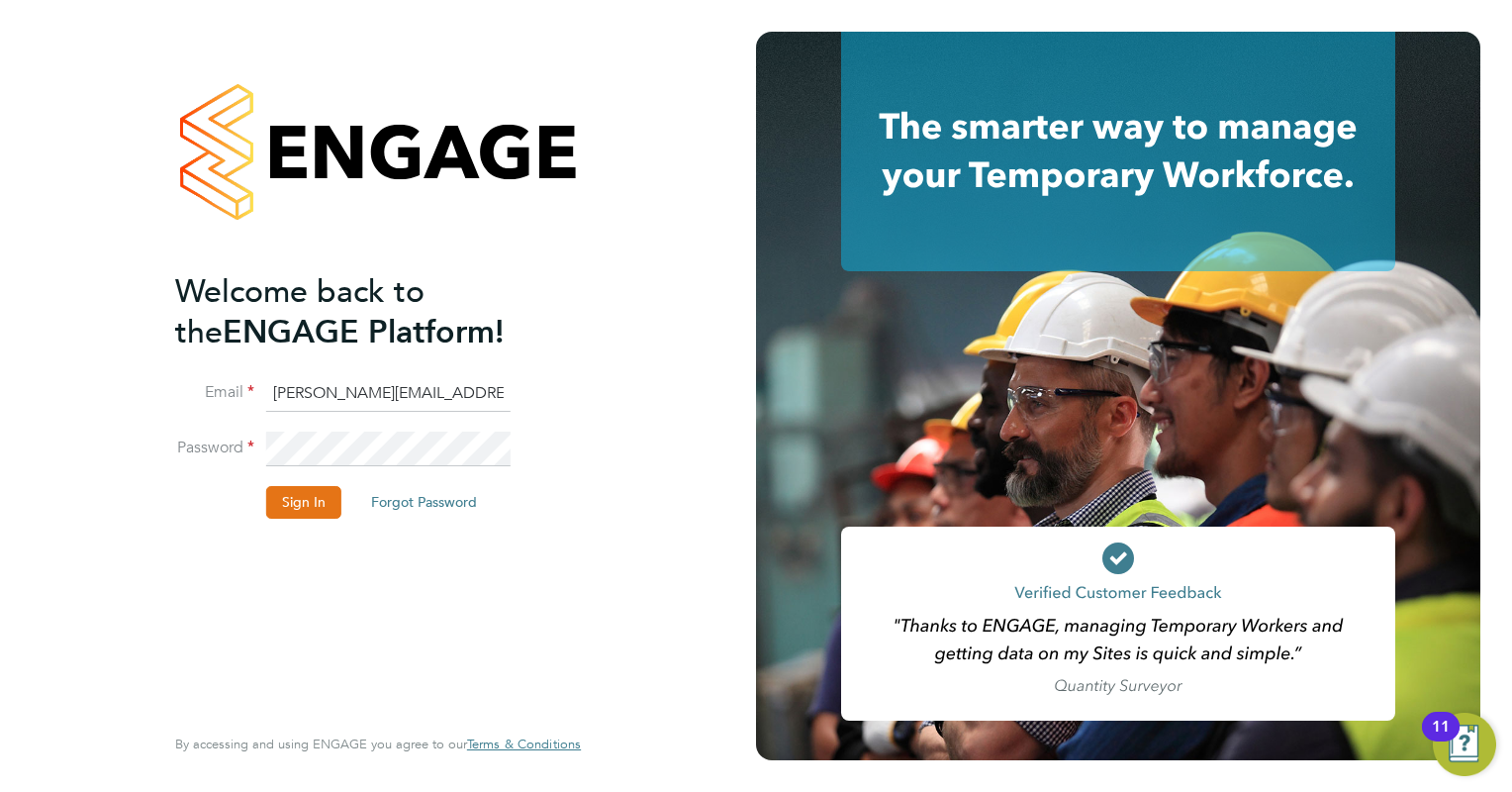 click on "Welcome back to the  ENGAGE Platform! Email lucy.wright@approachpersonnel.co.uk Password Sign In   Forgot Password   Enter your Code Key Your account has Two Factor Authentication enabled, adding an extra layer of security. Please enter your 6 Digit Code Key to access your account. You created this code using an Authenticator app. Code Key   Verify Account   Cancel Forgot your password? Enter the email you used to register with ENGAGE, and we'll send you instructions on how to reset your password. If you don't receive an email within a few minutes, please check your spam folder or try again. Email Send Reset Link   Cancel Thank you! If you have an account with us, we'll send you an email shortly containing password reset instructions. Back to Sign In  By accessing and using ENGAGE you agree to our   Terms & Conditions  Unable to Sign In Invalid email, ID or password Cancel Okay Unable to sign in Sorry, we are having problems connecting to our services. Unable to Verify Account Password not retrieved" 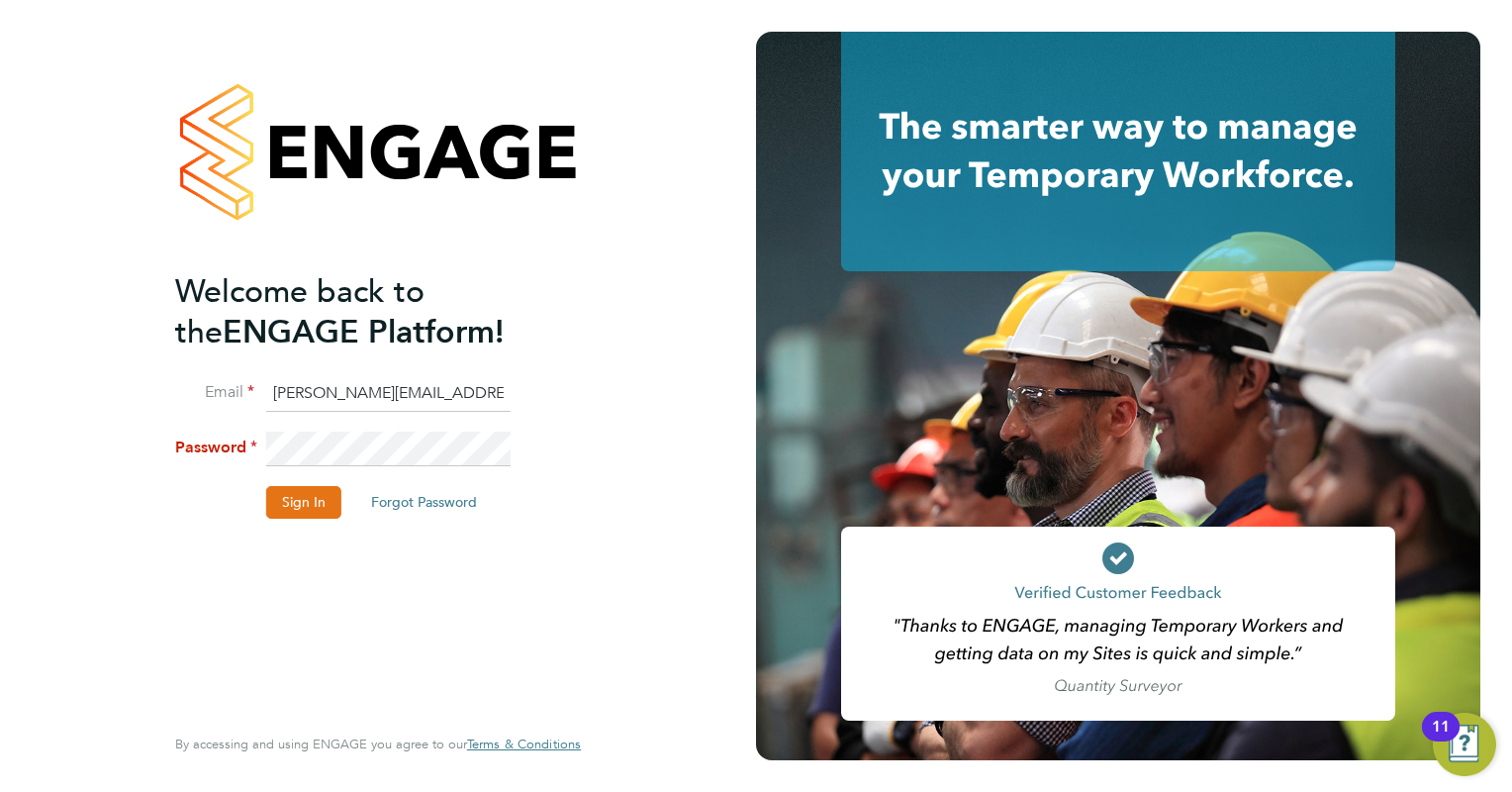 click on "Welcome back to the  ENGAGE Platform! Email lucy.wright@approachpersonnel.co.uk Password Sign In   Forgot Password" 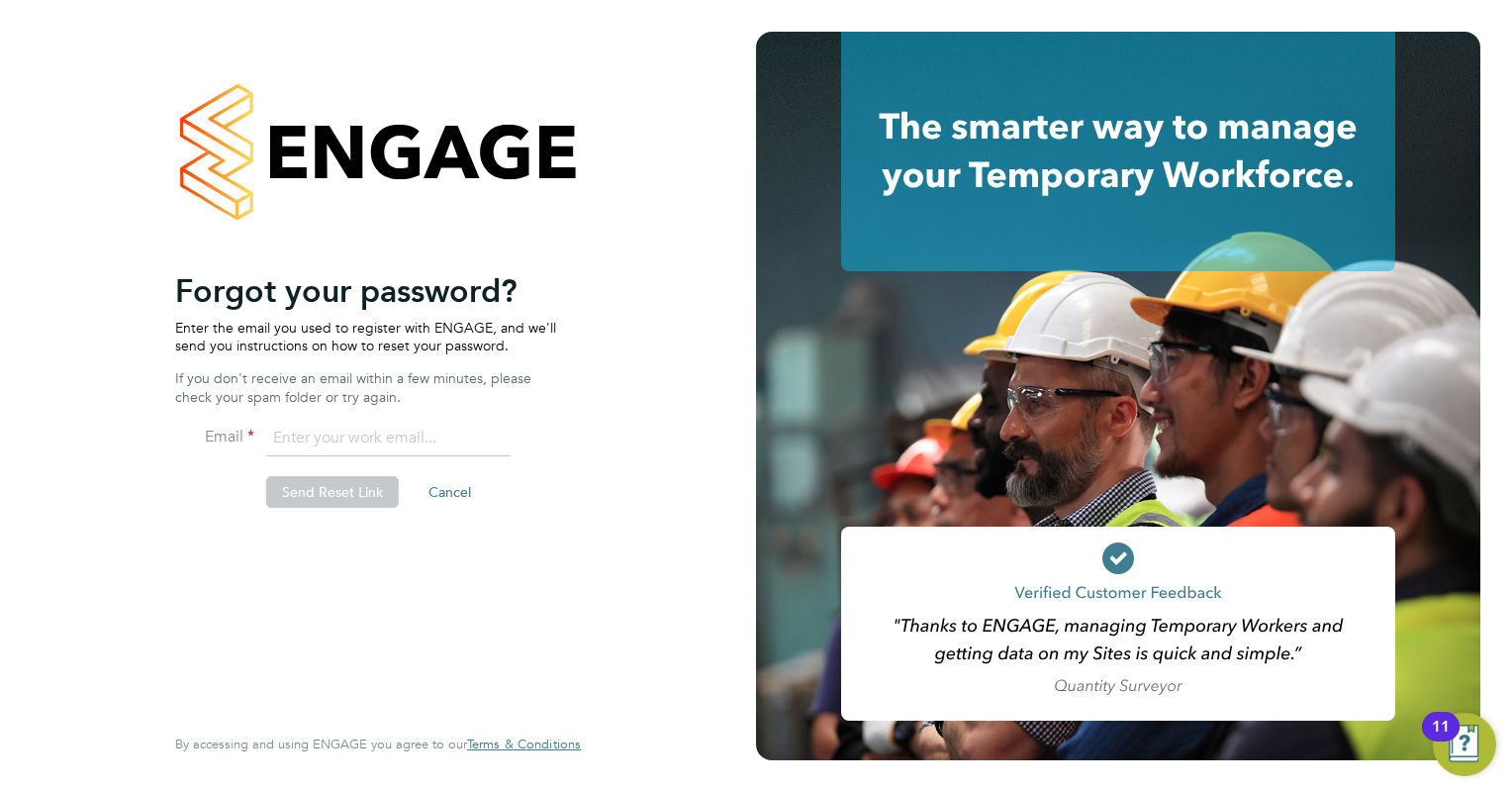 click 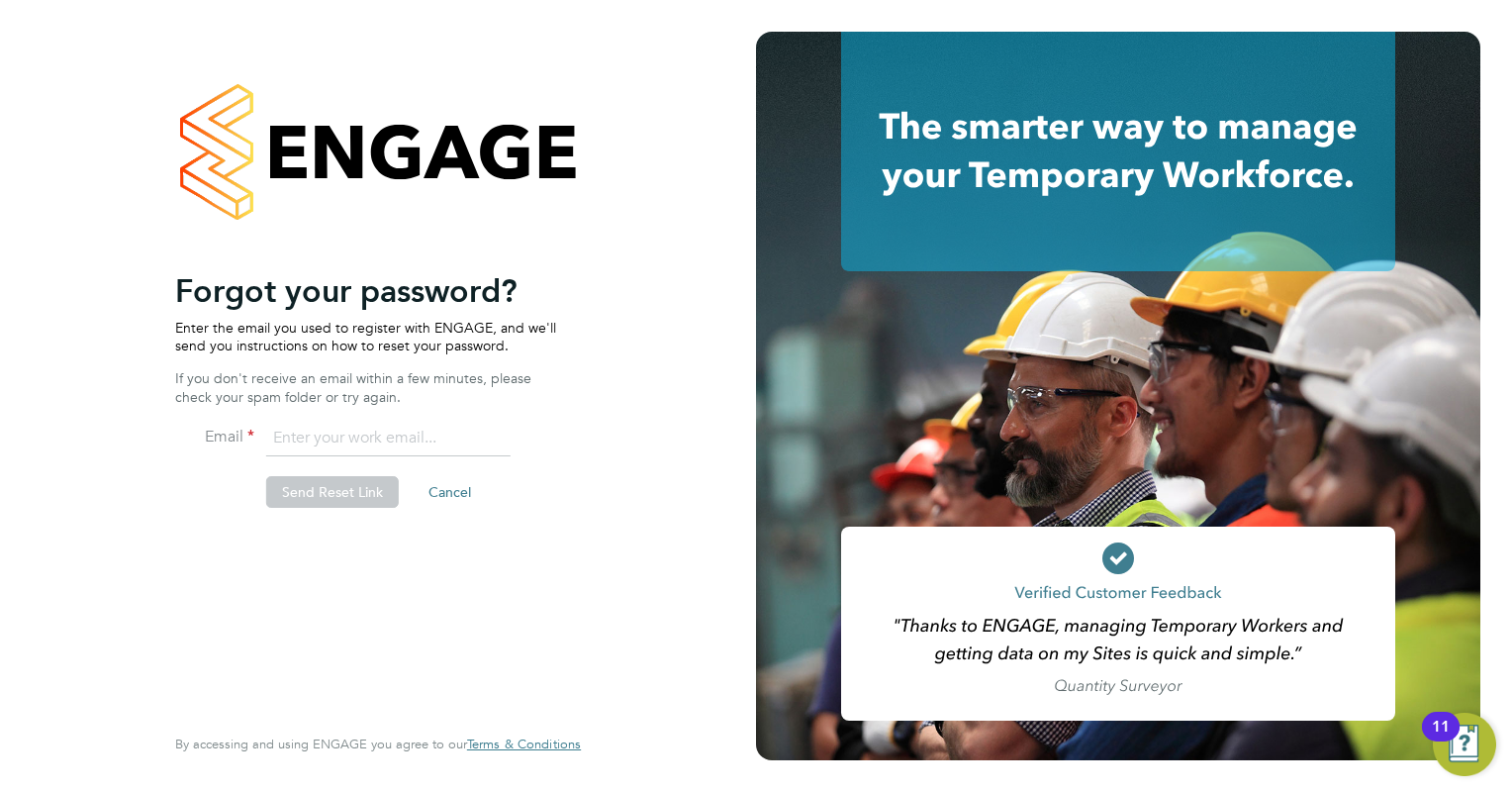 type on "lucy.wright@approachpersonnel.co.uk" 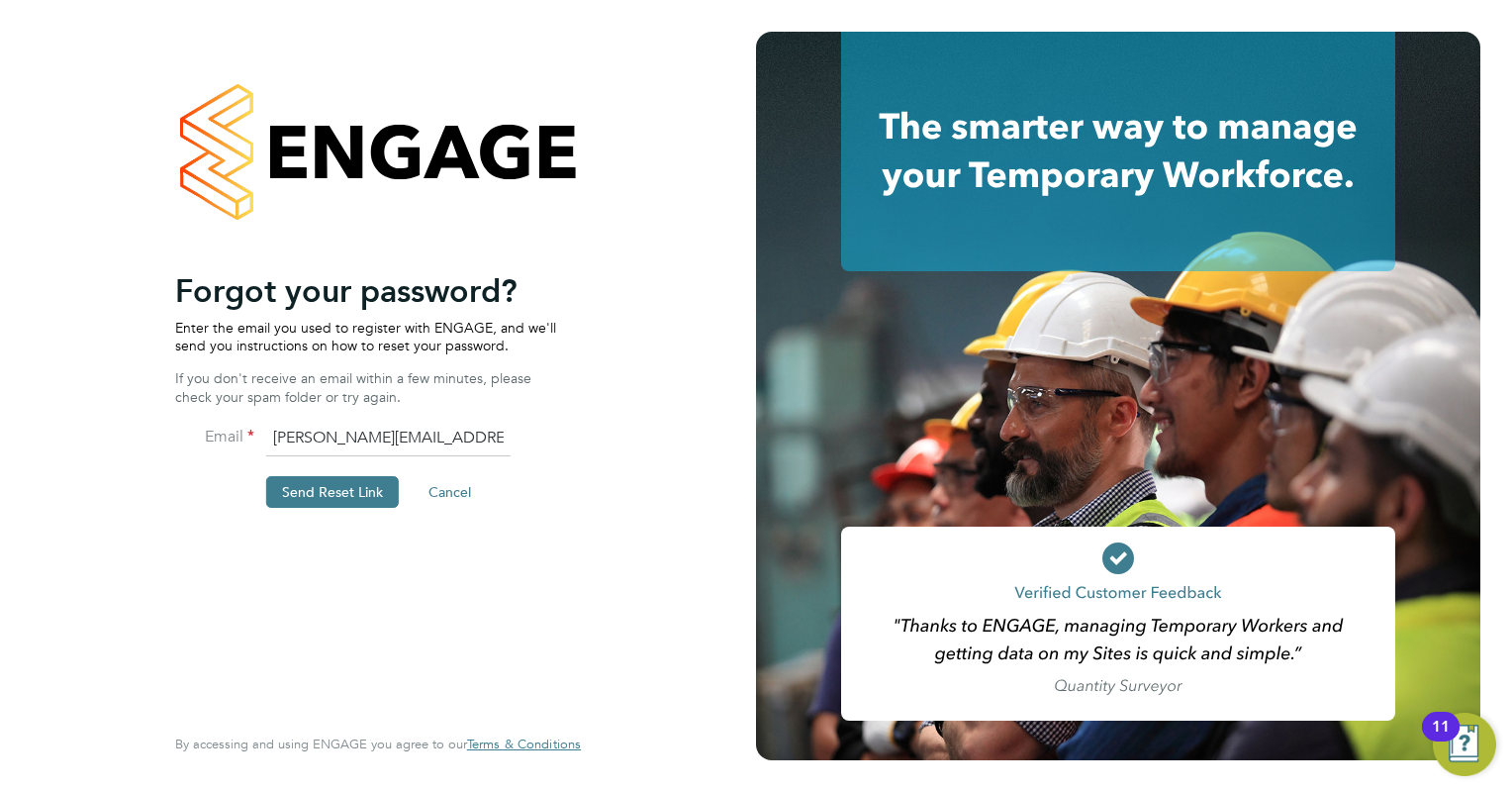 click on "Send Reset Link" 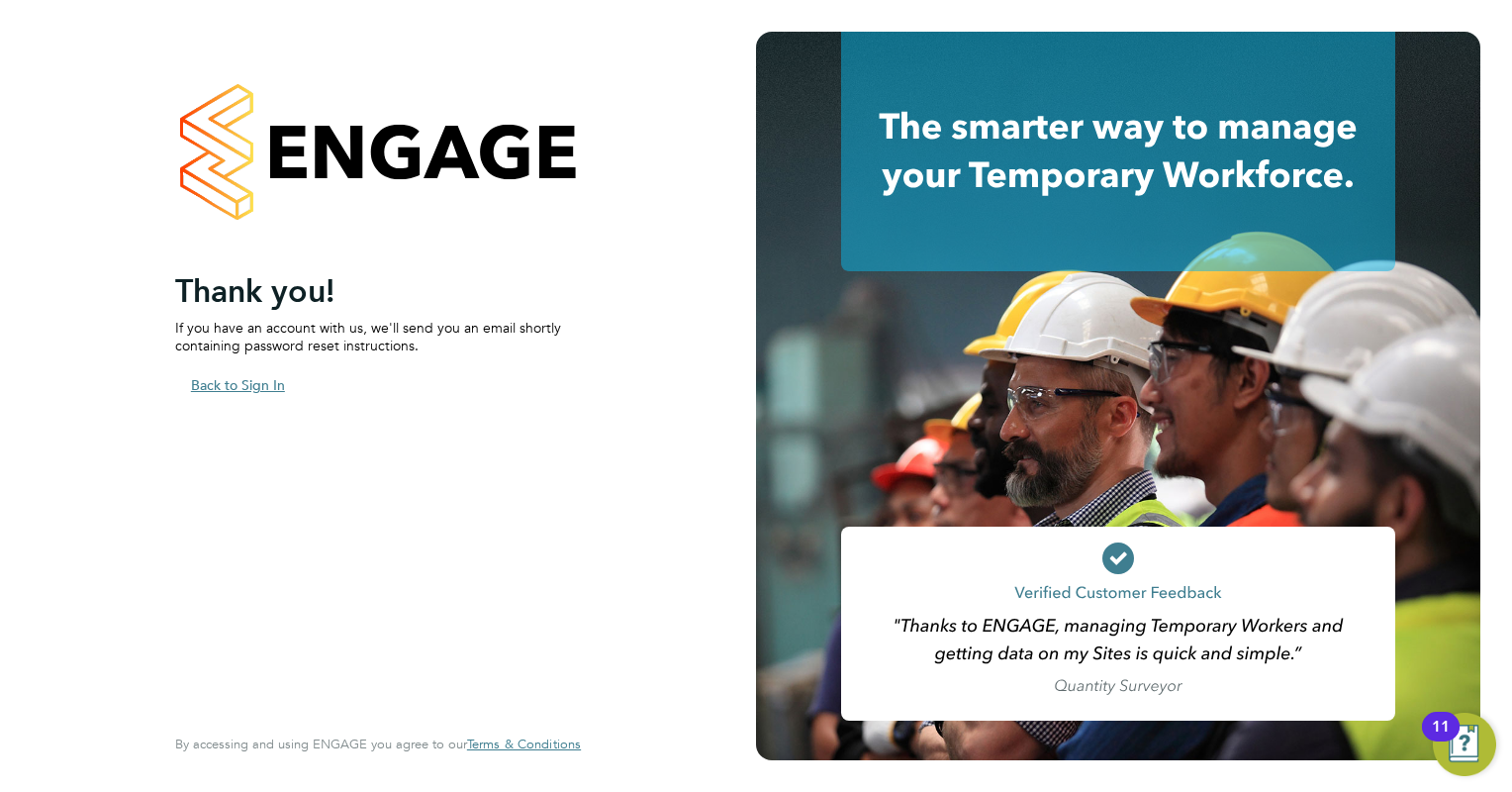click on "Back to Sign In" 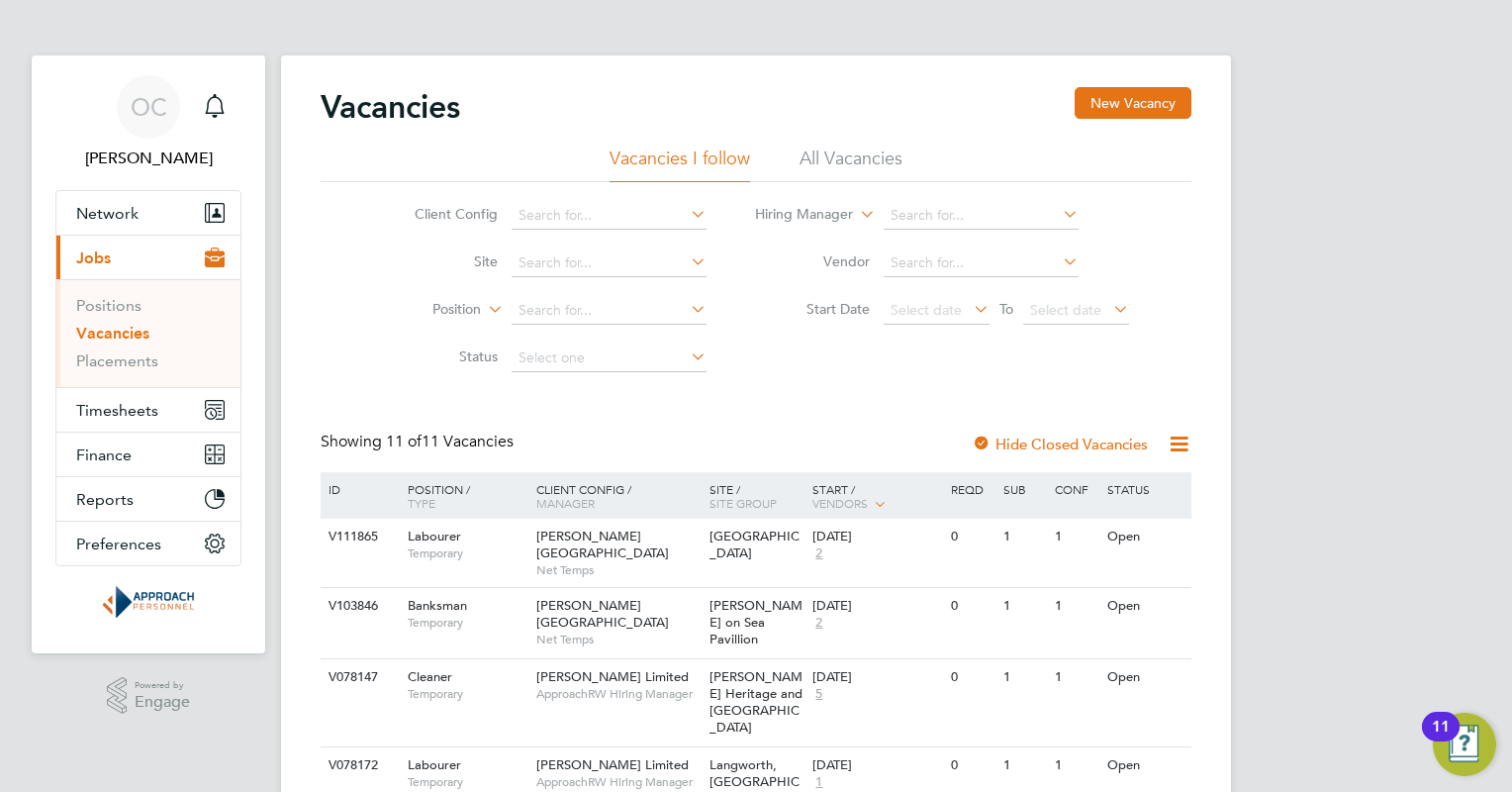 scroll, scrollTop: 0, scrollLeft: 0, axis: both 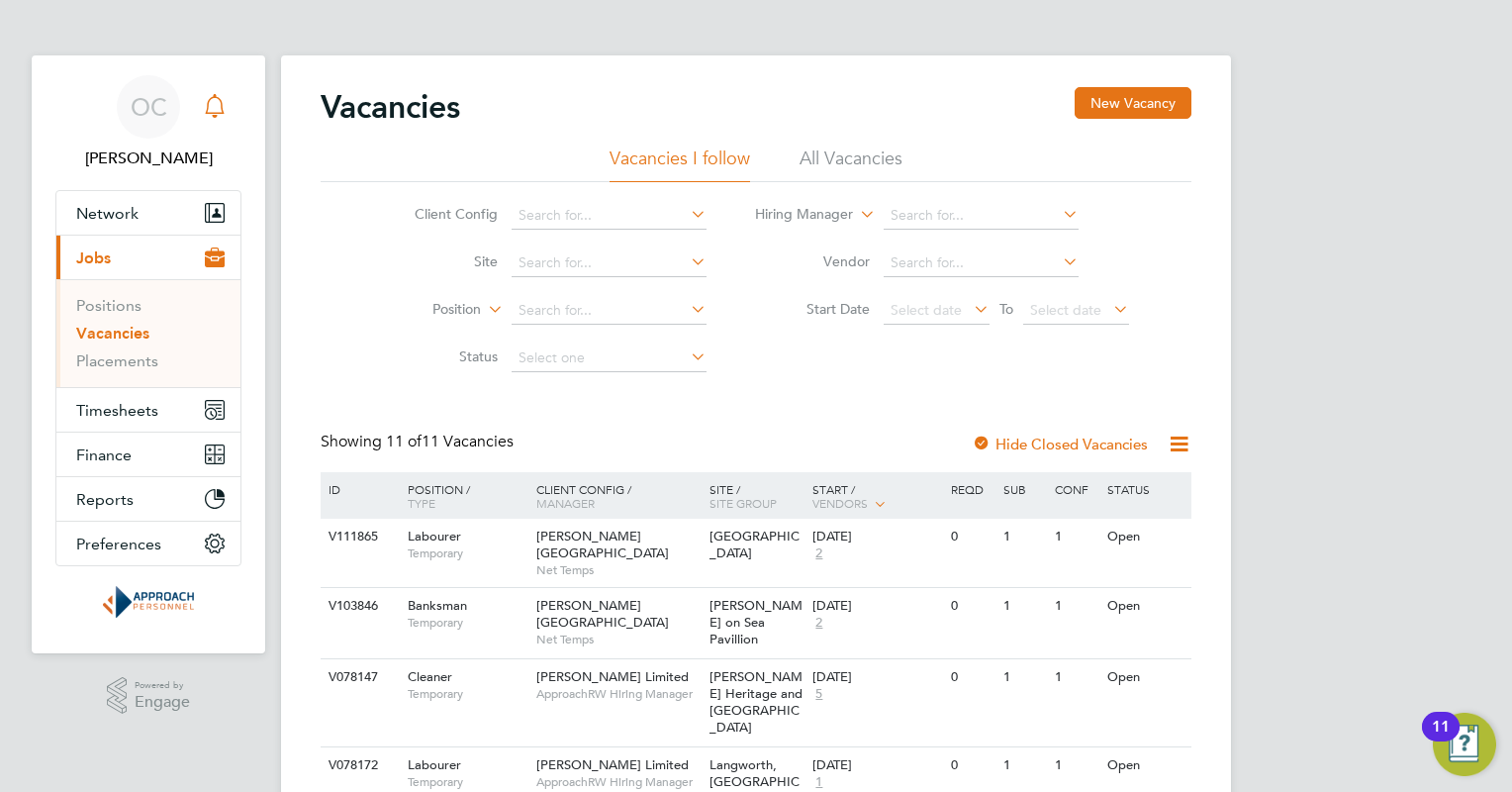 click 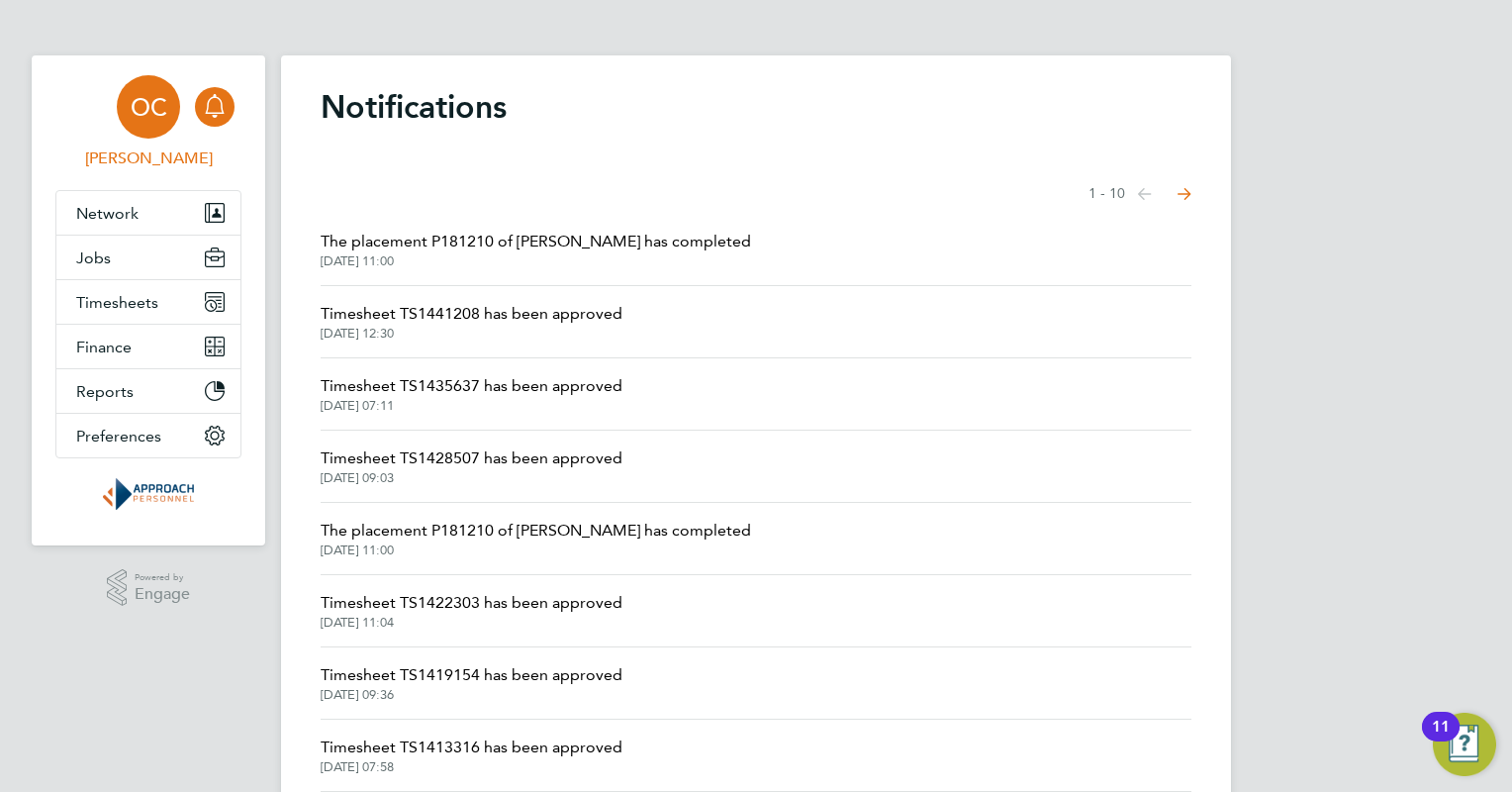 click on "OC" at bounding box center (148, 107) 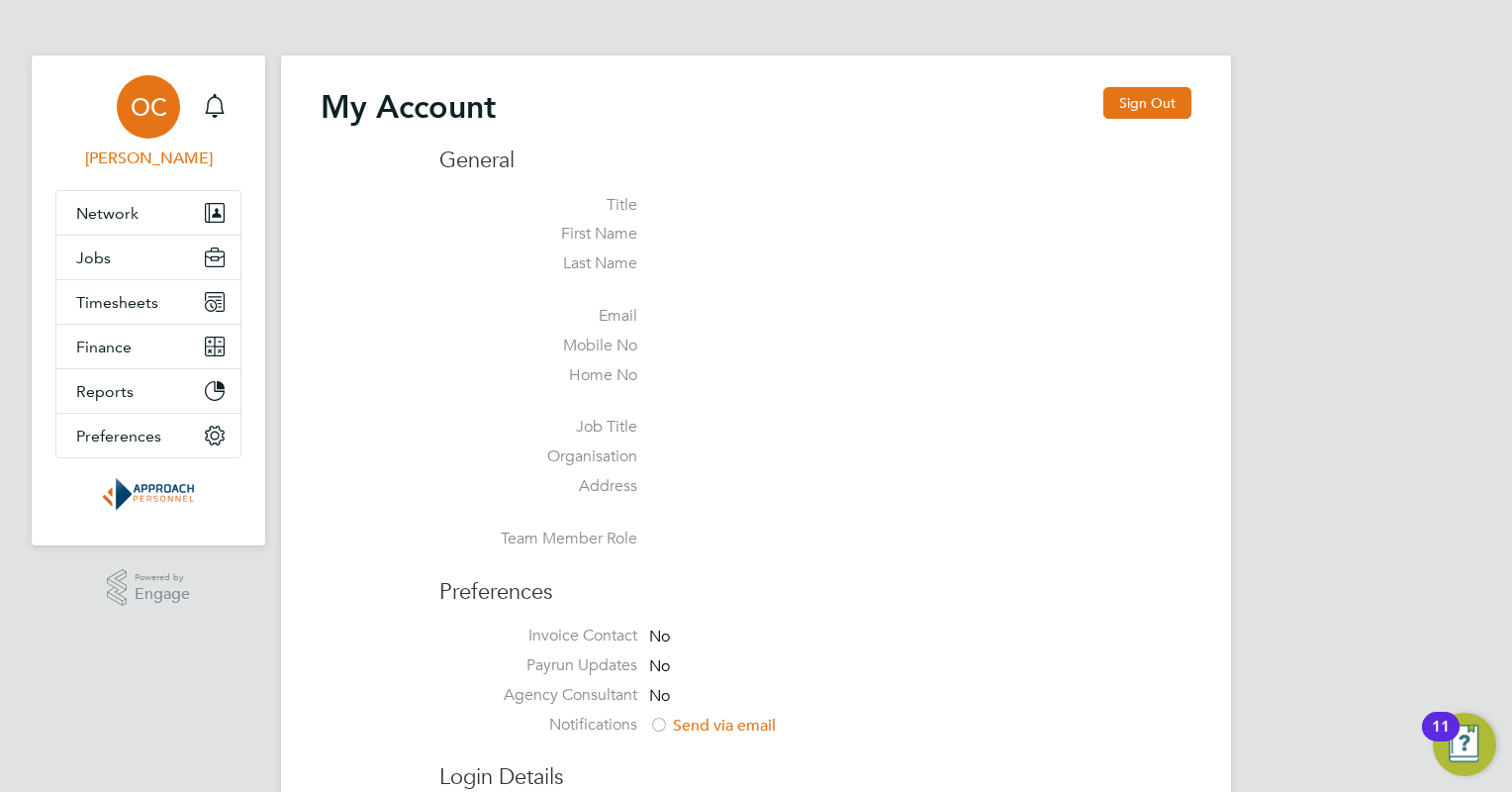 type on "olivia.cottee@approachpersonnel.co.uk" 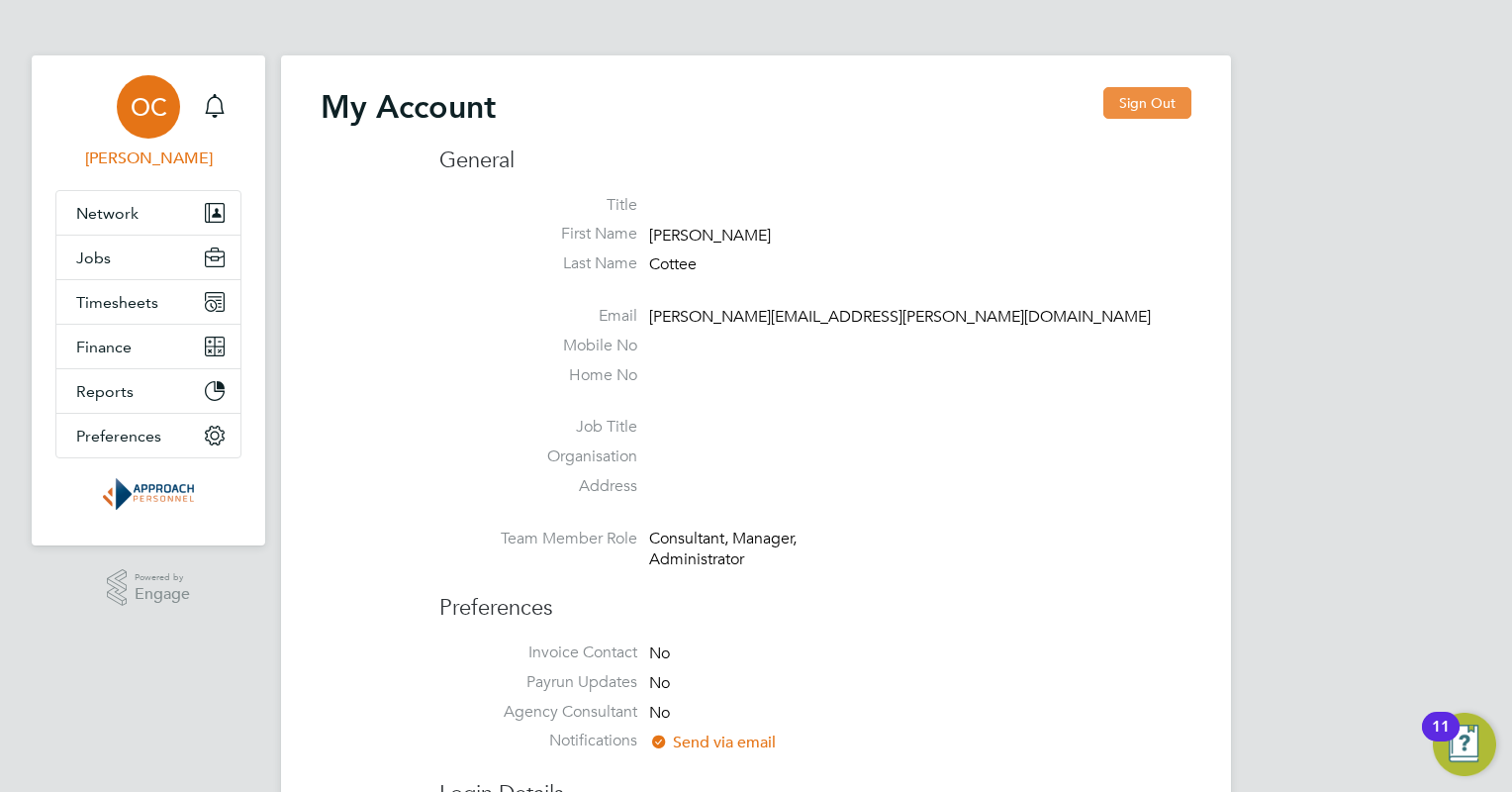 click on "Sign Out" at bounding box center (1147, 103) 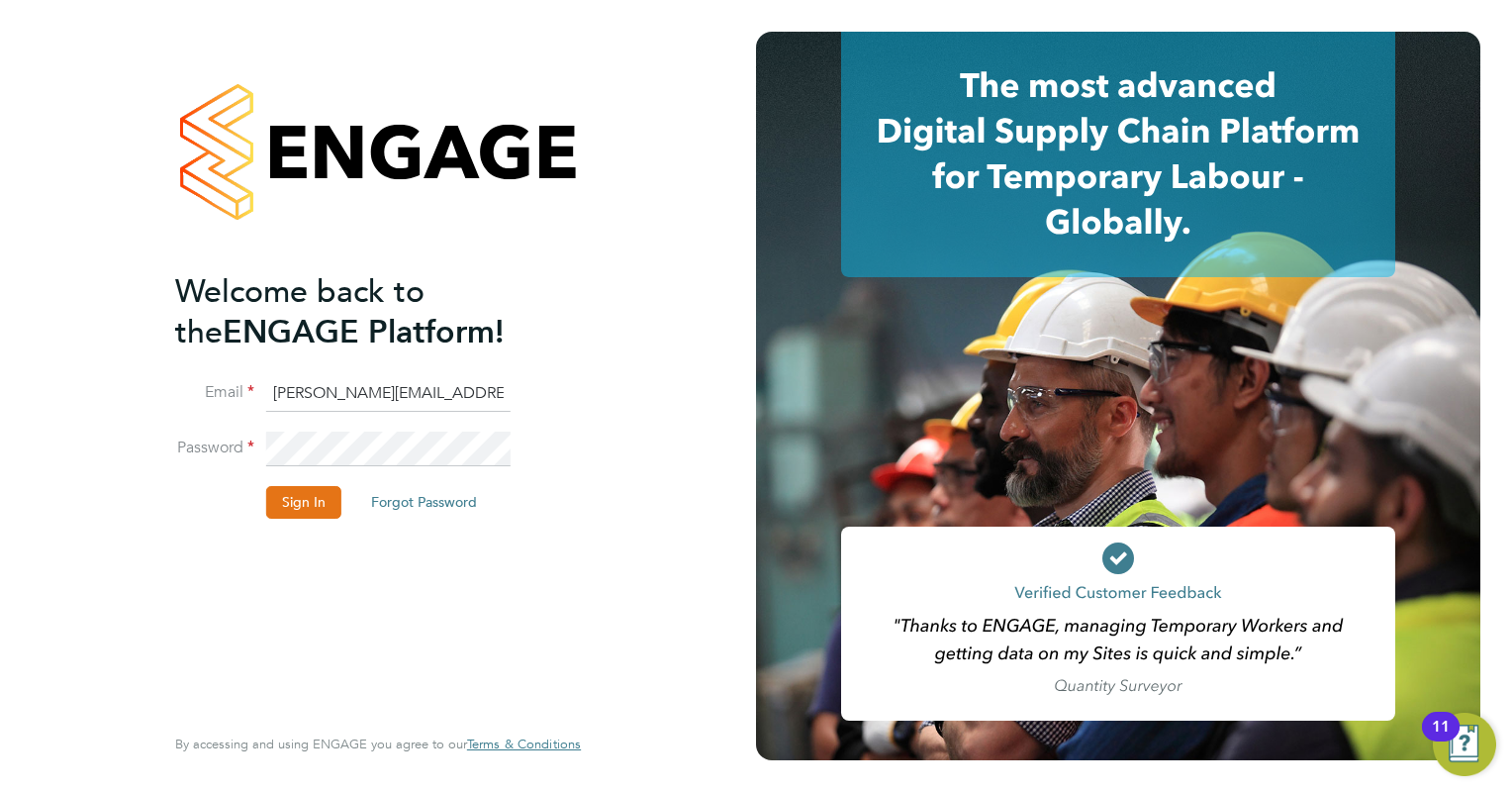 drag, startPoint x: 302, startPoint y: 392, endPoint x: 340, endPoint y: 394, distance: 38.052595 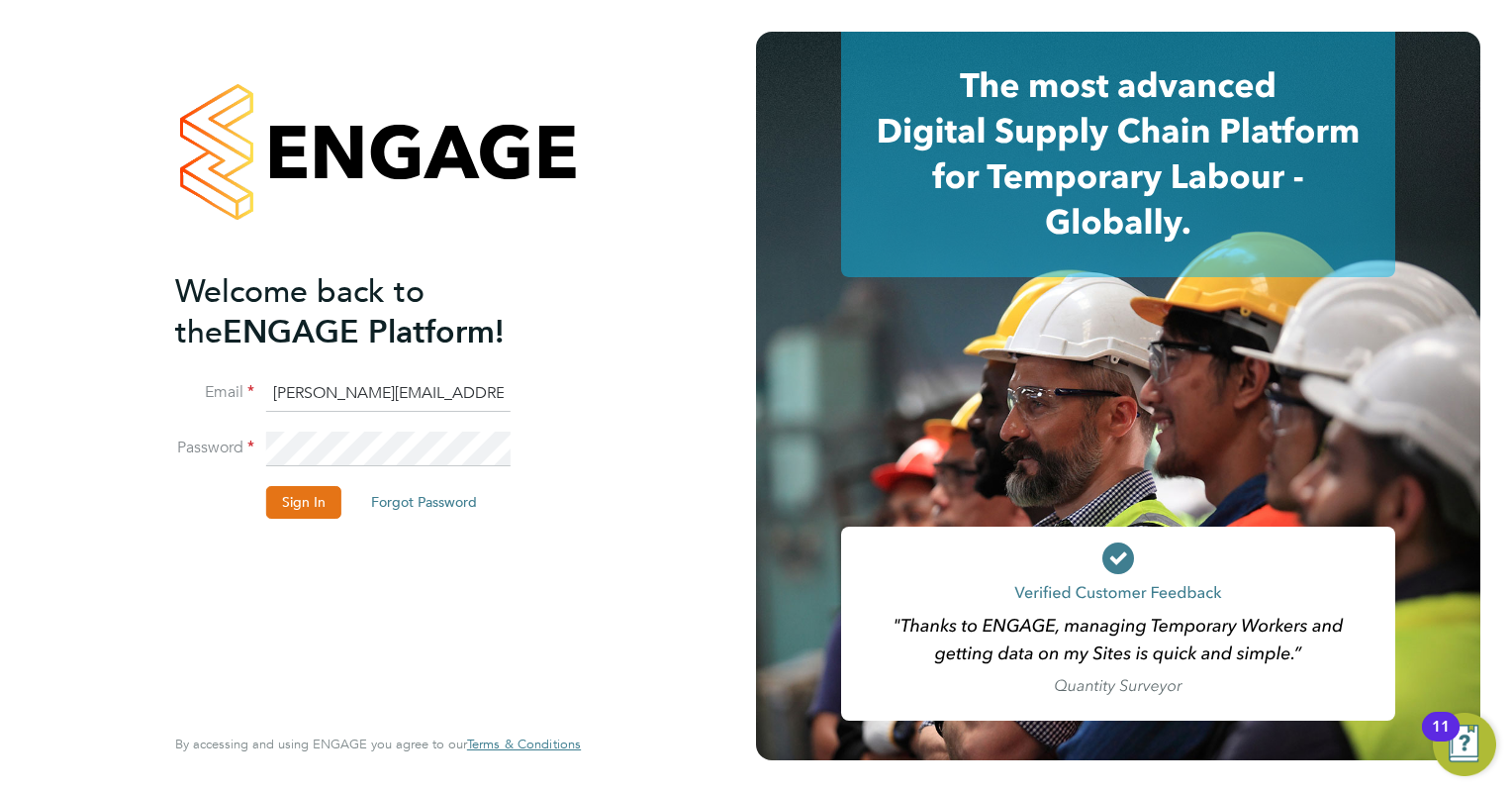 click on "Welcome back to the  ENGAGE Platform! Email olivia.cottee@approachpersonnel.co.uk Password Sign In   Forgot Password" 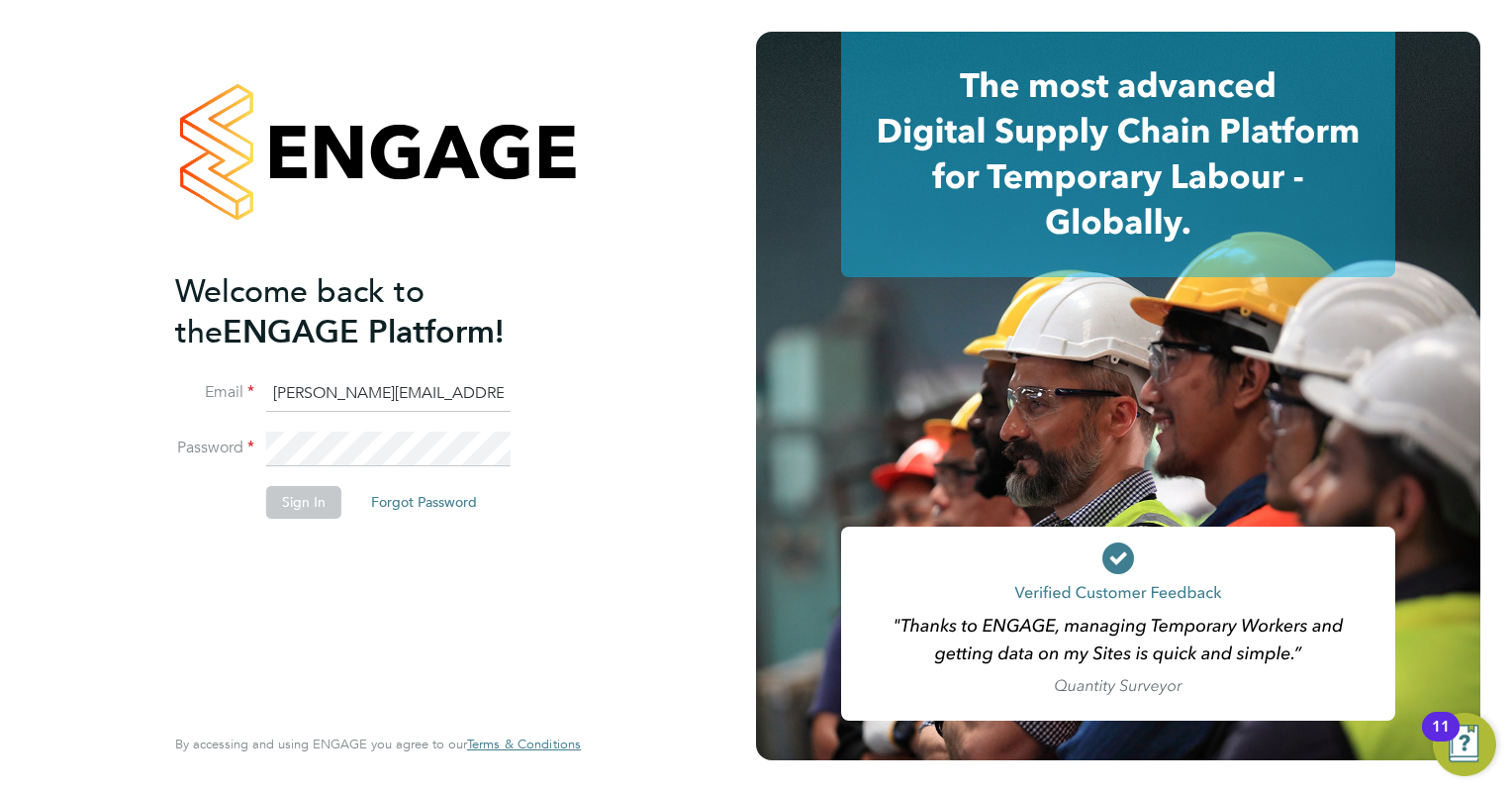 click on "Welcome back to the  ENGAGE Platform! Email lucy.wright@approachpersonnel.co.uk Password Sign In   Forgot Password   Enter your Code Key Your account has Two Factor Authentication enabled, adding an extra layer of security. Please enter your 6 Digit Code Key to access your account. You created this code using an Authenticator app. Code Key   Verify Account   Cancel Forgot your password? Enter the email you used to register with ENGAGE, and we'll send you instructions on how to reset your password. If you don't receive an email within a few minutes, please check your spam folder or try again. Email Send Reset Link   Cancel Thank you! If you have an account with us, we'll send you an email shortly containing password reset instructions. Back to Sign In  By accessing and using ENGAGE you agree to our   Terms & Conditions  Unable to sign in Sorry, we are having problems connecting to our services. Unable to Verify Account Sorry, we are having problems connecting to our services. Password not retrieved" 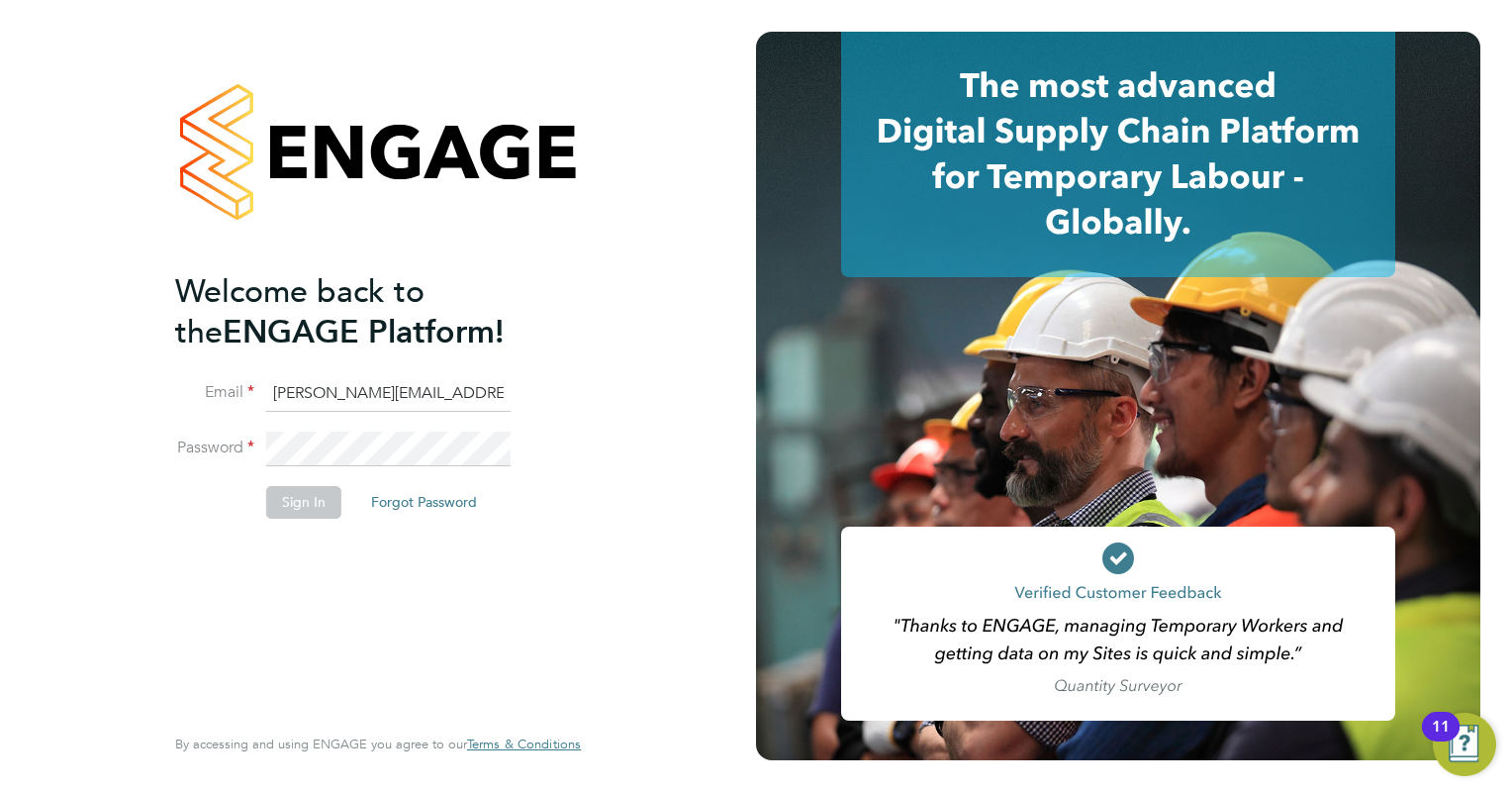 click on "Forgot Password" 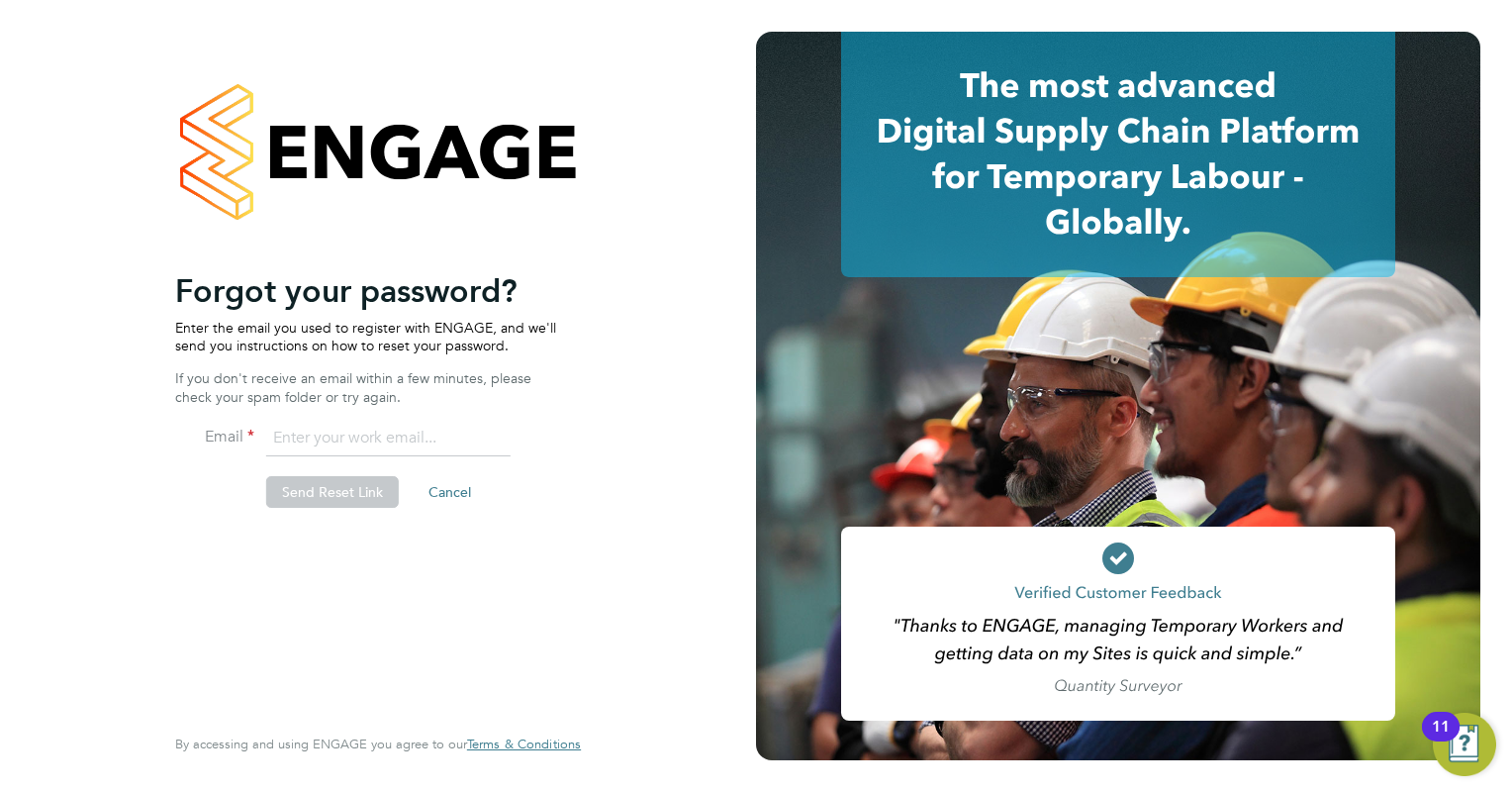 click 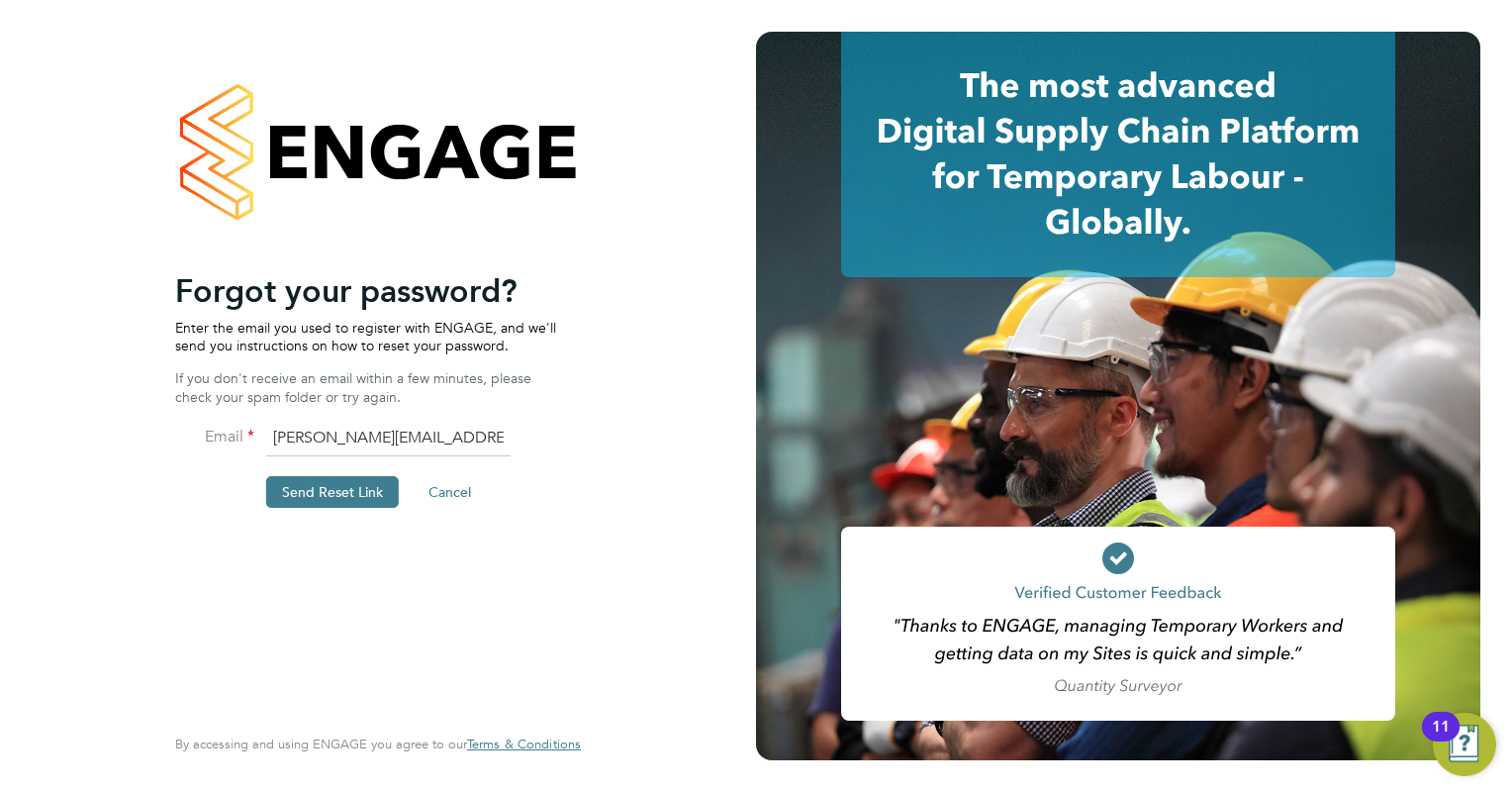 click on "Send Reset Link" 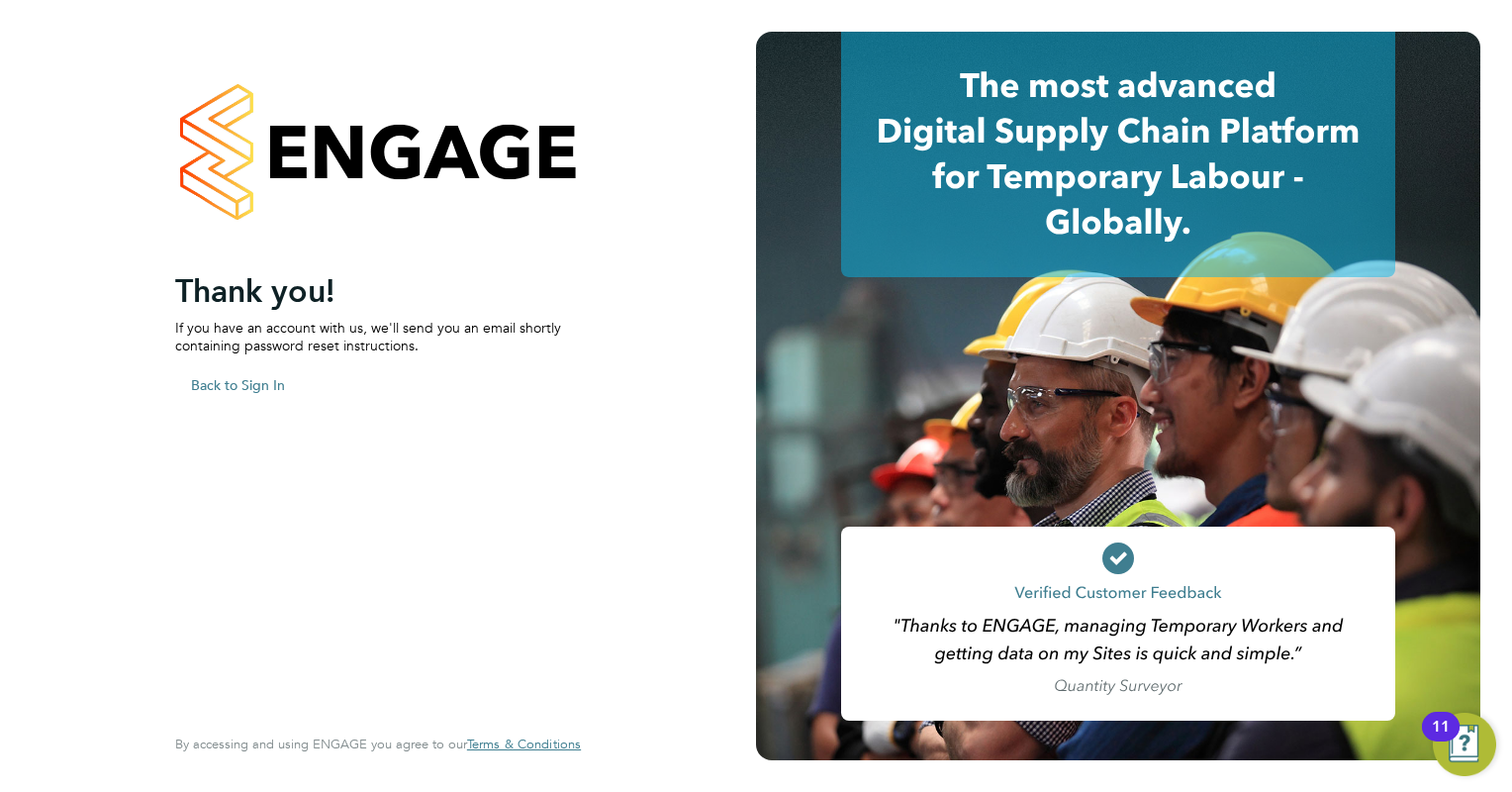 click on "Sorry, we are having problems connecting to our services." 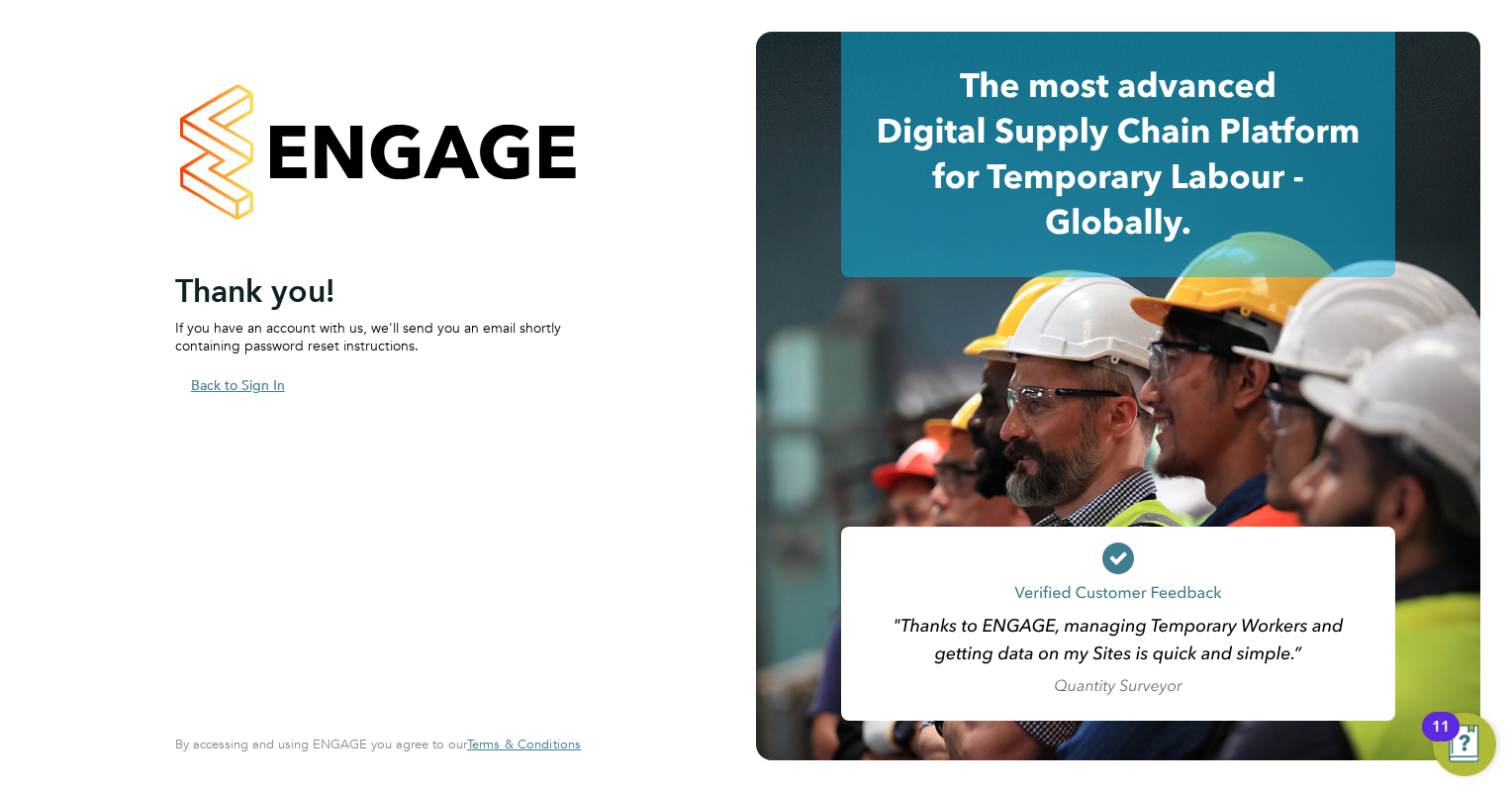 click on "Back to Sign In" 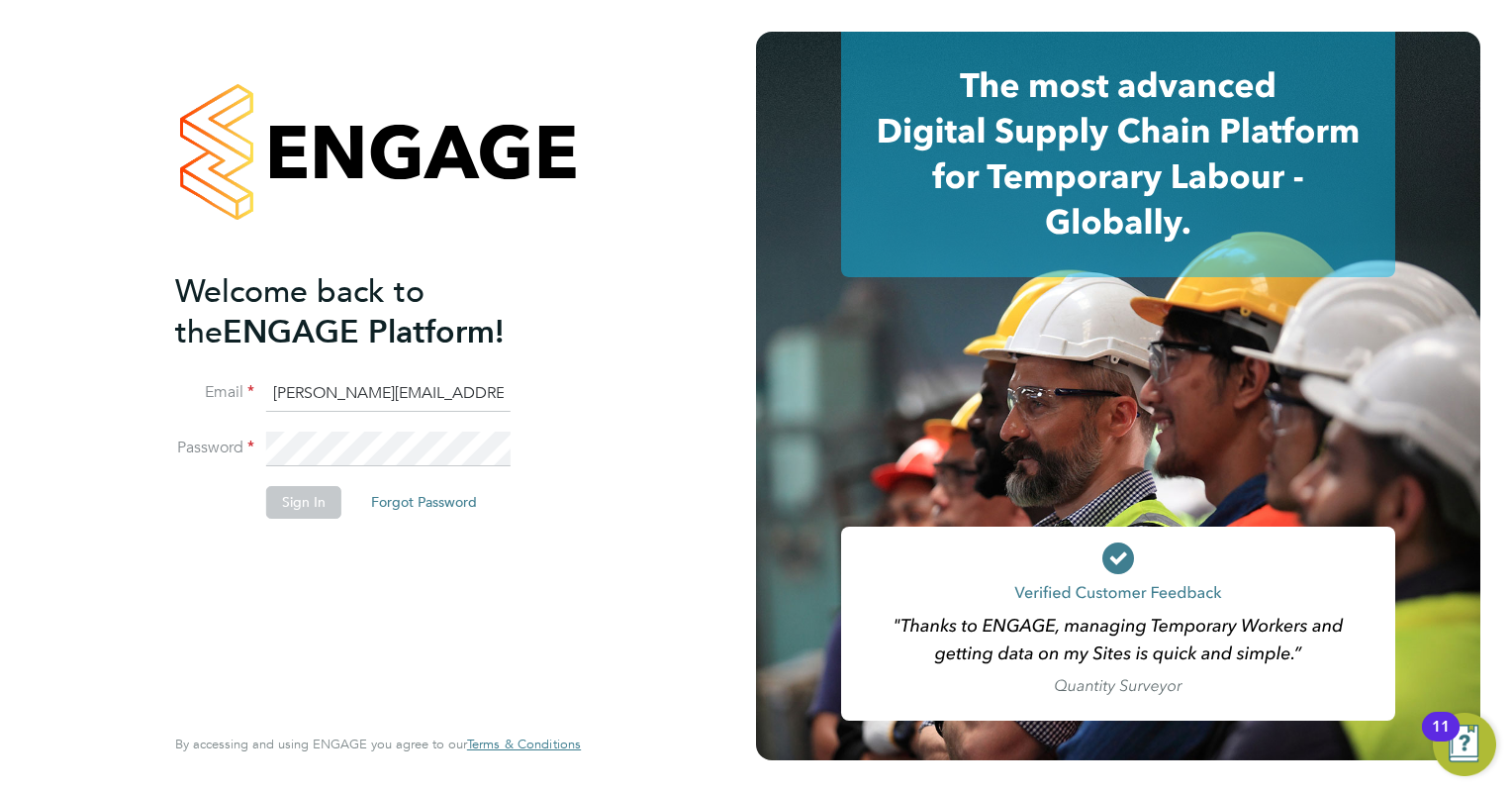 click on "[PERSON_NAME][EMAIL_ADDRESS][PERSON_NAME][DOMAIN_NAME]" 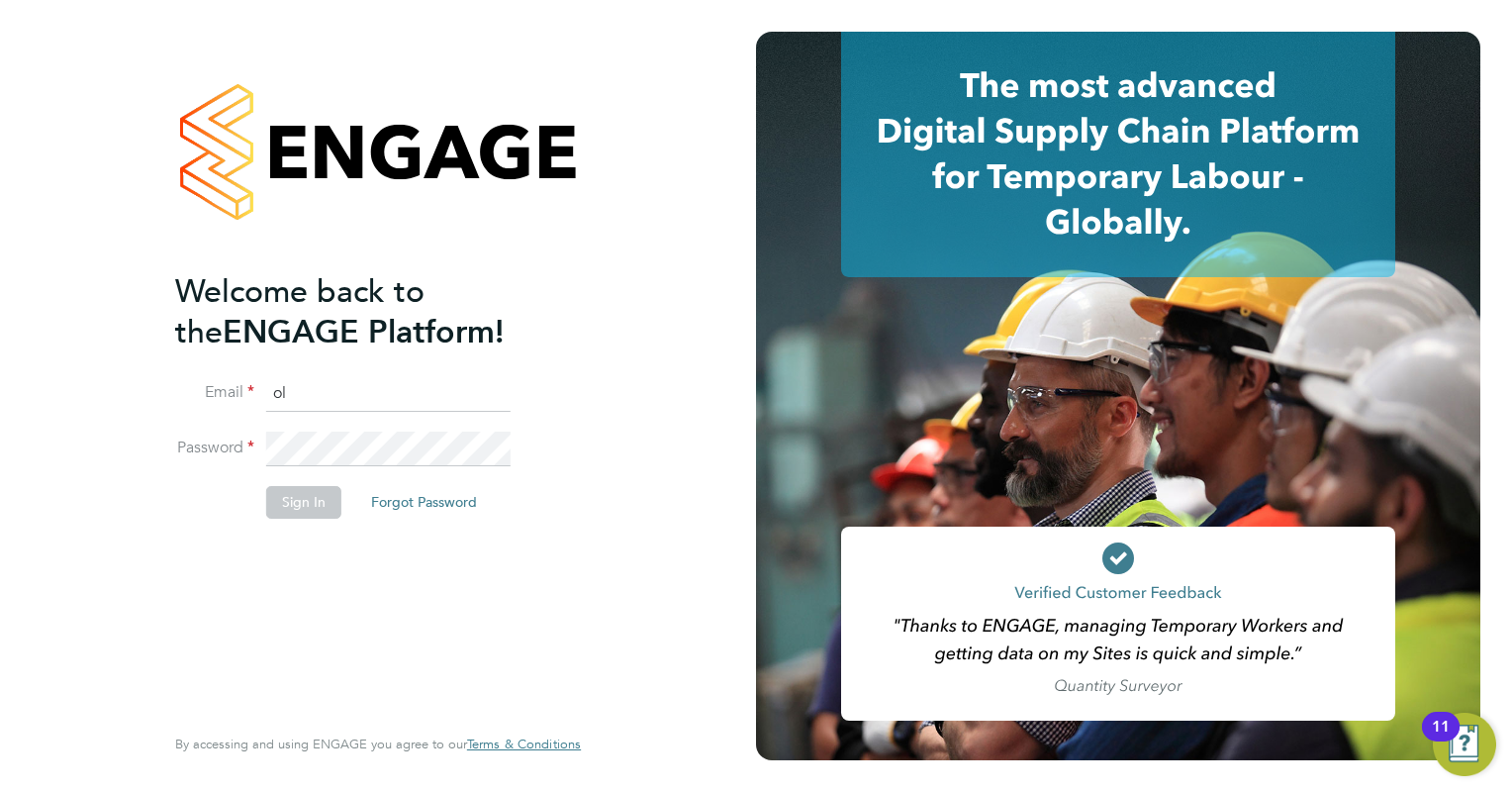type on "[PERSON_NAME][EMAIL_ADDRESS][PERSON_NAME][DOMAIN_NAME]" 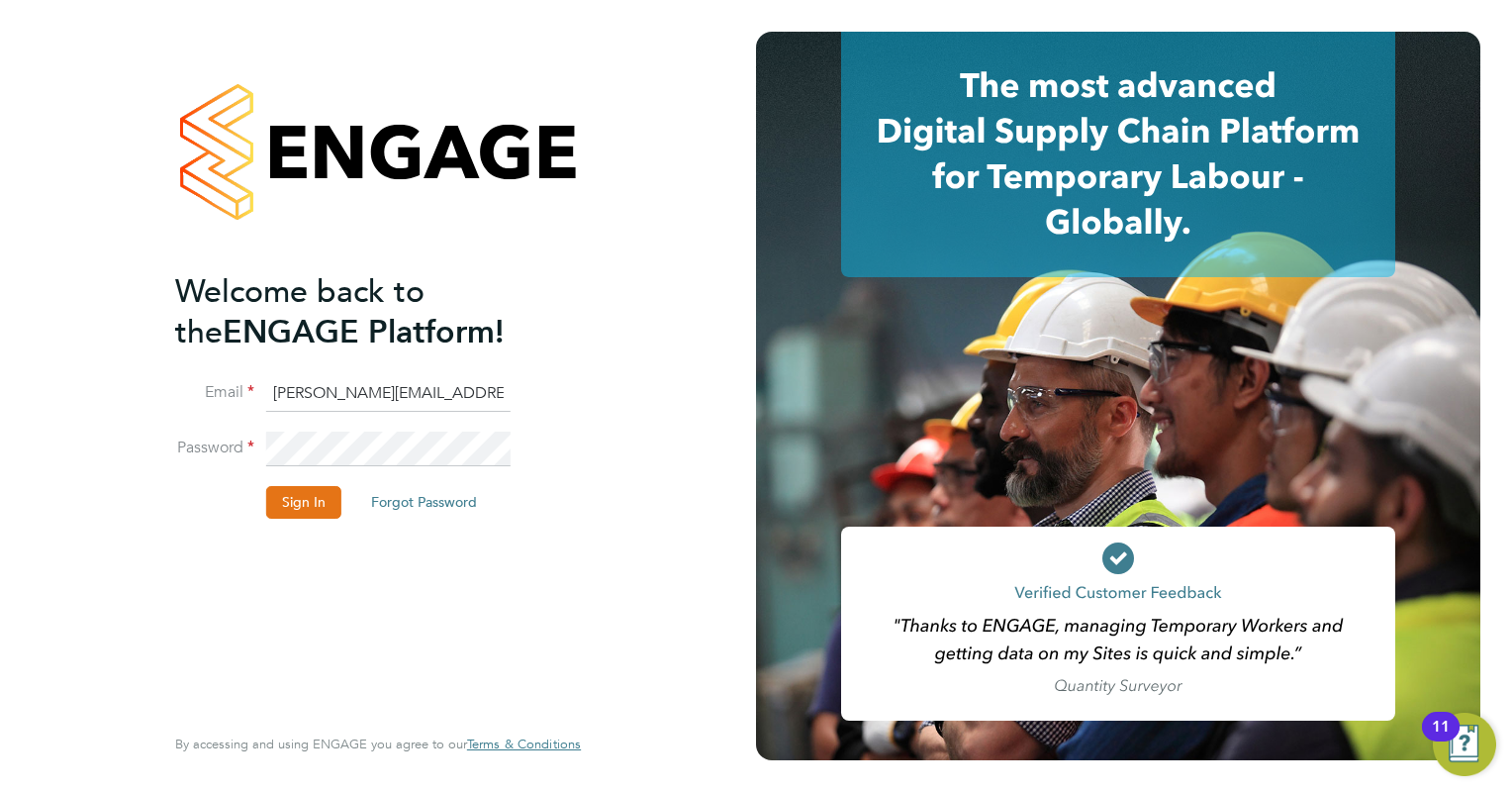 click on "Sign In" 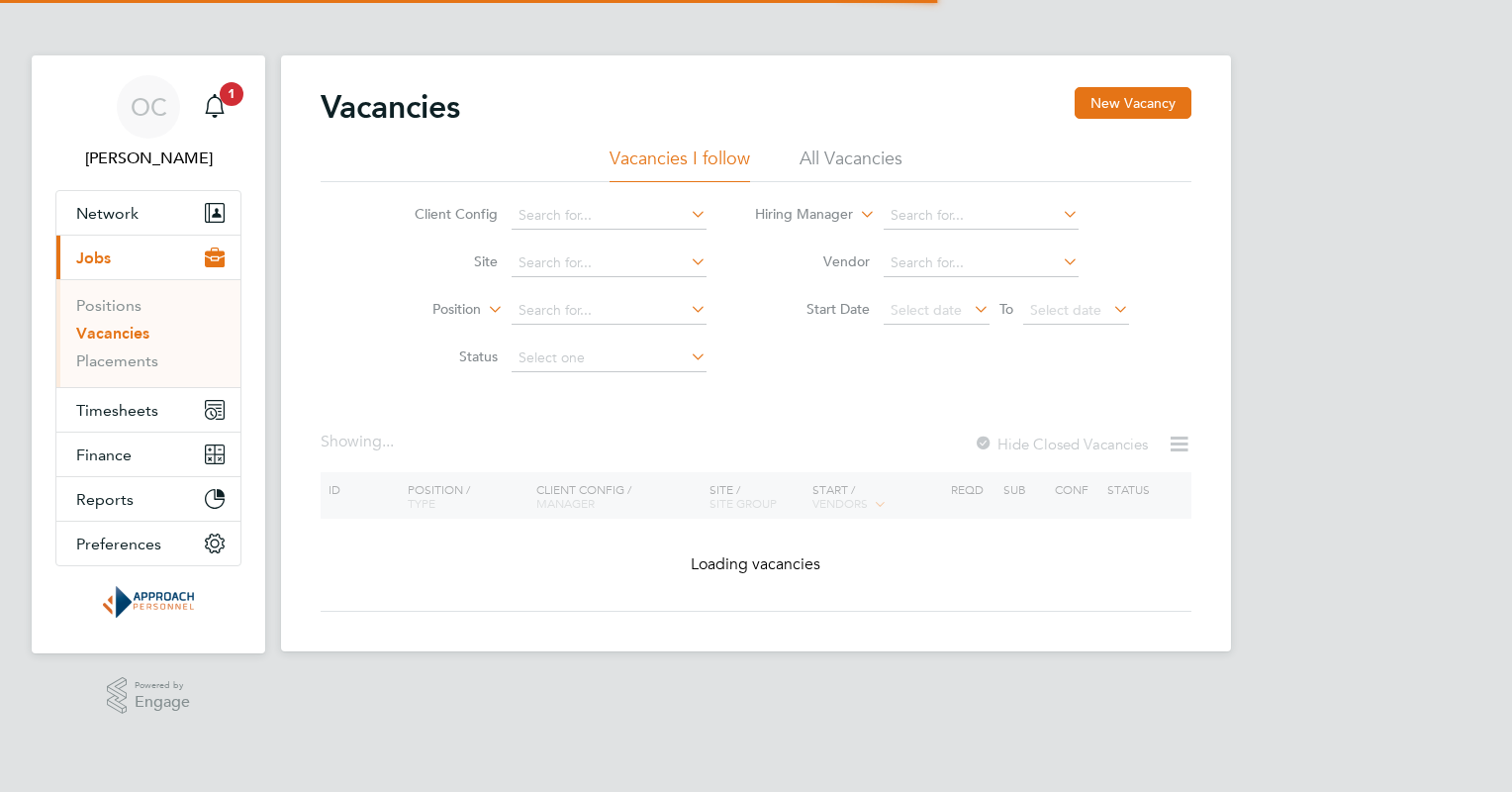 scroll, scrollTop: 0, scrollLeft: 0, axis: both 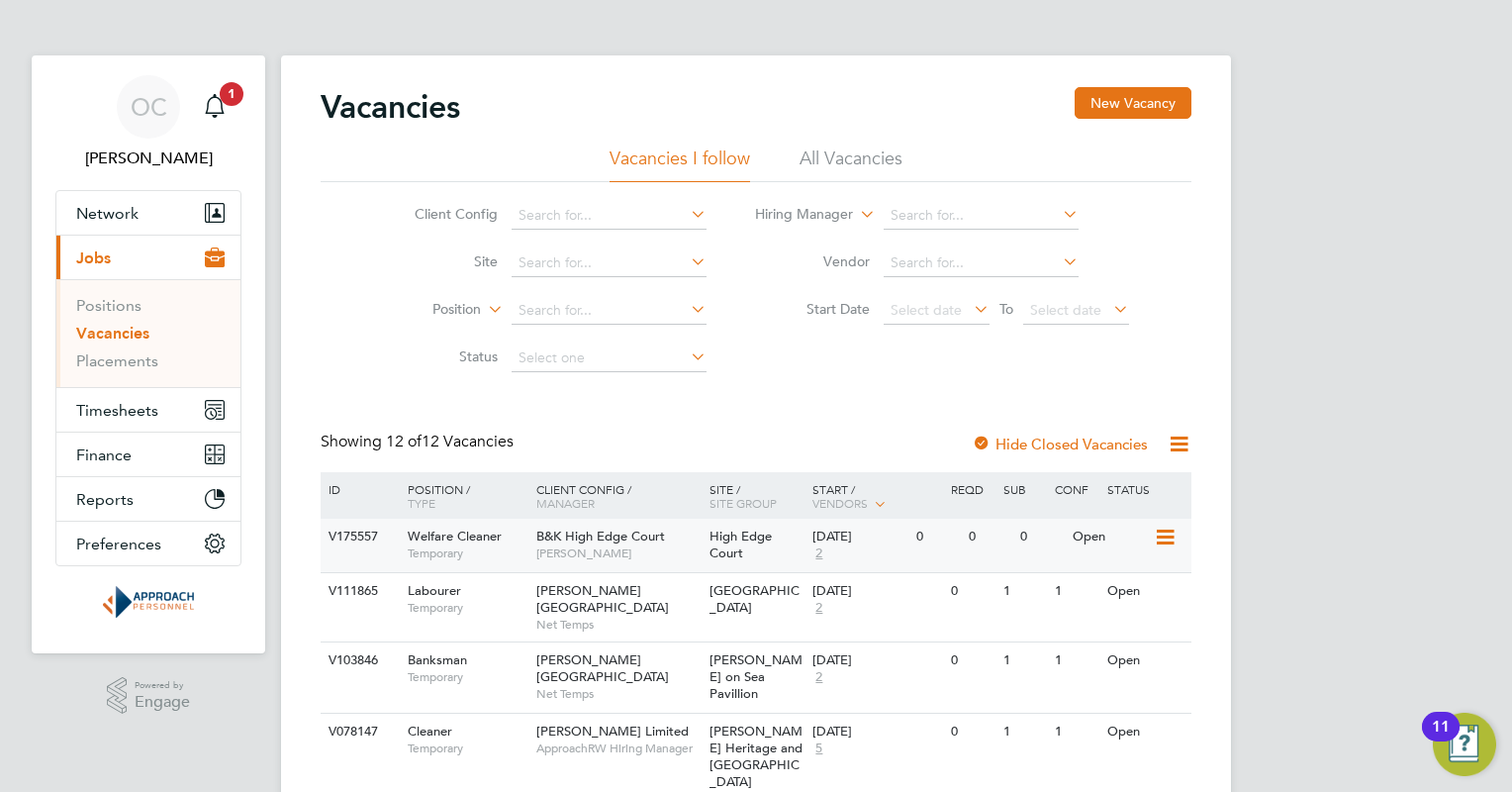 click on "B&K High Edge Court" 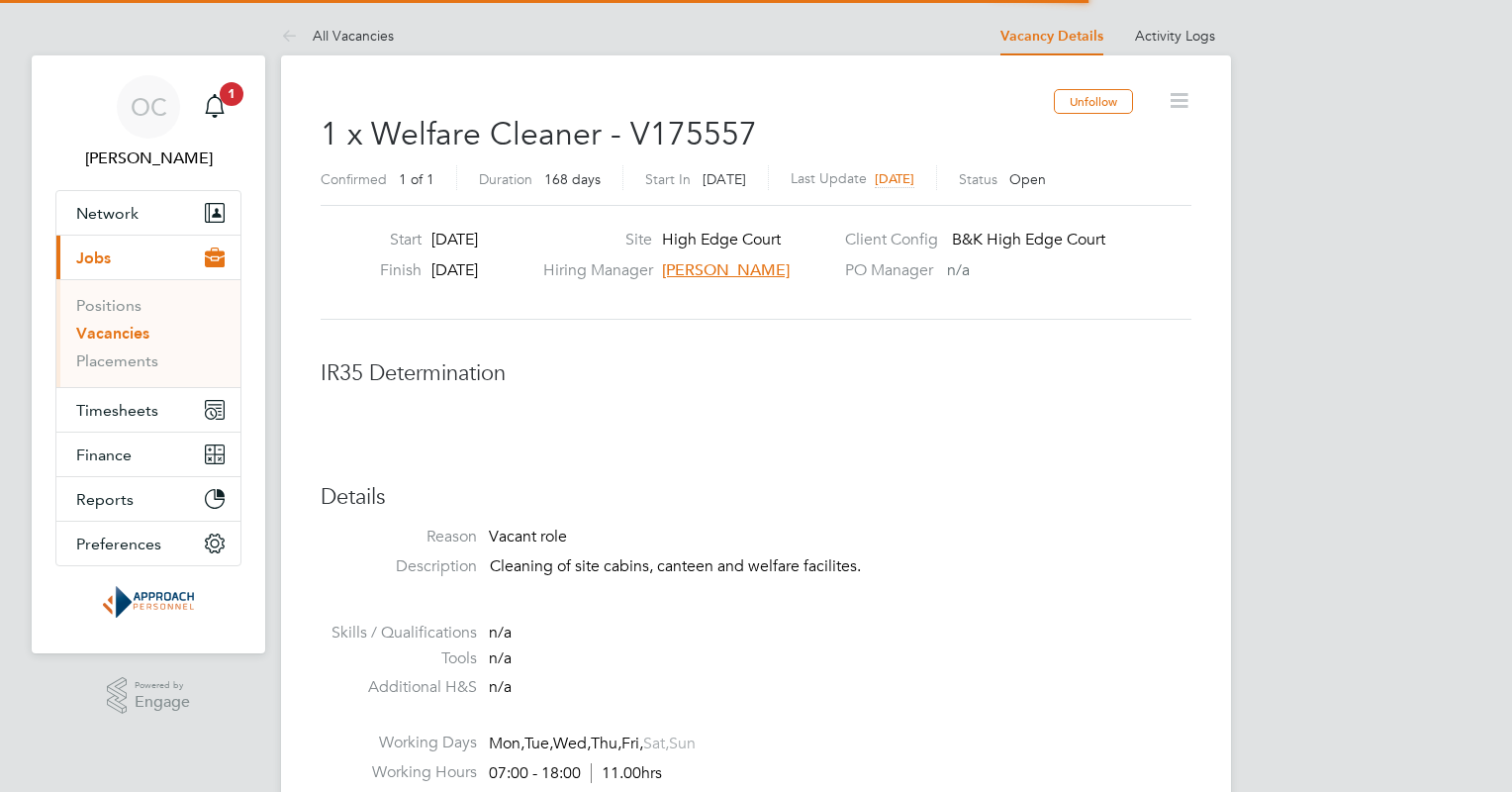 scroll, scrollTop: 0, scrollLeft: 0, axis: both 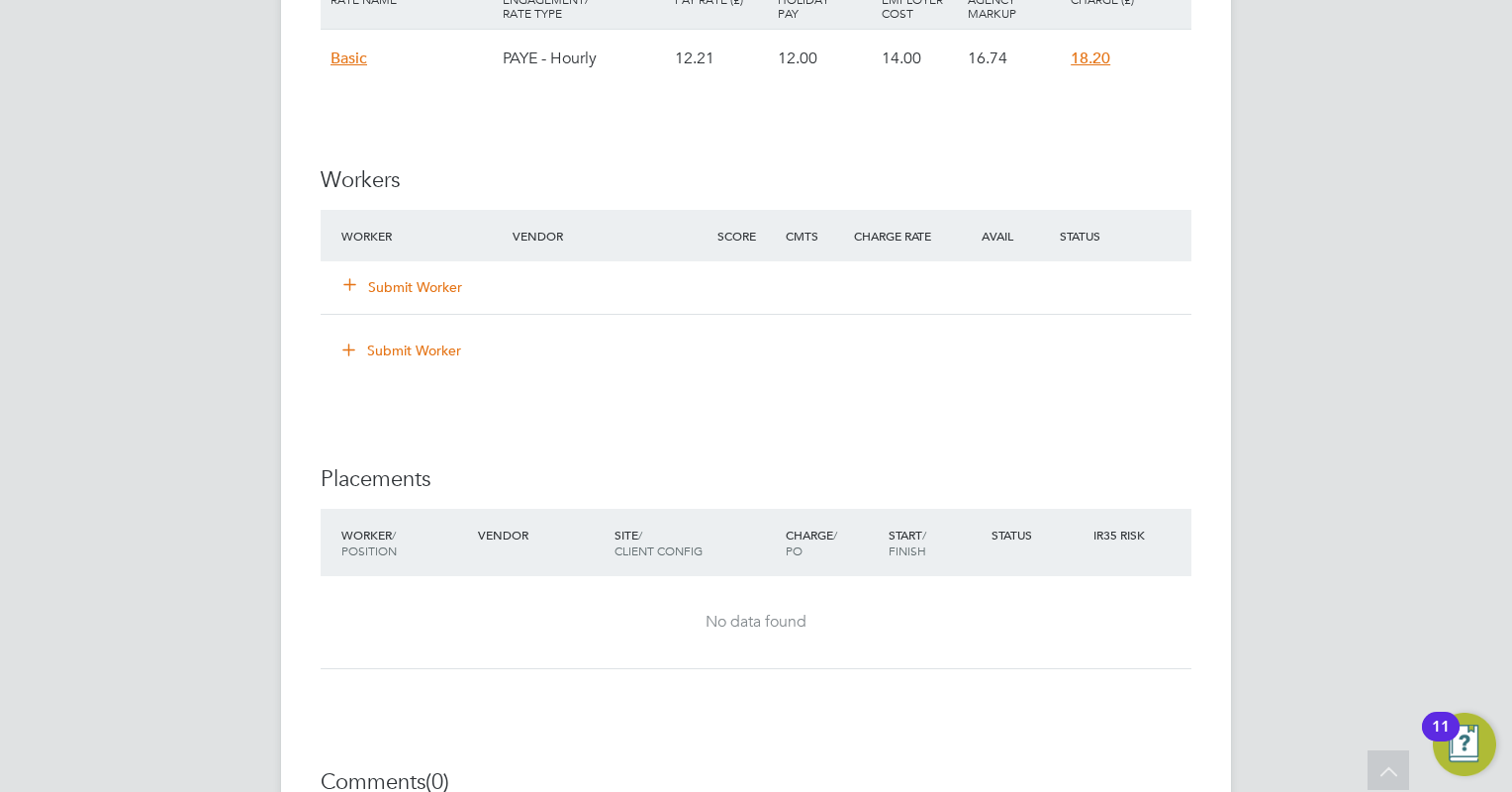 click on "Submit Worker" 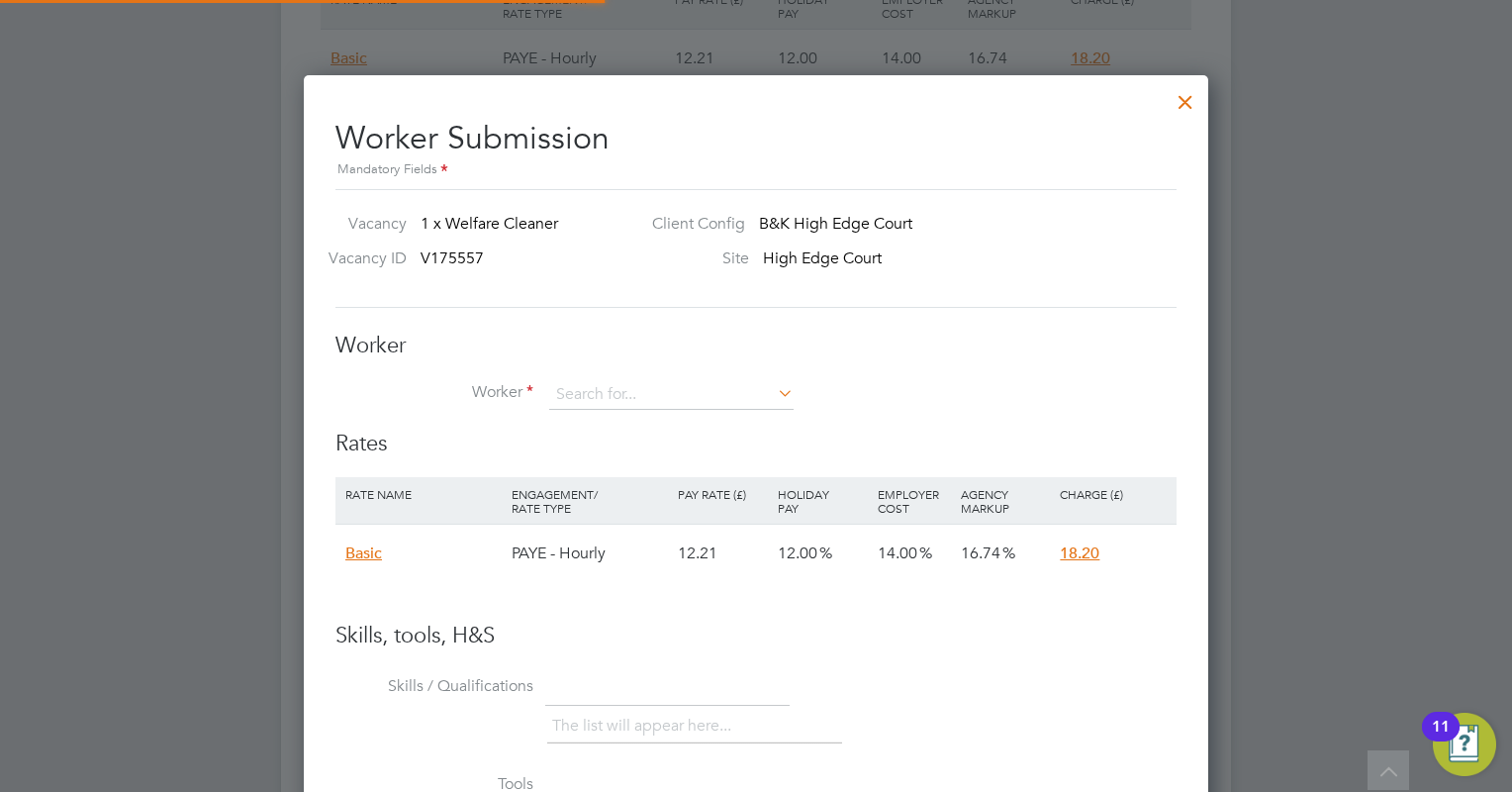 scroll, scrollTop: 10, scrollLeft: 10, axis: both 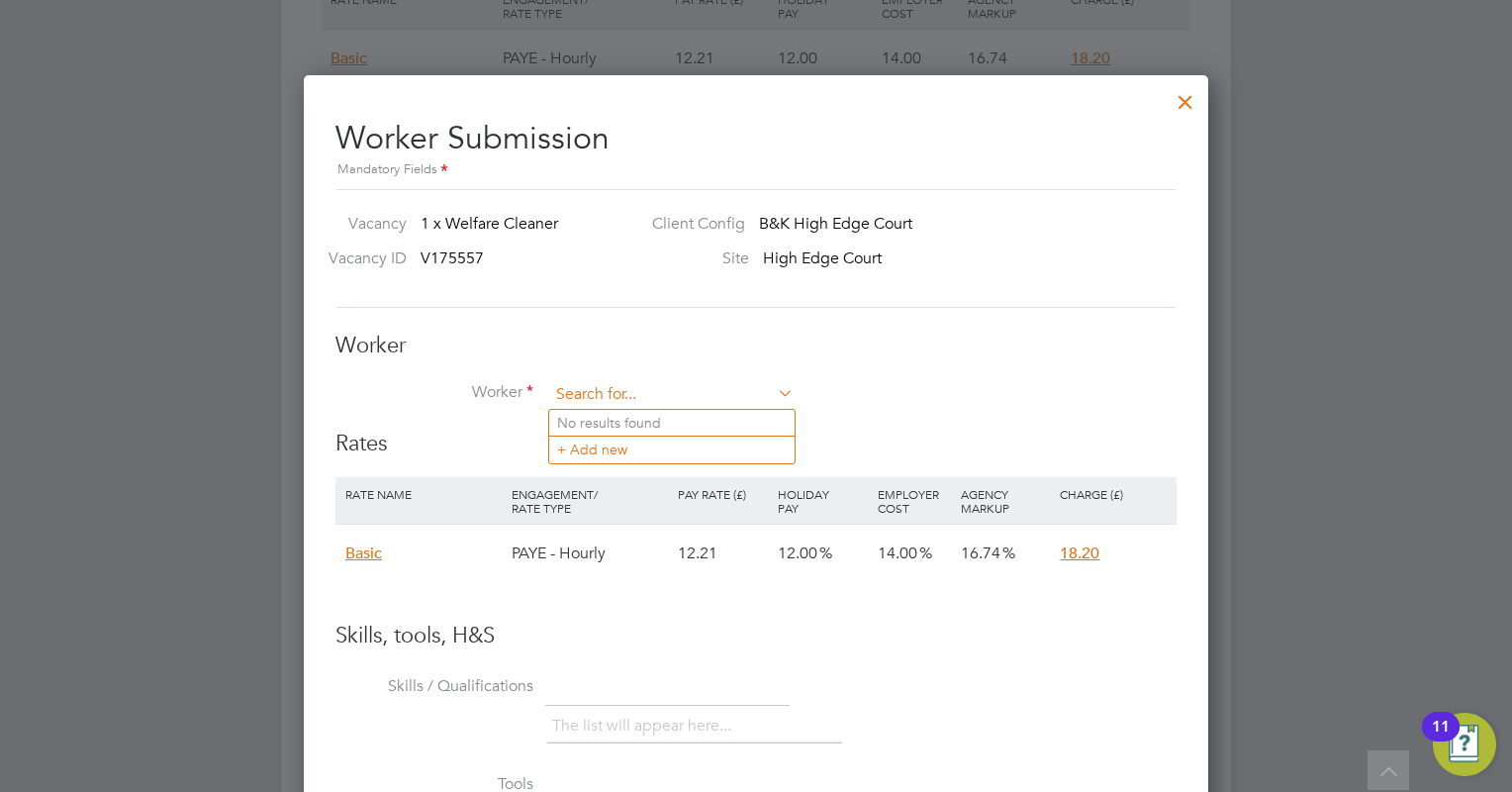 click at bounding box center [671, 395] 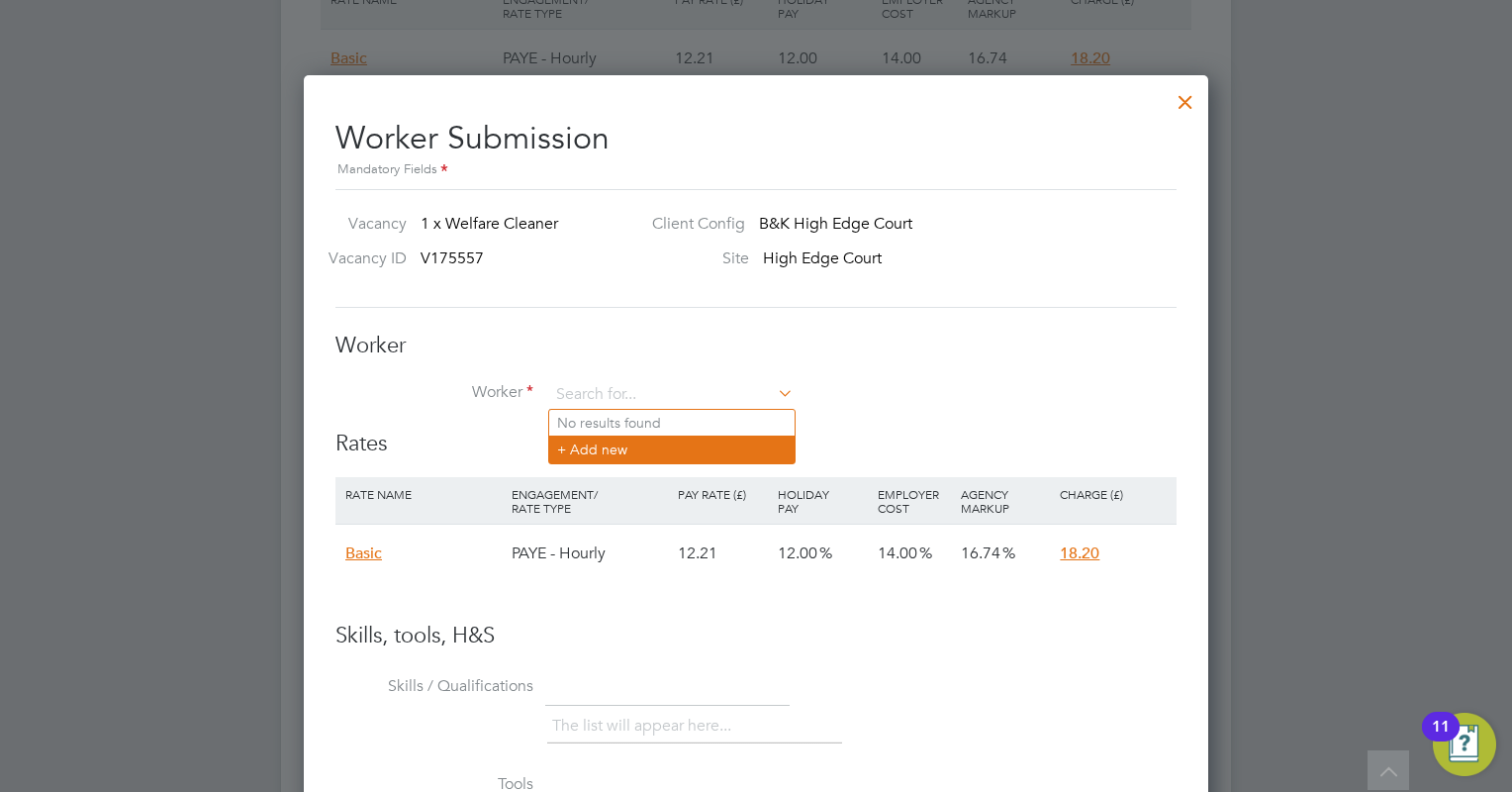 click on "+ Add new" 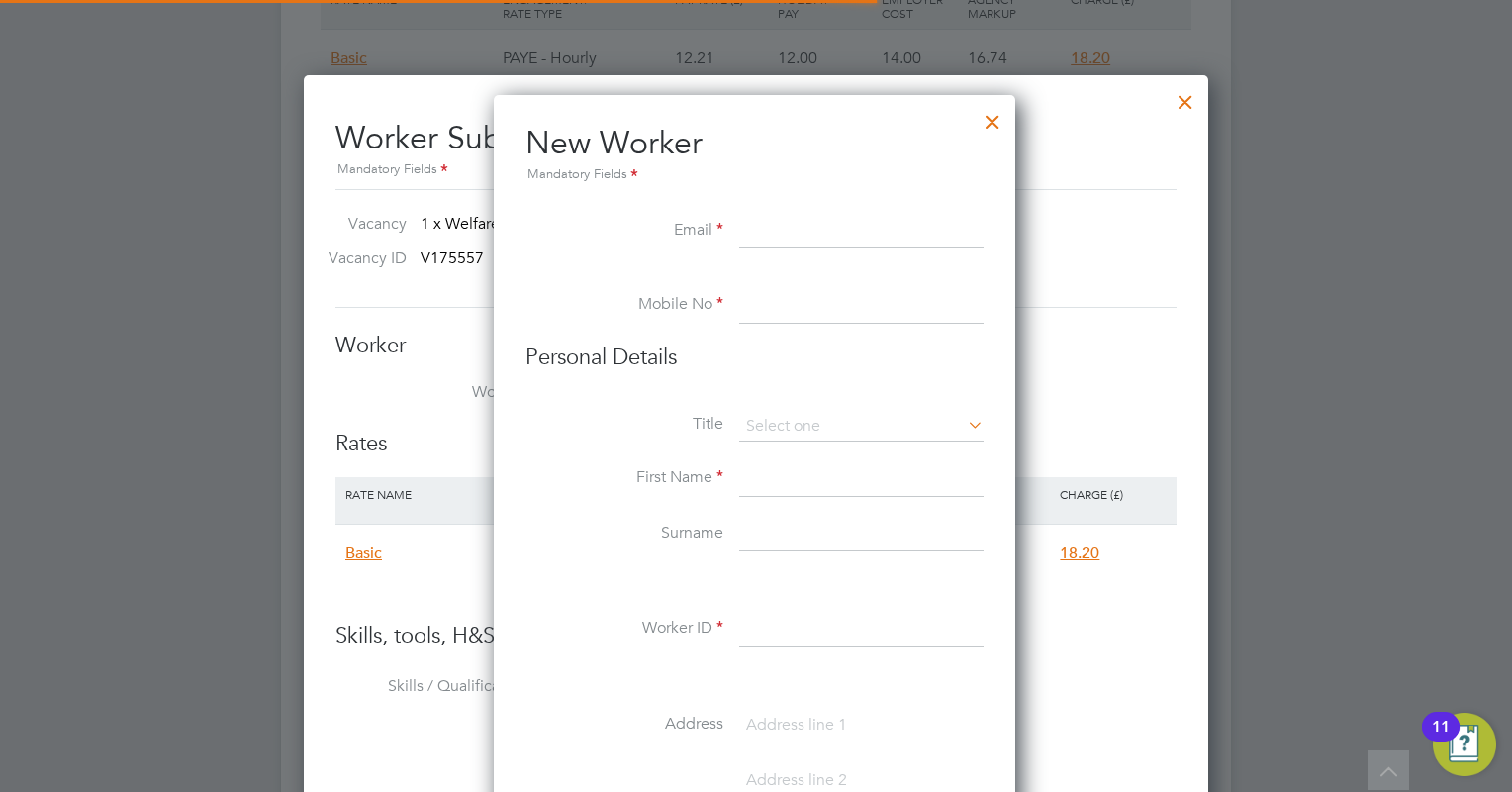 scroll, scrollTop: 10, scrollLeft: 10, axis: both 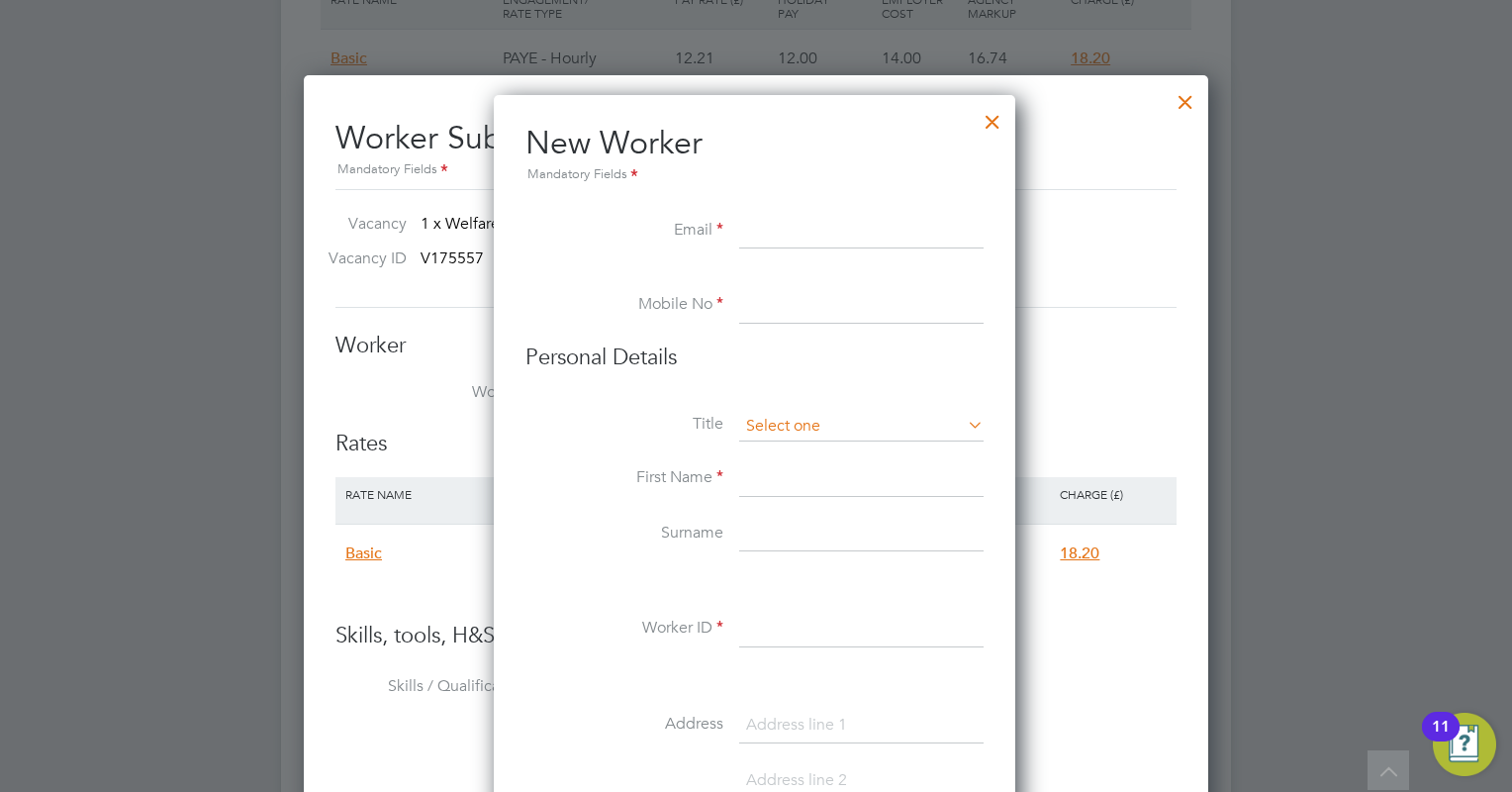 click at bounding box center (861, 427) 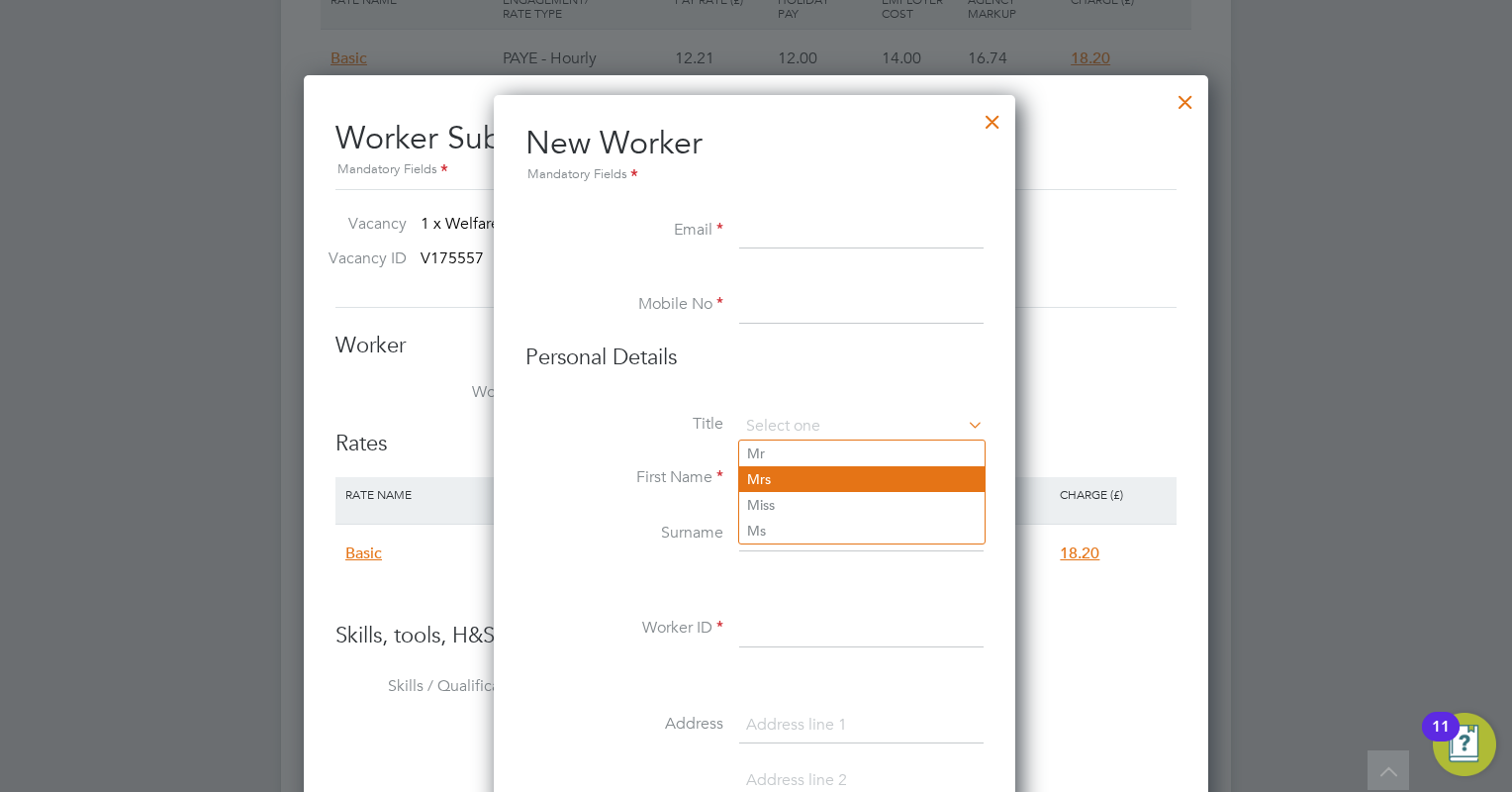 drag, startPoint x: 777, startPoint y: 453, endPoint x: 783, endPoint y: 466, distance: 14.3178211 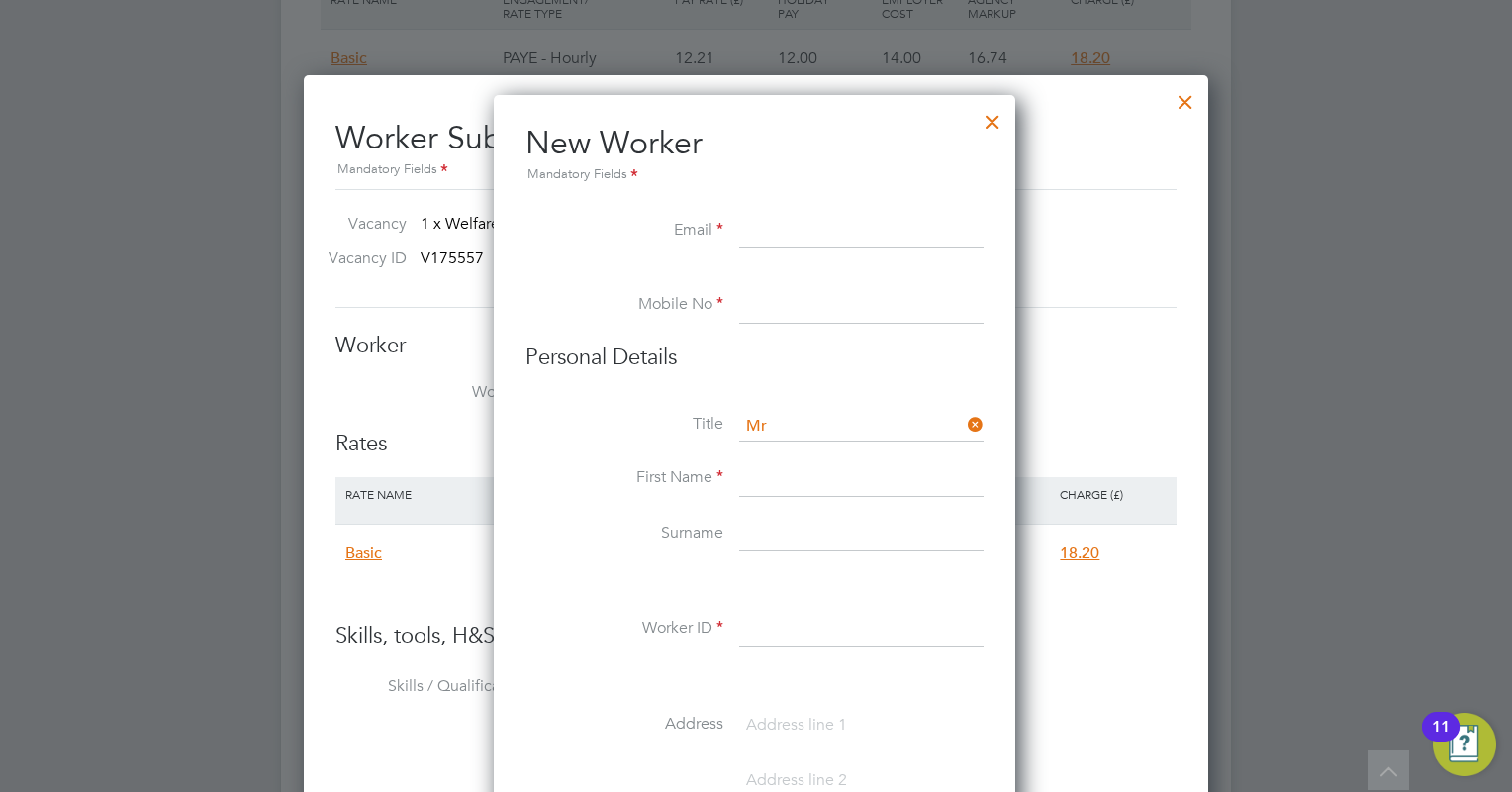 click at bounding box center [861, 479] 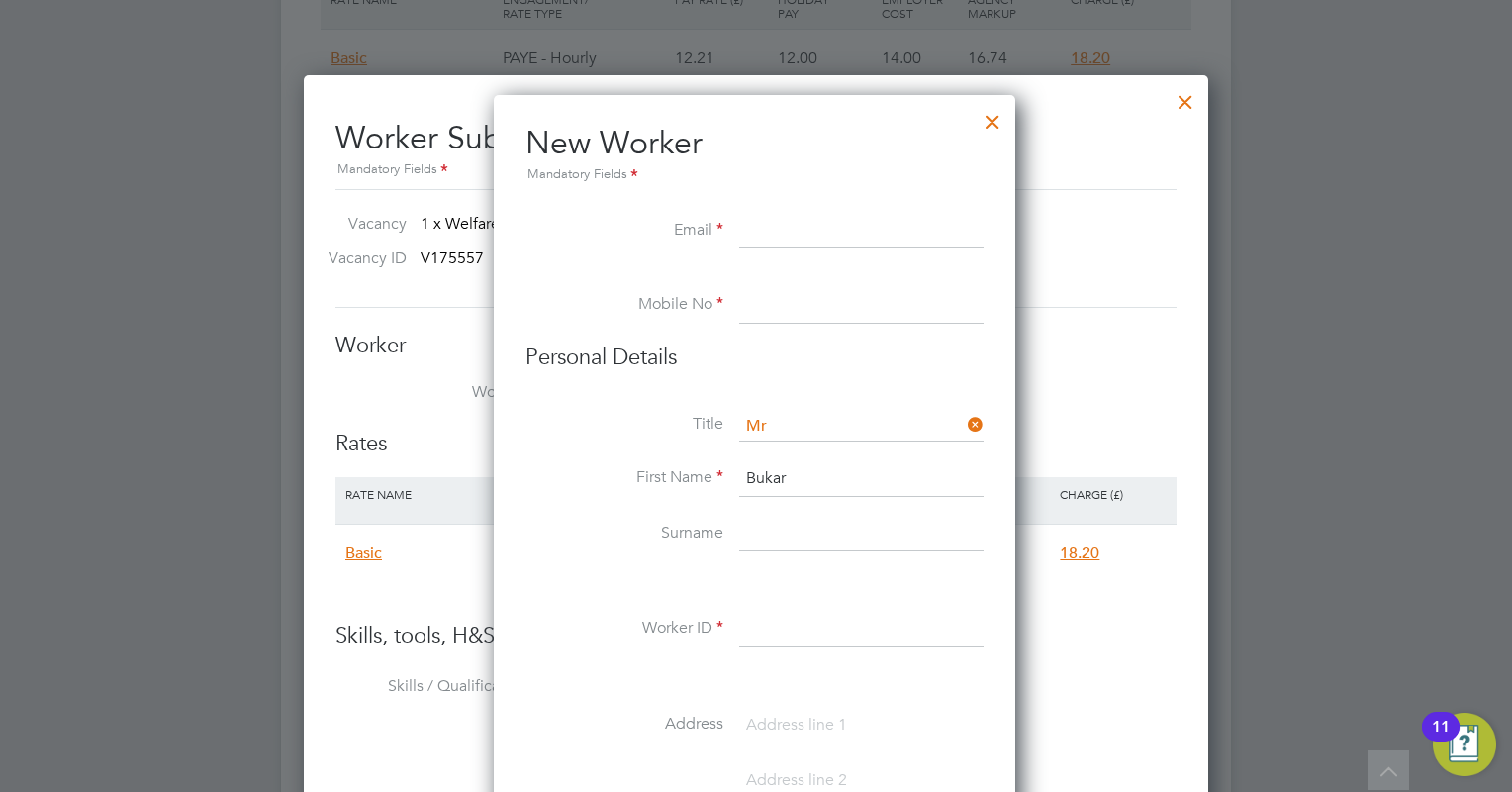 type on "Bukar" 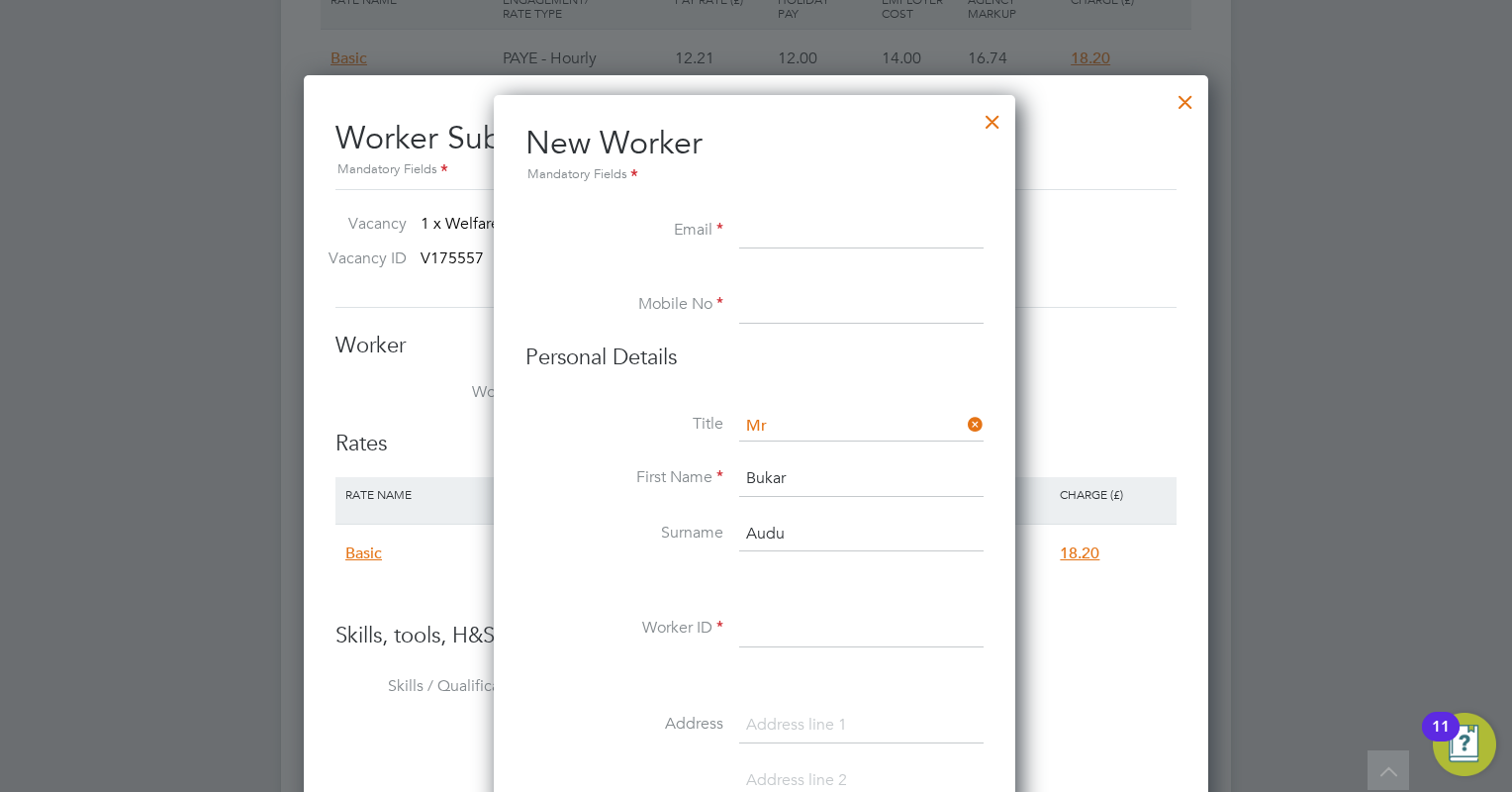 type on "Audu" 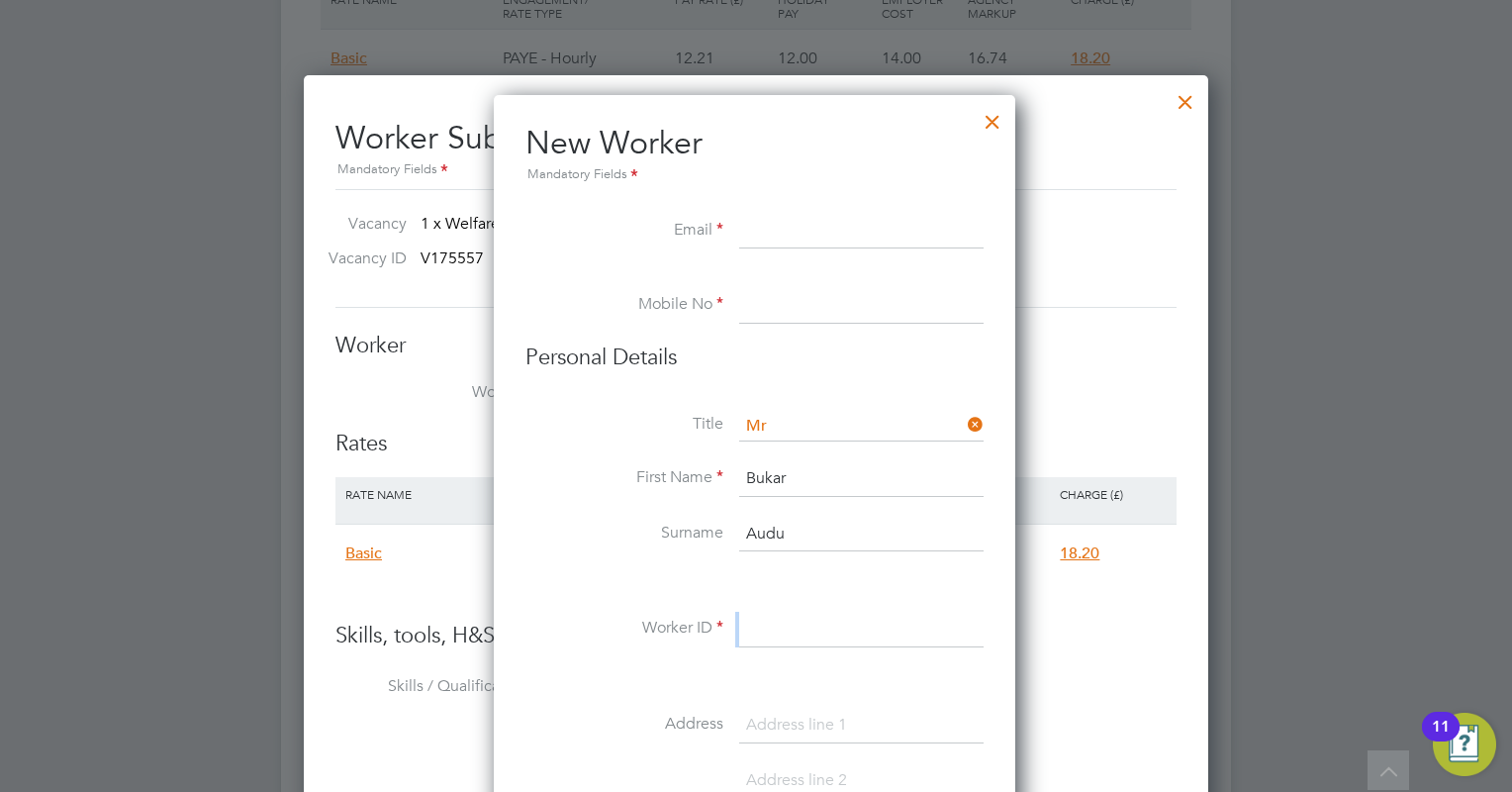 click on "Title   Mr First Name   Bukar Surname   Audu Worker ID   Address       Post code   Date of Birth   Gender   National Insurance No." at bounding box center (754, 771) 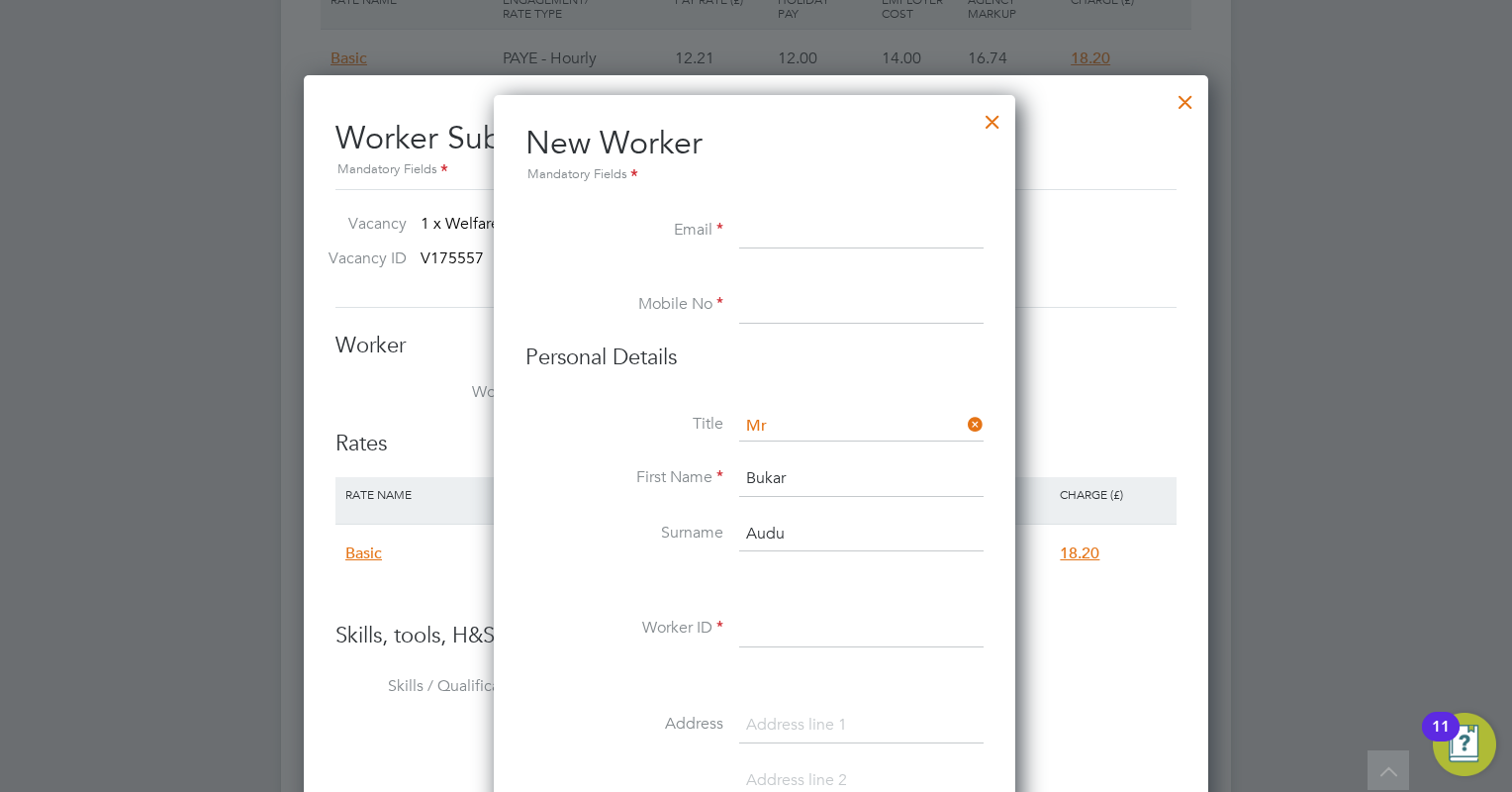 click on "Worker ID" at bounding box center (624, 628) 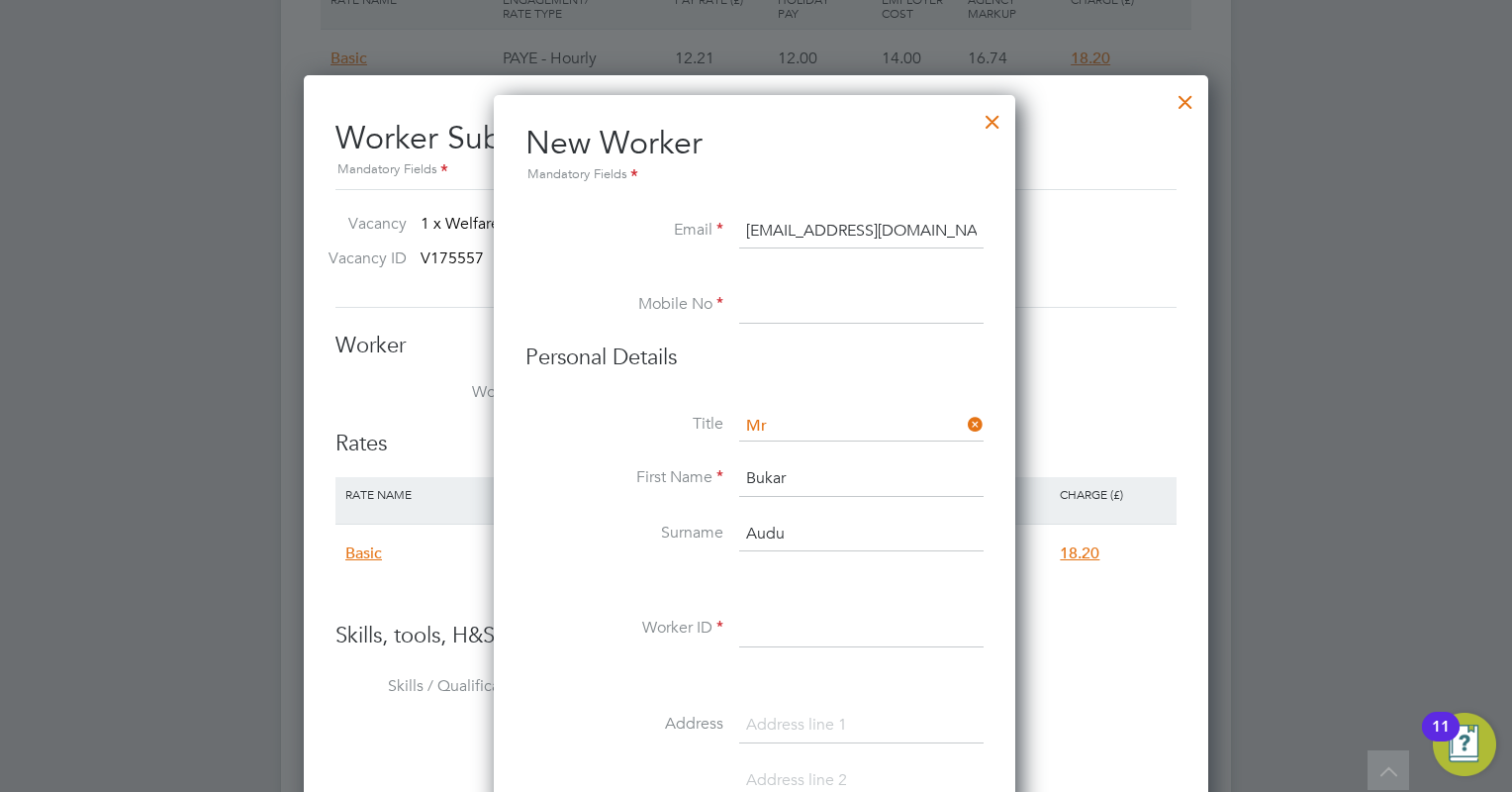 type on "07502009982" 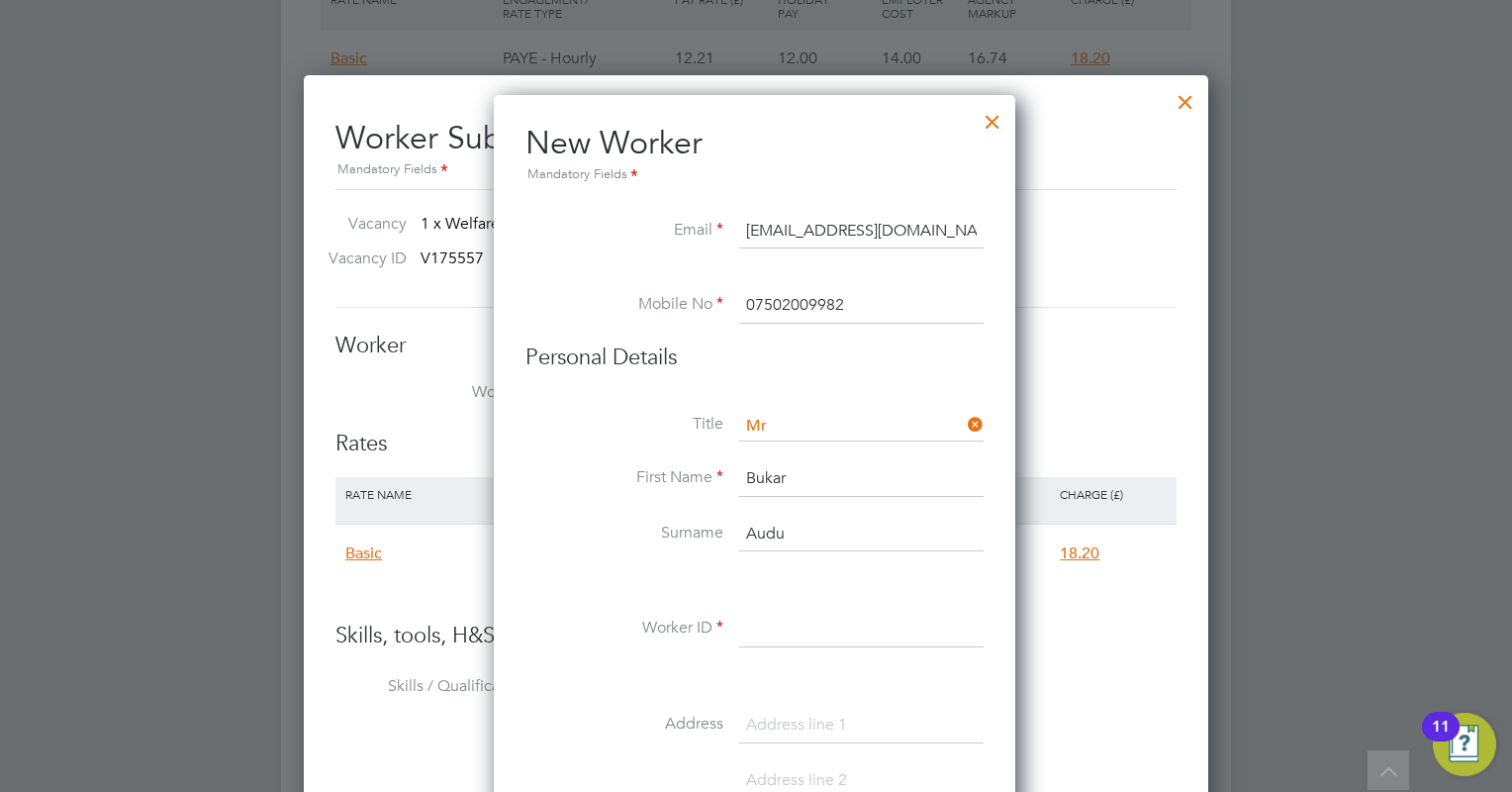 type on "3 Brookside Kedleston Street" 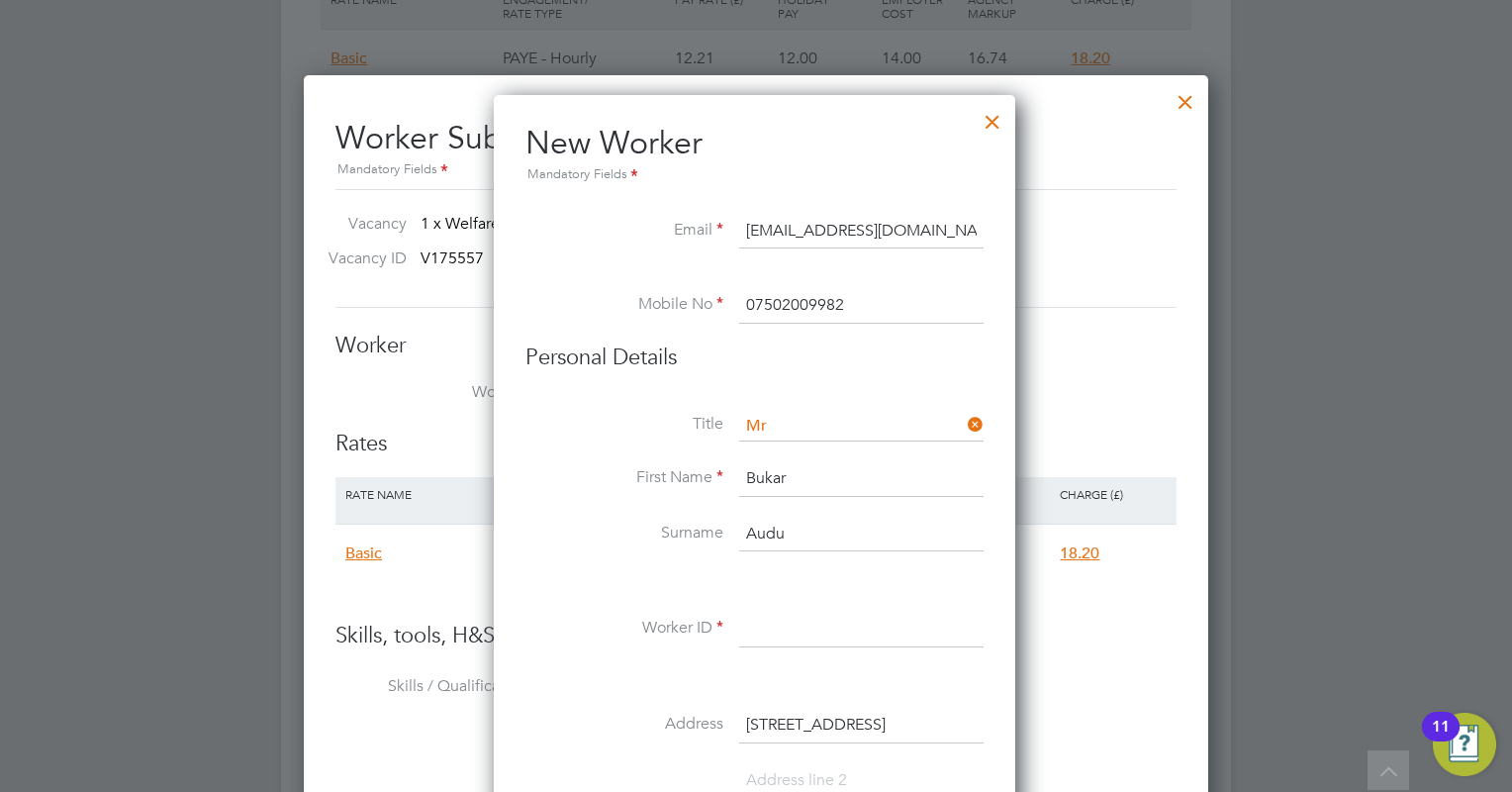 type on "DE1 3JY" 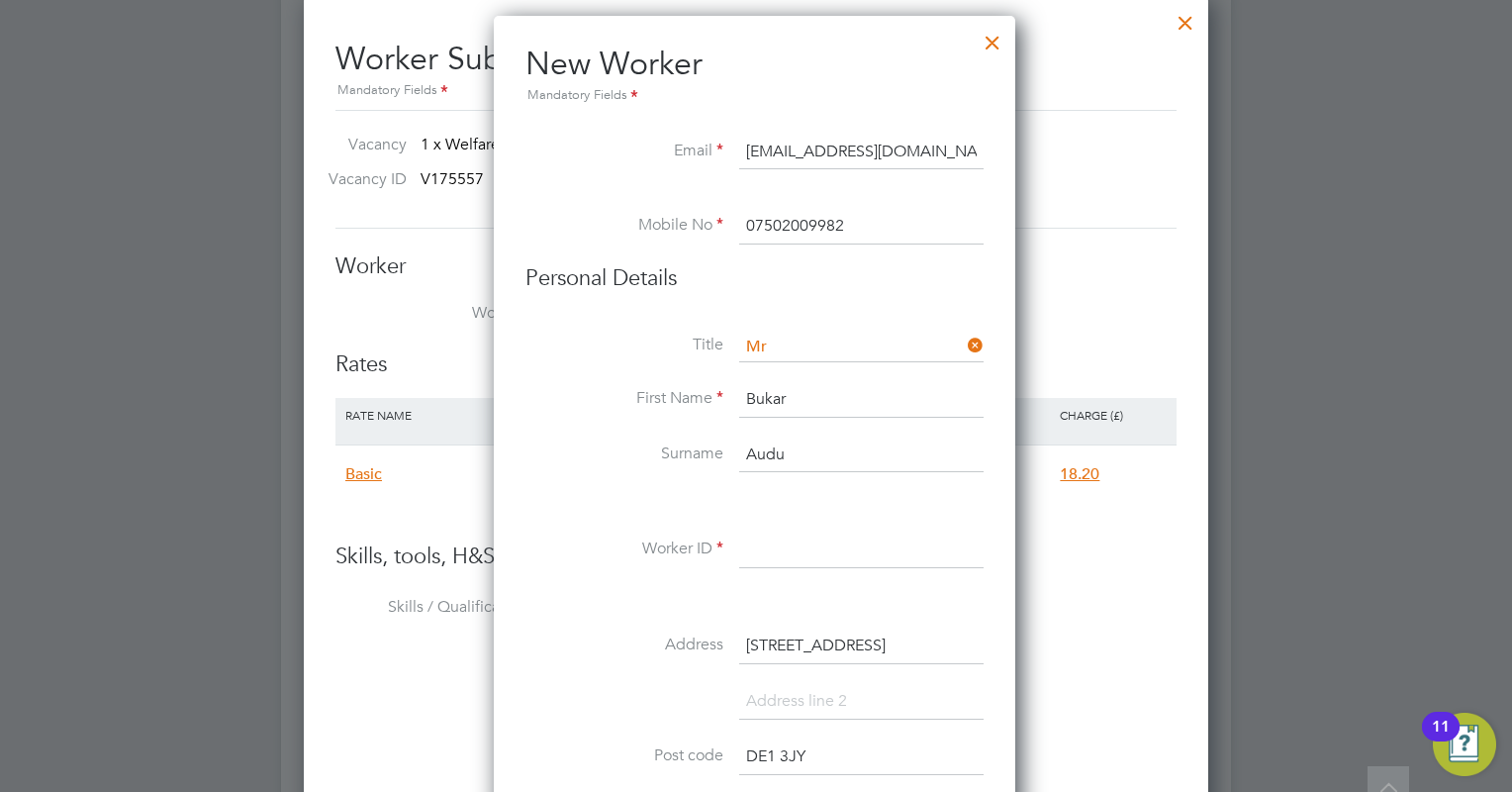 scroll, scrollTop: 1485, scrollLeft: 0, axis: vertical 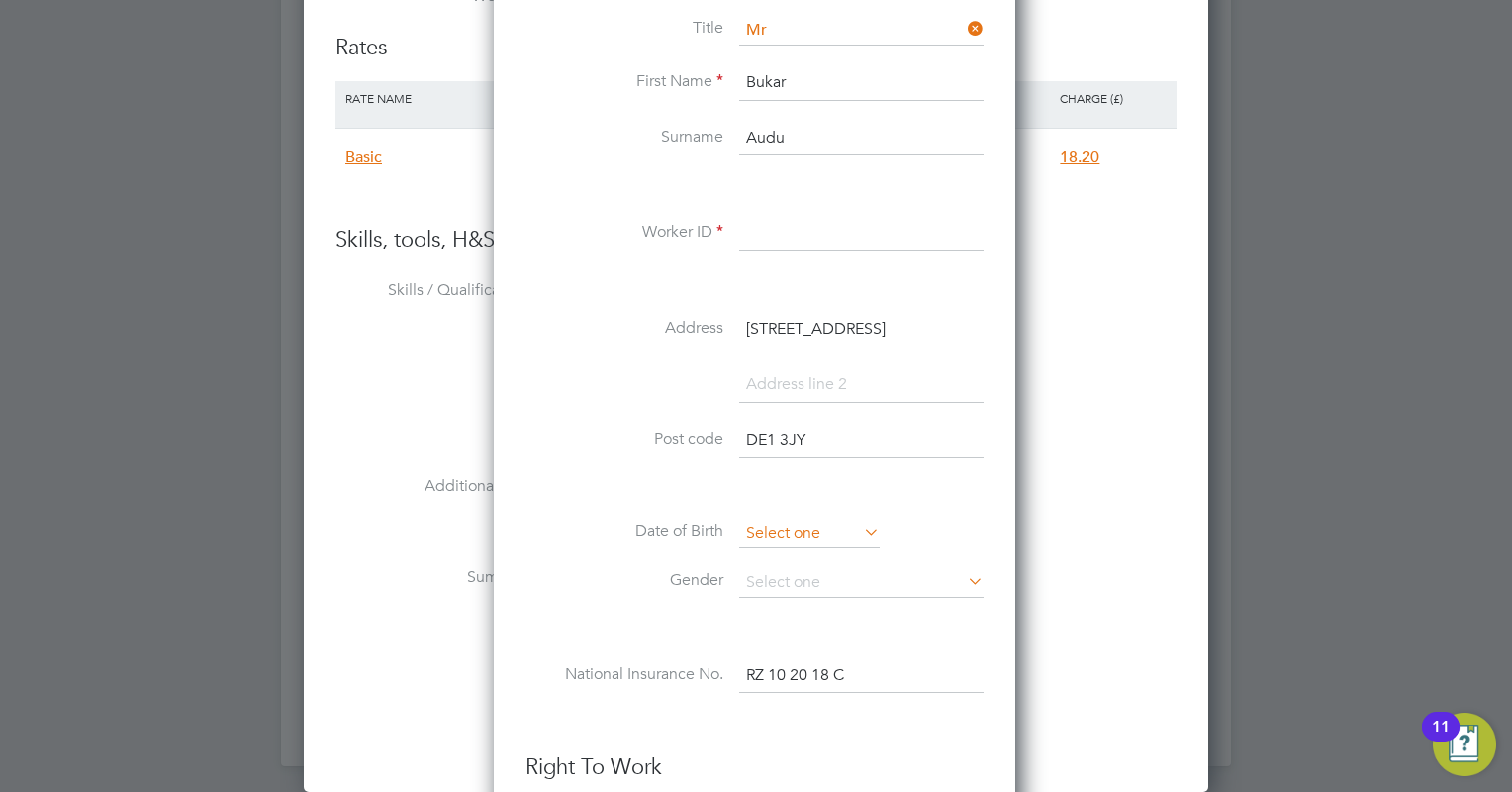 click at bounding box center (809, 534) 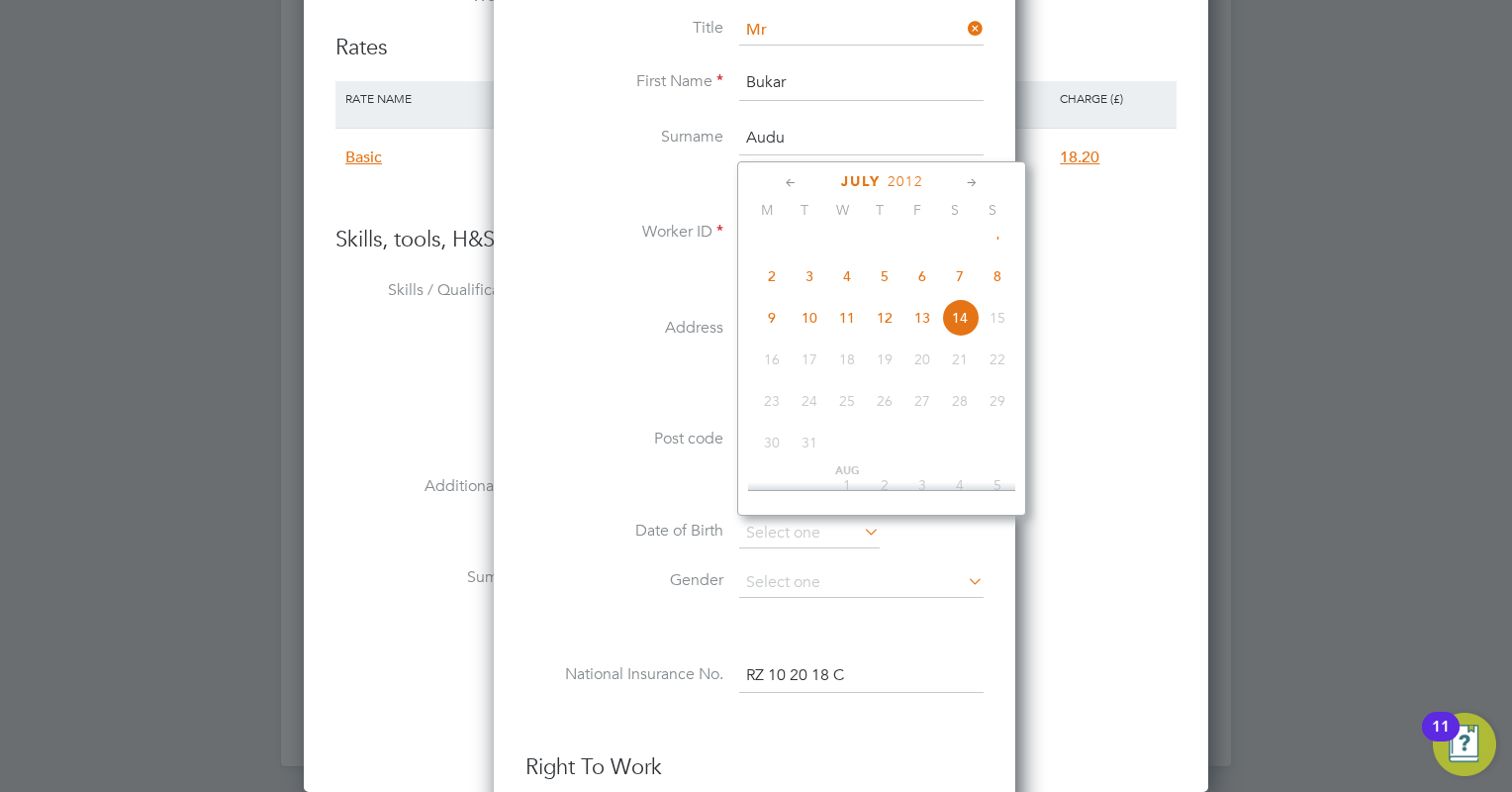 click on "2012" 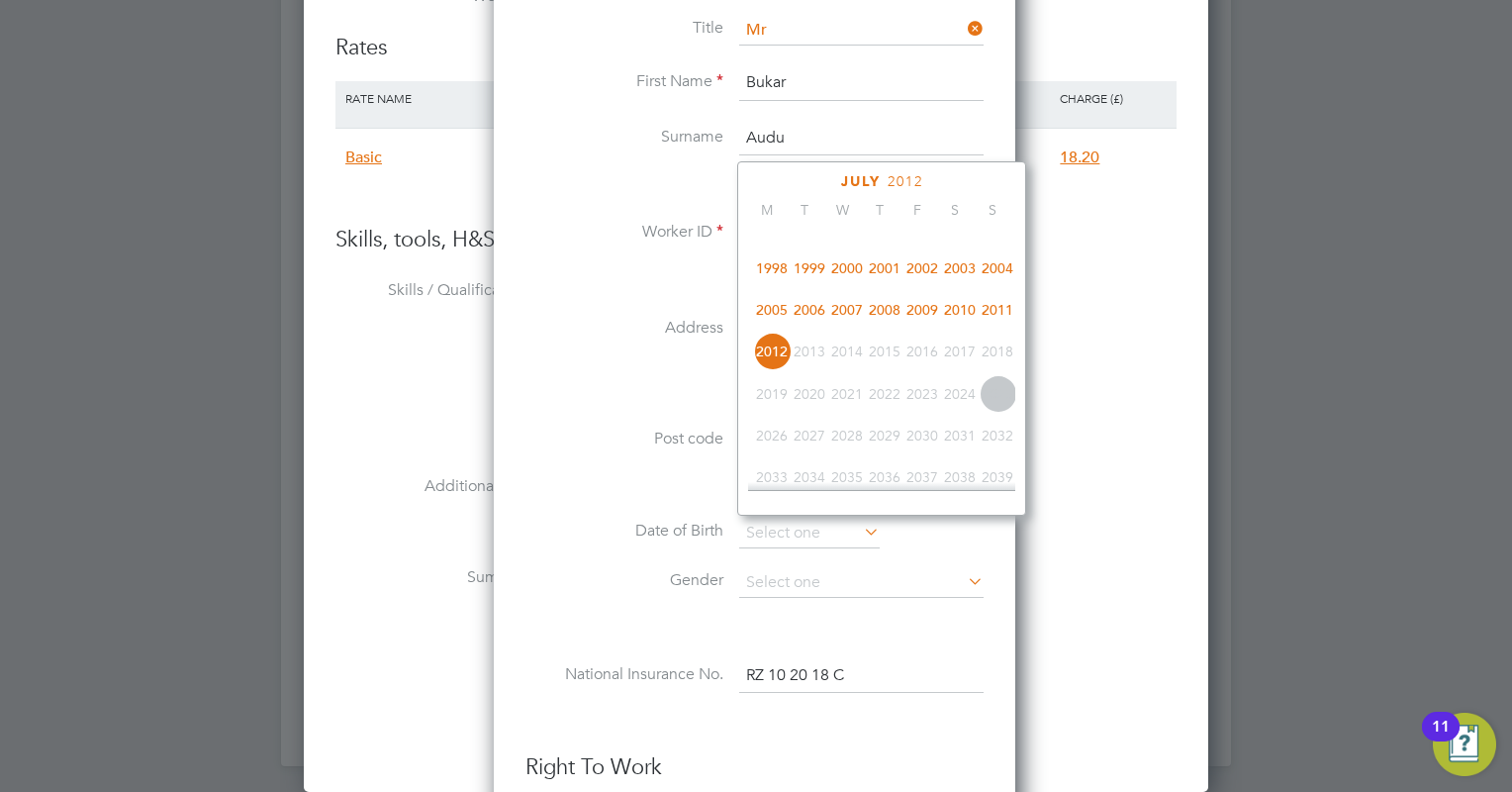 scroll, scrollTop: 431, scrollLeft: 0, axis: vertical 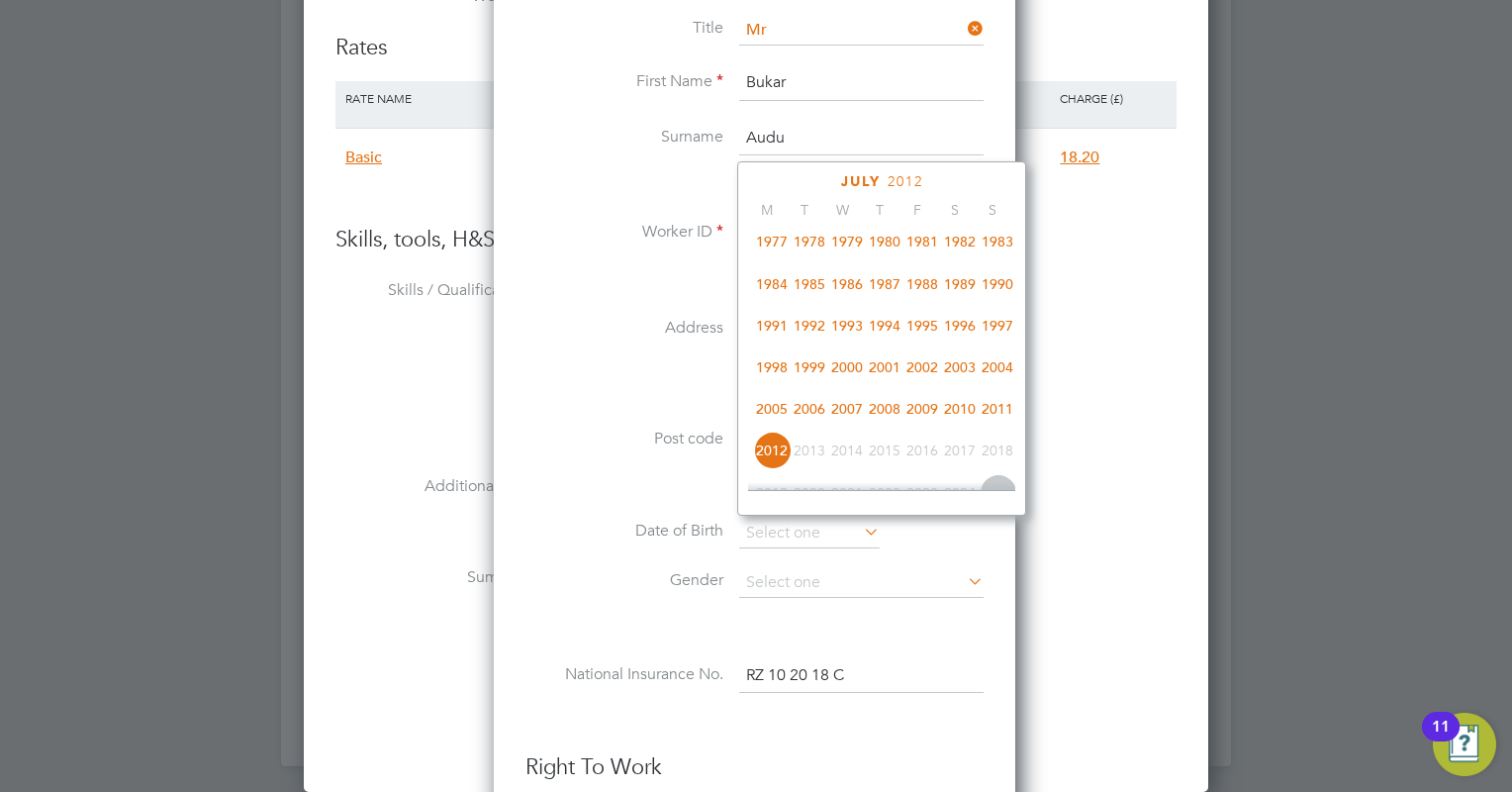 click on "1987" 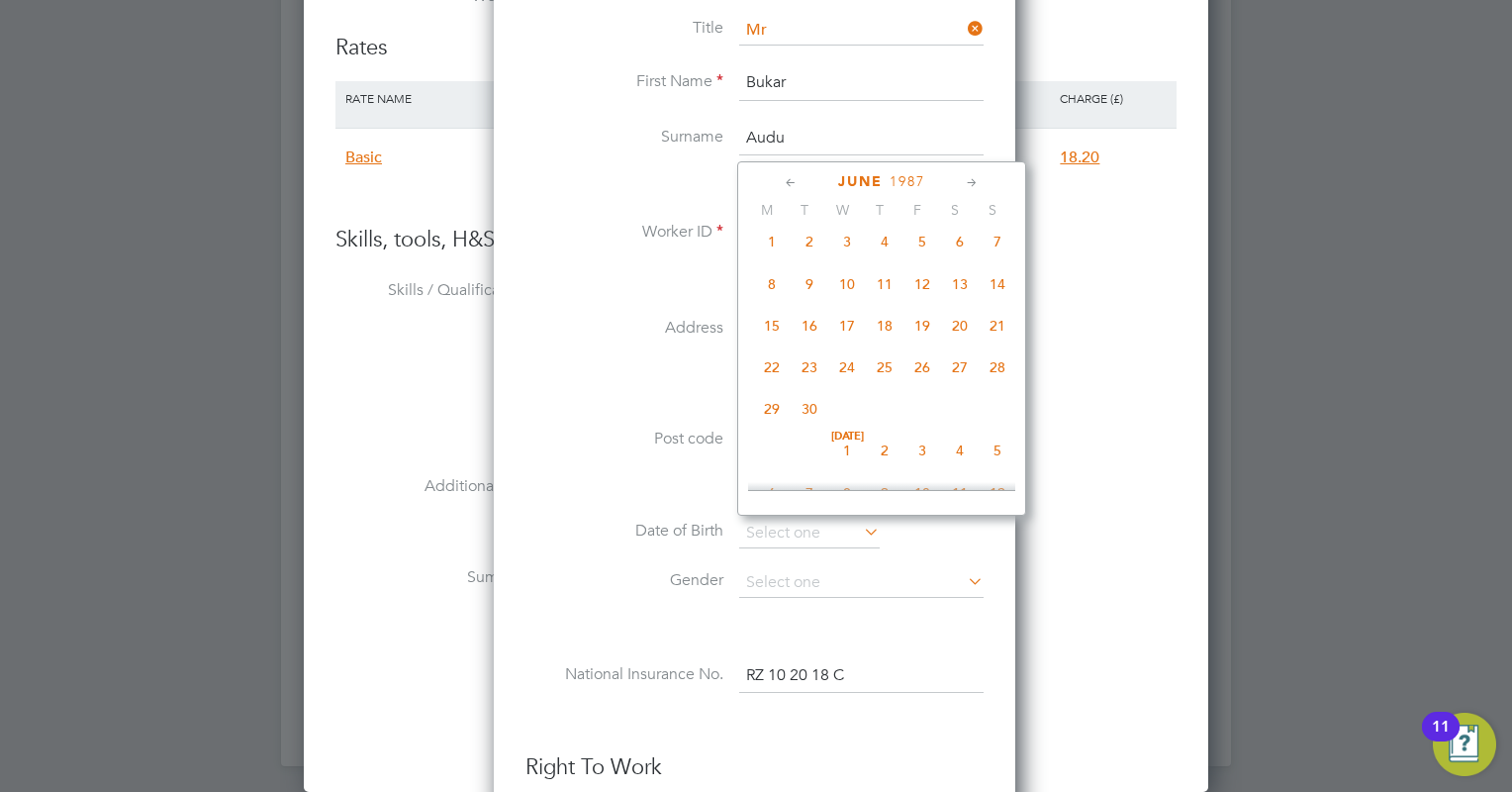 click 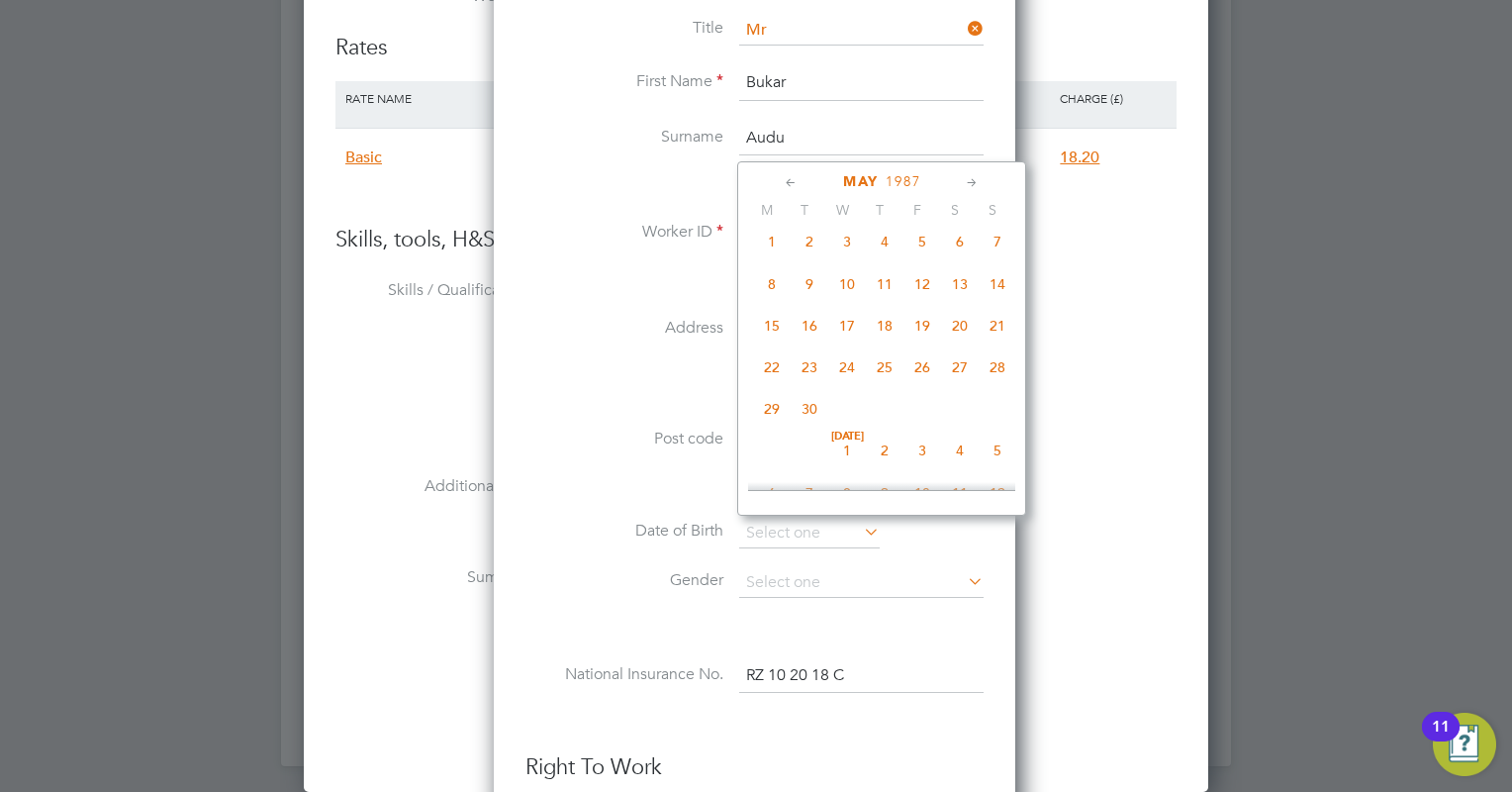 scroll, scrollTop: 214, scrollLeft: 0, axis: vertical 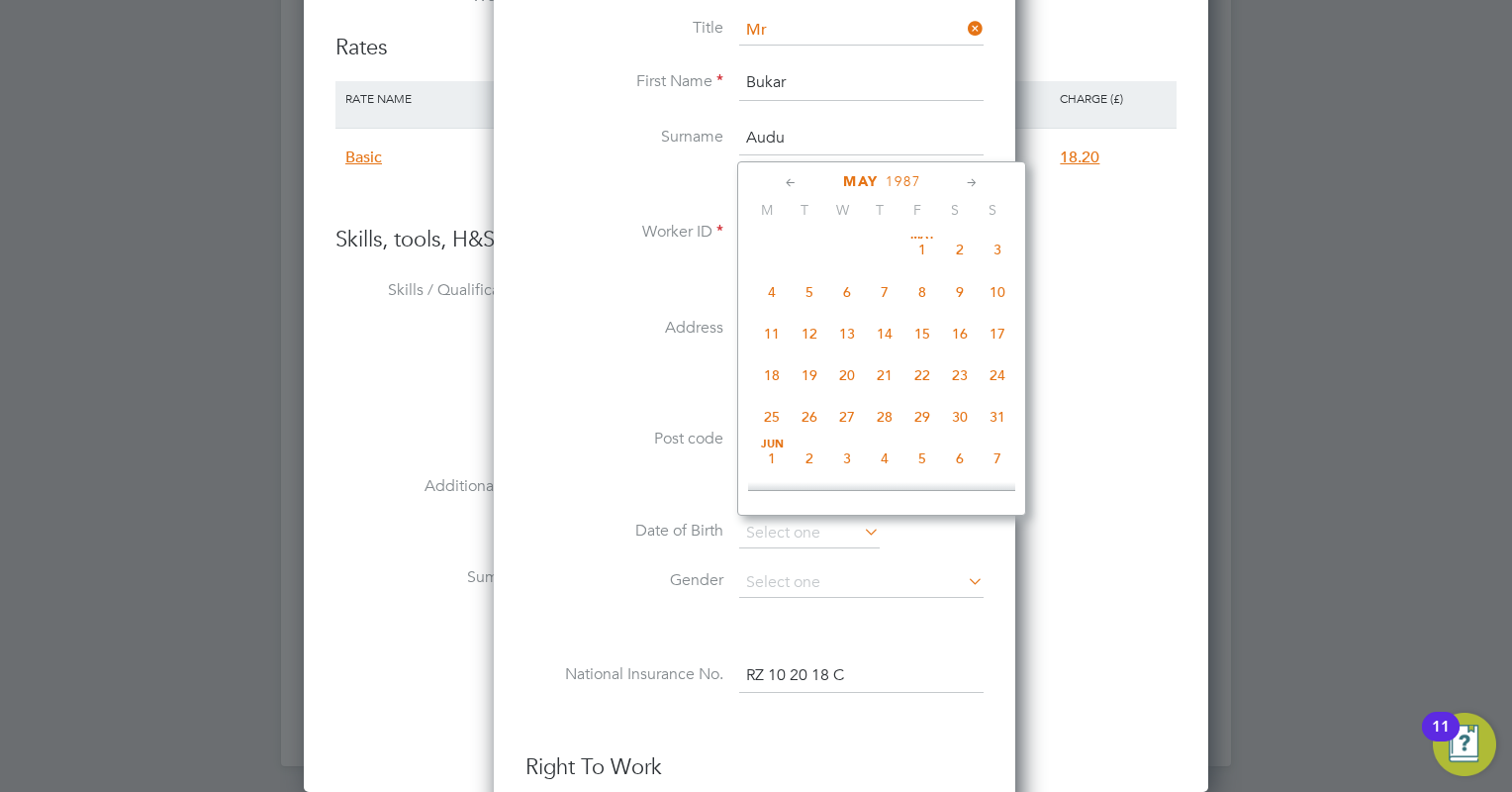 click 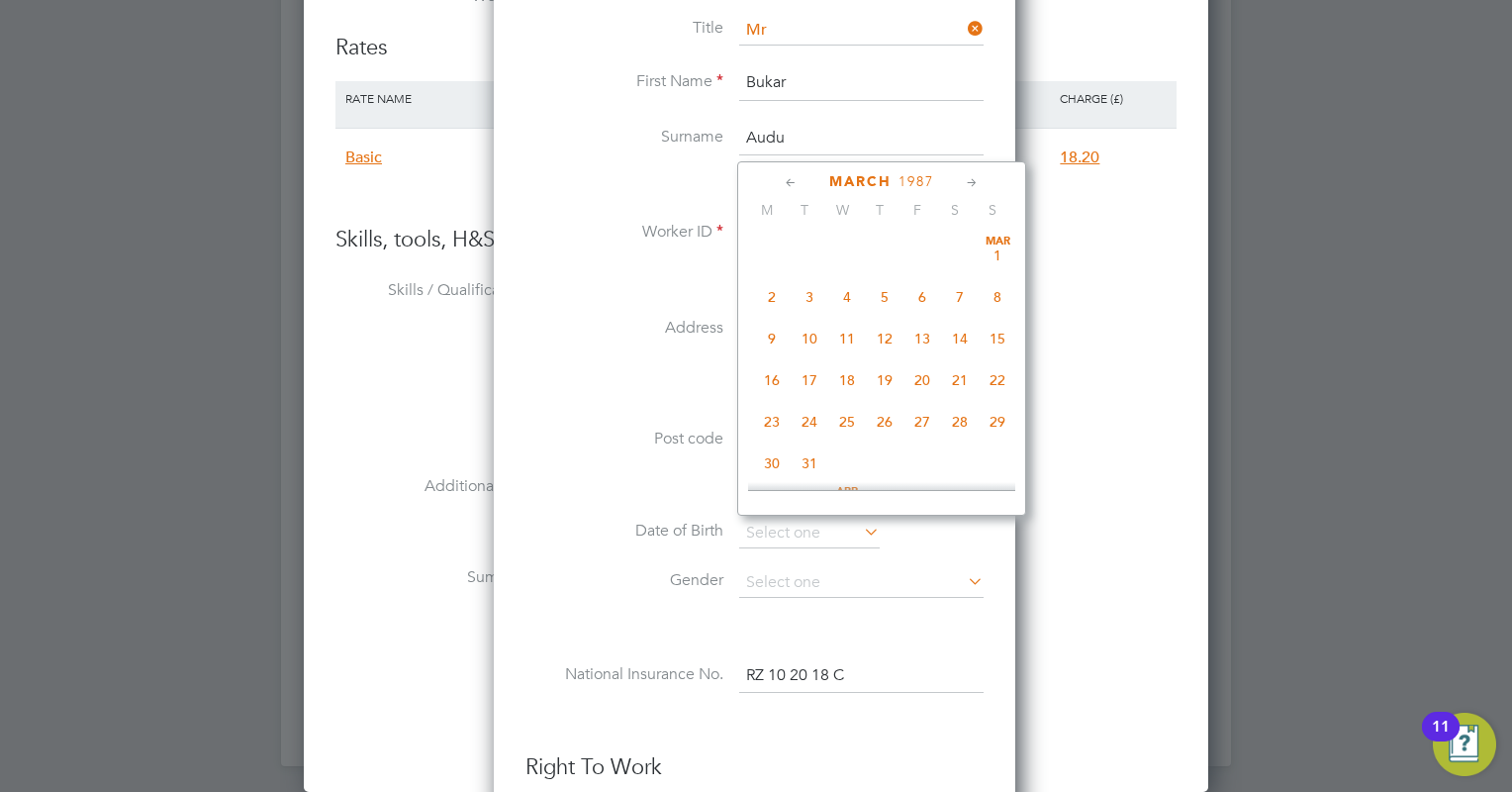 click 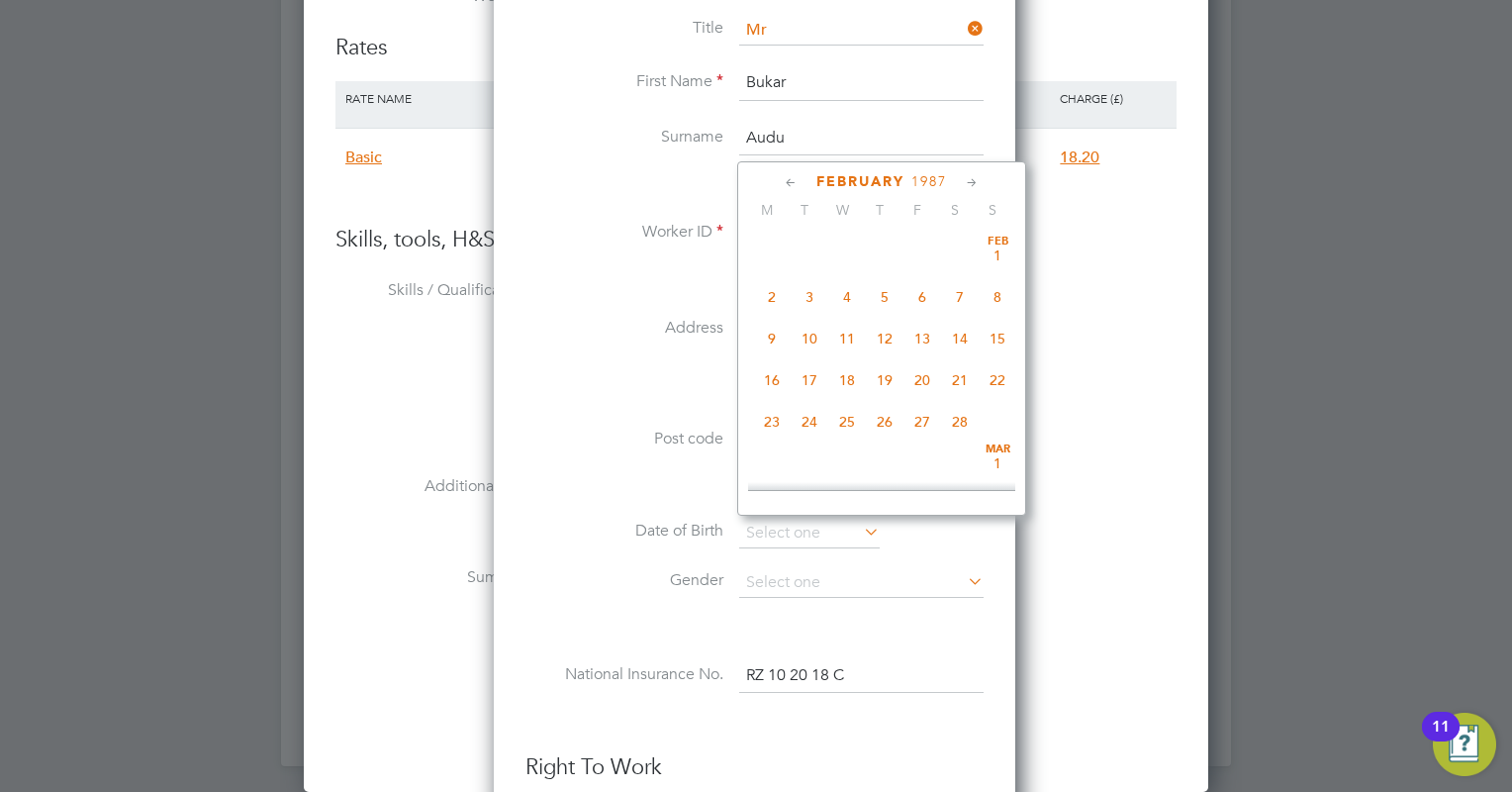 type on "16 Feb 1987" 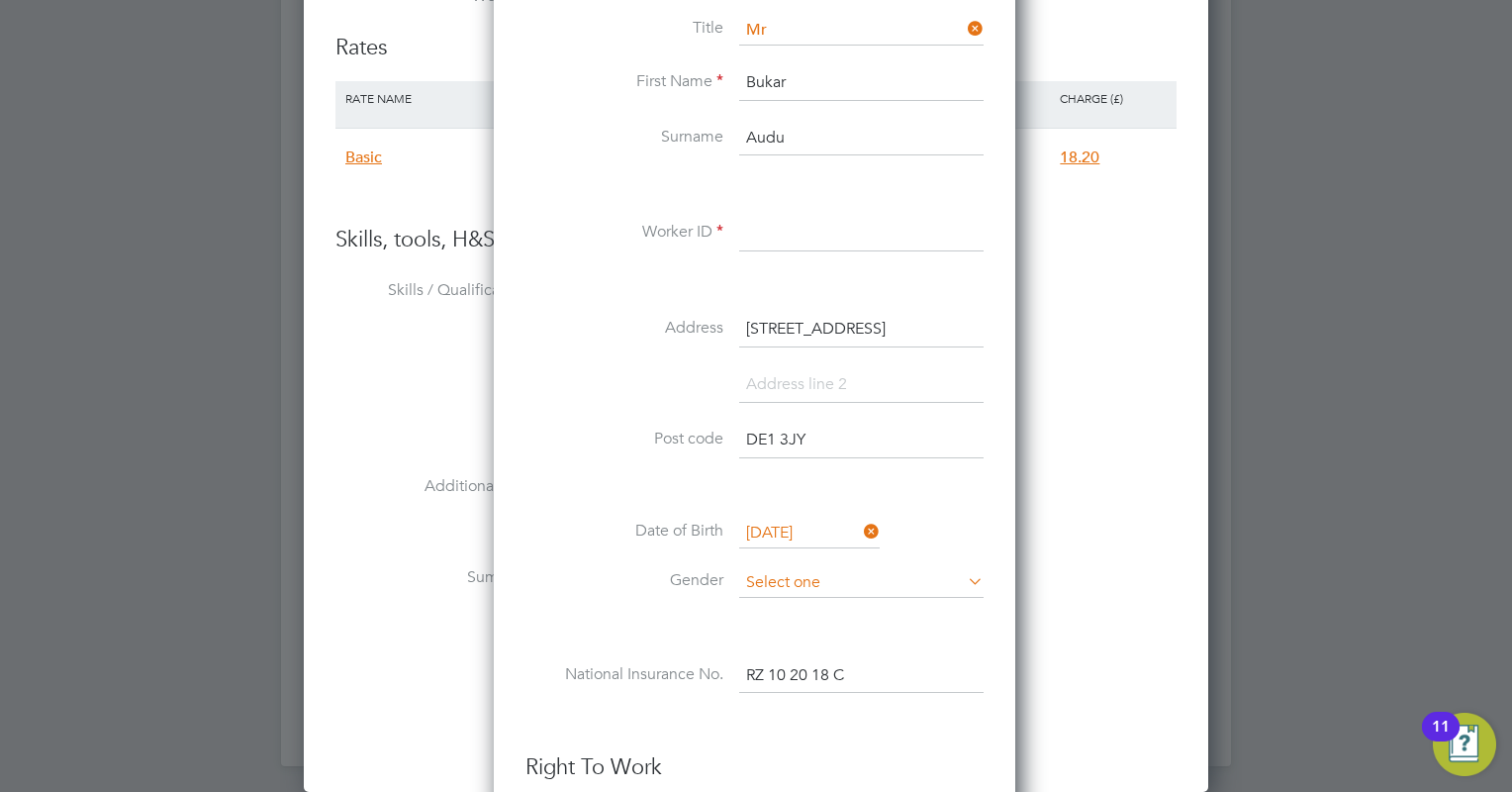 click at bounding box center (861, 583) 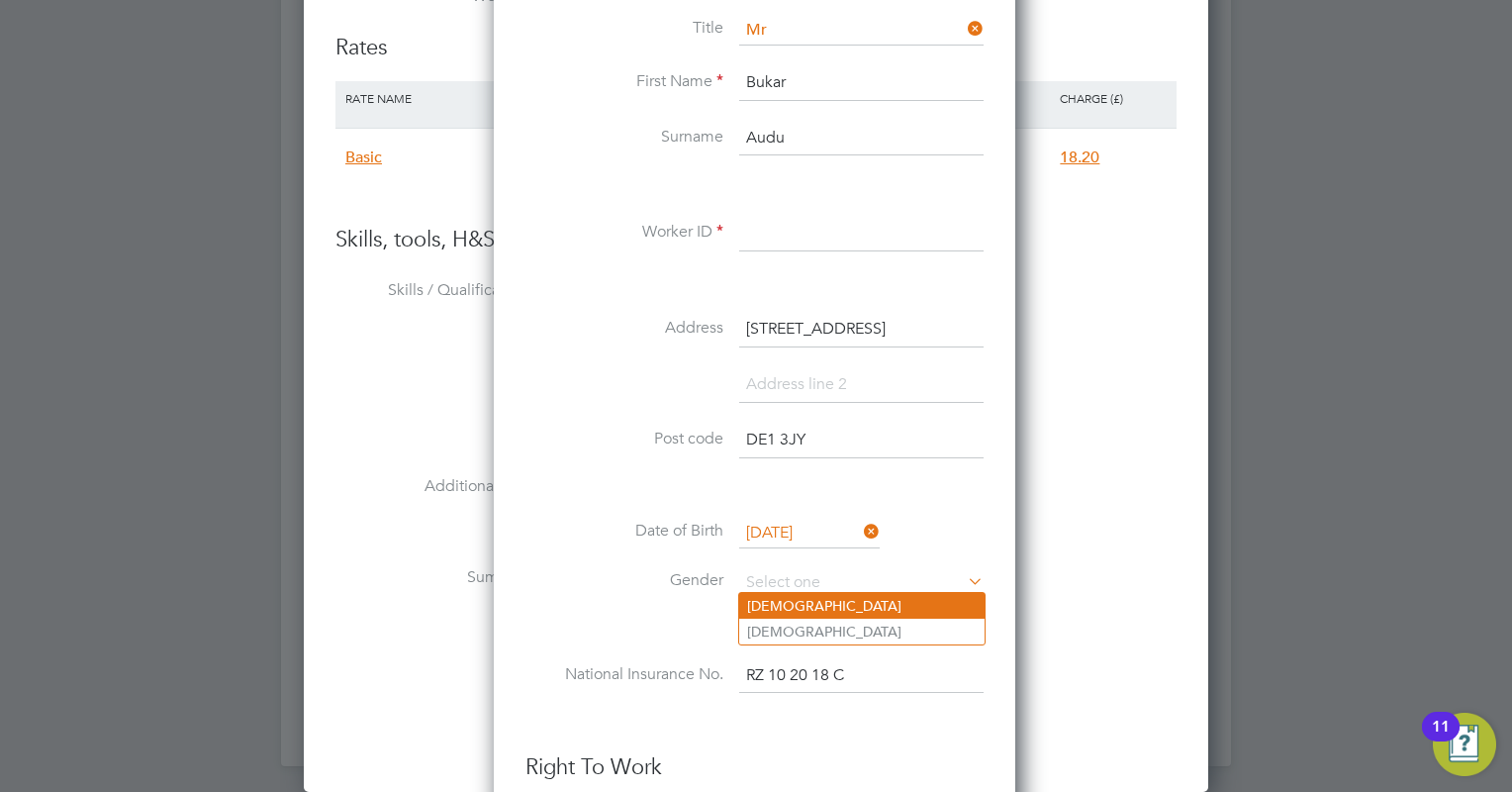 click on "Male" 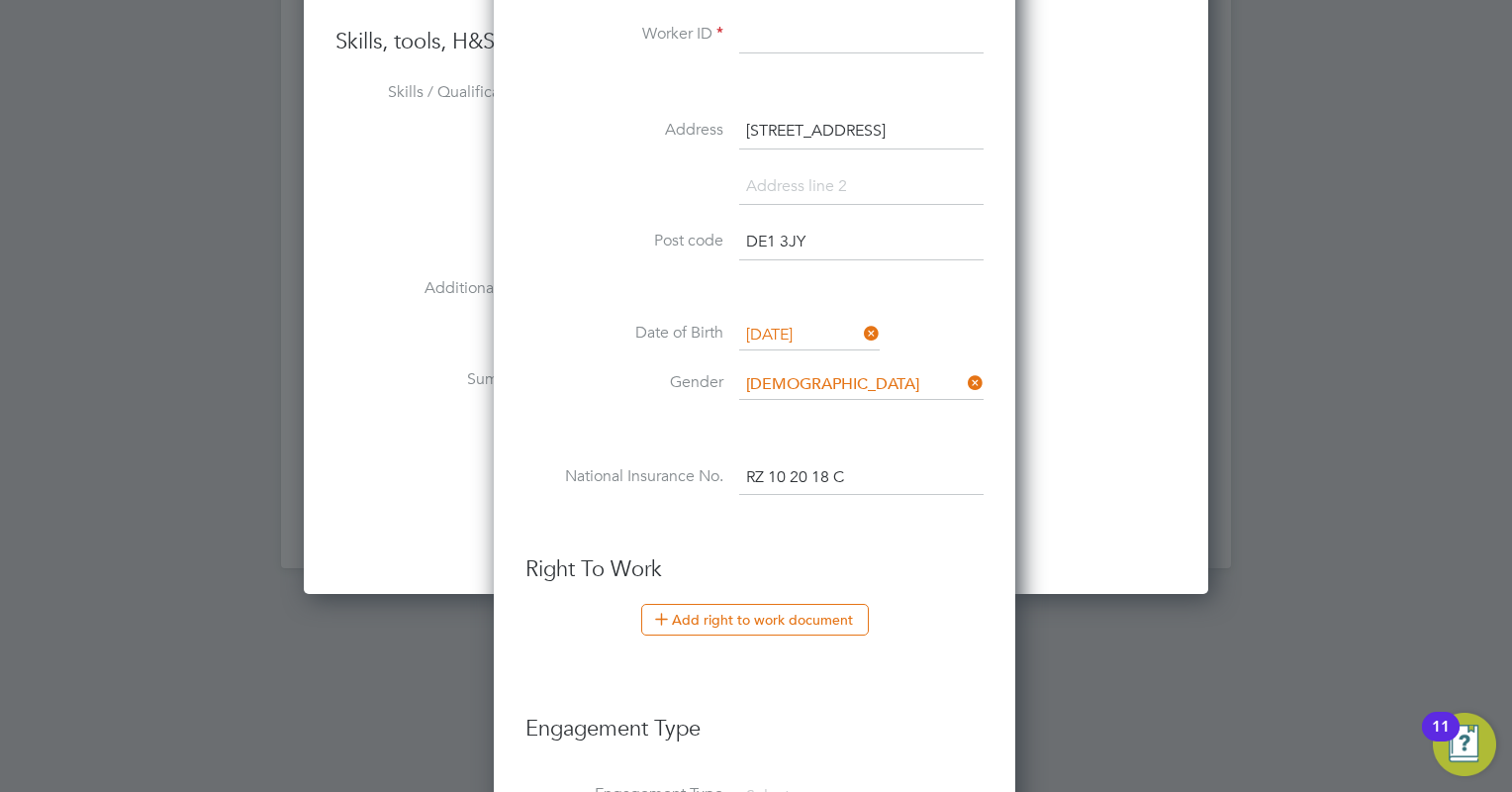 scroll, scrollTop: 2079, scrollLeft: 0, axis: vertical 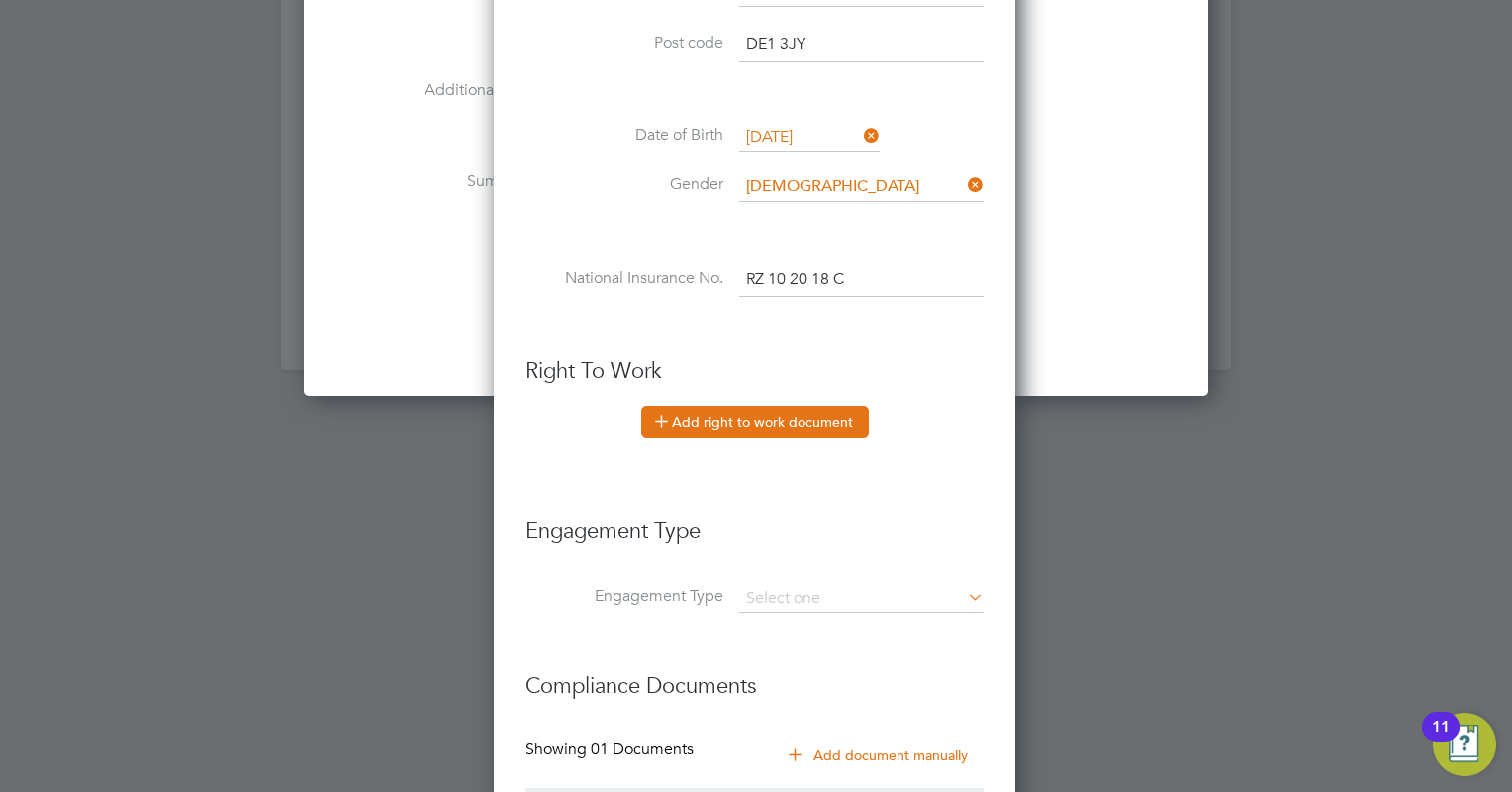 click on "Add right to work document" at bounding box center [755, 422] 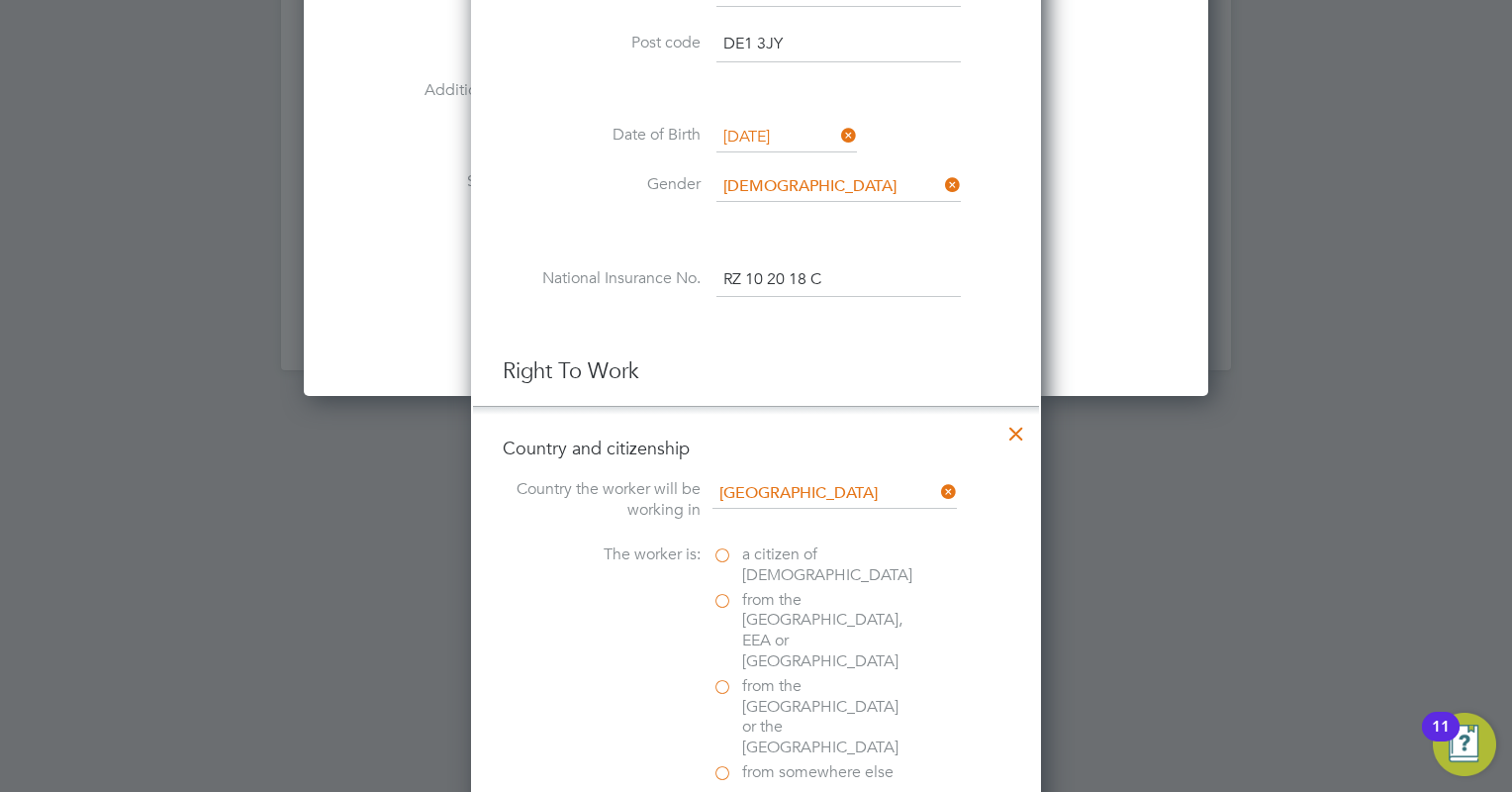 scroll, scrollTop: 10, scrollLeft: 10, axis: both 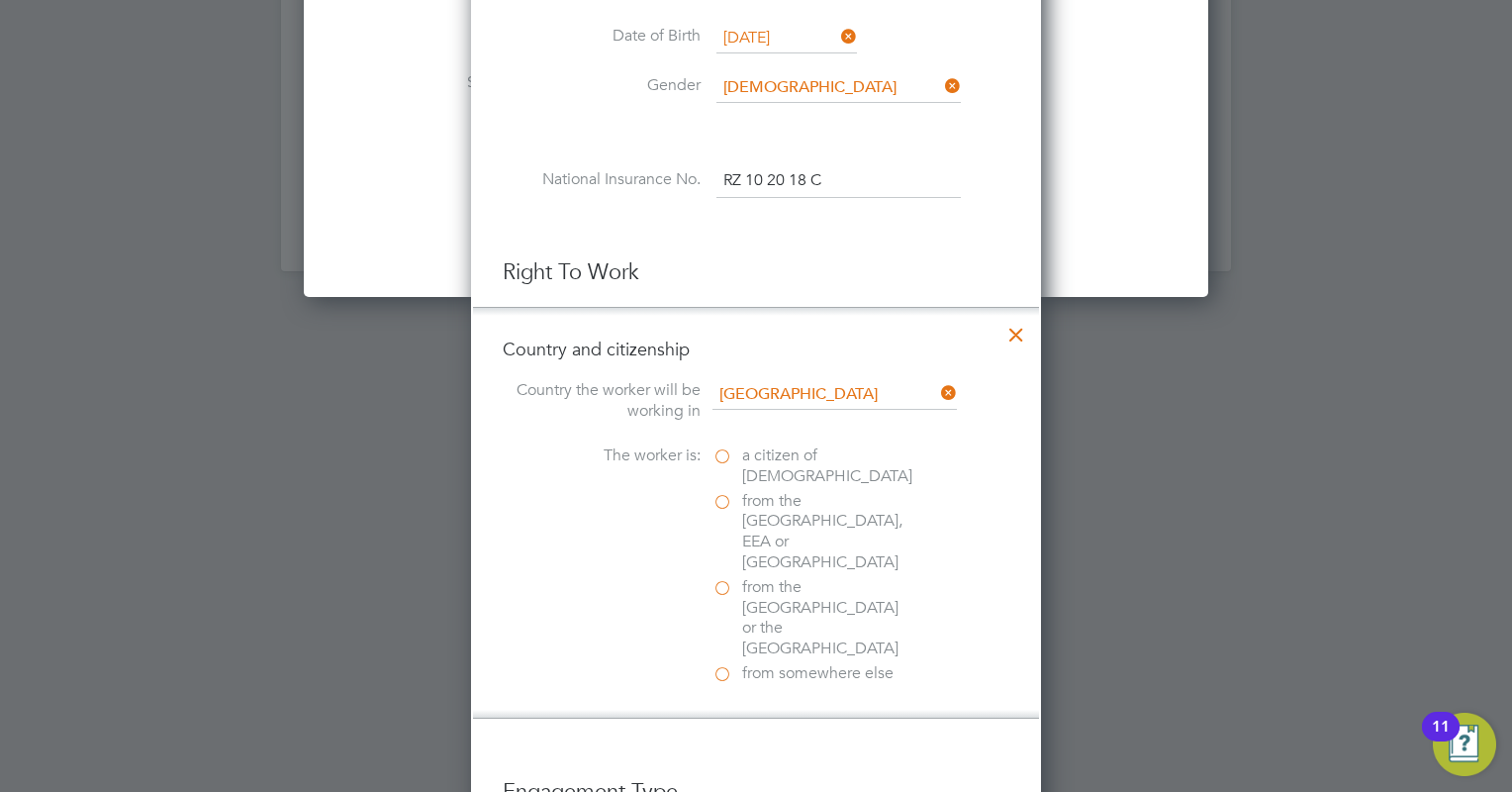 click on "from somewhere else" at bounding box center [817, 673] 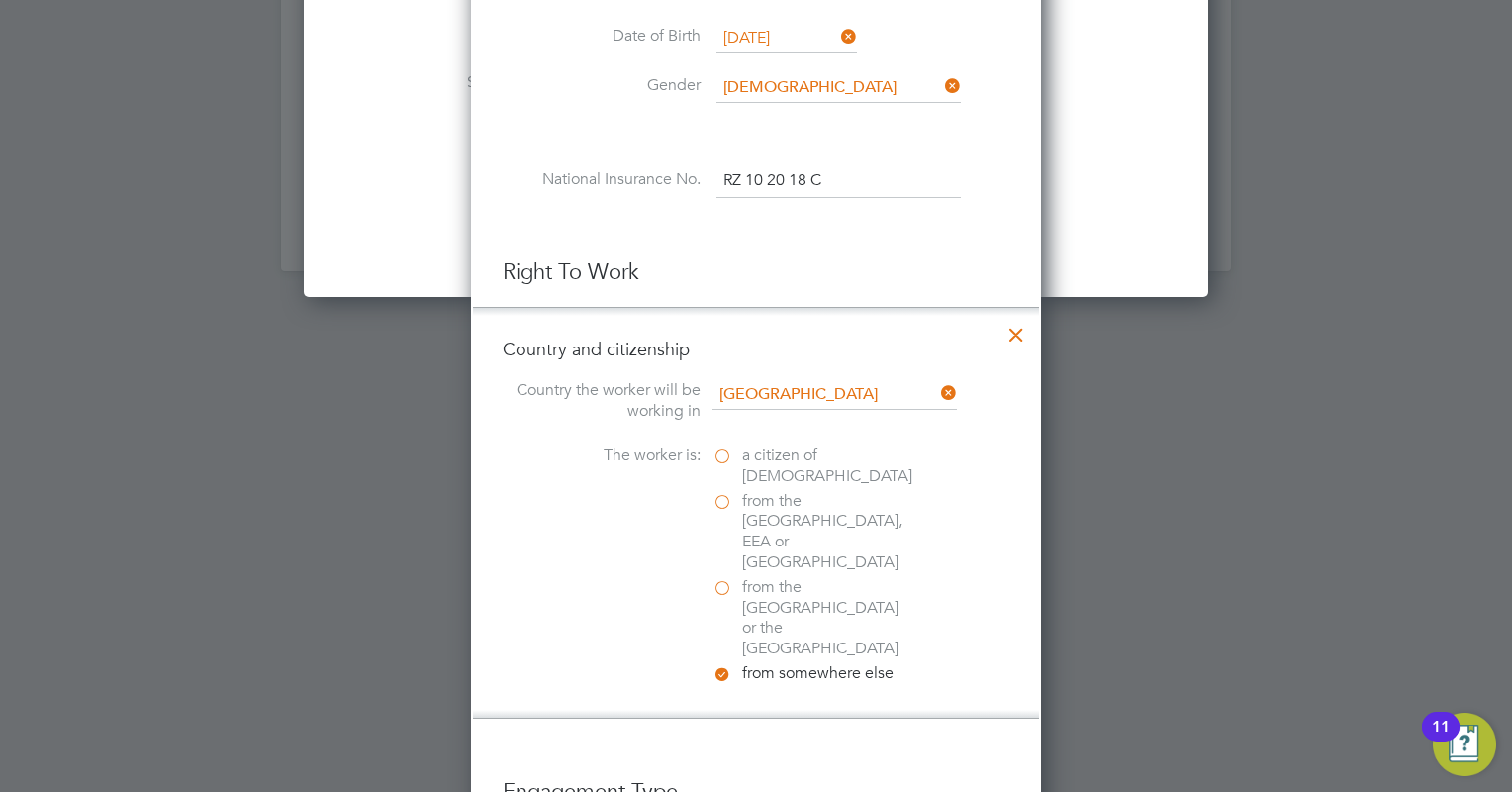 scroll, scrollTop: 10, scrollLeft: 10, axis: both 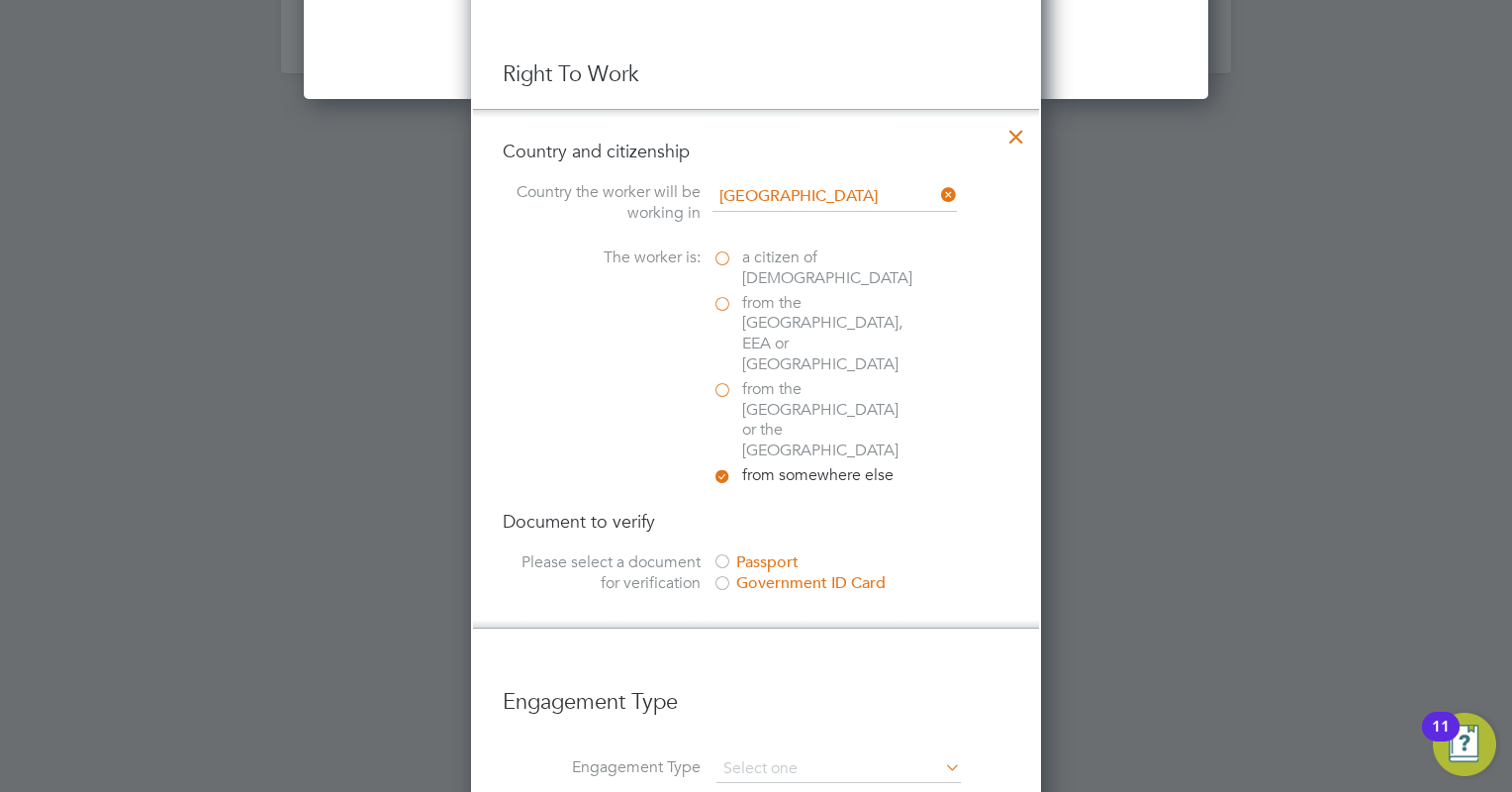 click on "Passport" at bounding box center [861, 562] 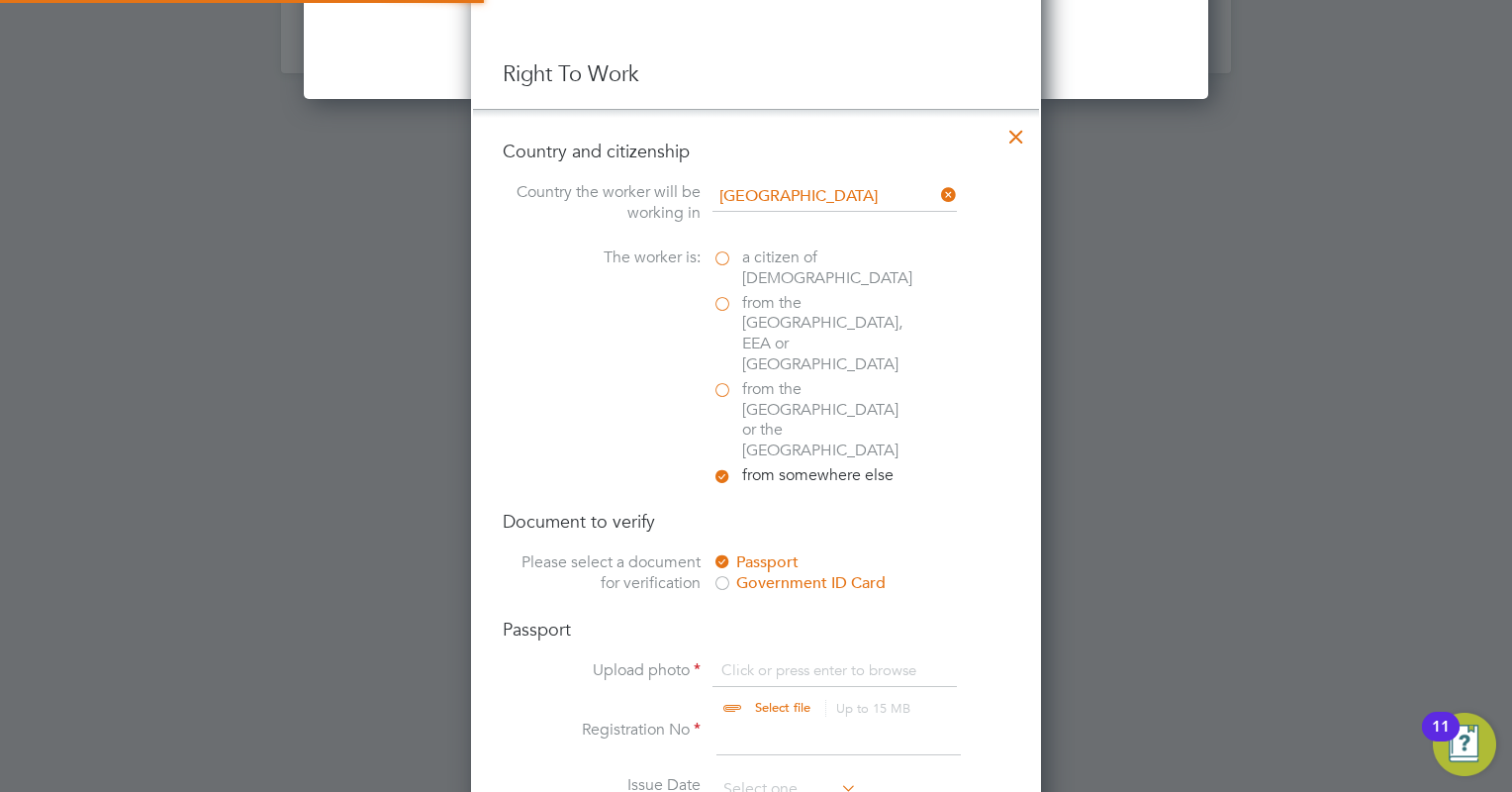 scroll, scrollTop: 10, scrollLeft: 10, axis: both 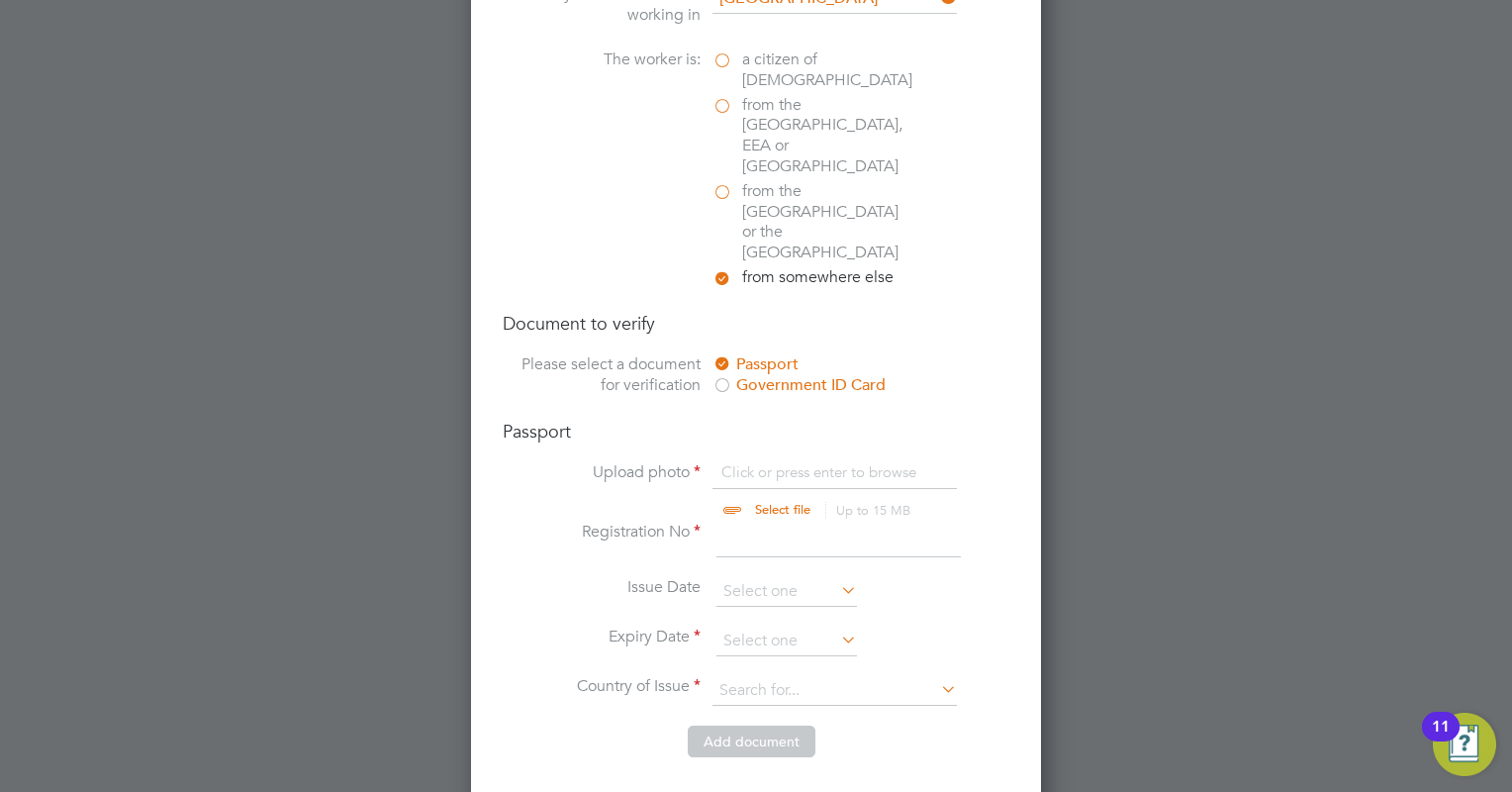 click on "Passport Upload photo Click or press enter to browse     Select file     Up to 15 MB Drop your file here Registration No   Issue Date   Expiry Date   Country of Issue" at bounding box center [756, 572] 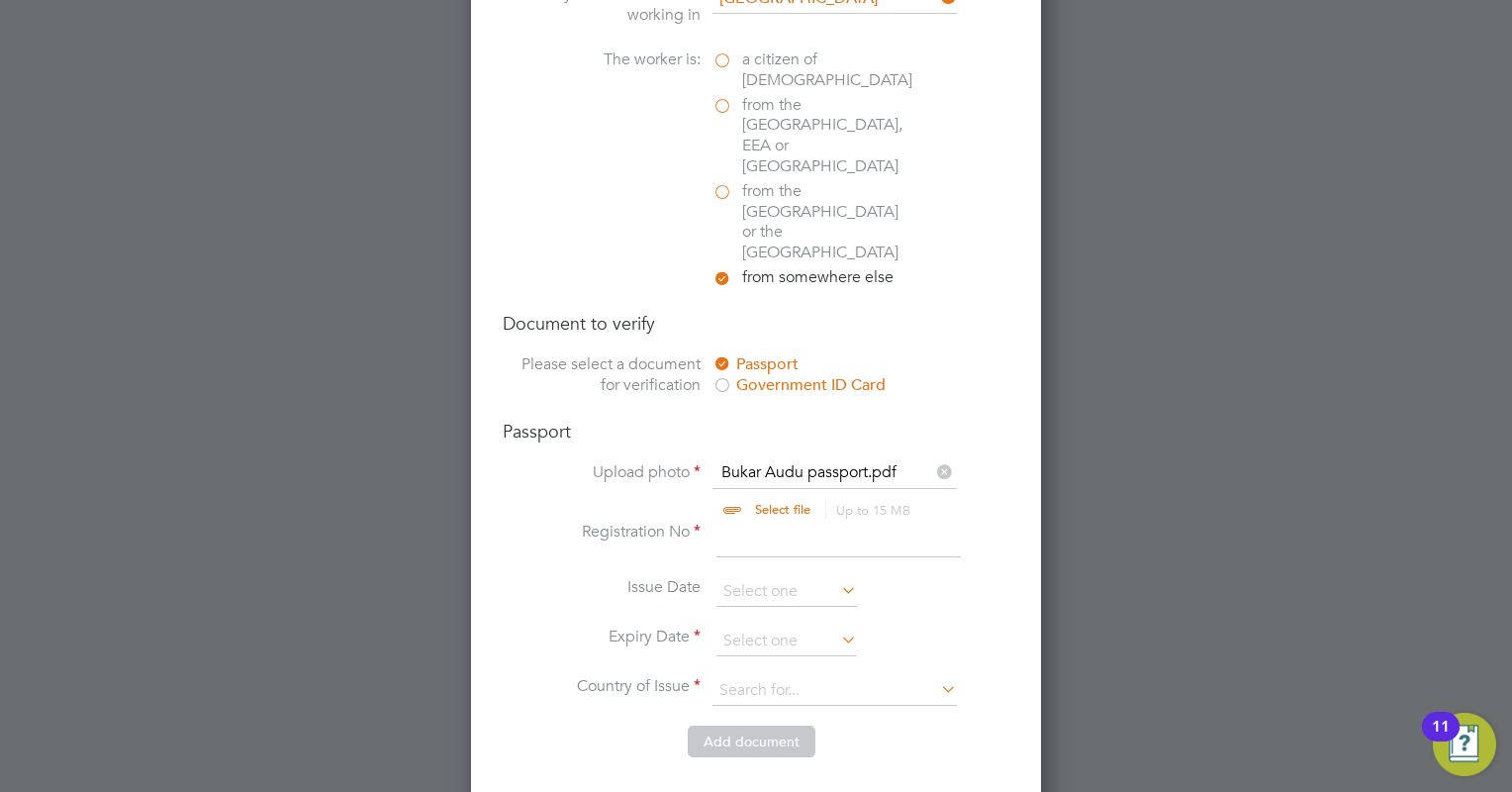 click at bounding box center (838, 540) 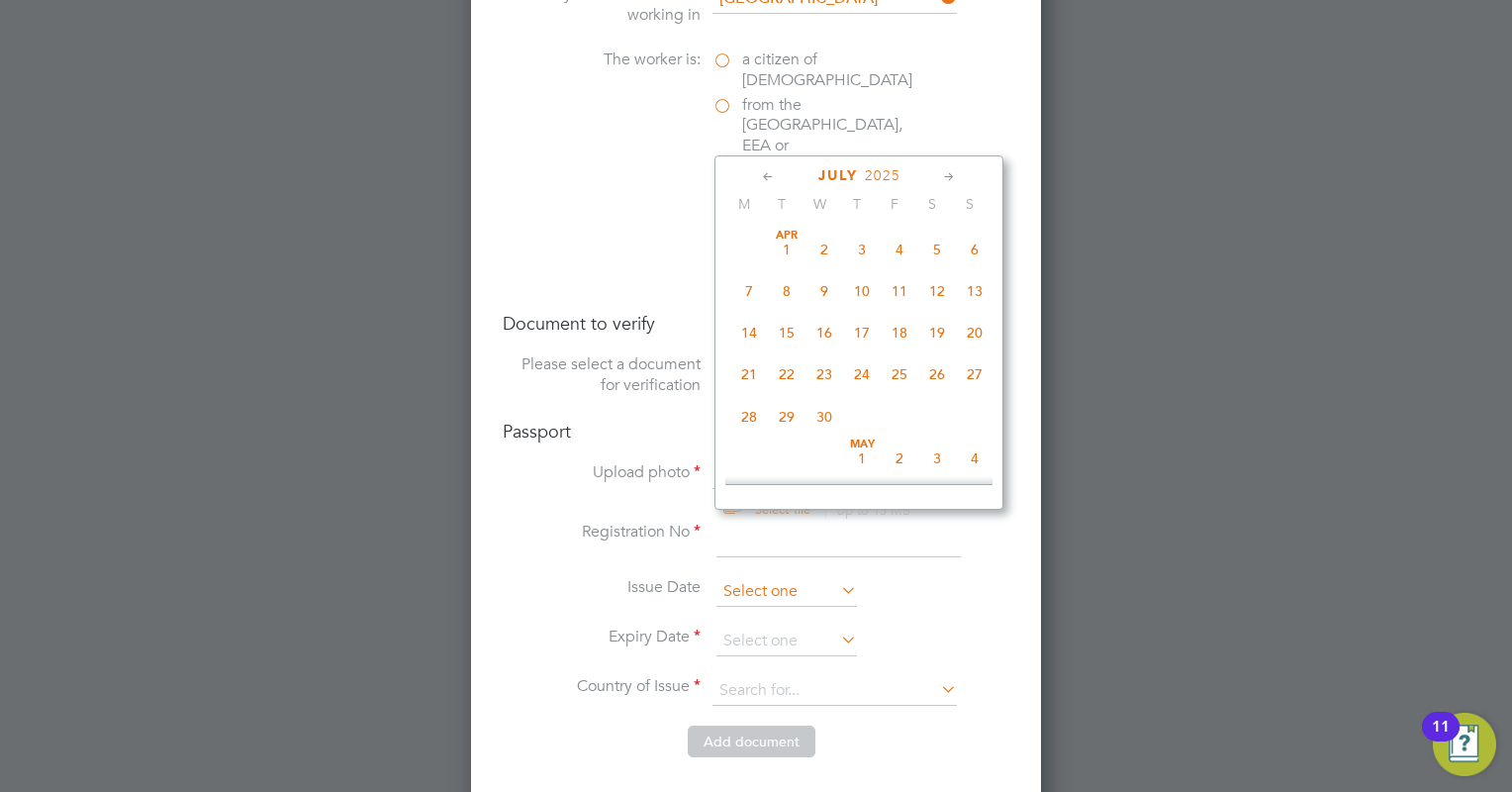 click at bounding box center [787, 592] 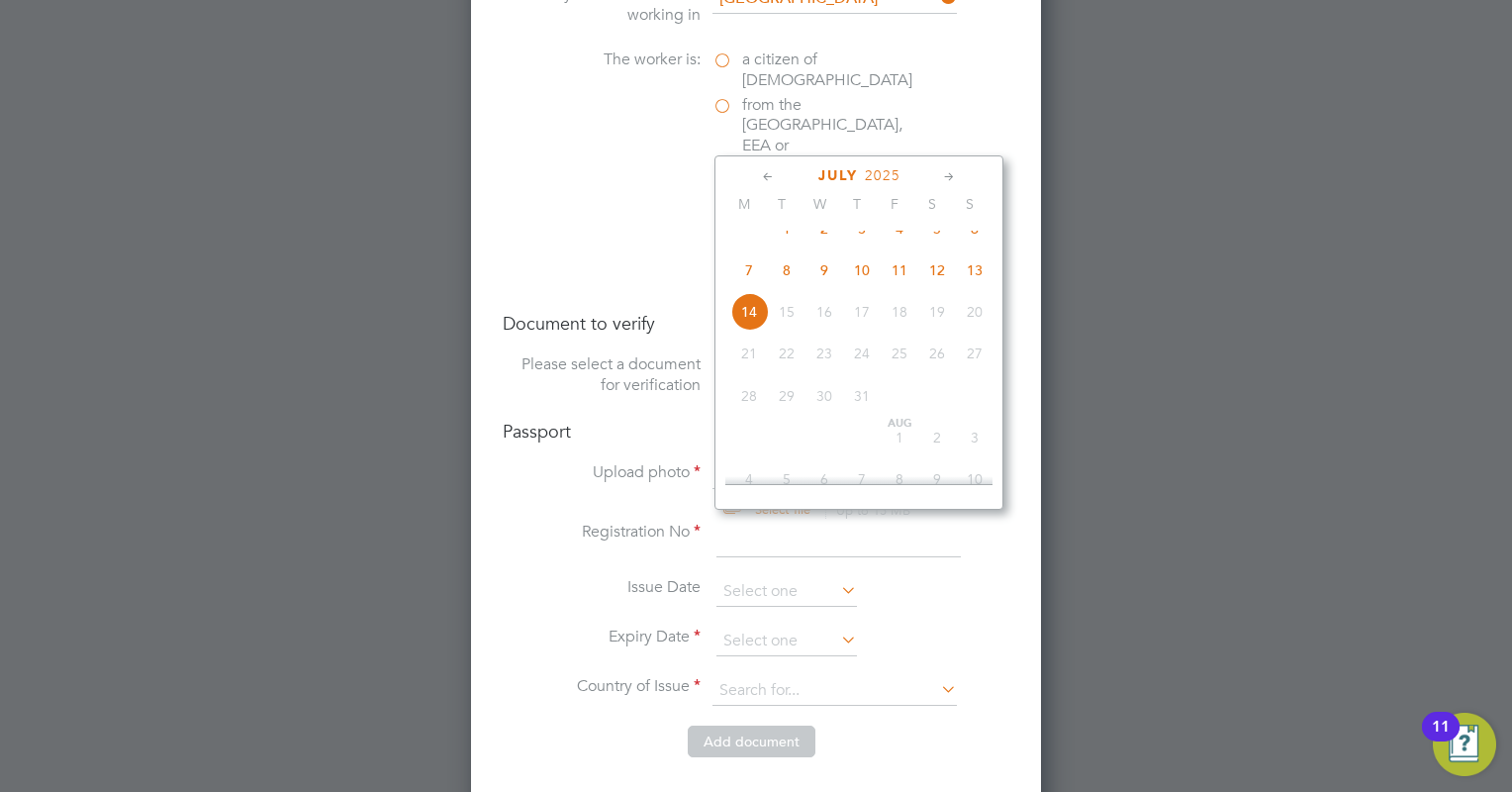 click on "2025" 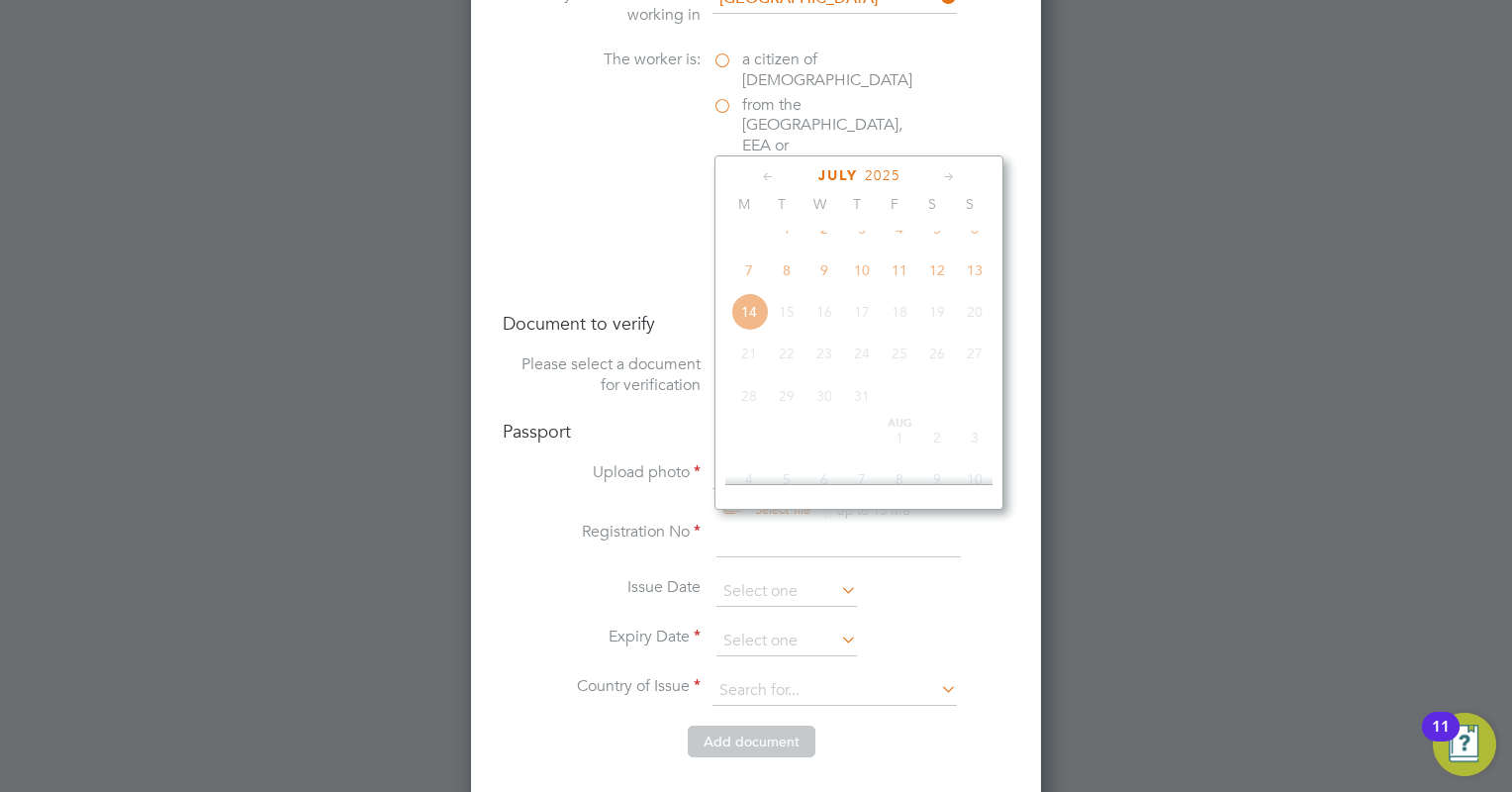 click on "2025" 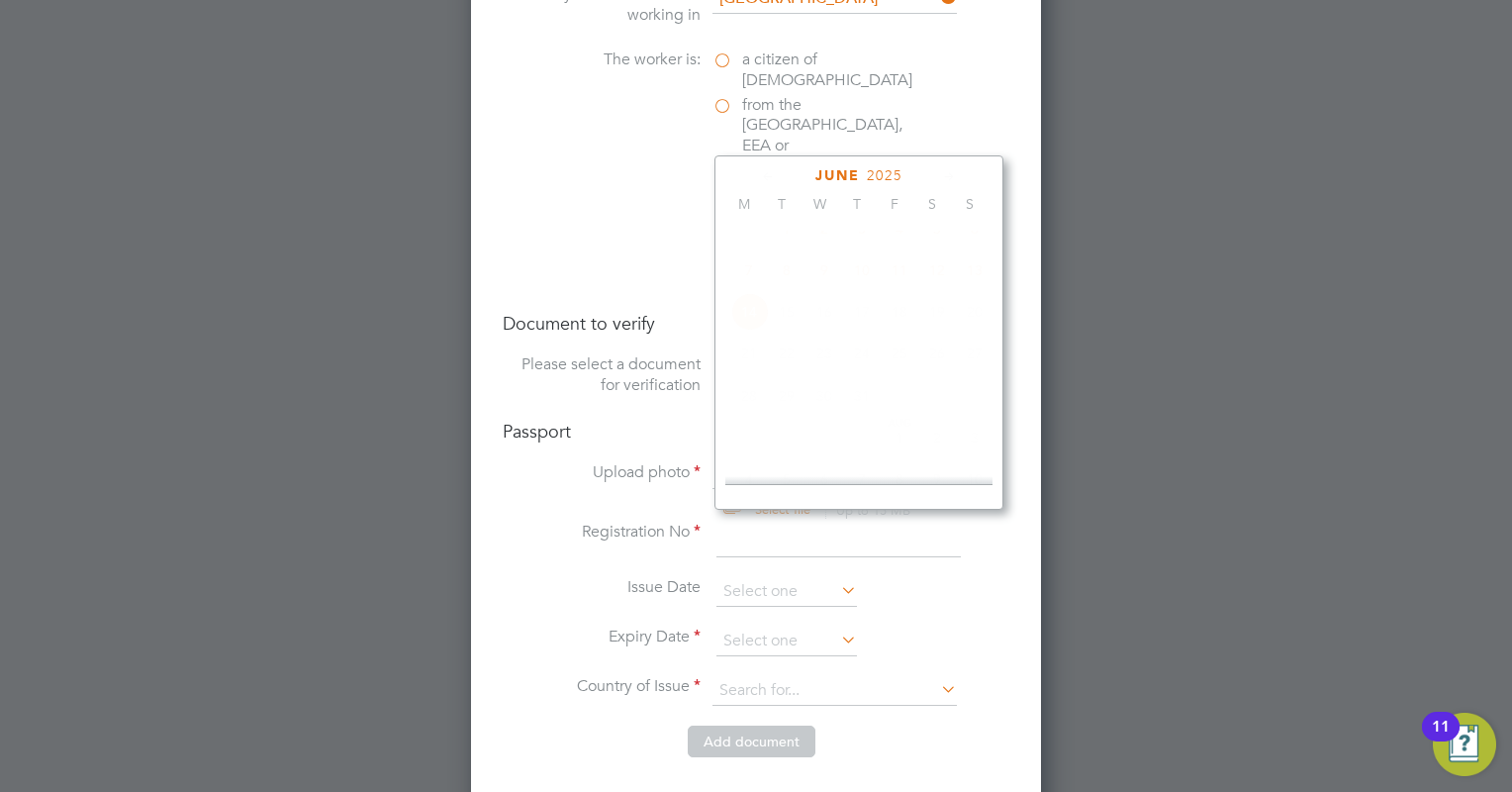 scroll, scrollTop: 530, scrollLeft: 0, axis: vertical 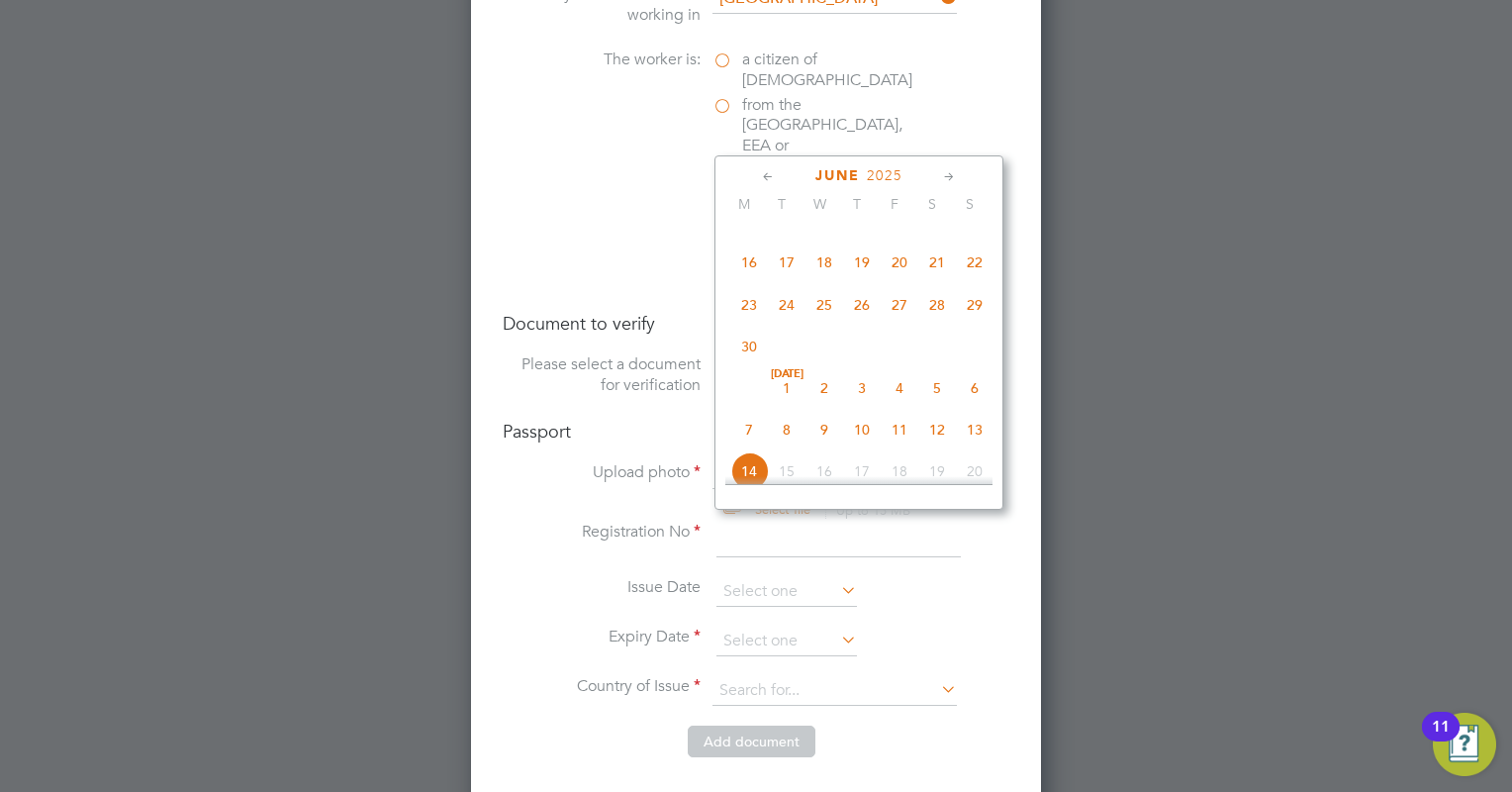 click on "2025" 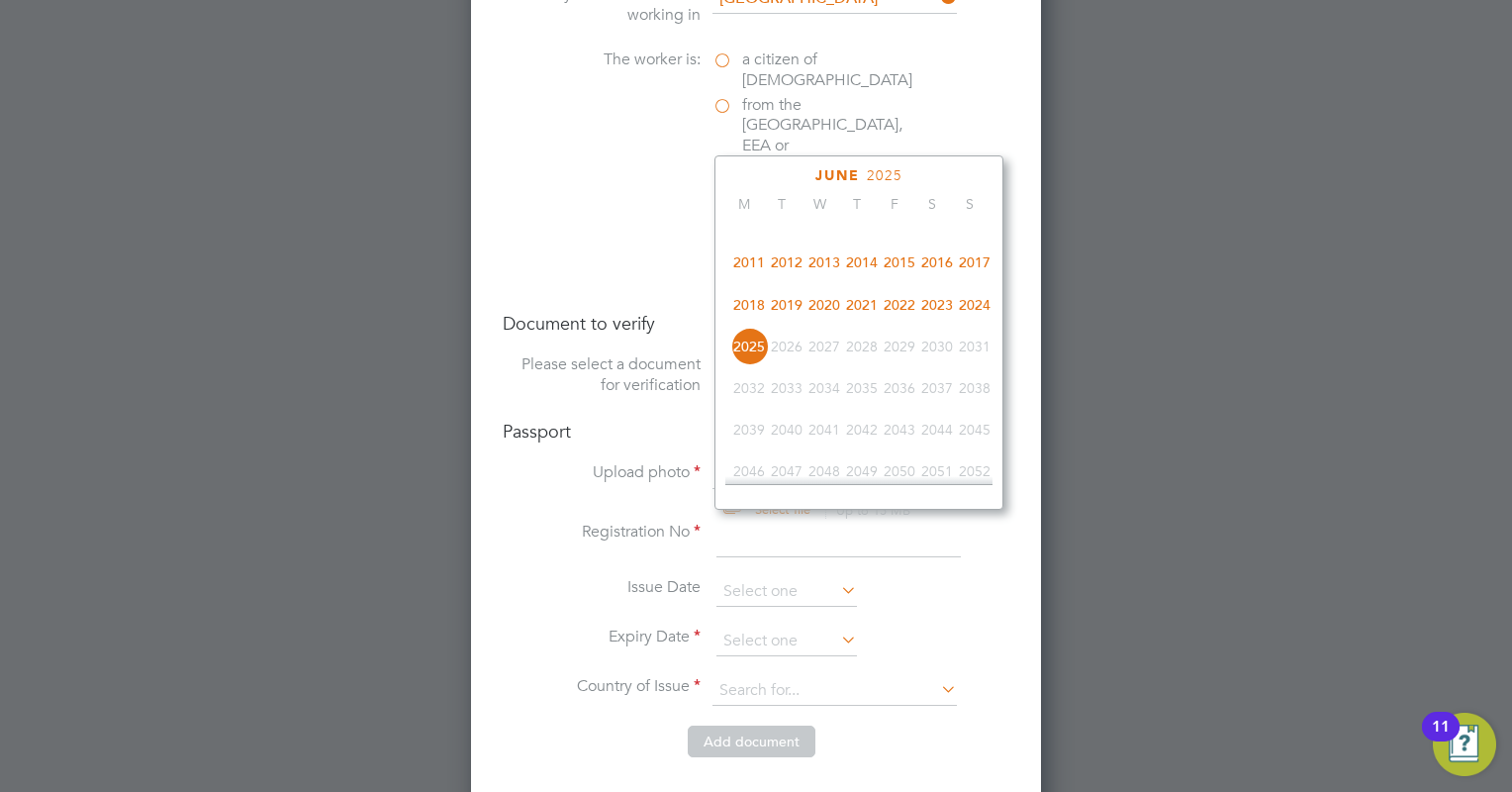 click on "2022" 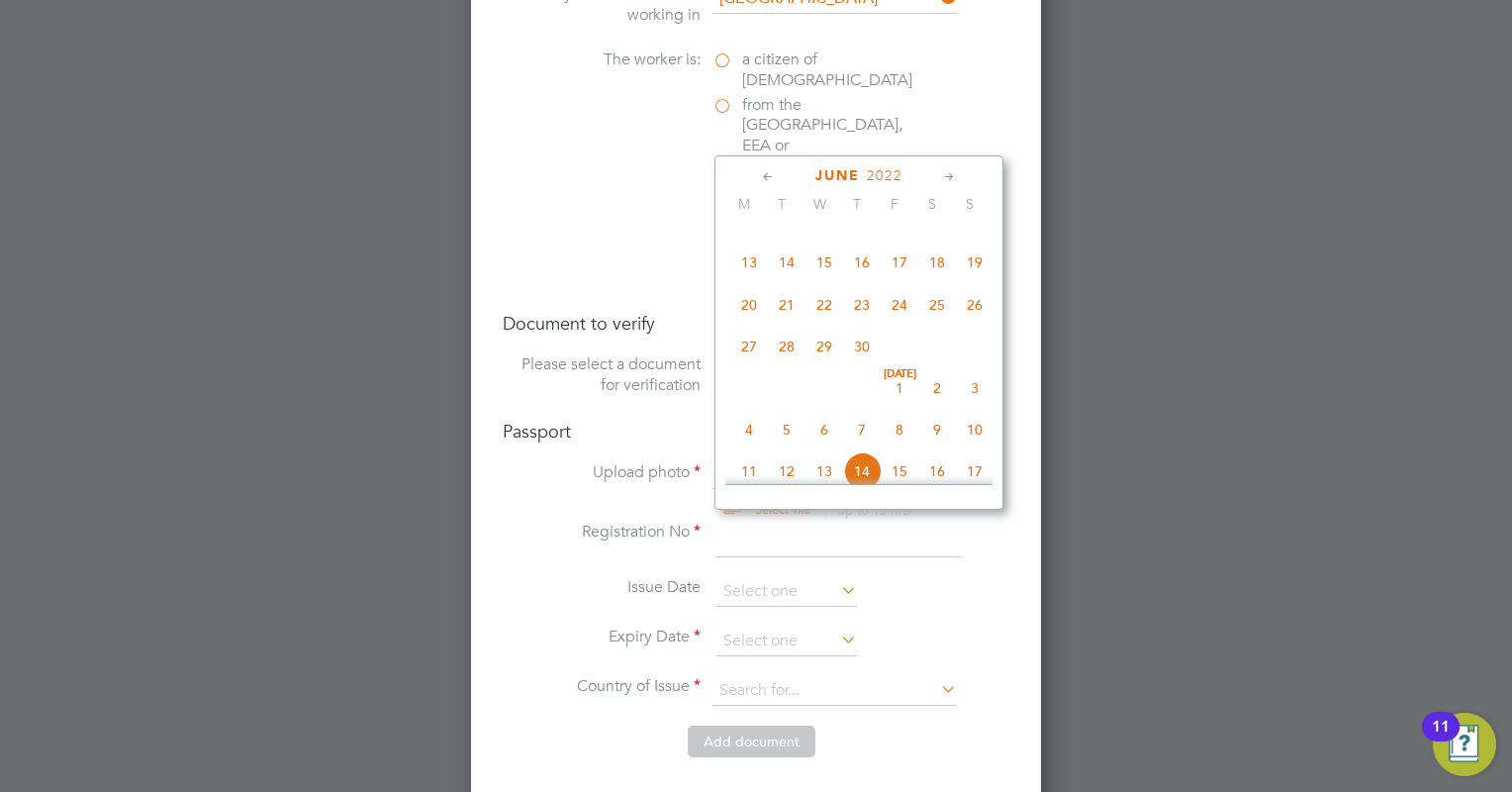 click 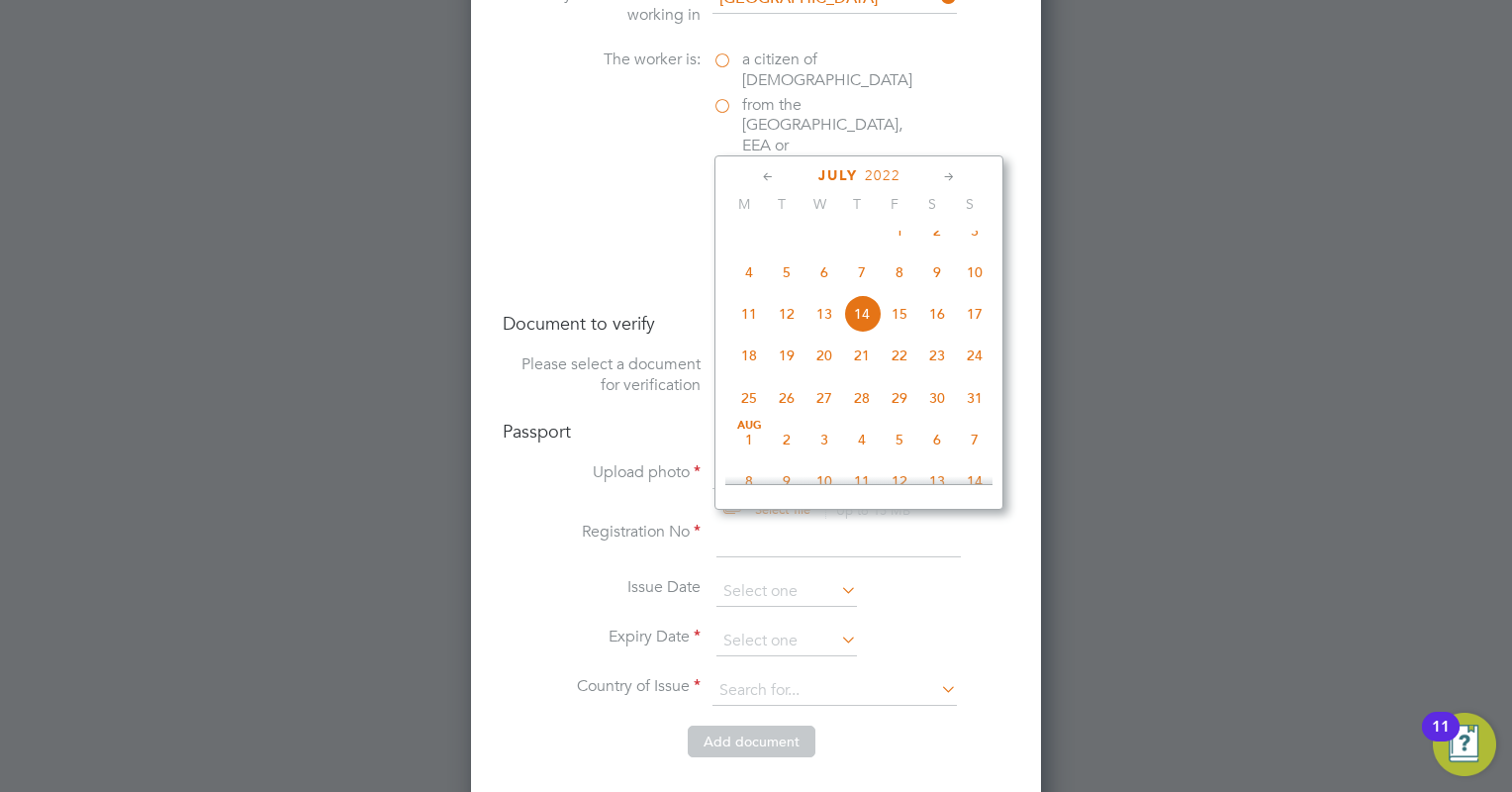 click 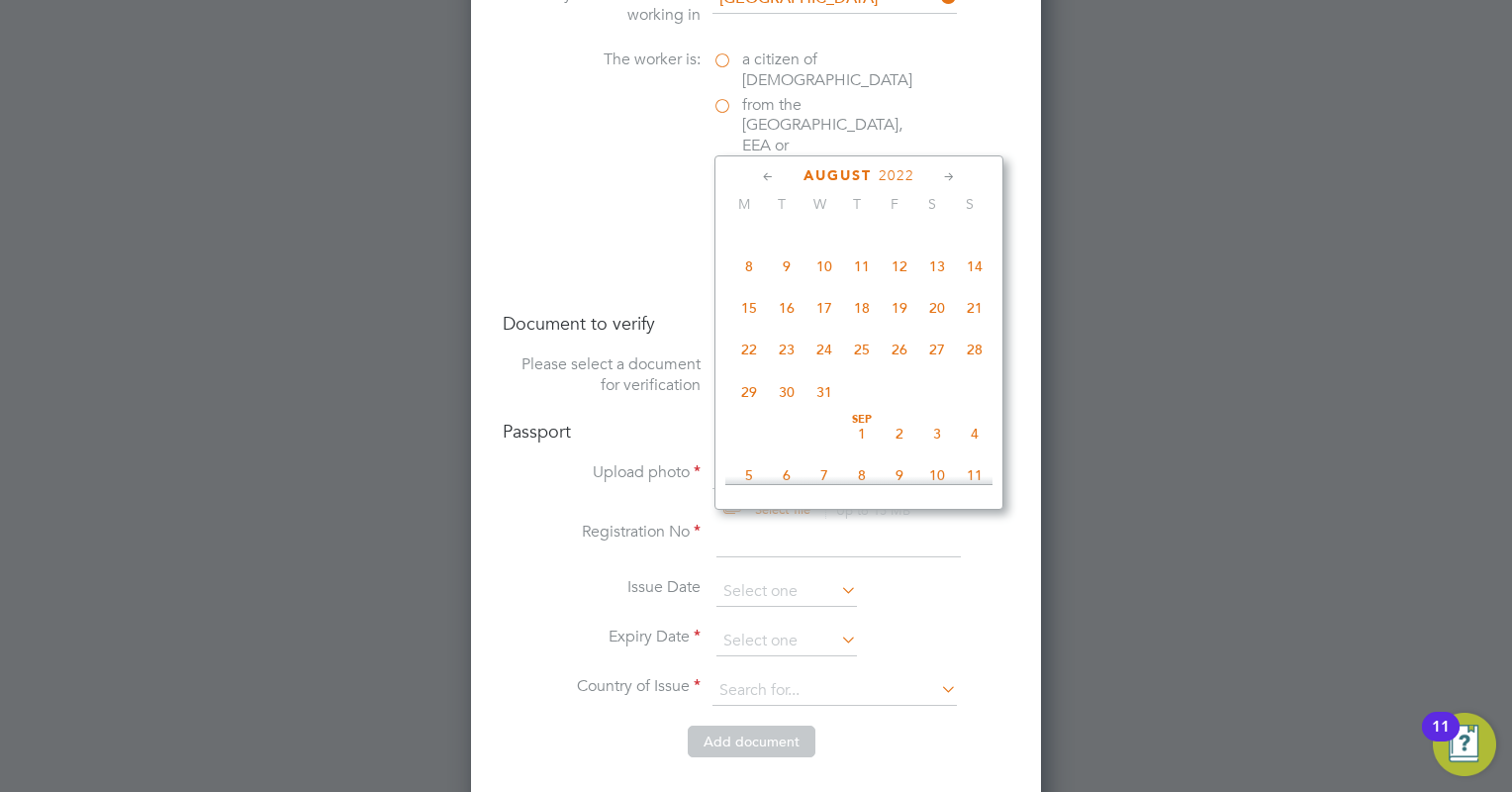 click 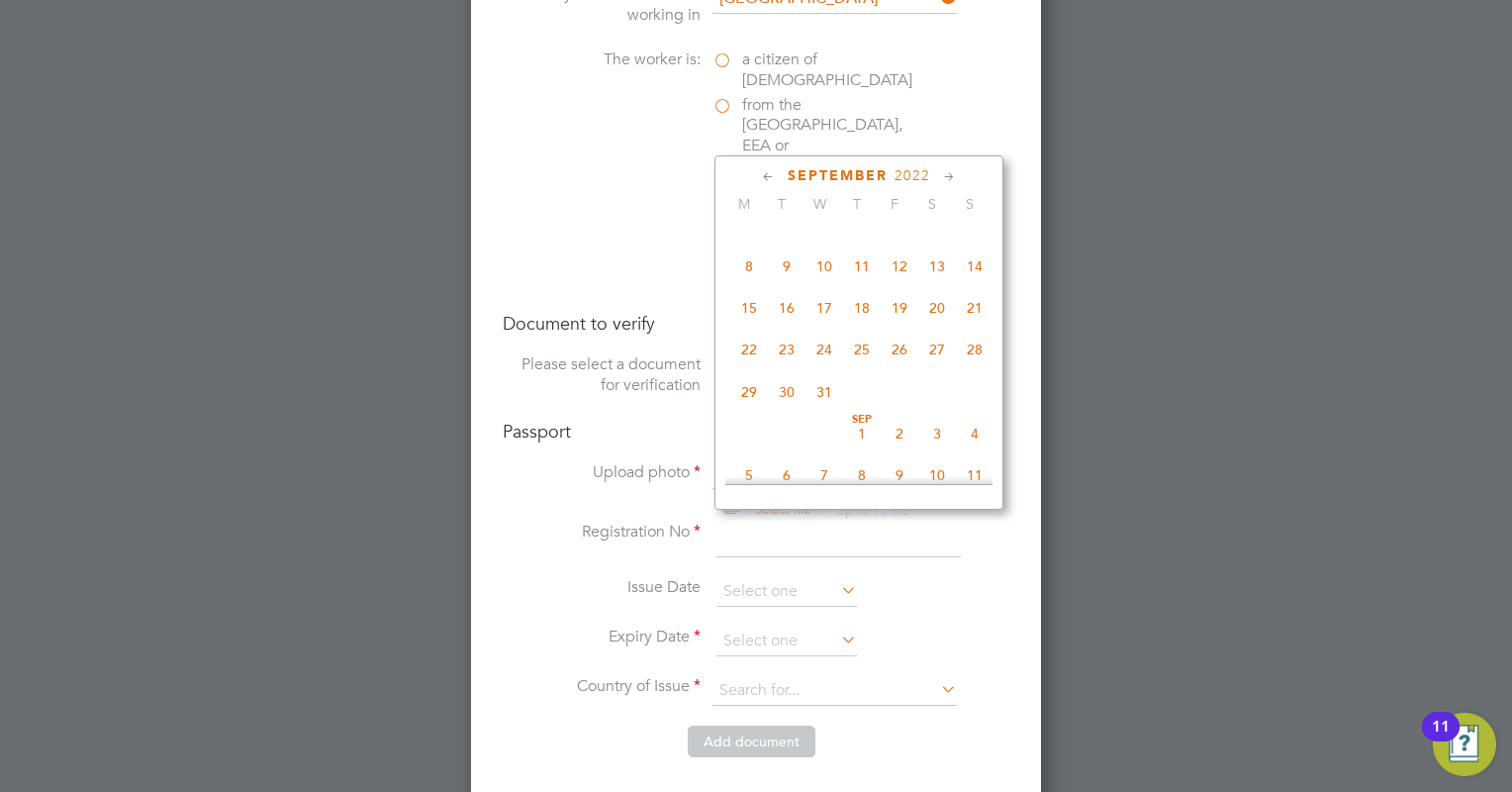 scroll, scrollTop: 1117, scrollLeft: 0, axis: vertical 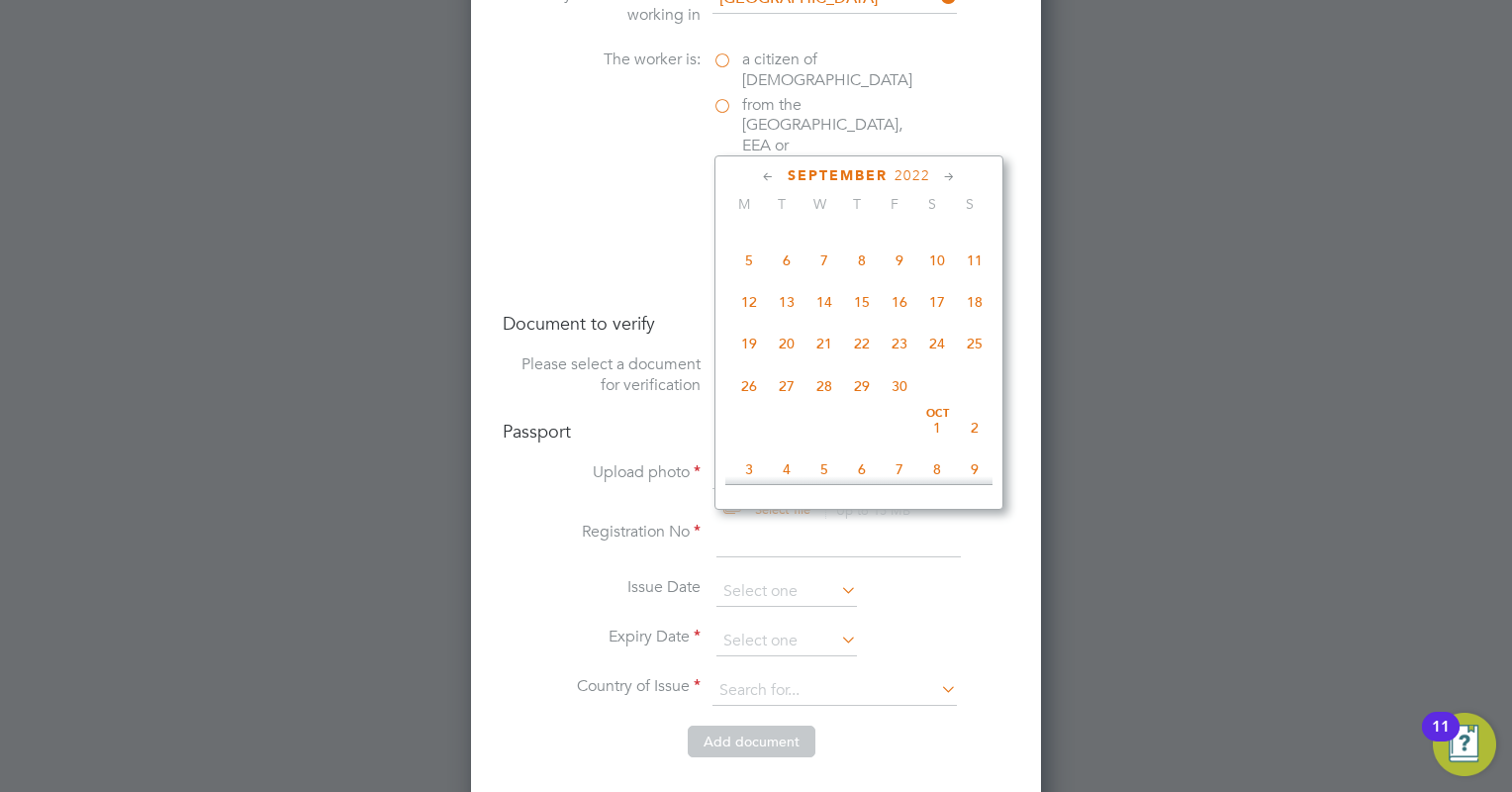 click on "29" 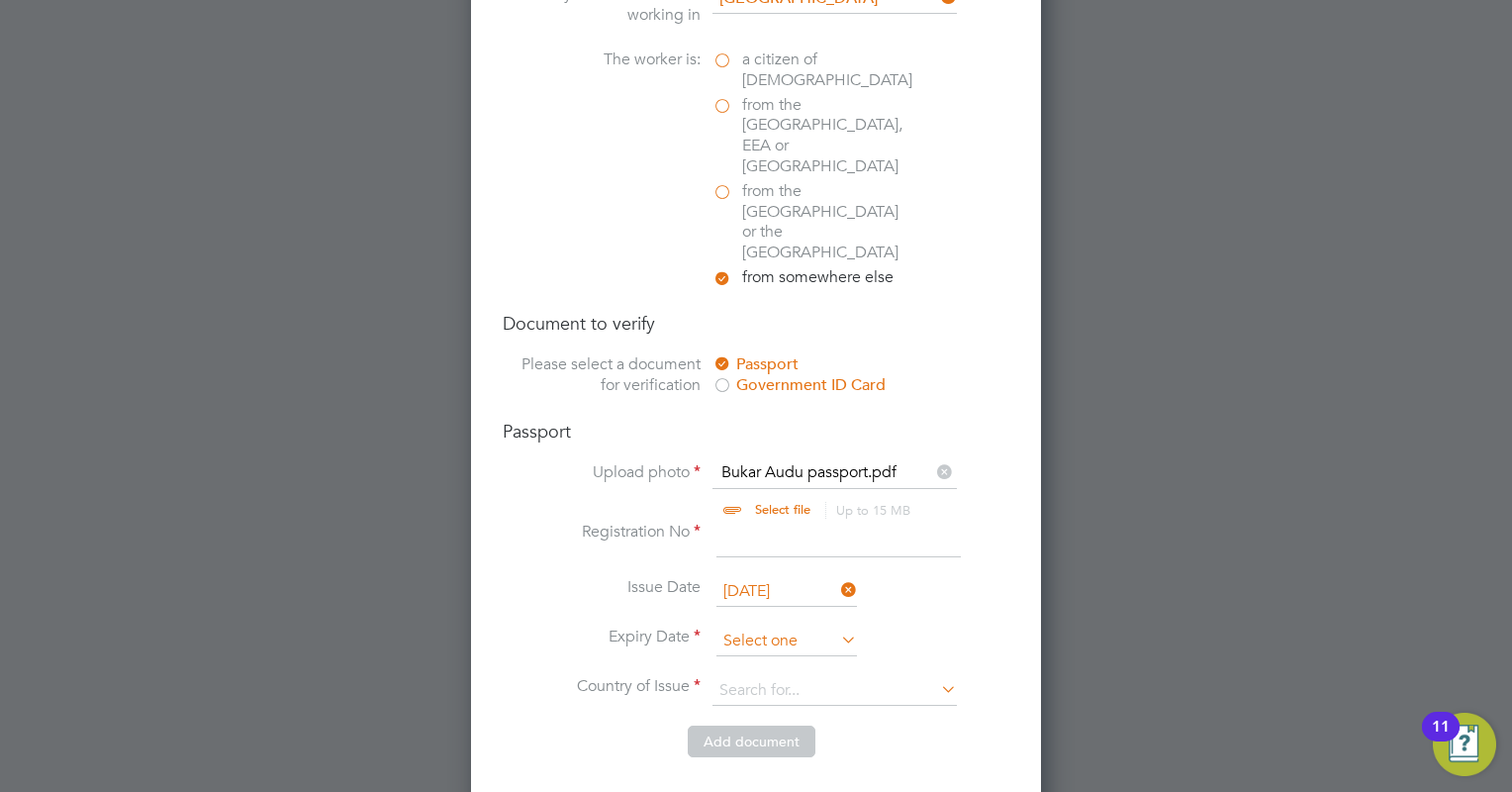 click at bounding box center (787, 642) 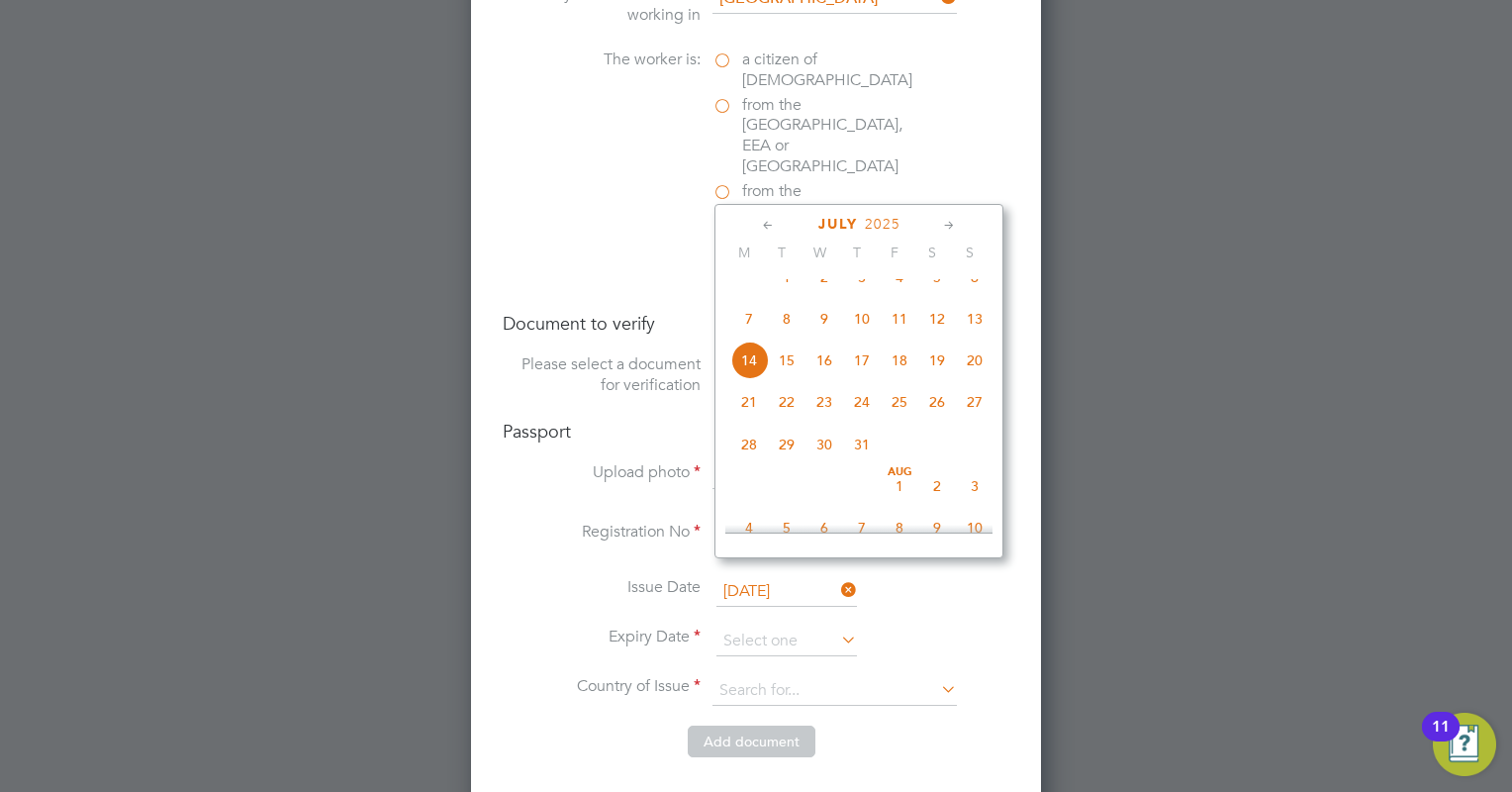 click on "2025" 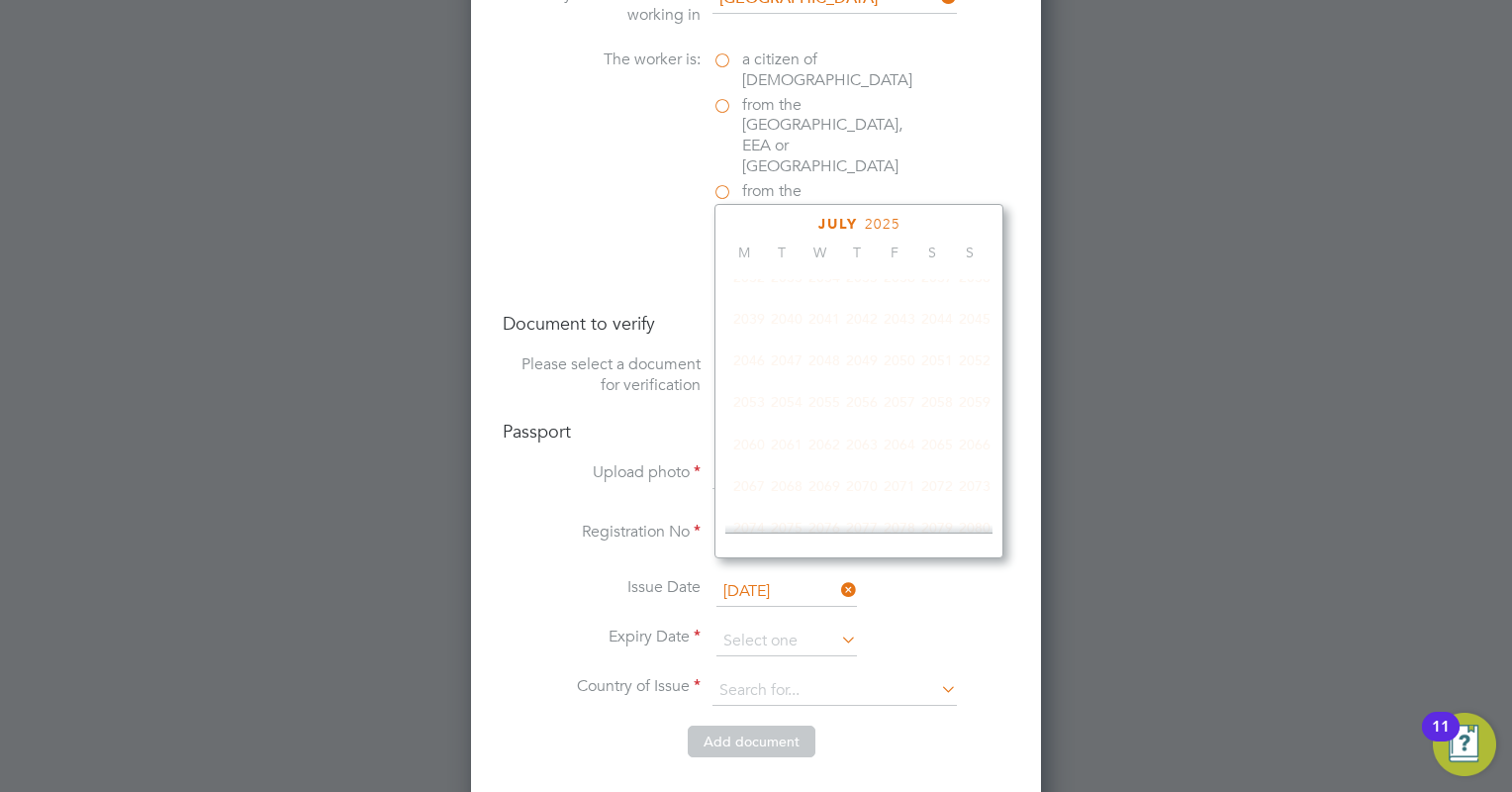 scroll, scrollTop: 530, scrollLeft: 0, axis: vertical 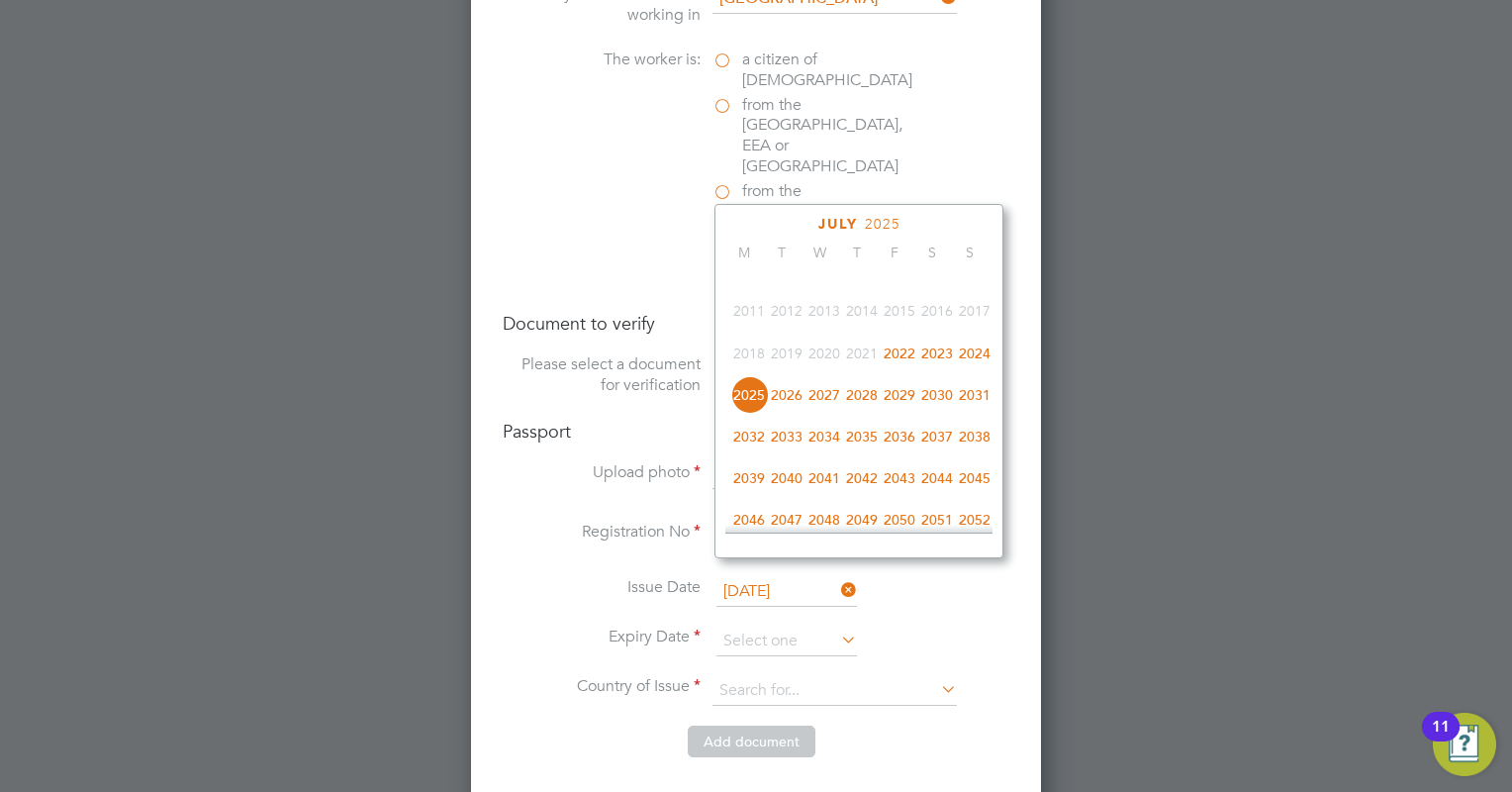 click on "2027" 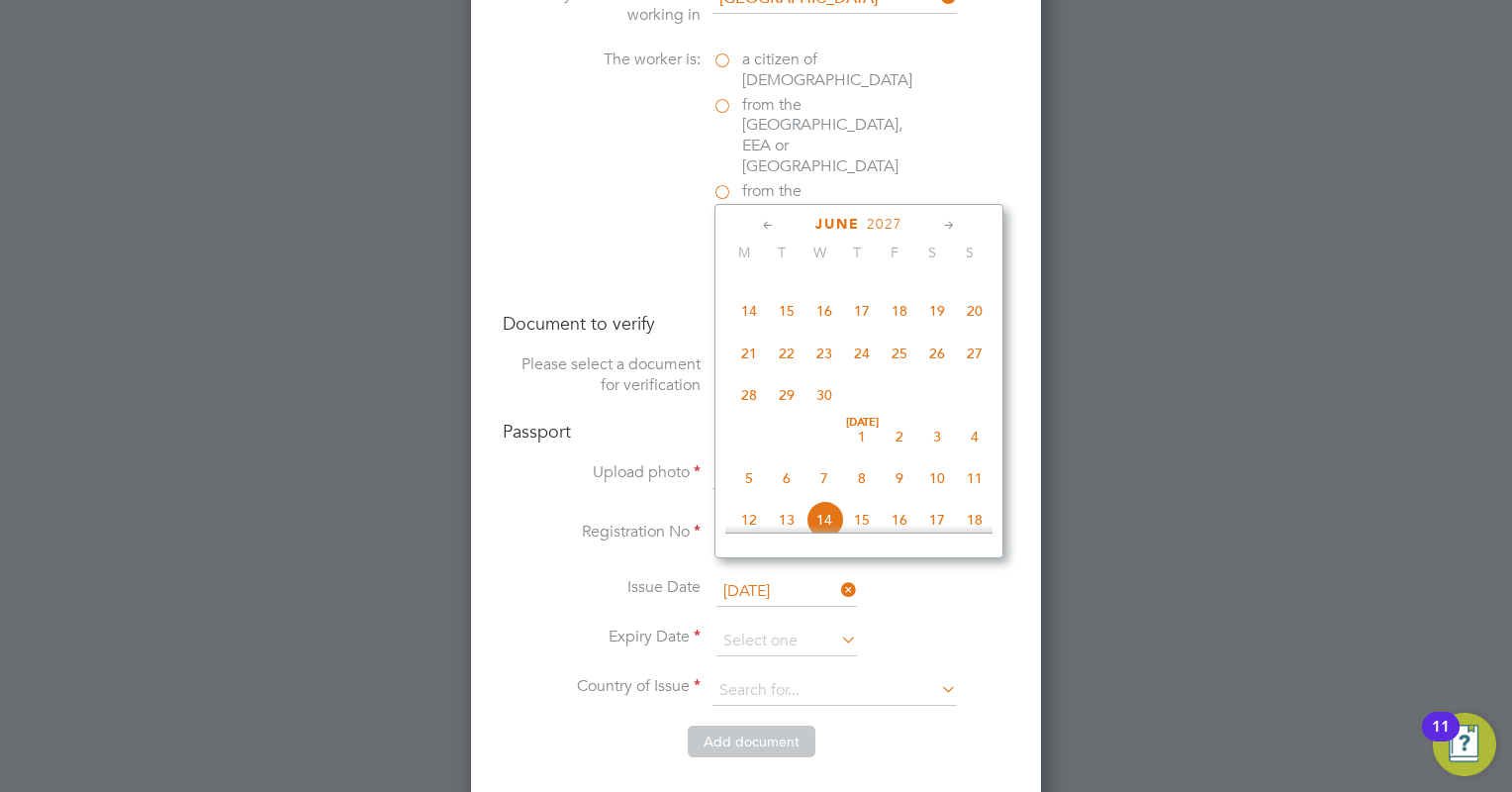 click 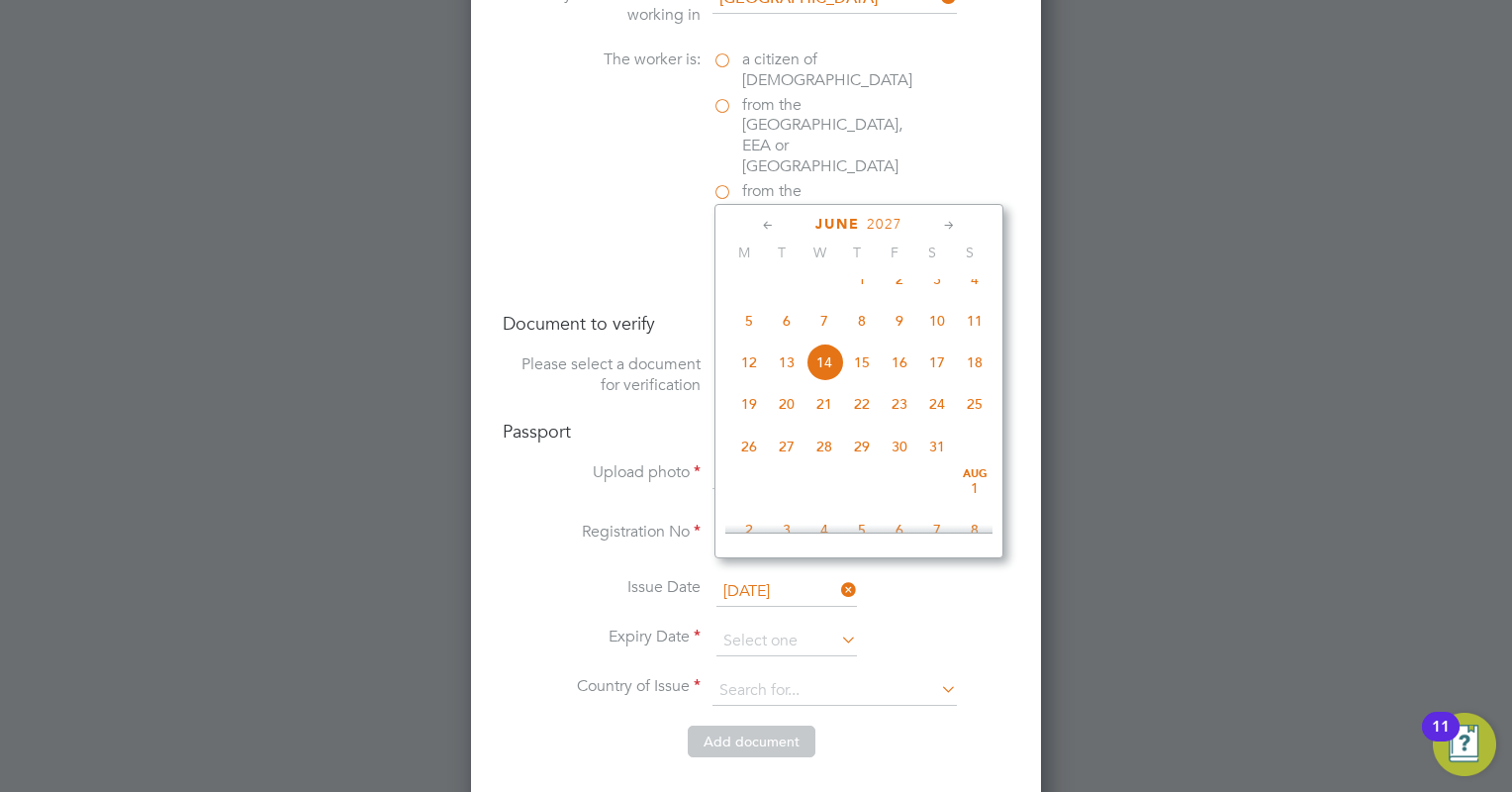 click 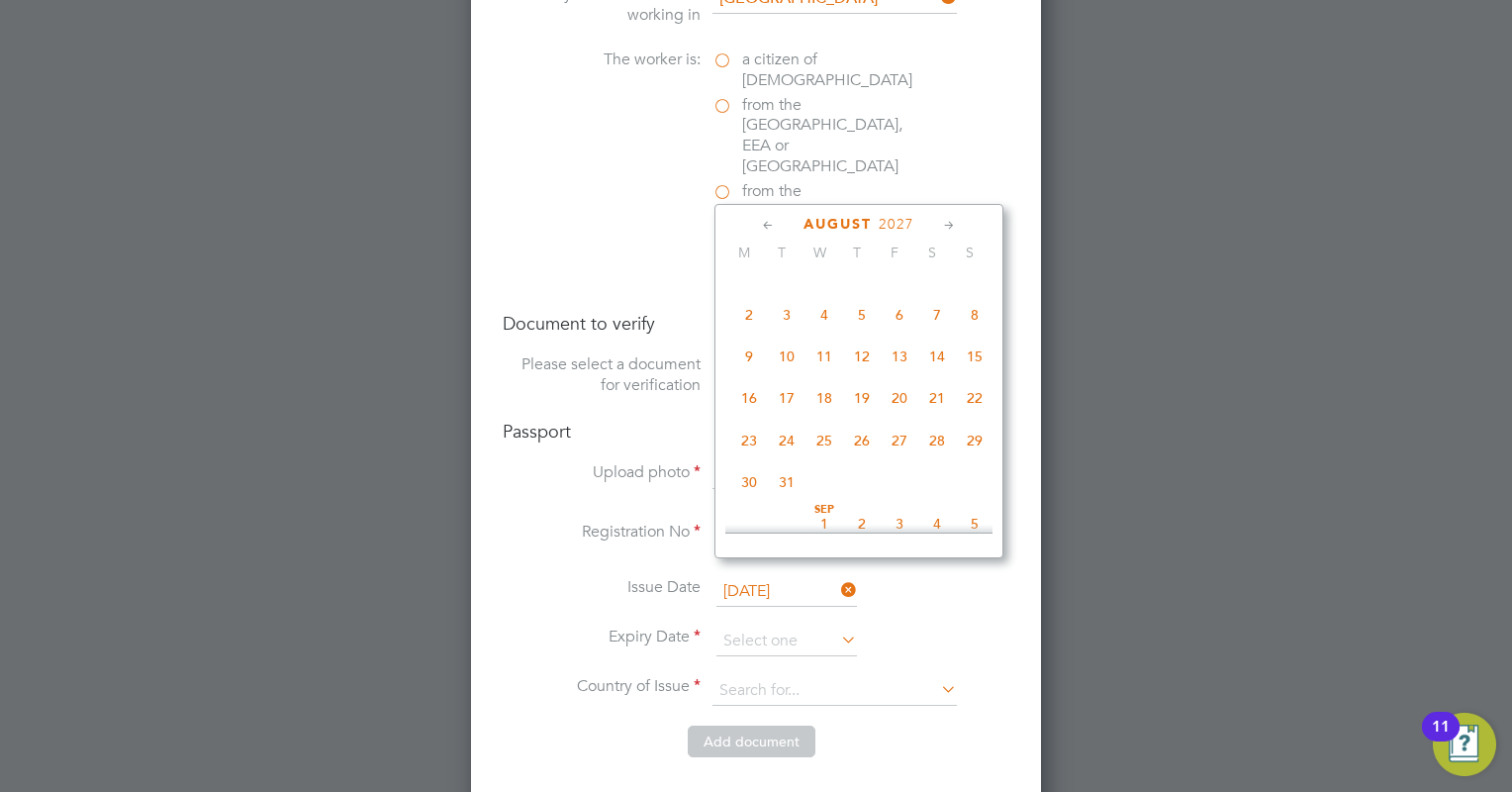 click 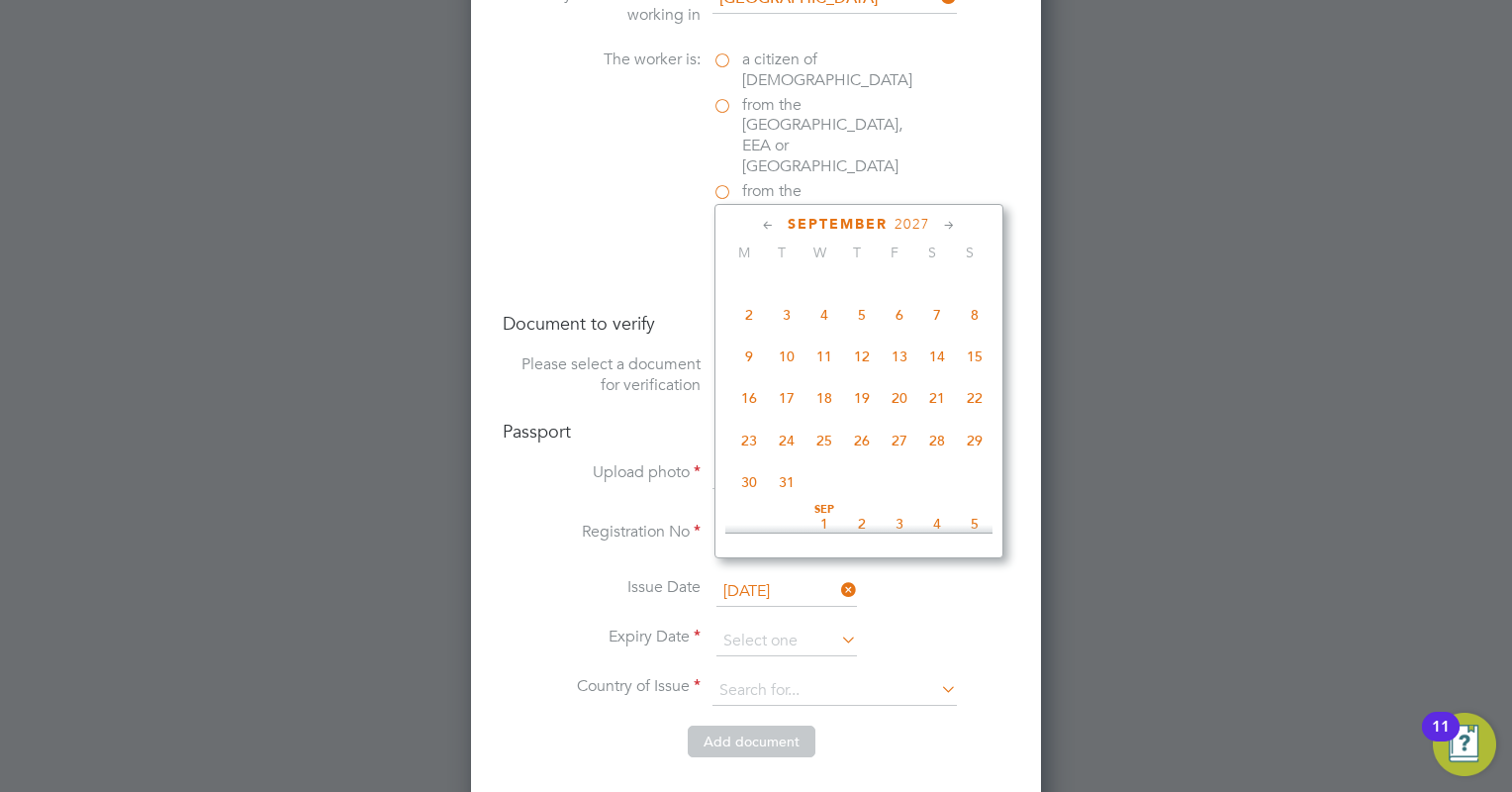 scroll, scrollTop: 1160, scrollLeft: 0, axis: vertical 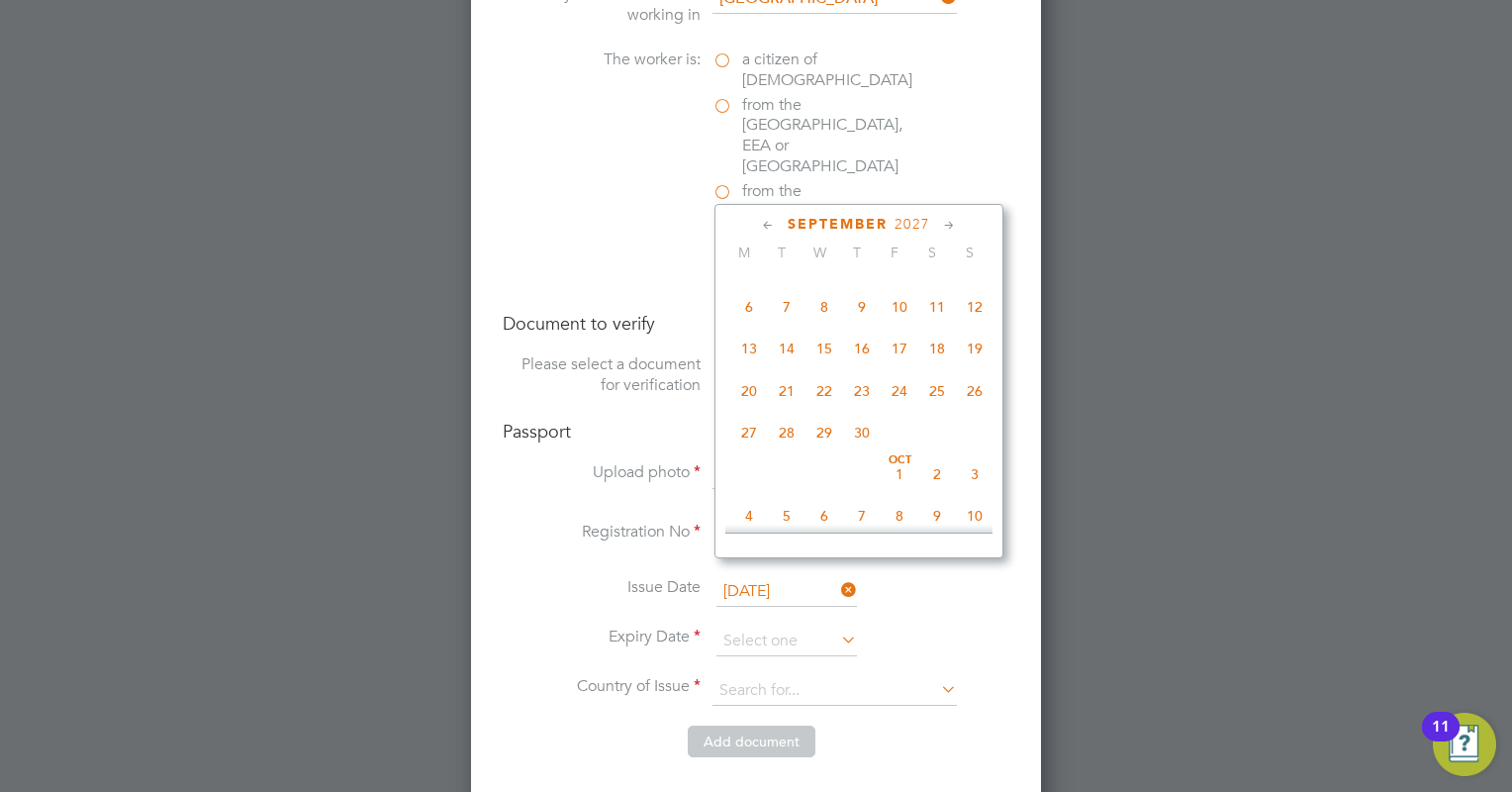 click on "28" 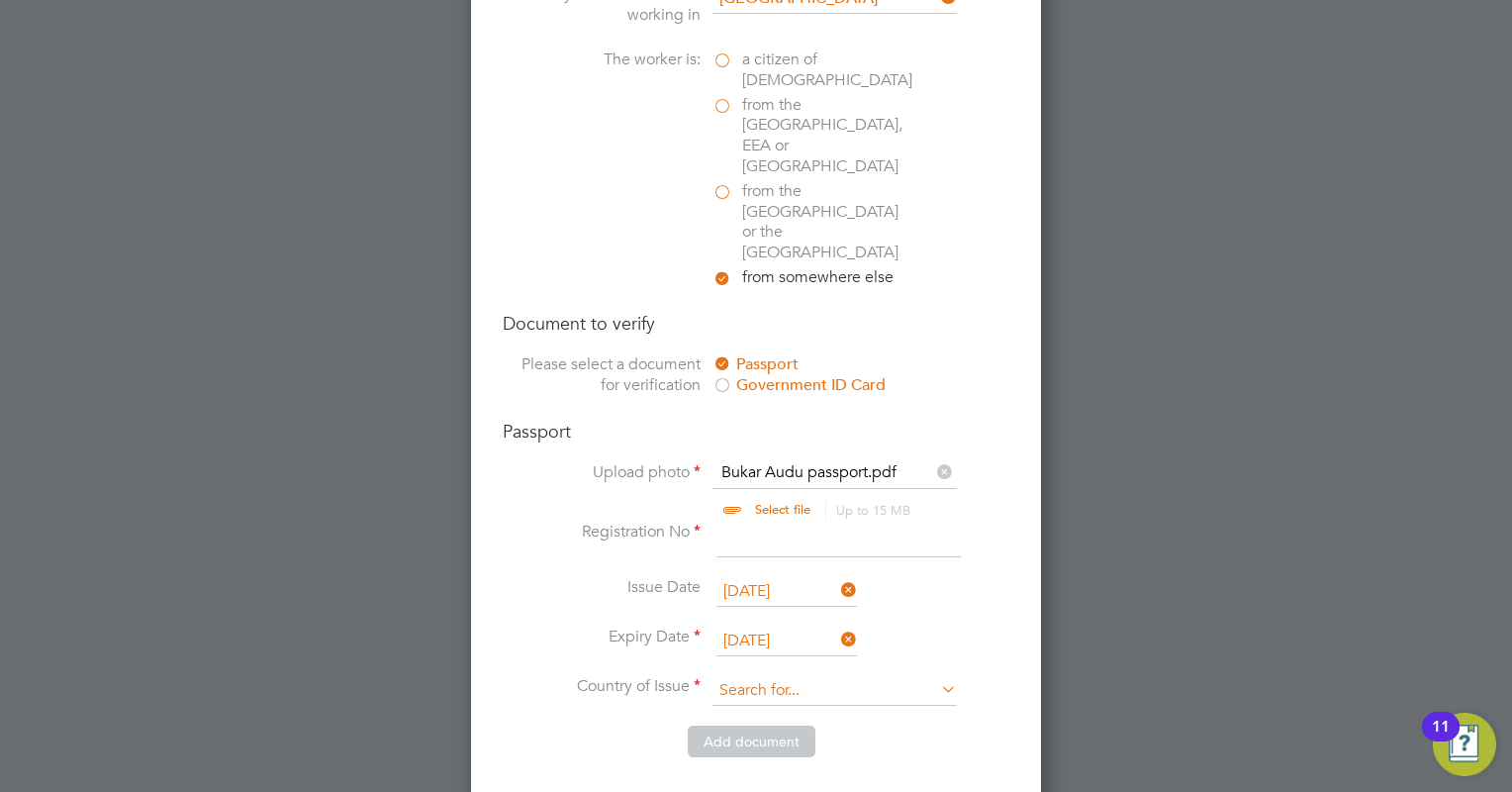 click at bounding box center (834, 691) 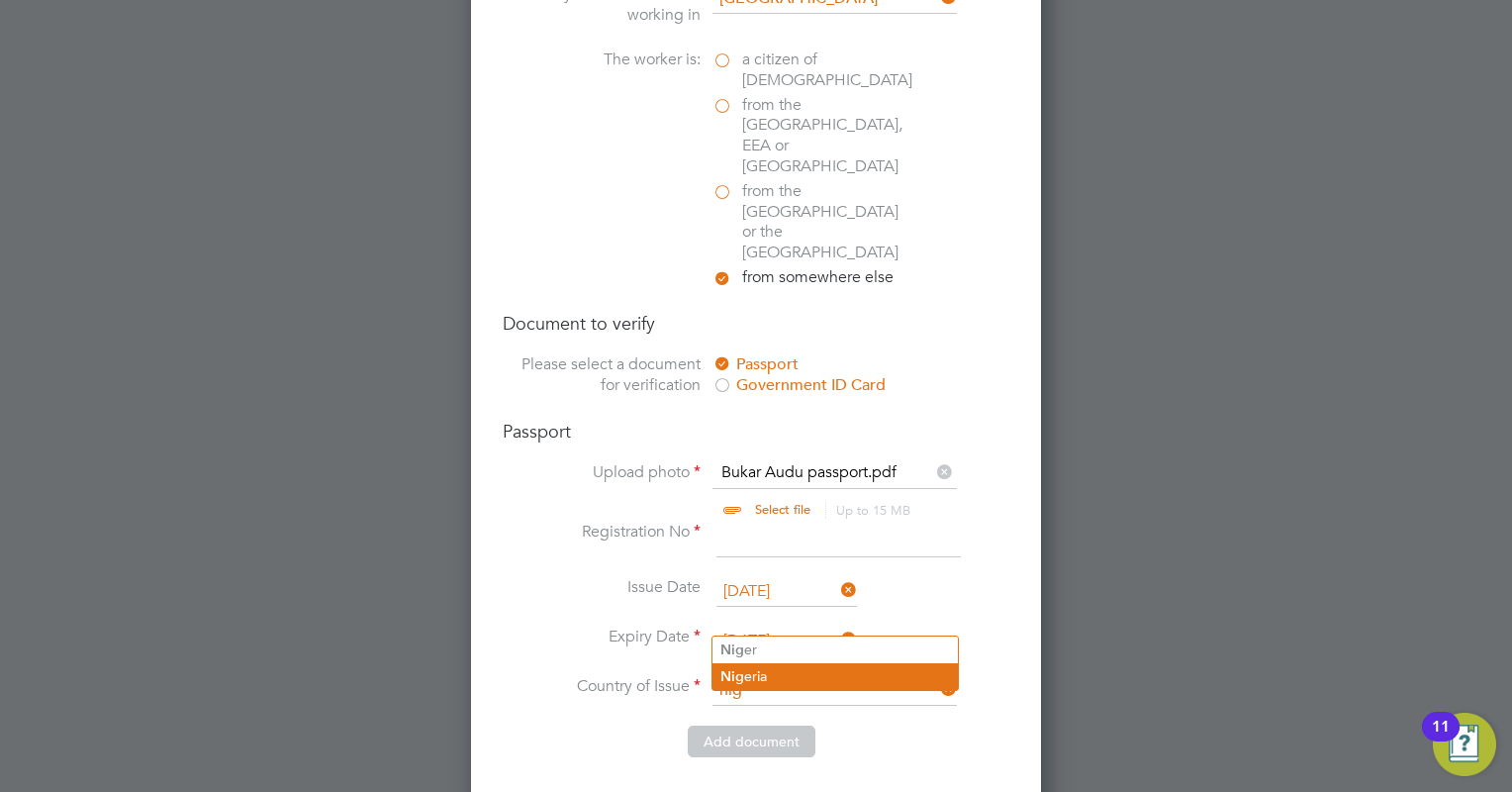 click on "Nig eria" 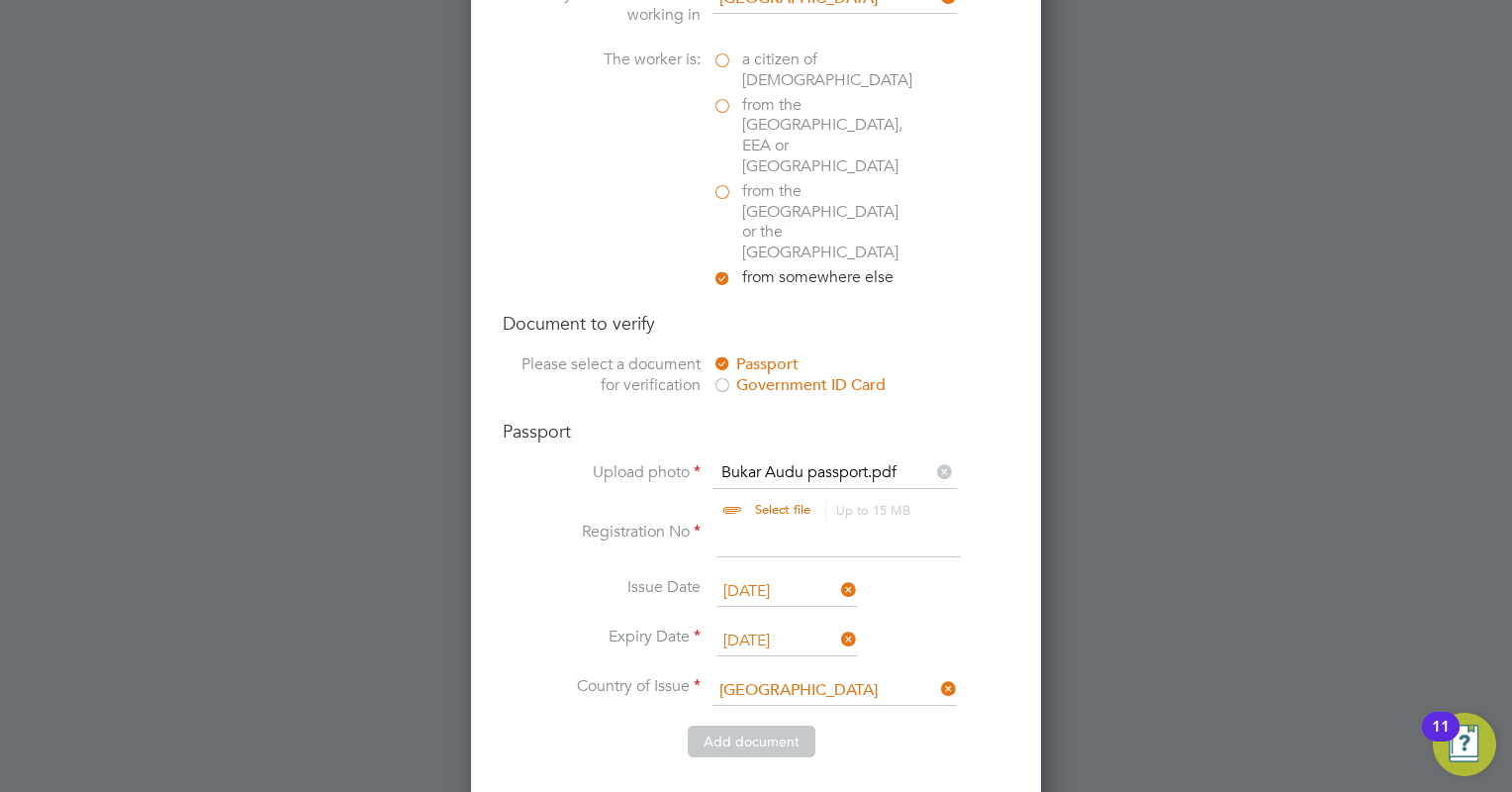 click at bounding box center (838, 540) 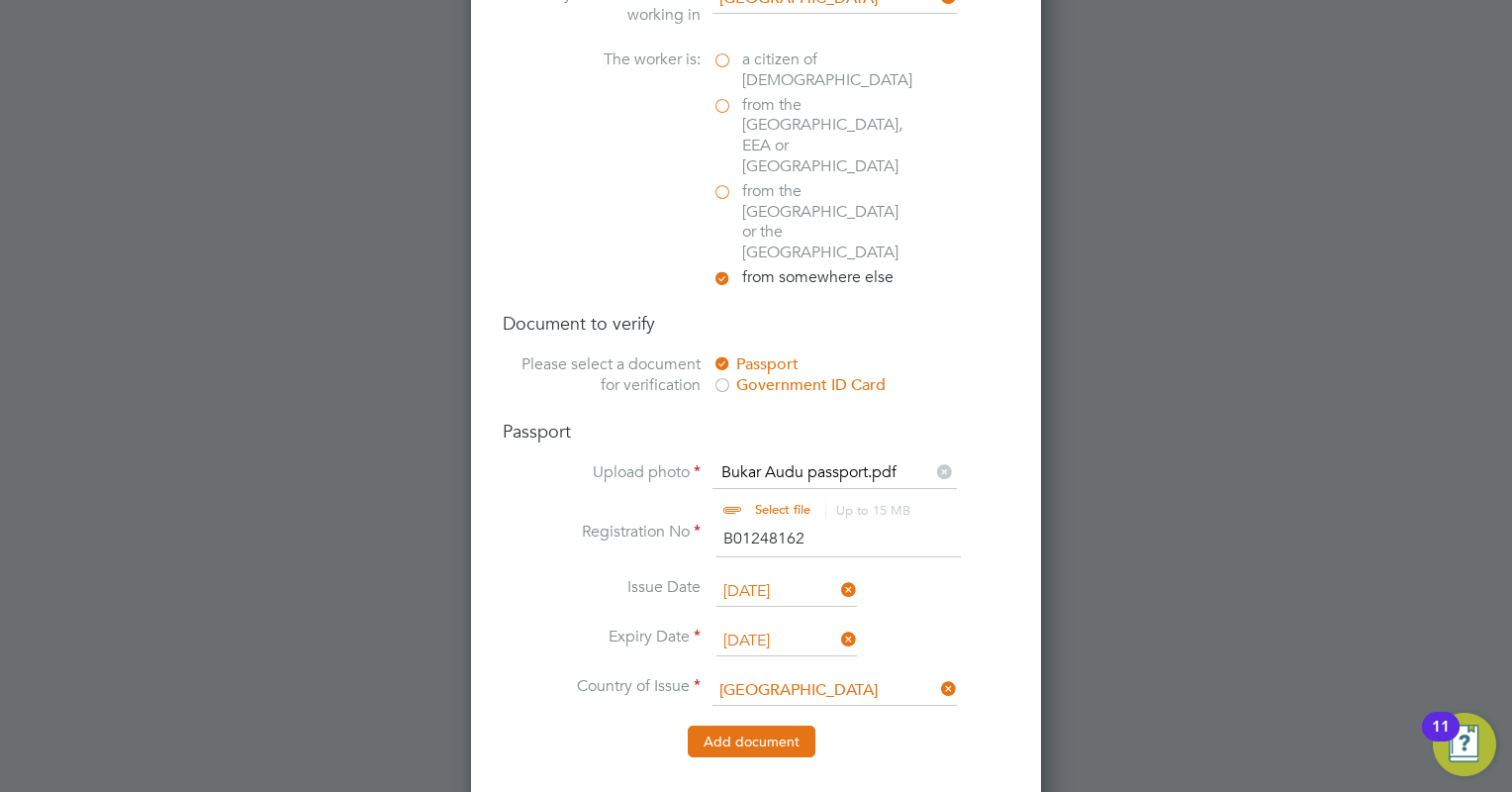 type on "B01248162" 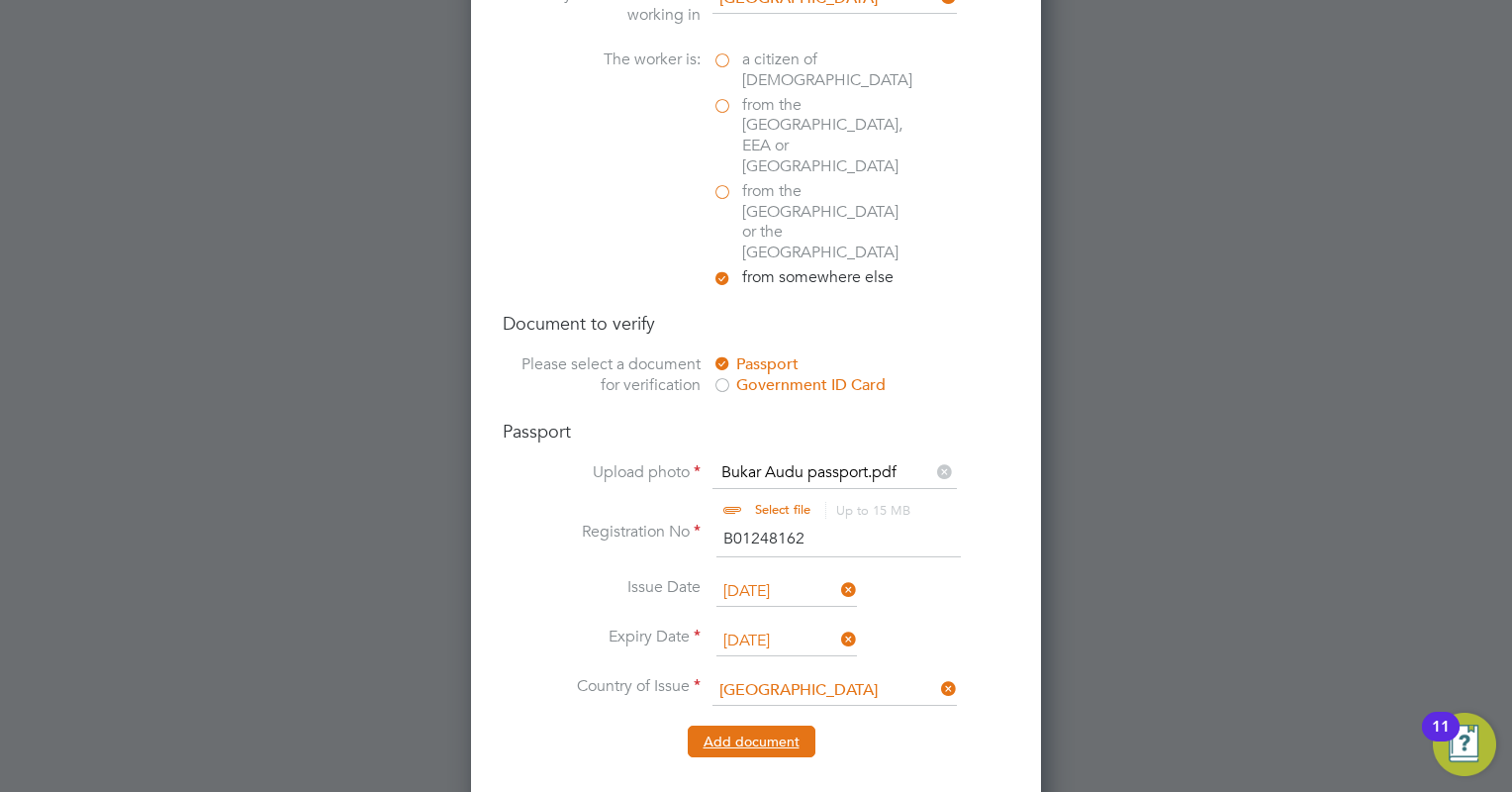 click on "Add document" at bounding box center [751, 742] 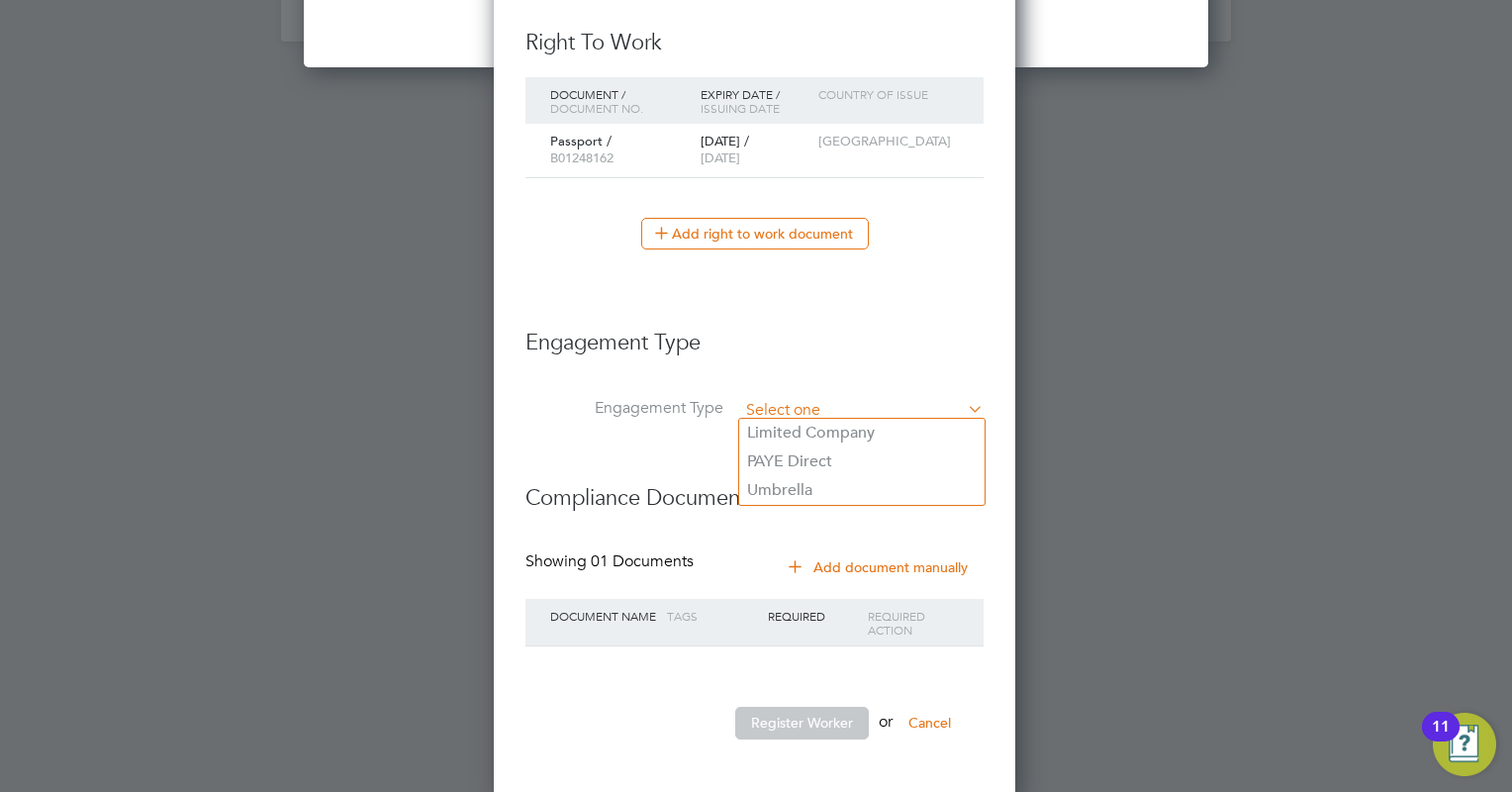 click at bounding box center (861, 411) 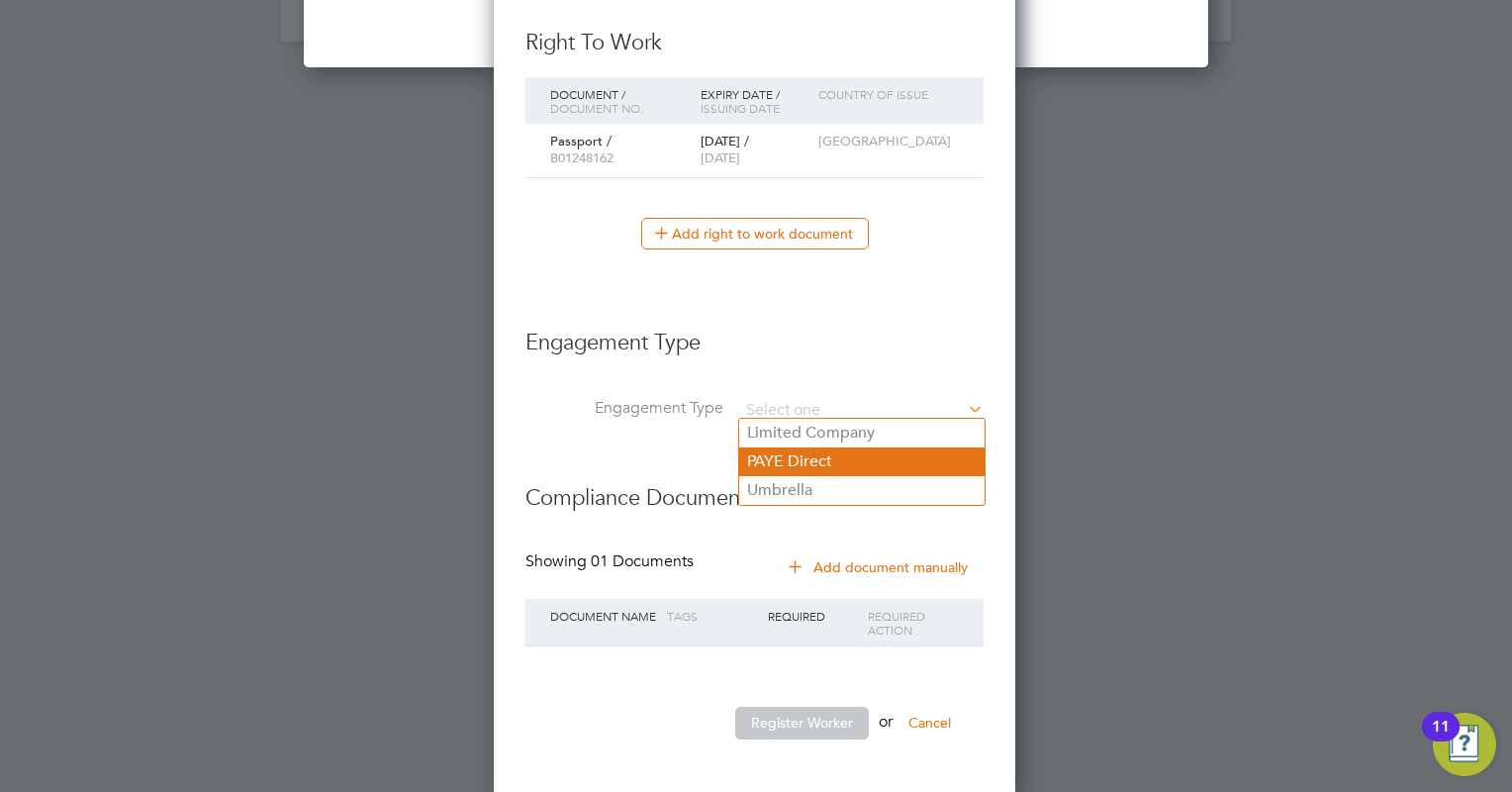 click on "PAYE Direct" 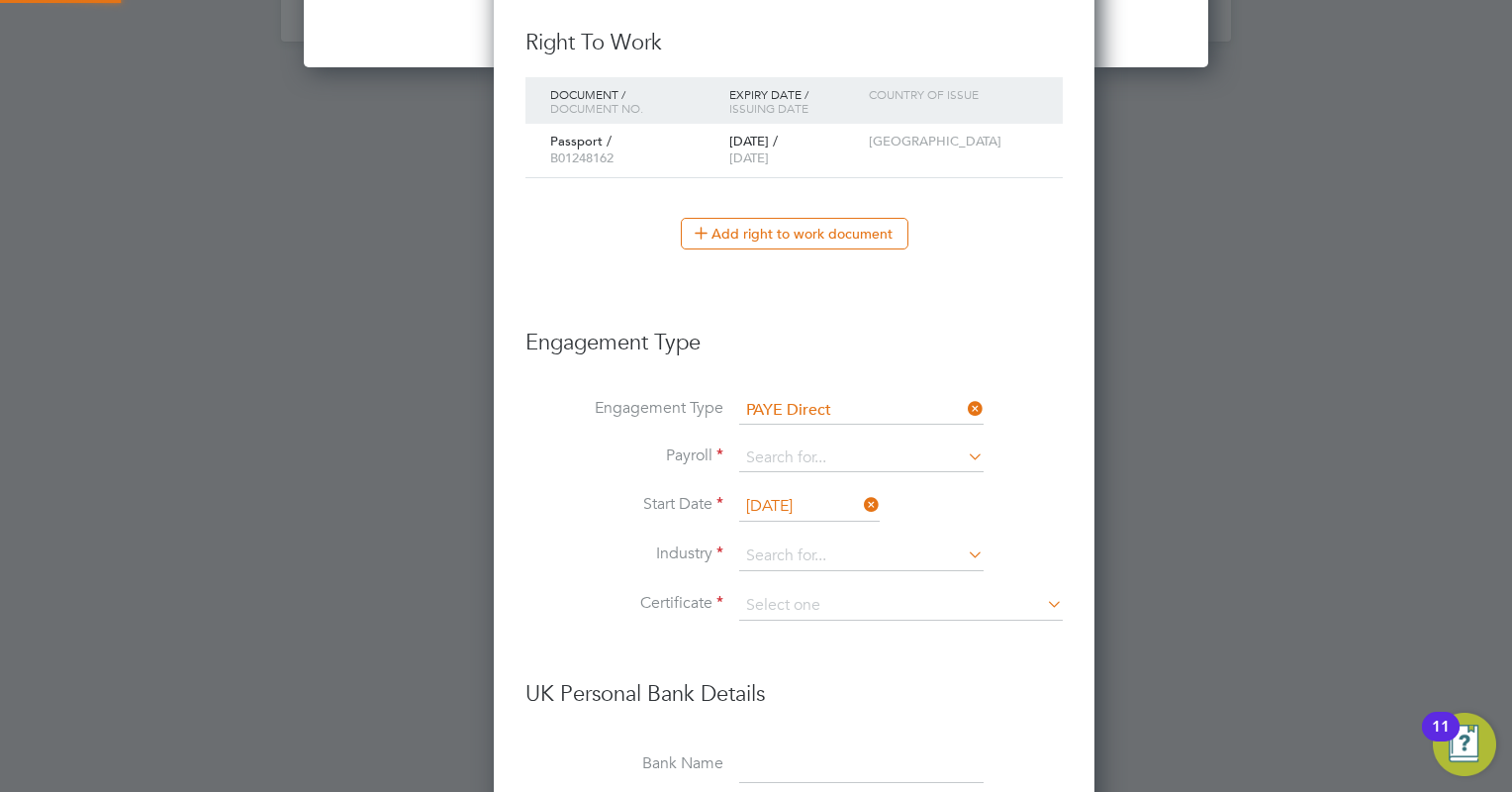 scroll, scrollTop: 9, scrollLeft: 9, axis: both 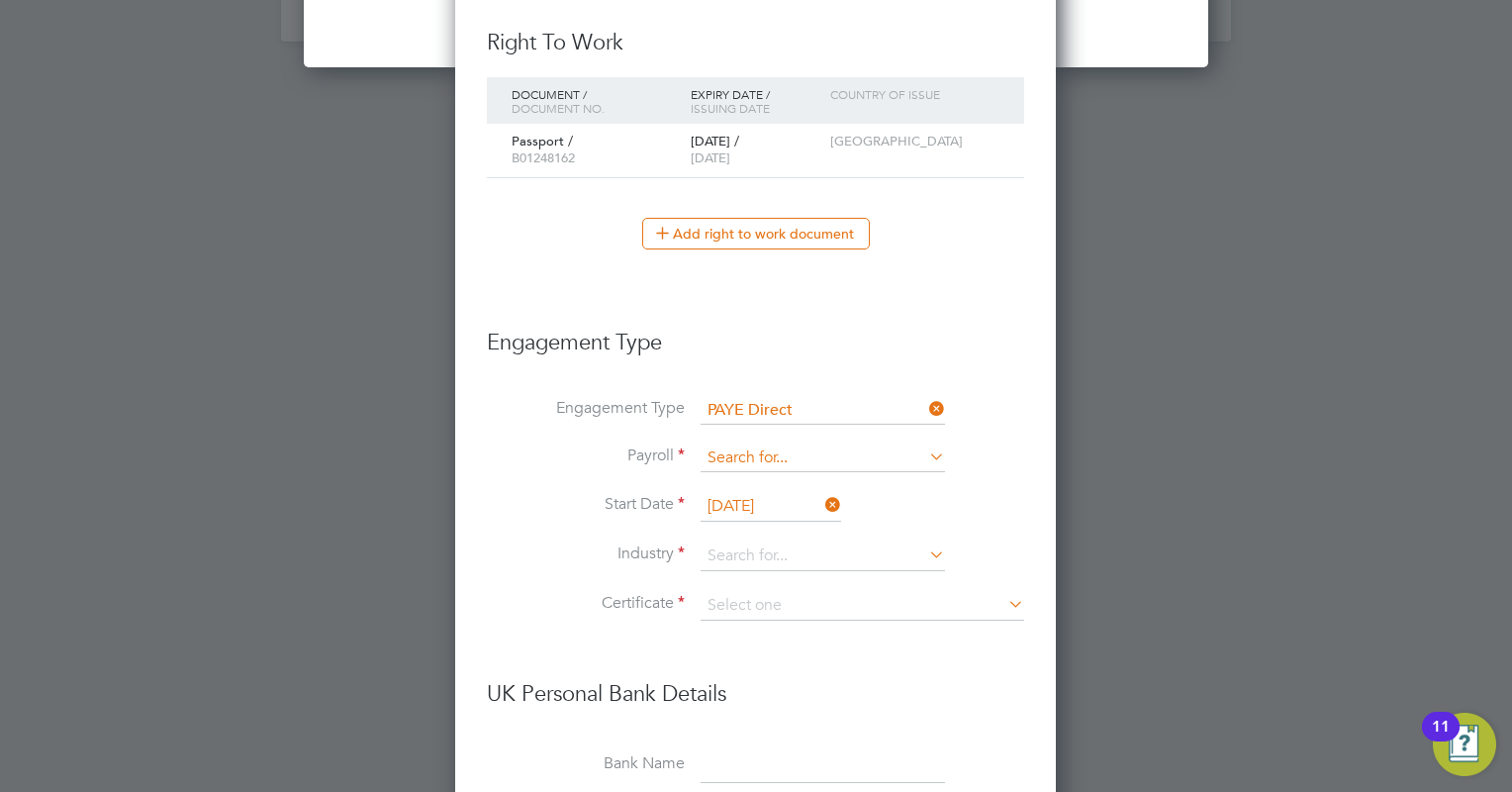 click at bounding box center (822, 458) 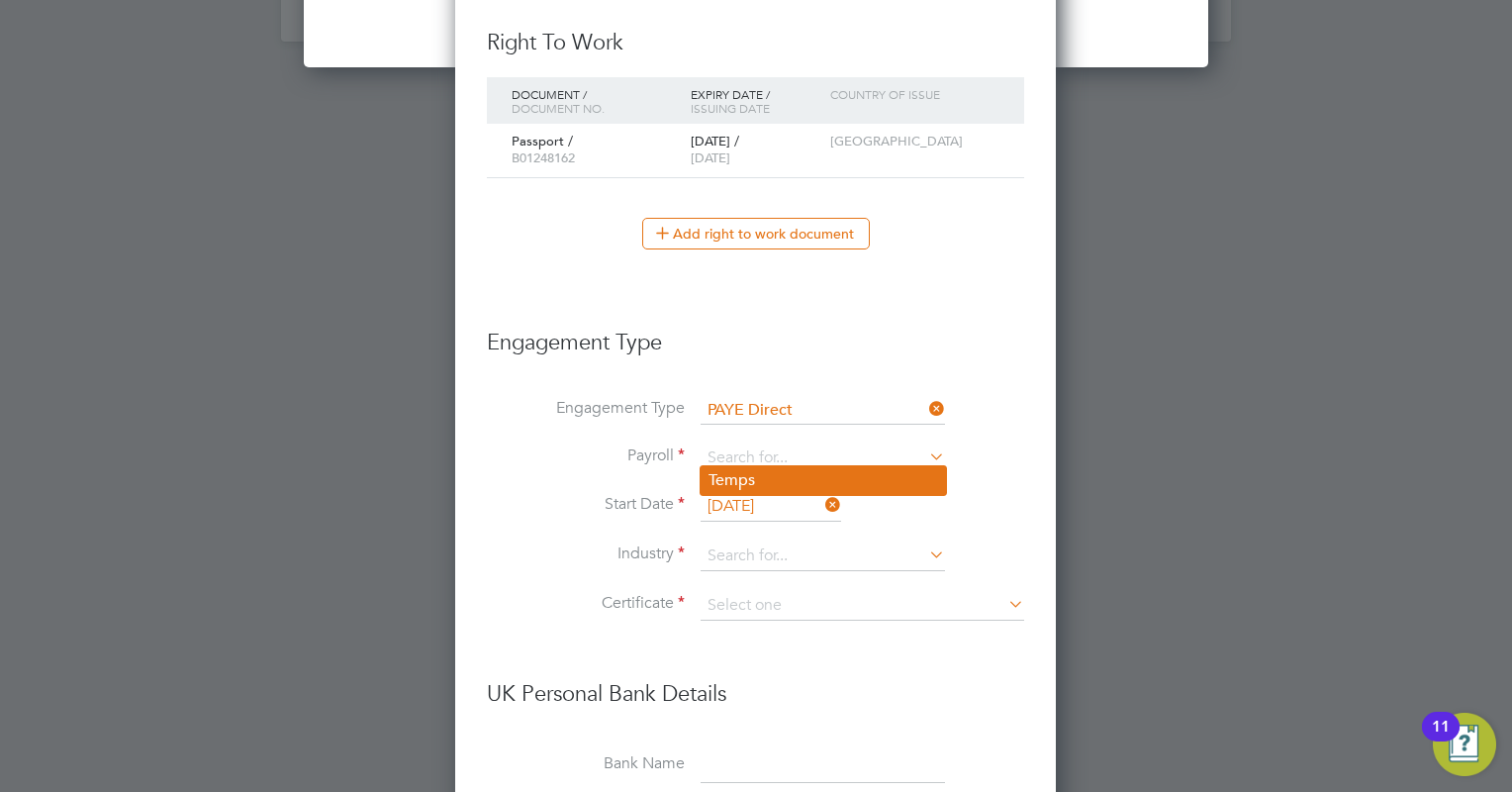 click on "Temps" 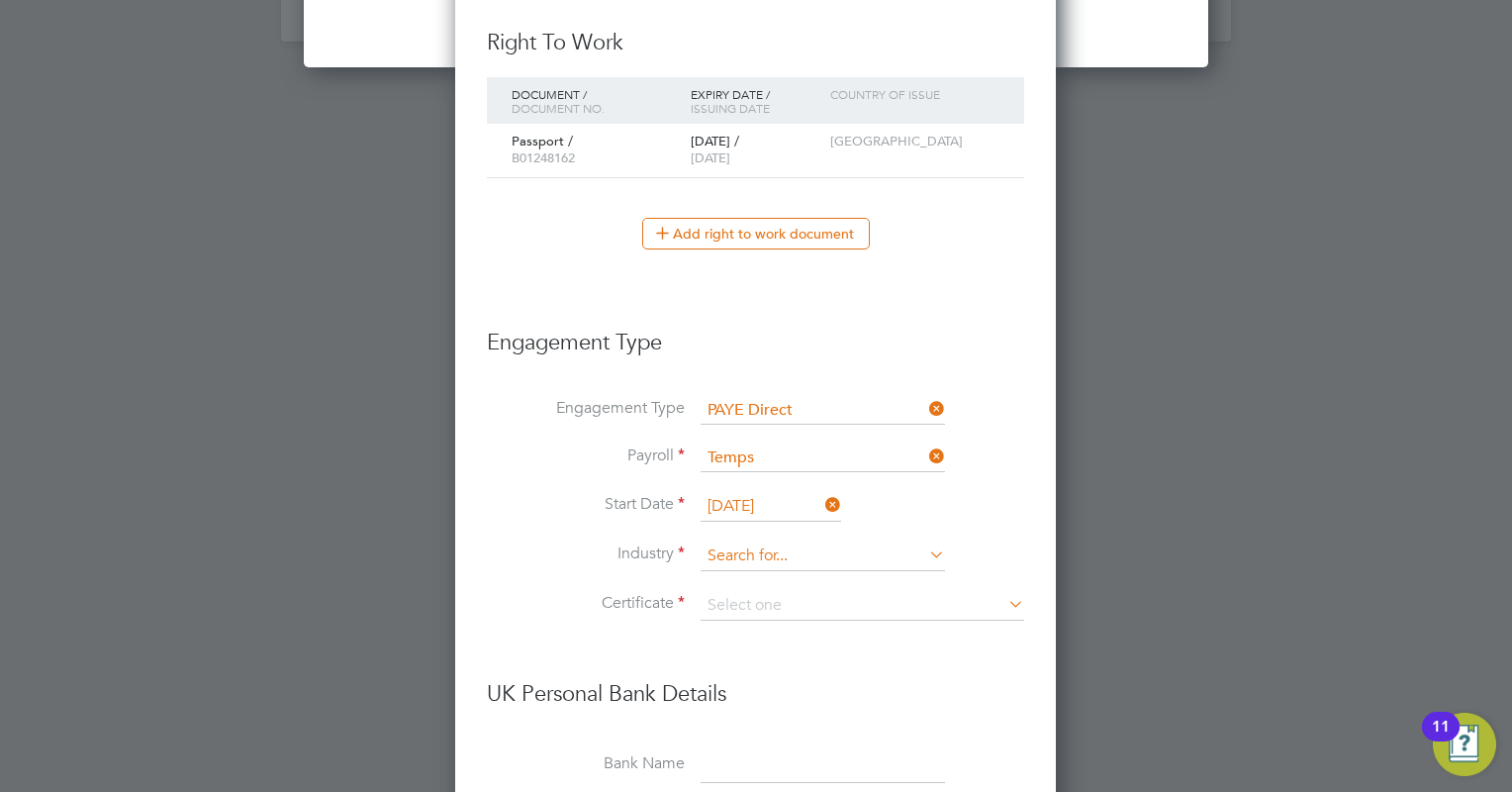 click at bounding box center [822, 556] 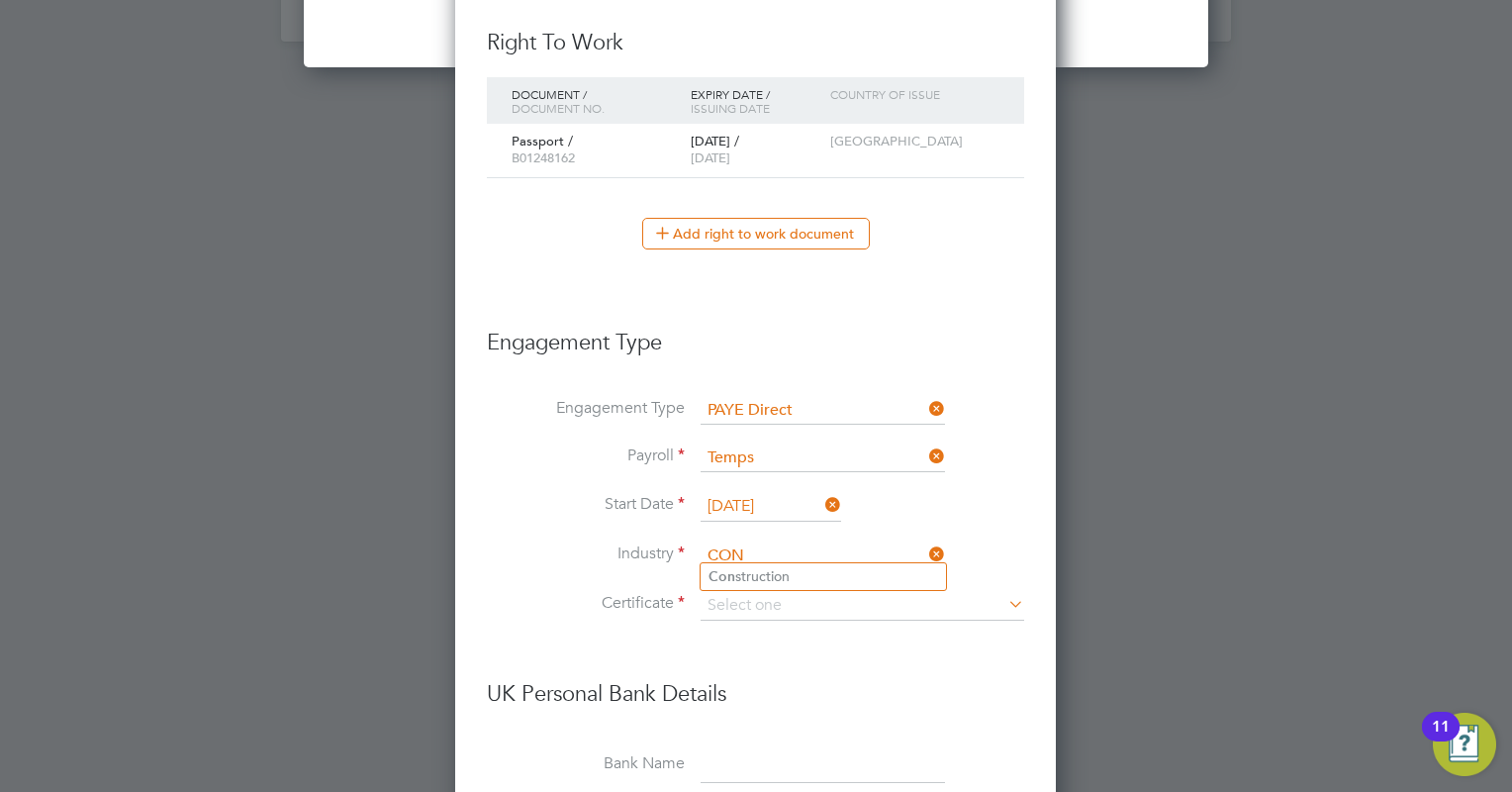 click on "Con struction" 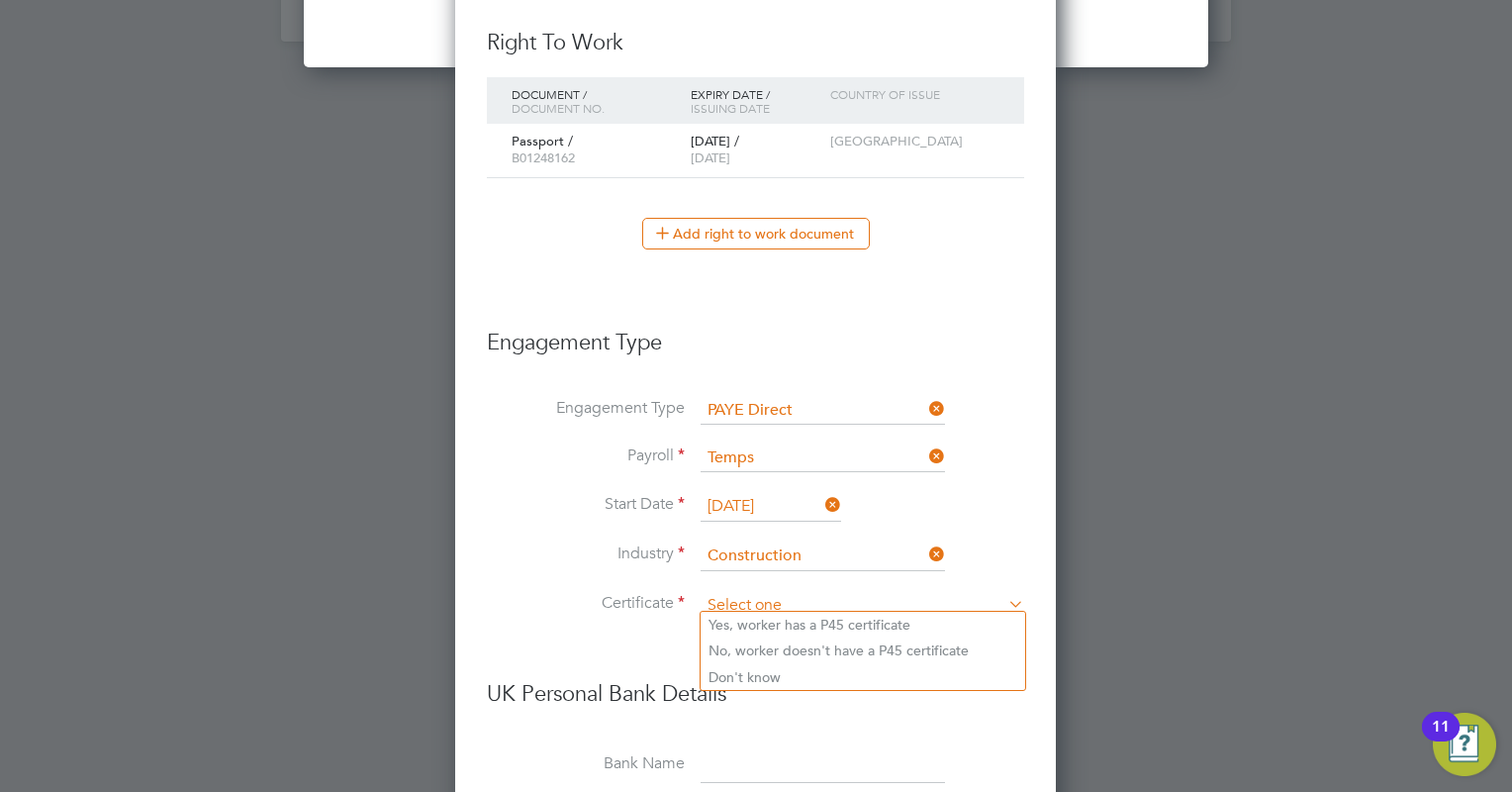 click at bounding box center (862, 606) 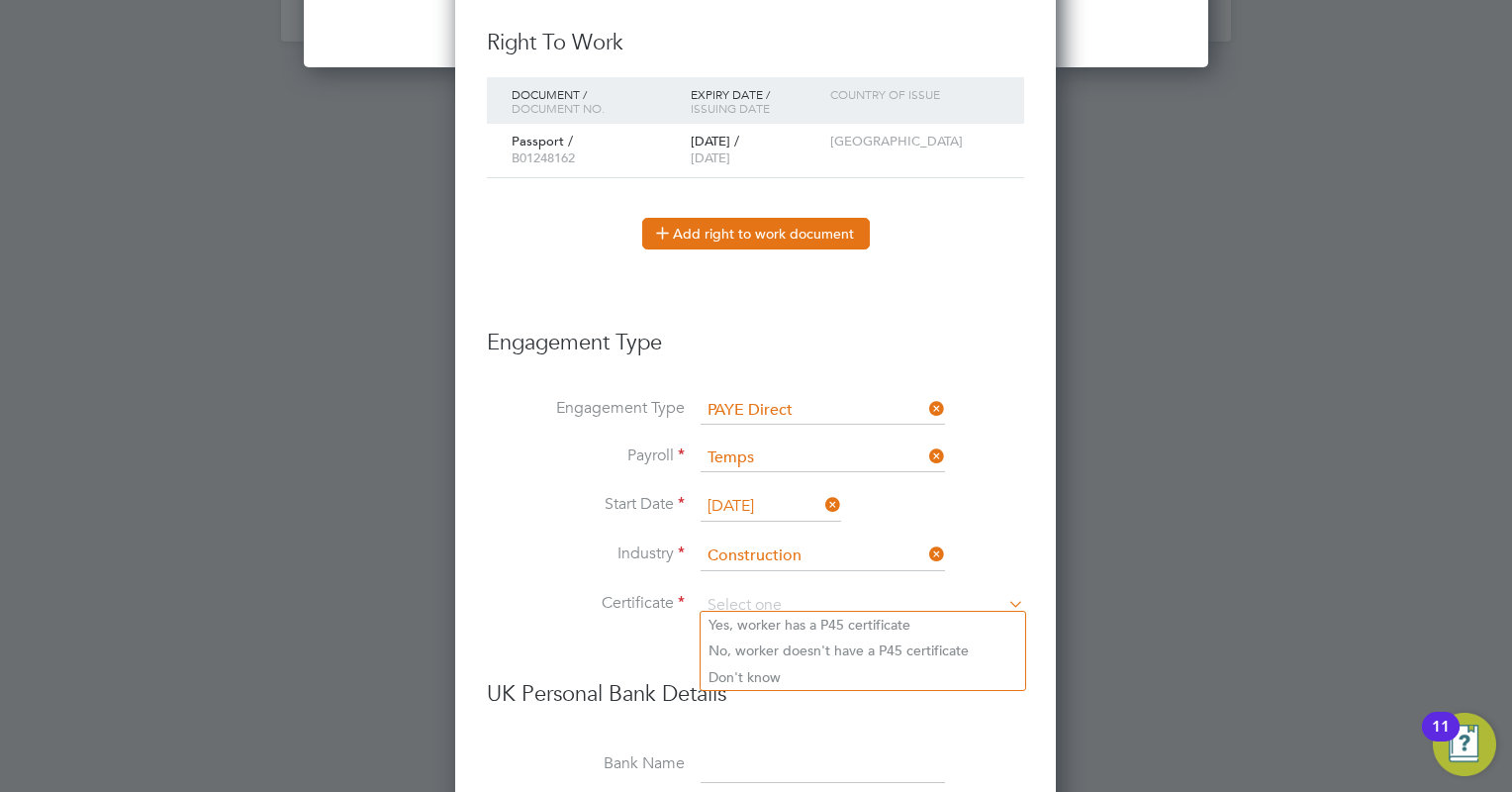 click on "Add right to work document" at bounding box center (756, 234) 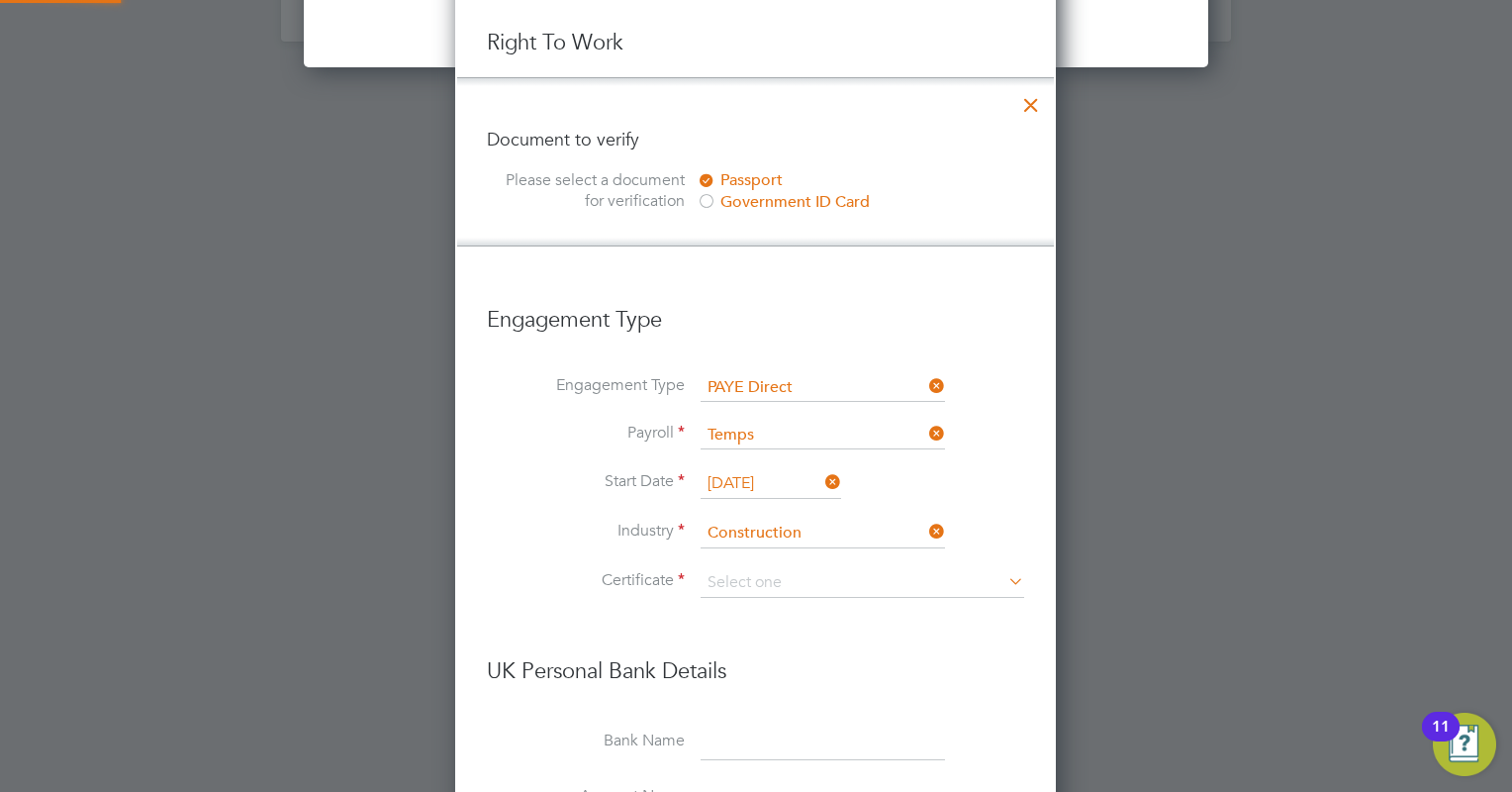 scroll, scrollTop: 2372, scrollLeft: 602, axis: both 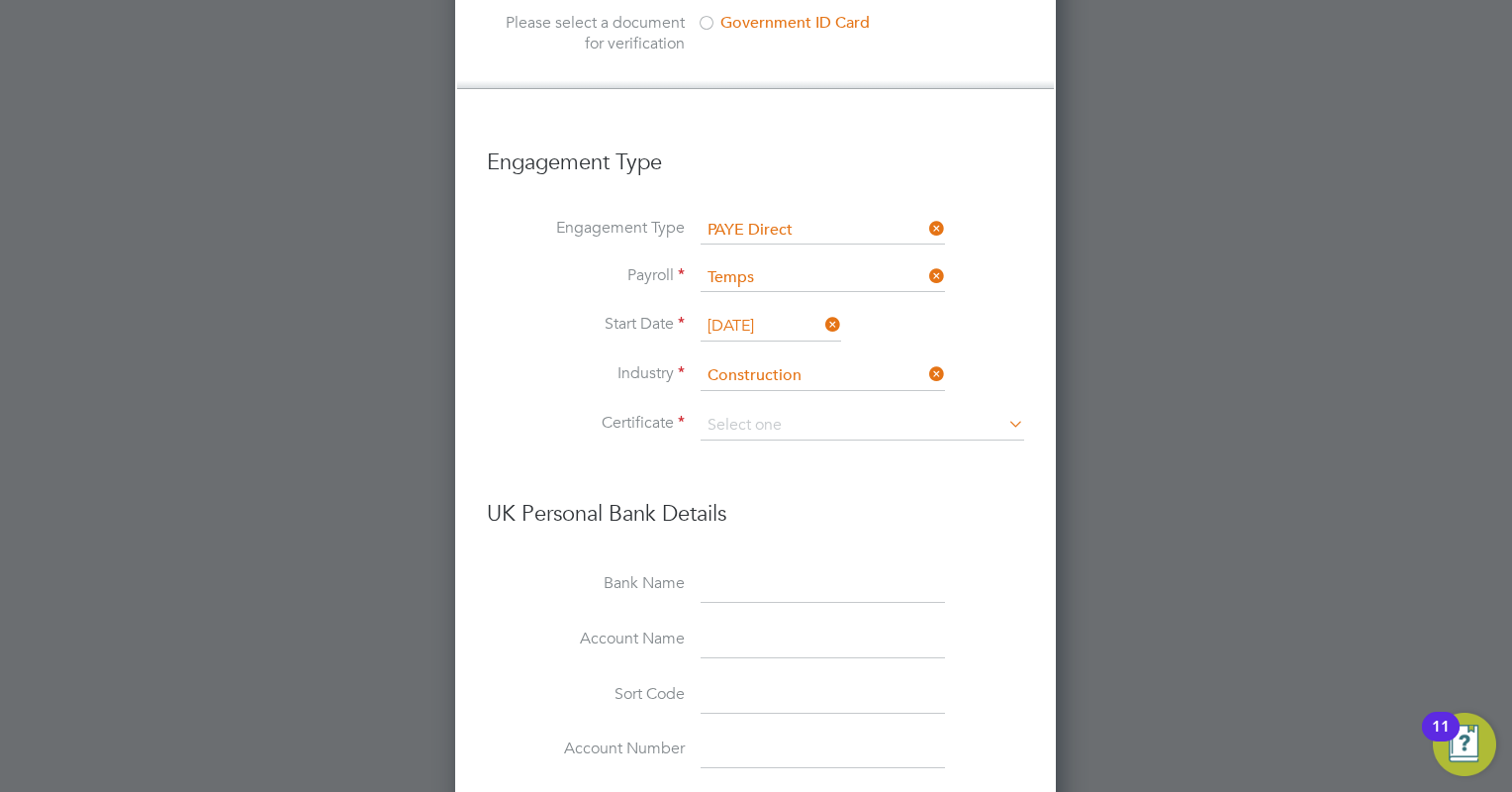 click at bounding box center (925, 229) 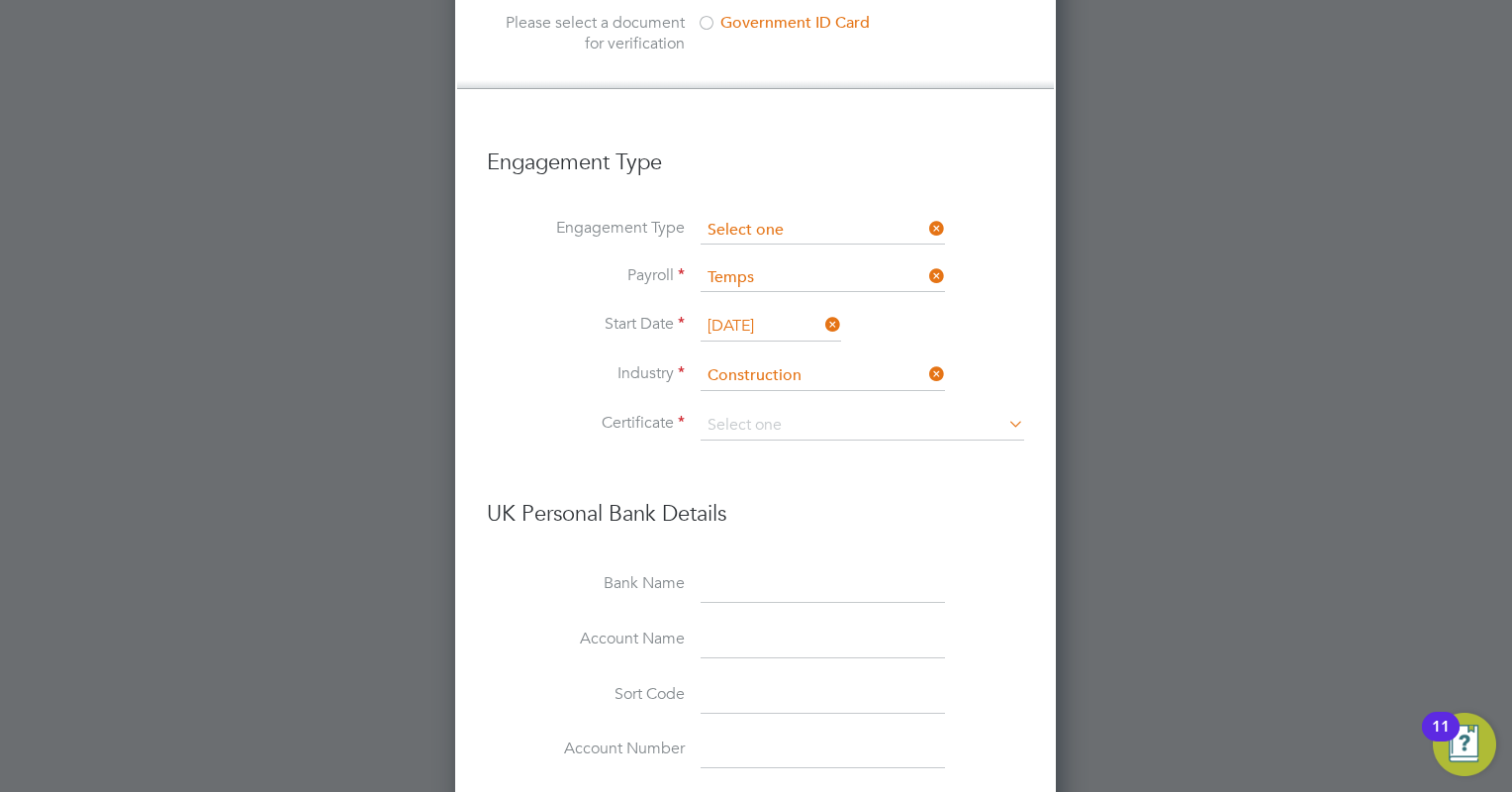 scroll, scrollTop: 2134, scrollLeft: 602, axis: both 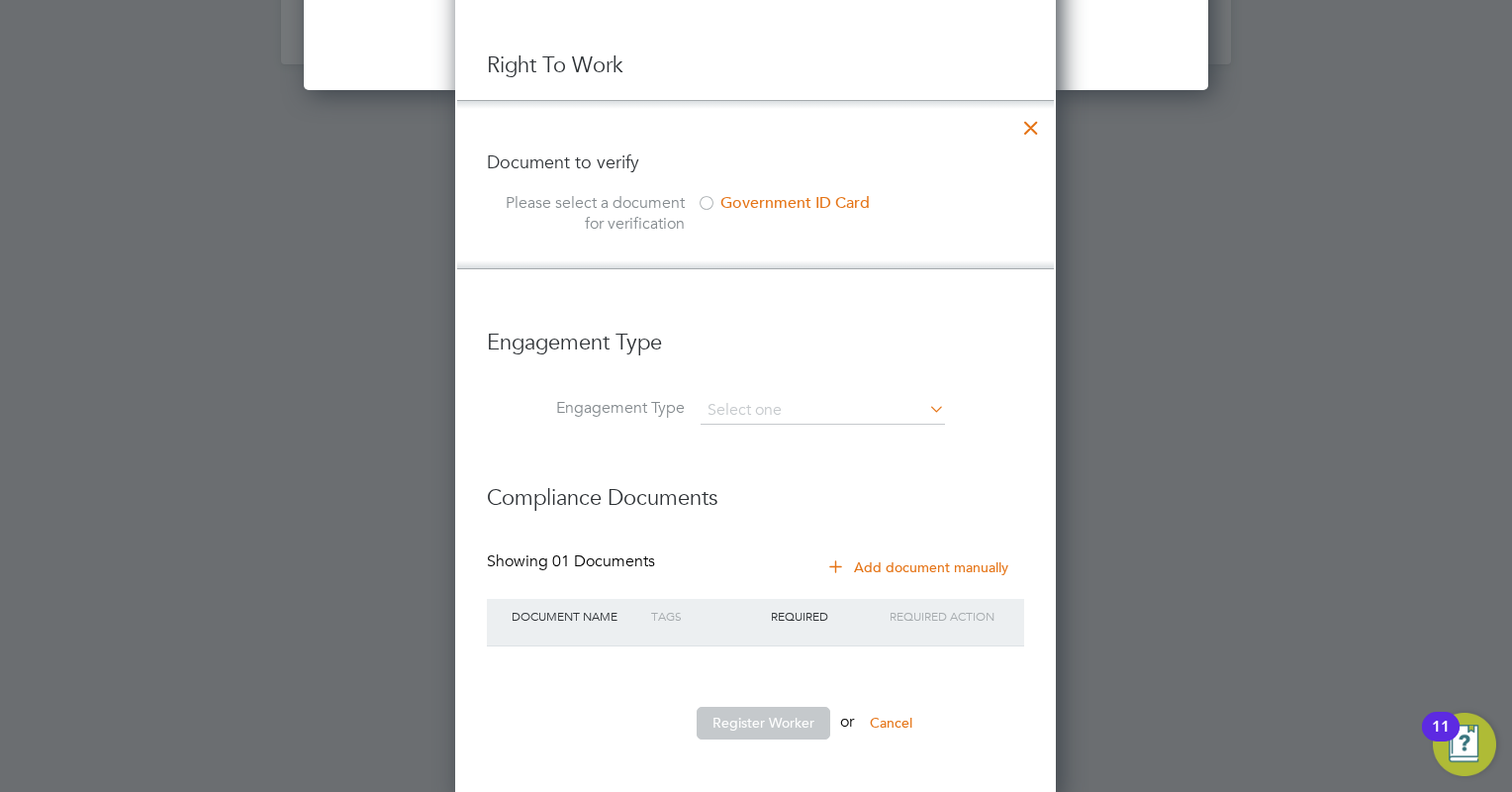 click on "Please select a document for verification  Government ID Card" at bounding box center (755, 216) 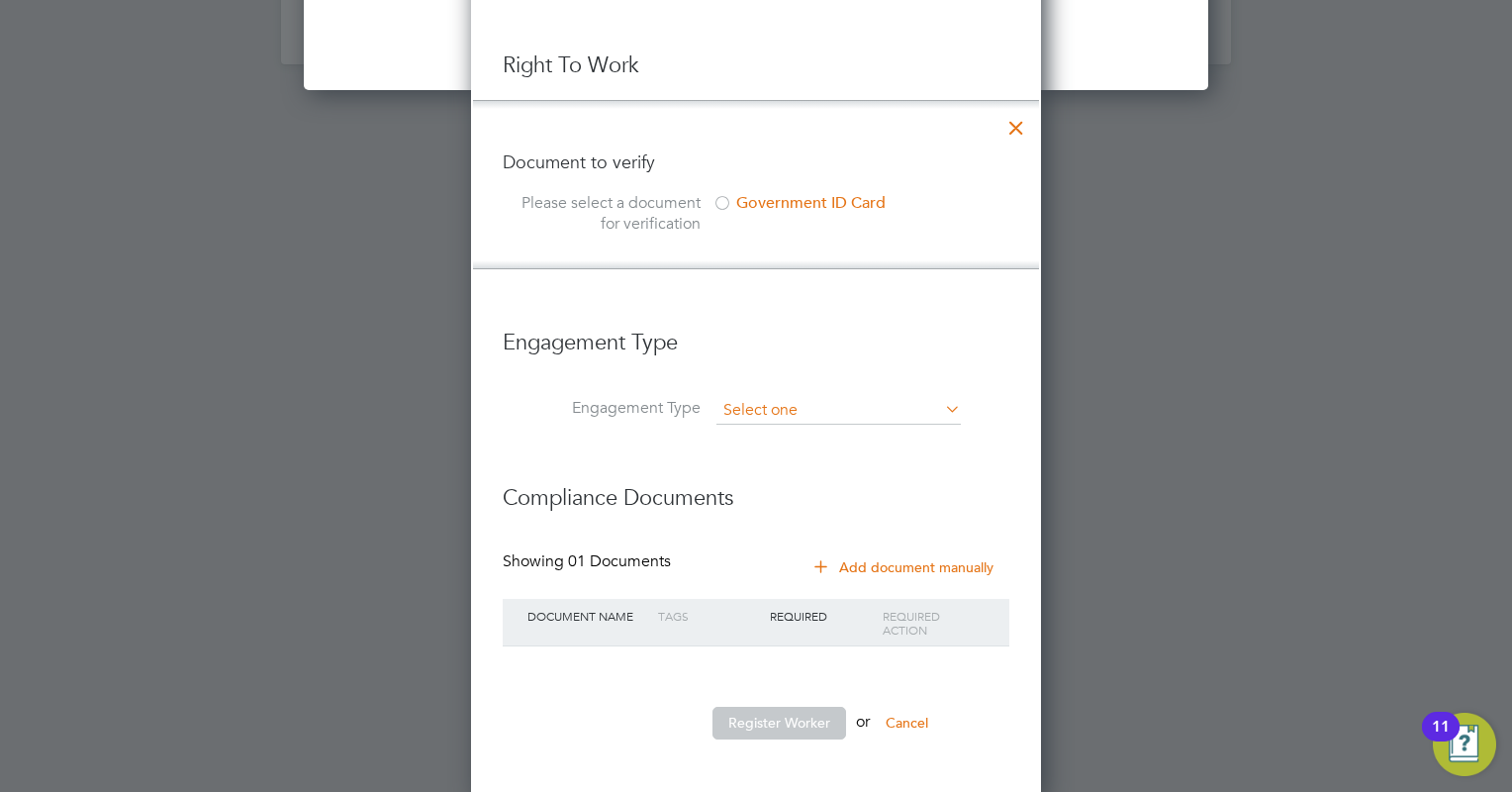 click at bounding box center [838, 411] 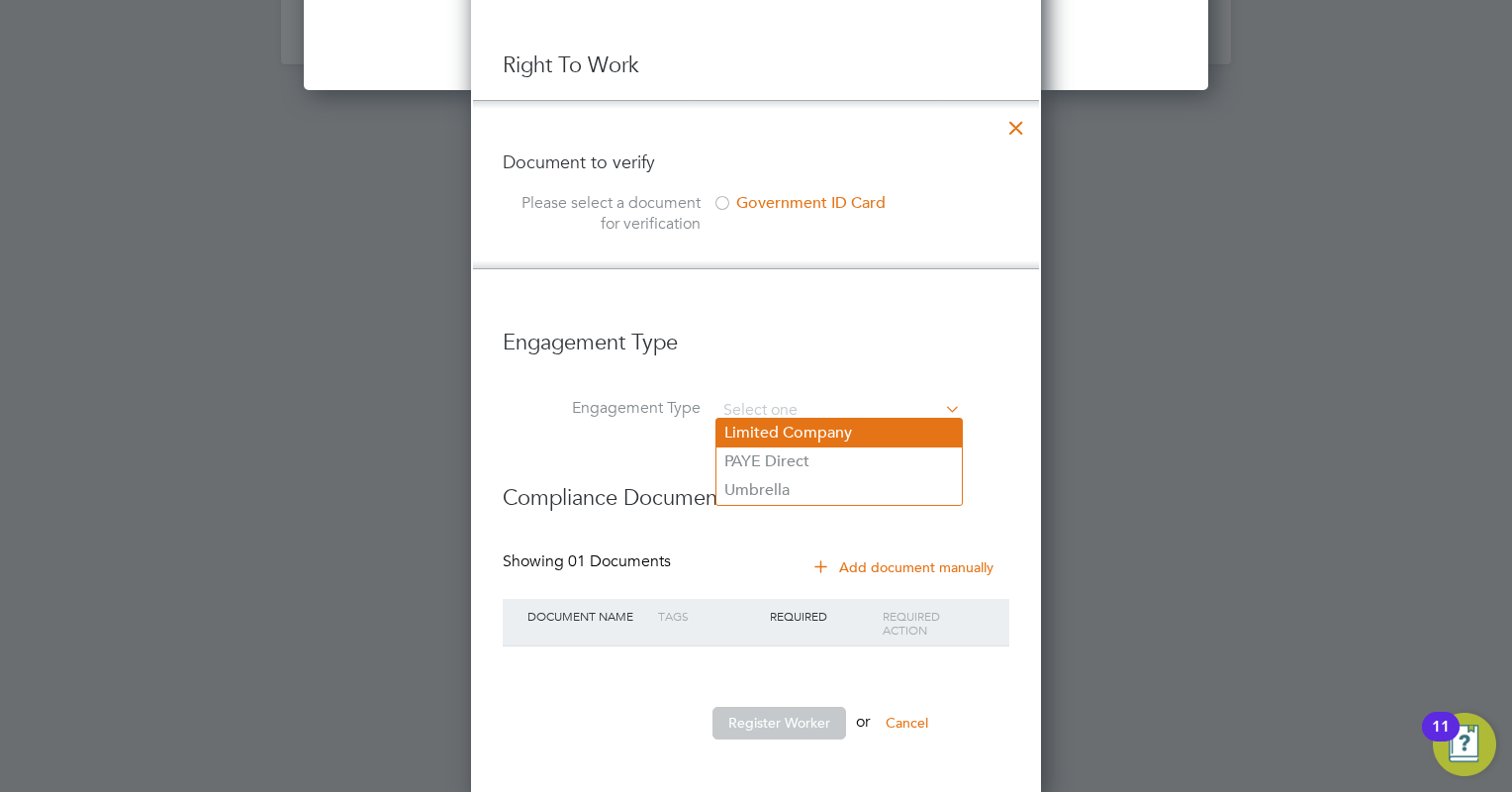click on "Limited Company" 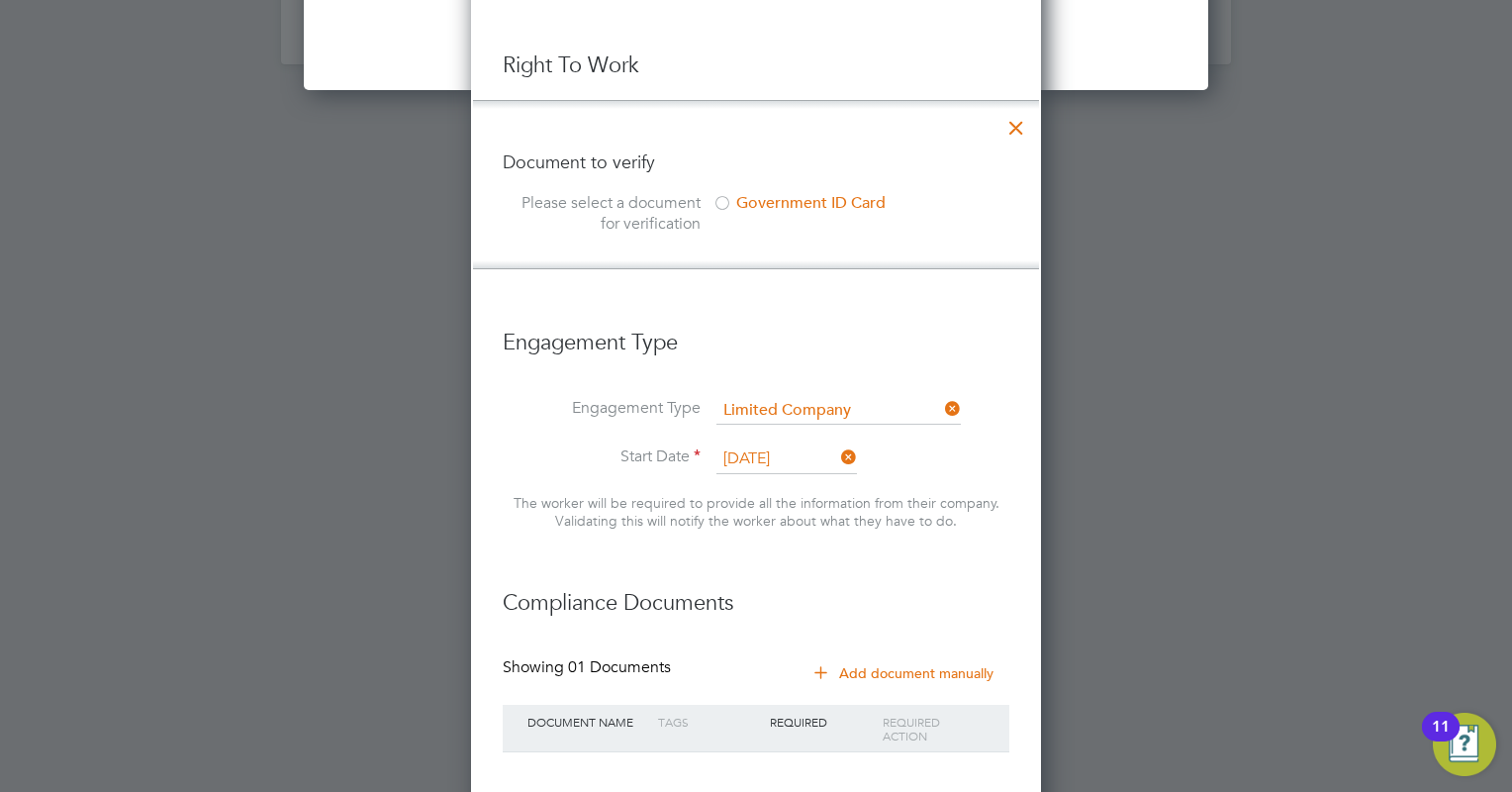 scroll, scrollTop: 10, scrollLeft: 10, axis: both 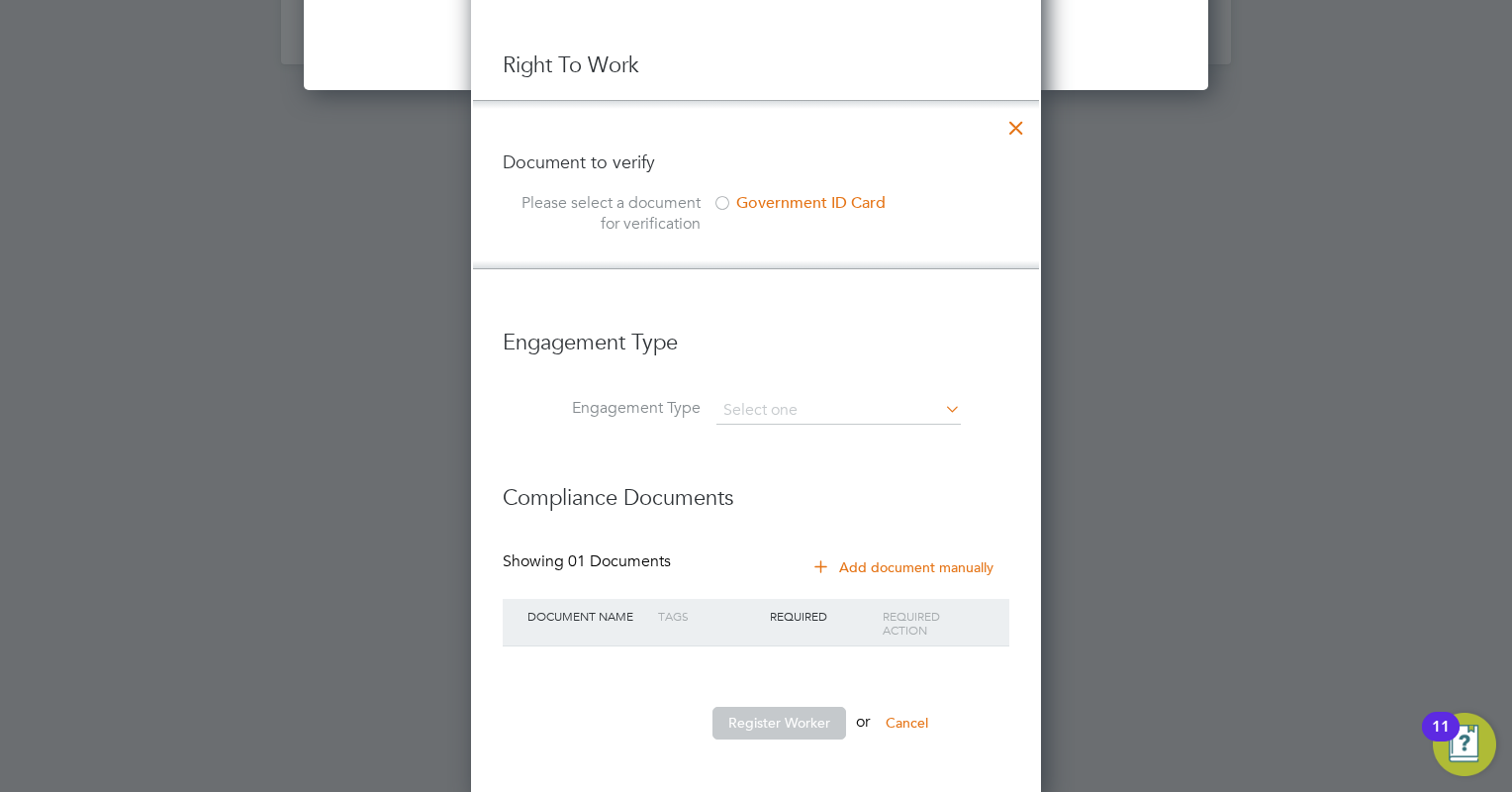 drag, startPoint x: 931, startPoint y: 403, endPoint x: 923, endPoint y: 388, distance: 17 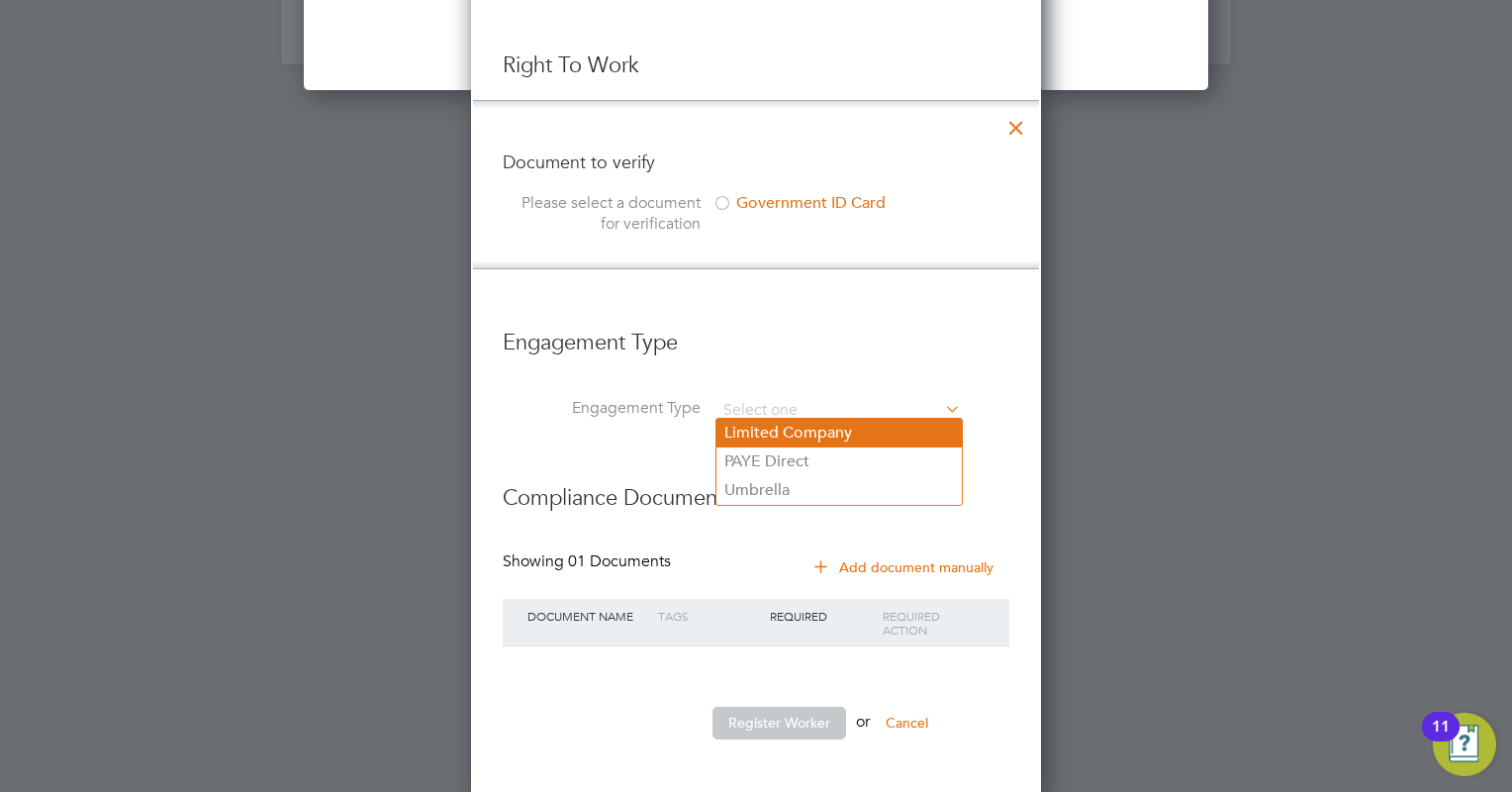 click on "Limited Company" 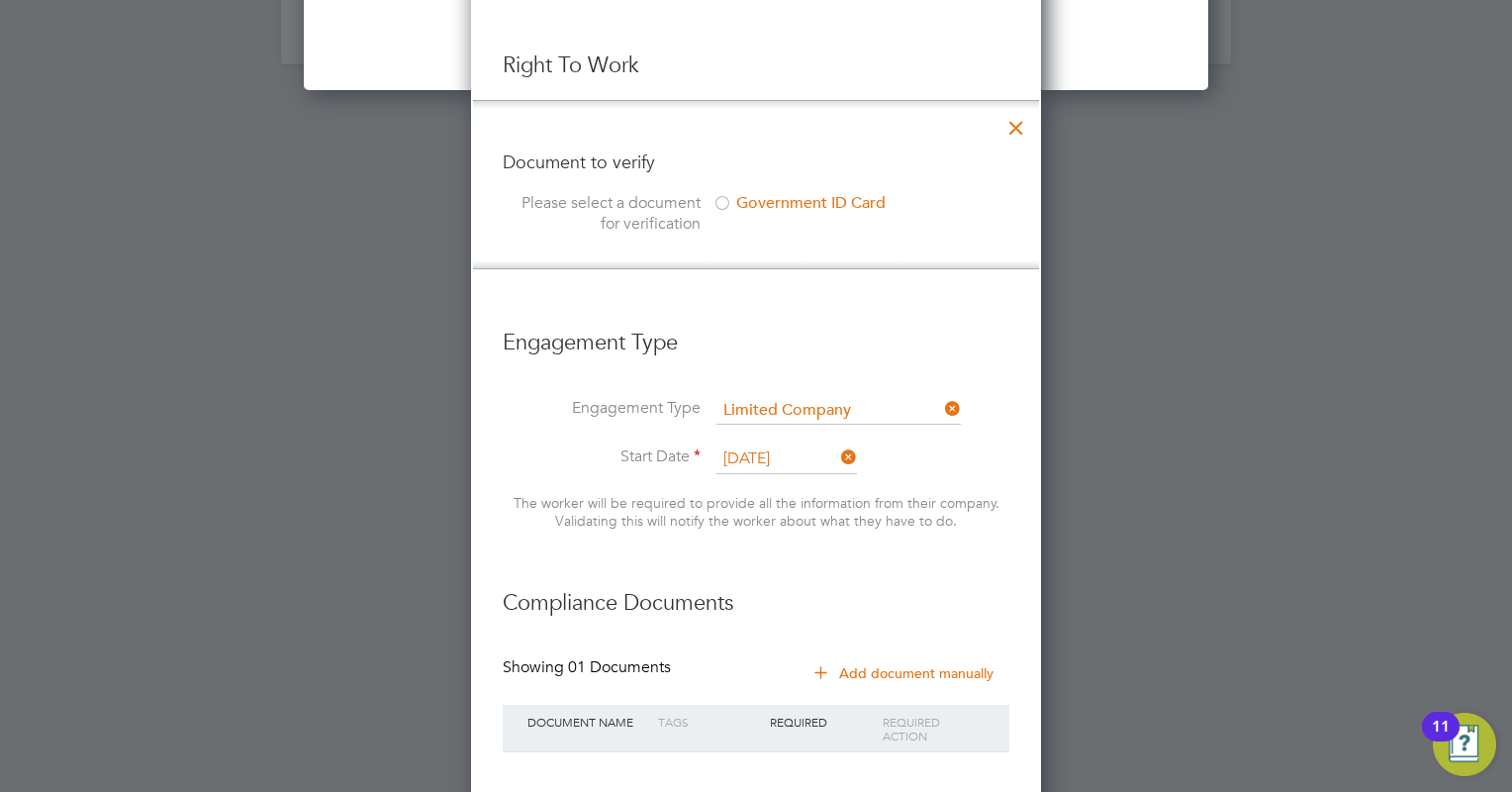 scroll, scrollTop: 10, scrollLeft: 10, axis: both 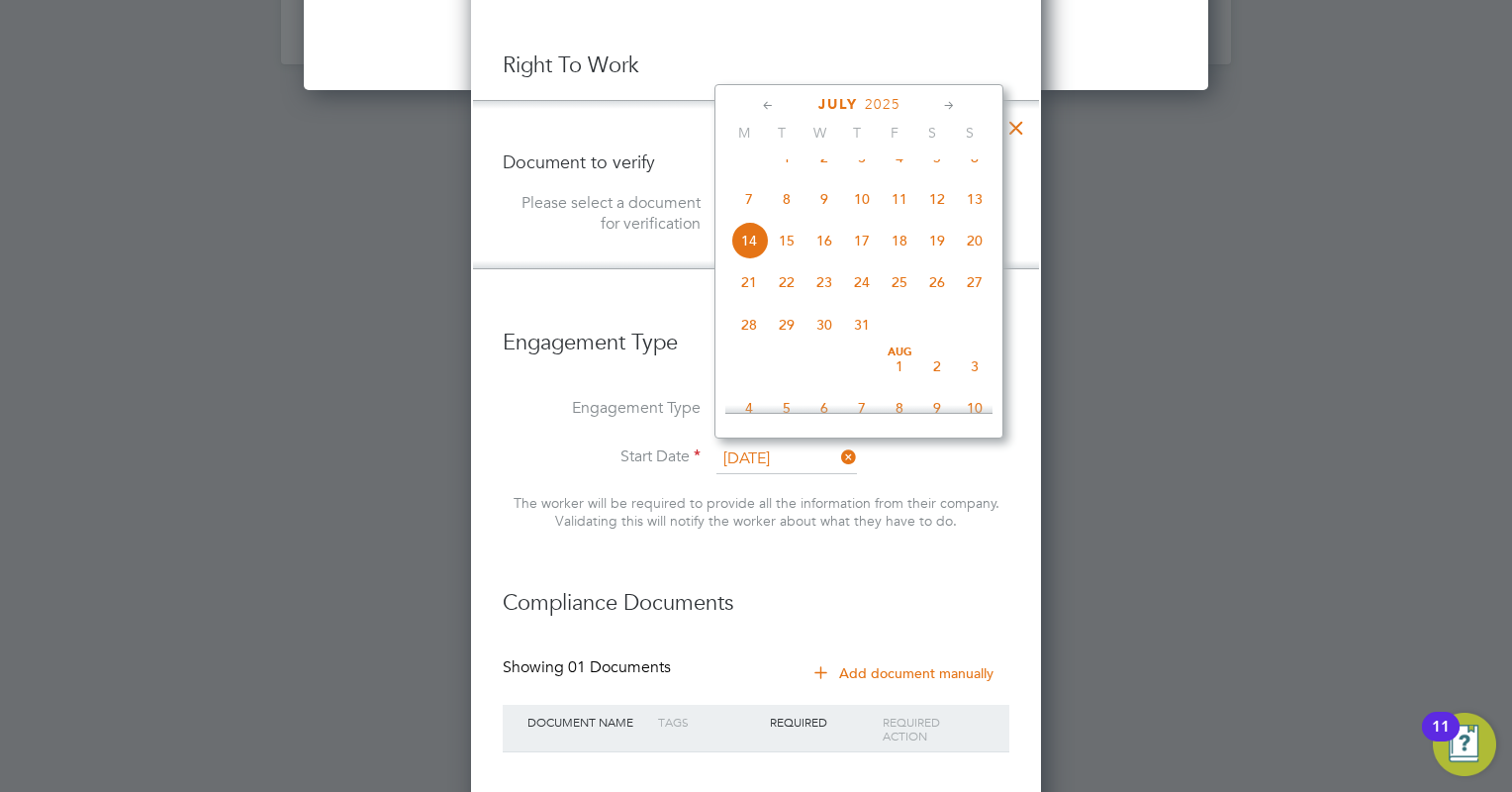 click on "15" 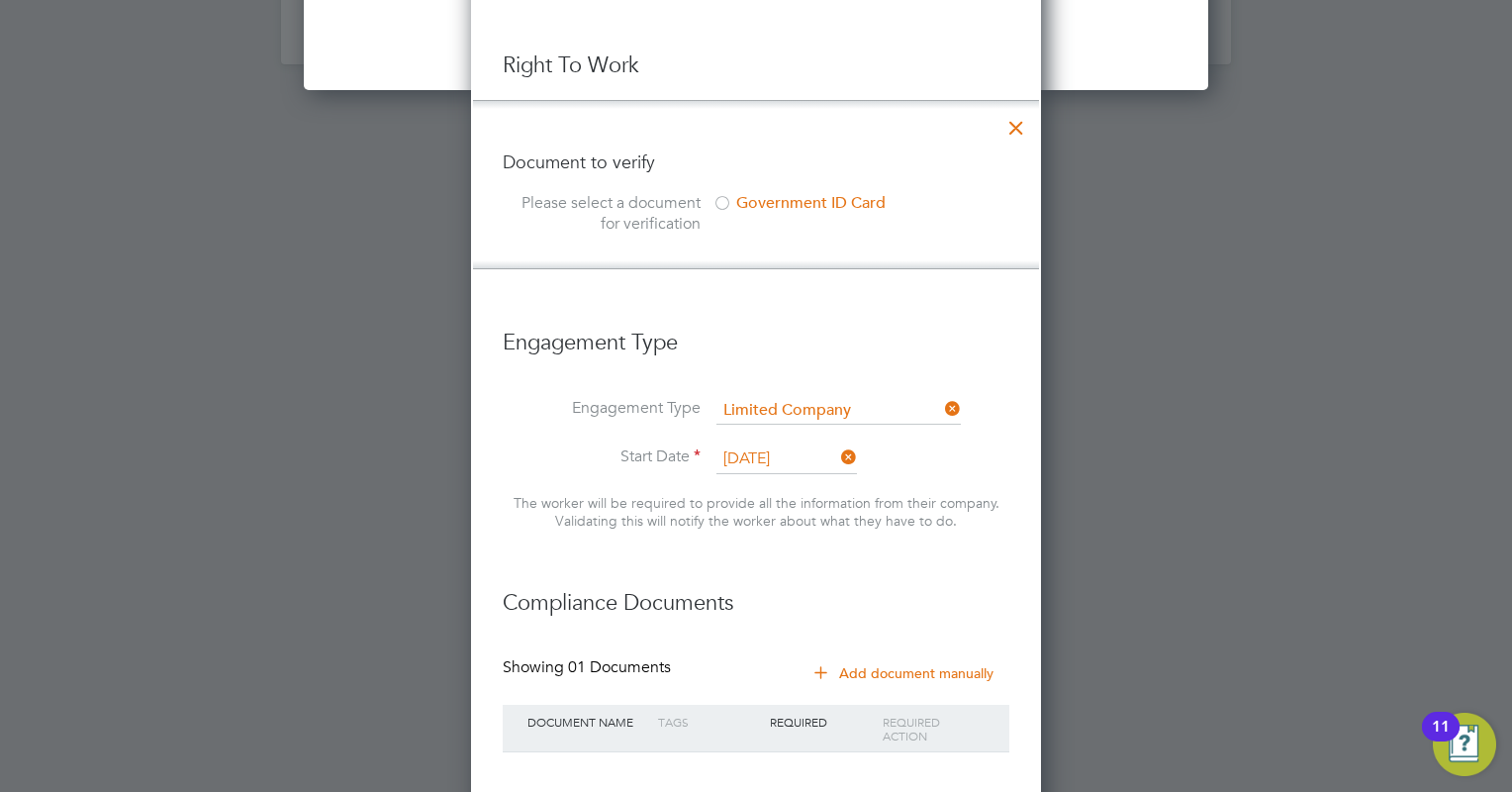 click on "The worker will be required to provide all the information from their company. Validating this will notify the worker about what they have to do." at bounding box center [756, 522] 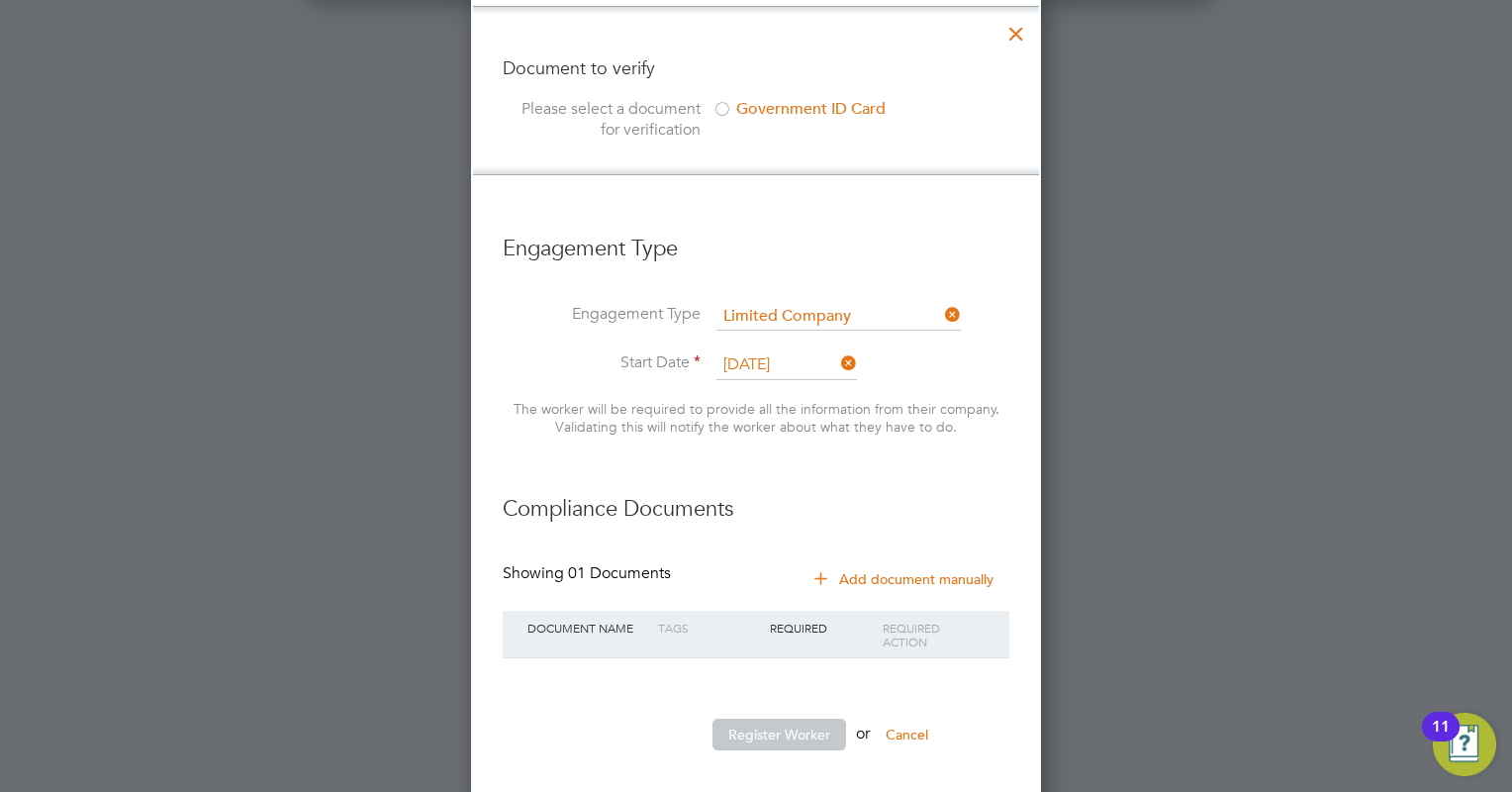 scroll, scrollTop: 2490, scrollLeft: 0, axis: vertical 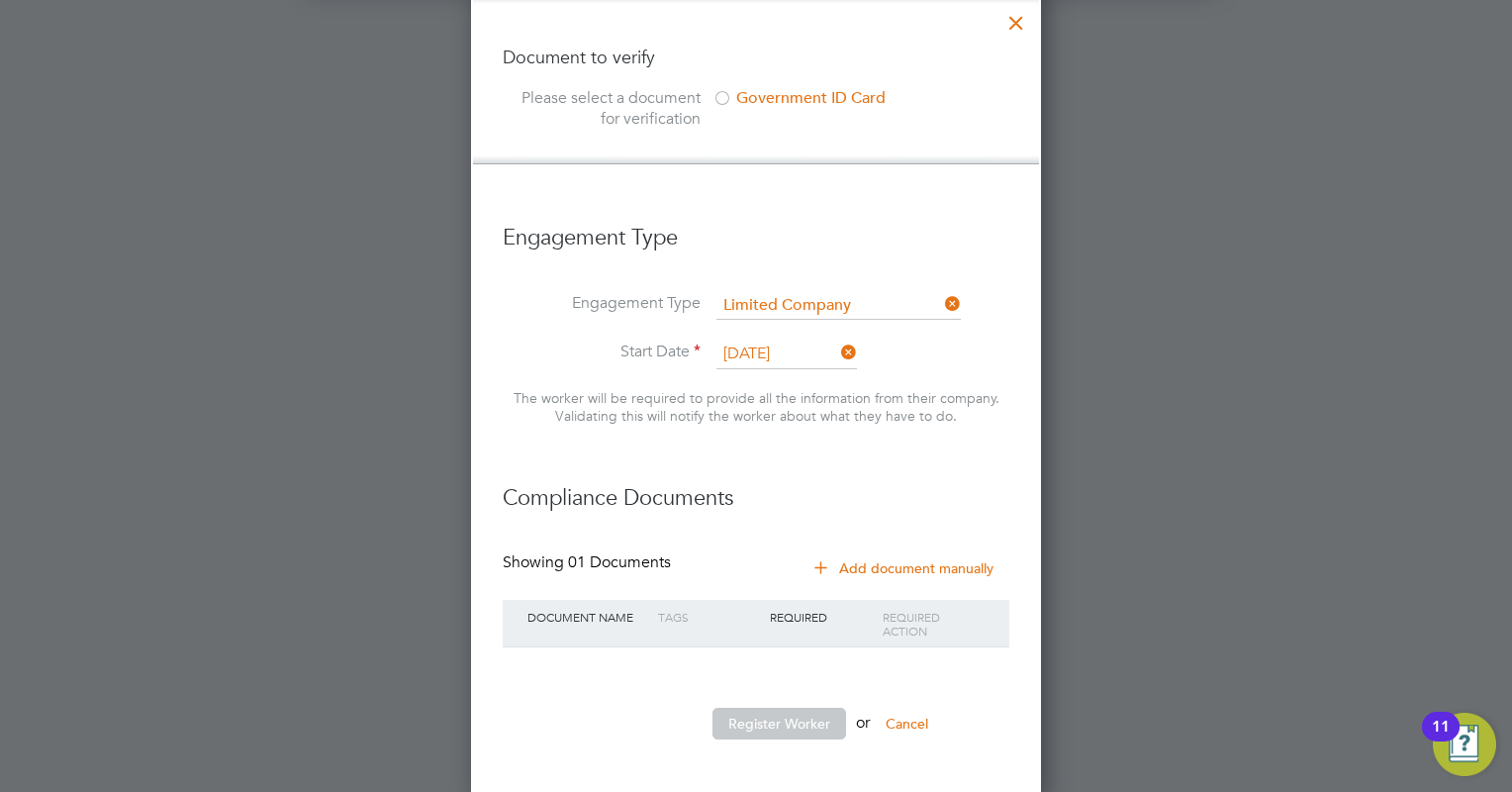 click on "Compliance Documents" at bounding box center (756, 508) 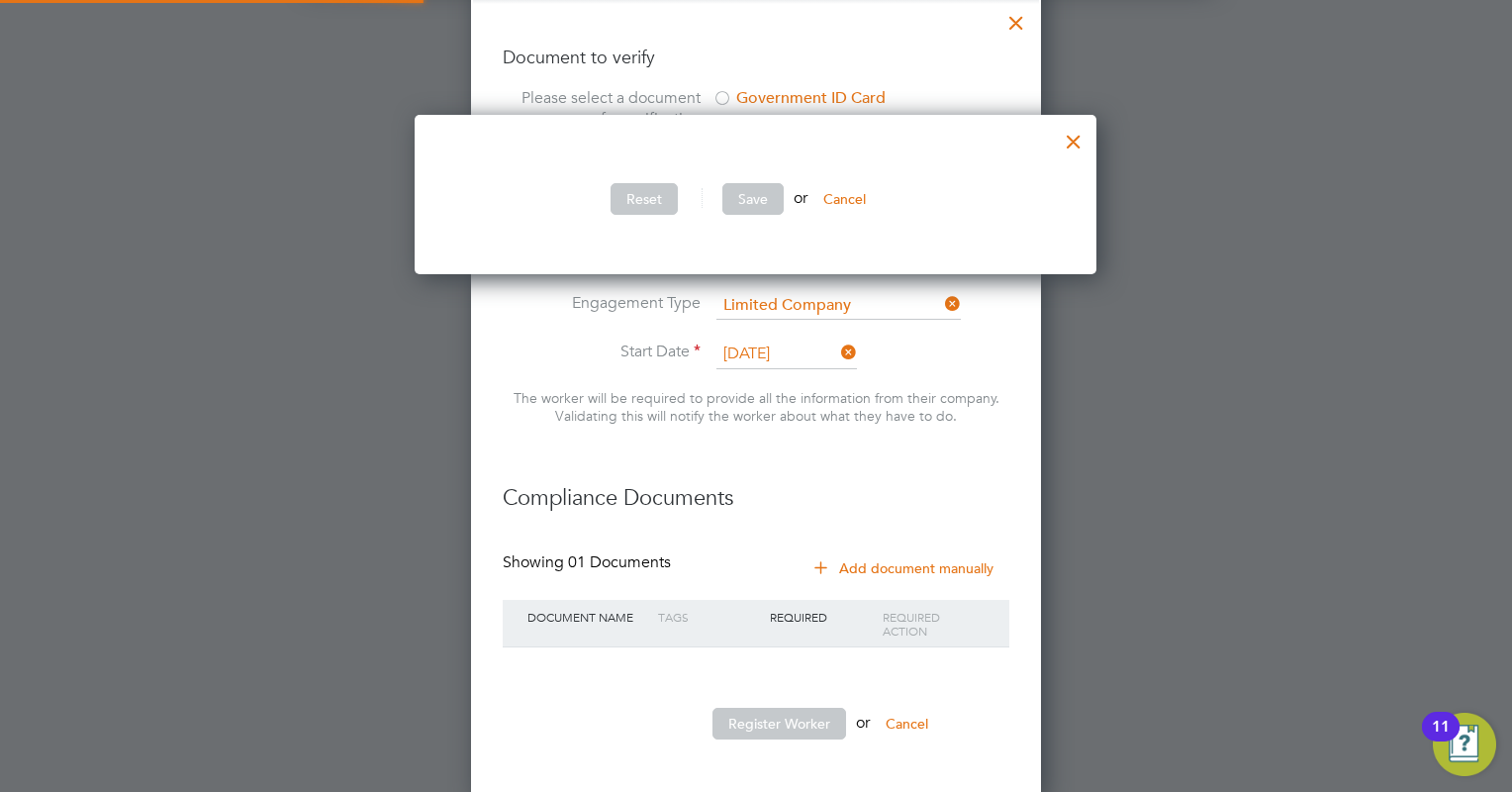 scroll, scrollTop: 10, scrollLeft: 9, axis: both 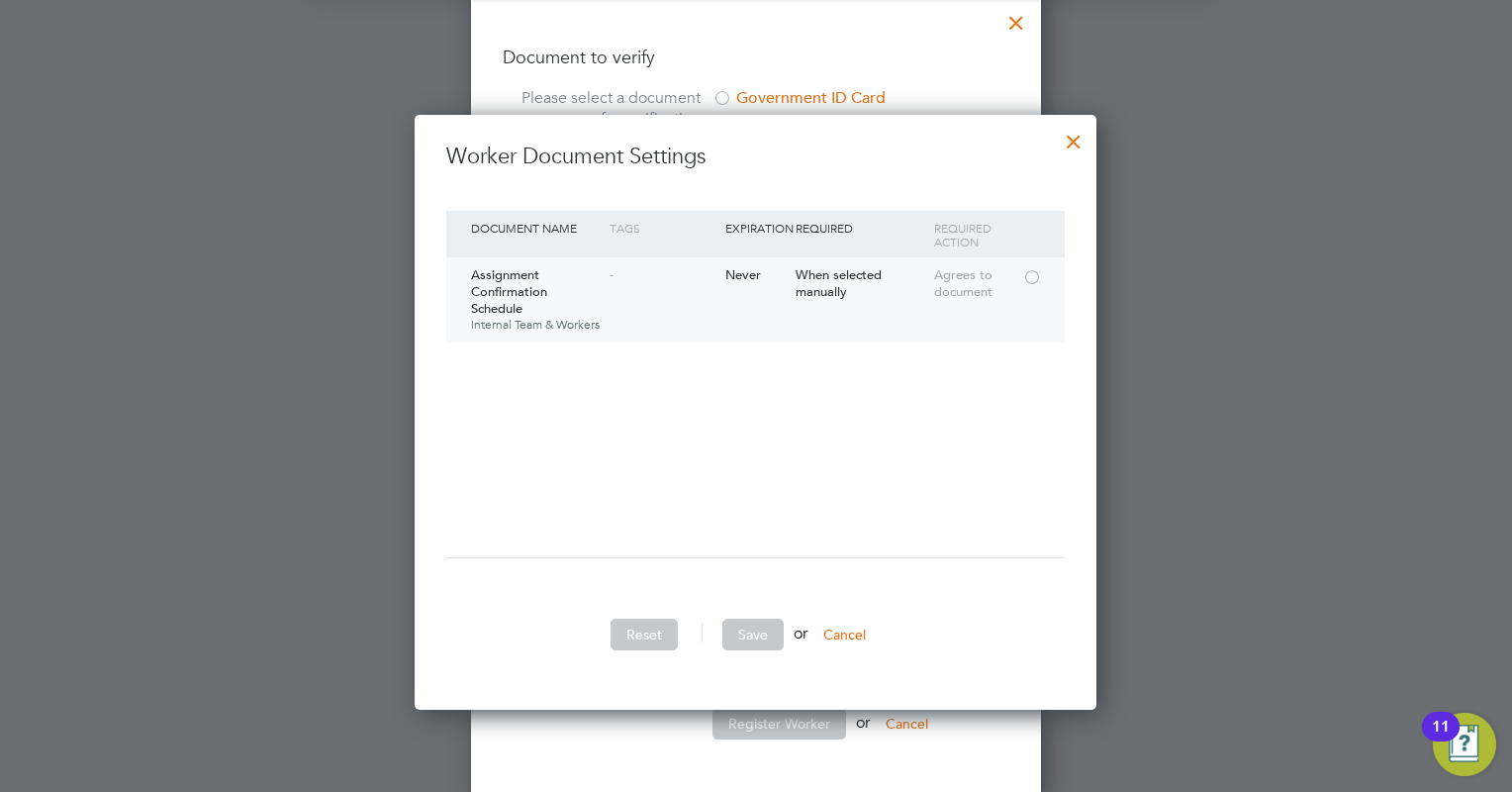 click at bounding box center [1033, 274] 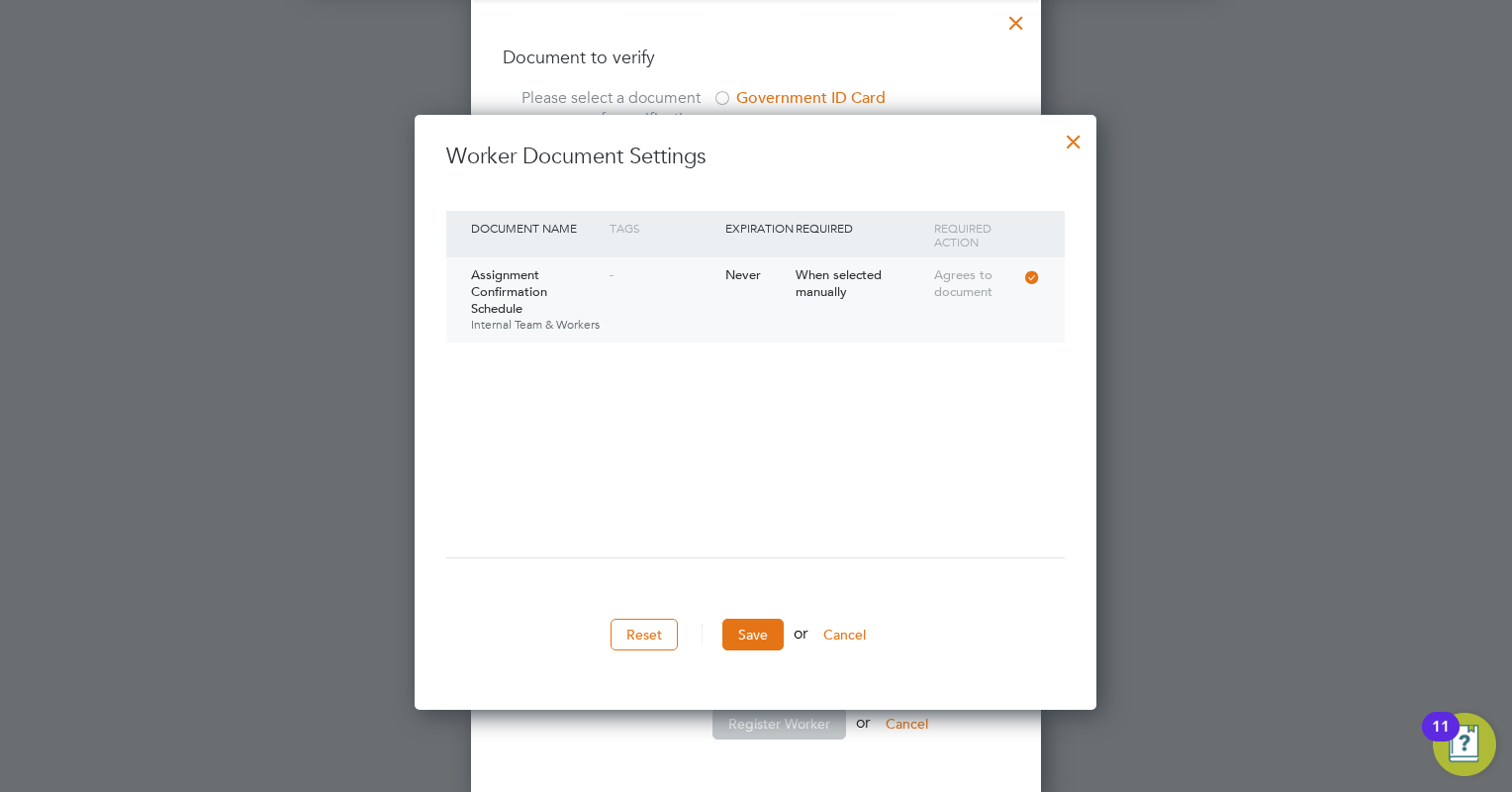 click at bounding box center (1032, 275) 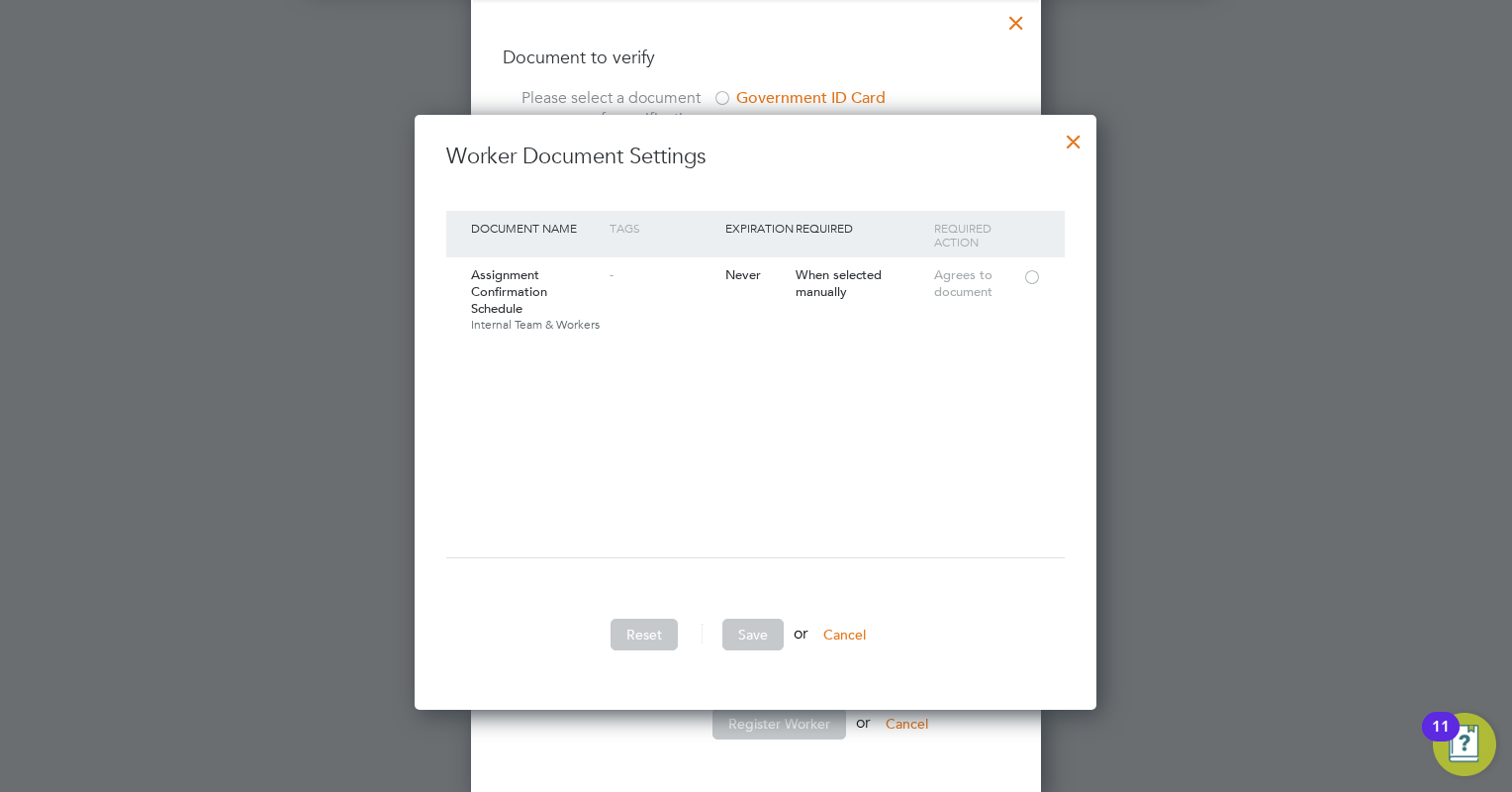 click at bounding box center [1074, 137] 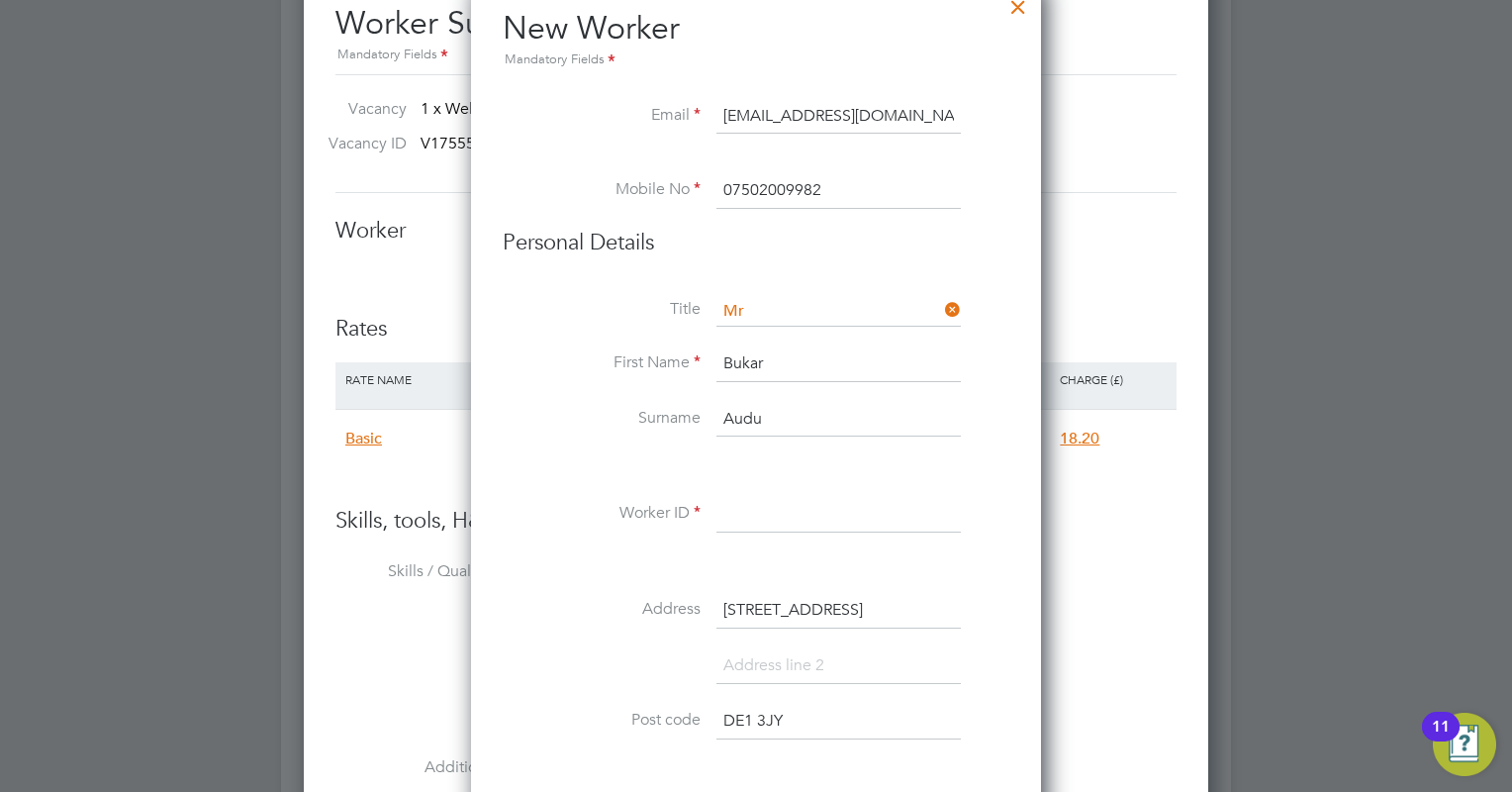 scroll, scrollTop: 1401, scrollLeft: 0, axis: vertical 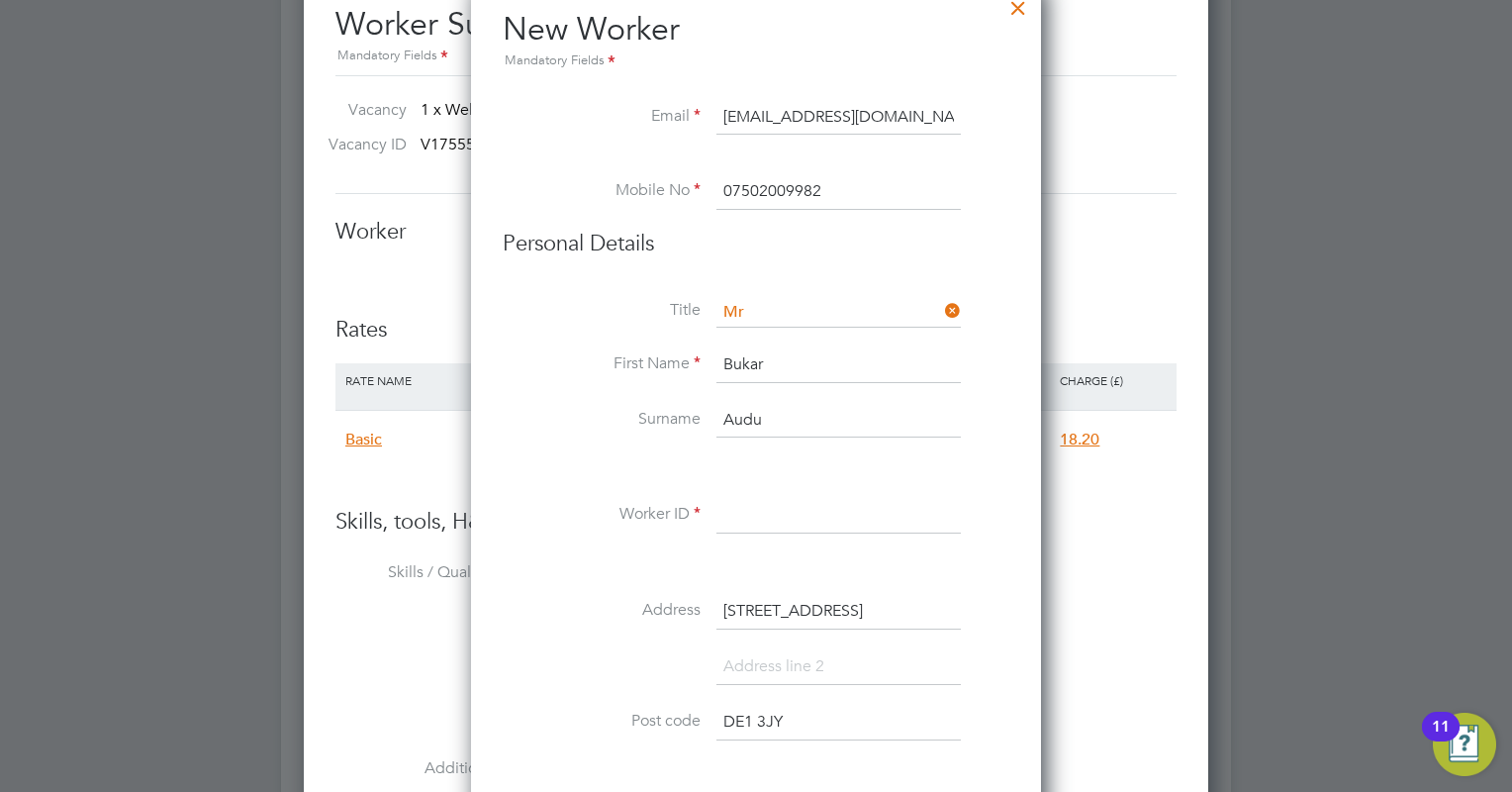 click on "Worker ID" at bounding box center [756, 526] 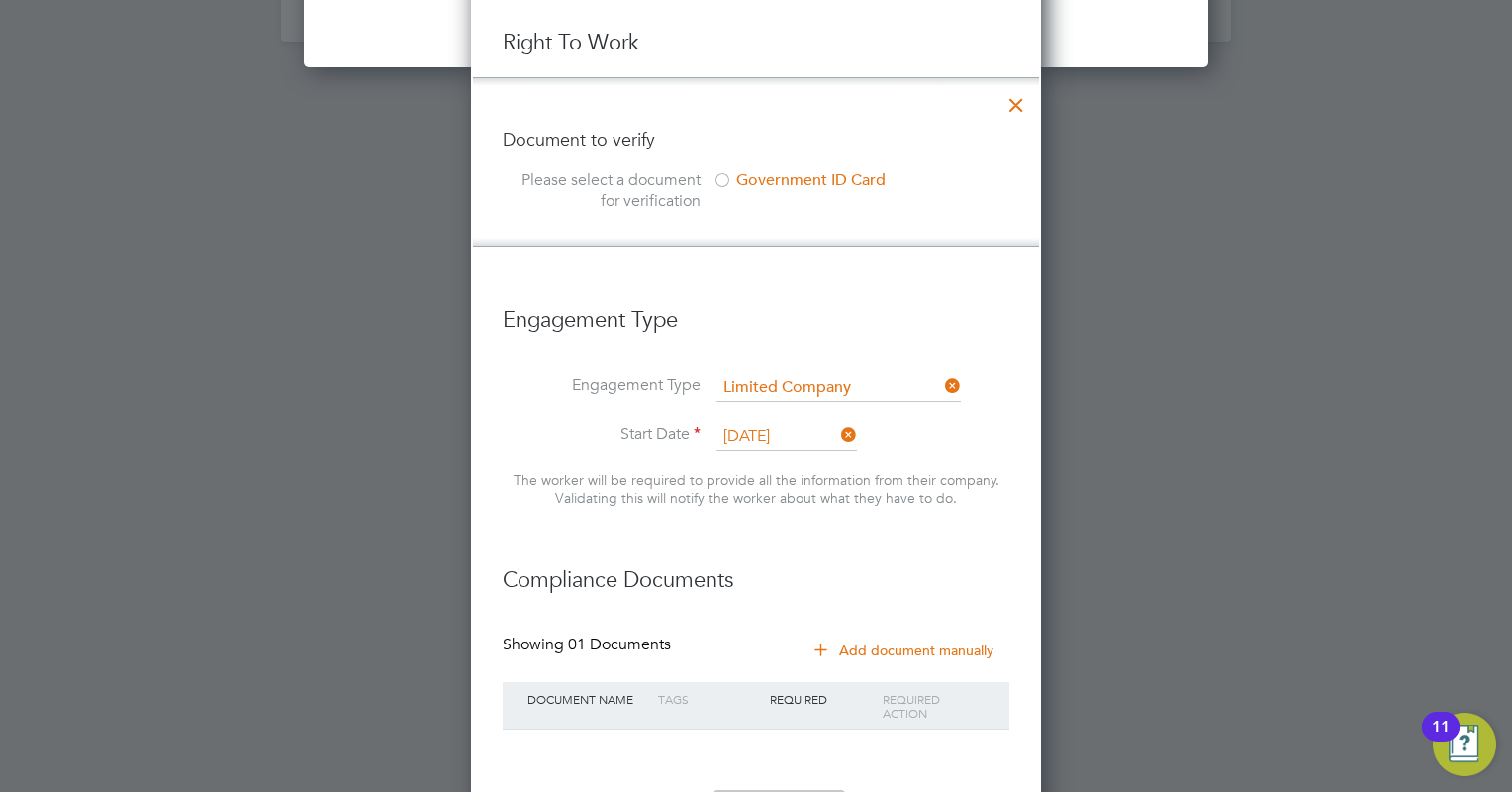 scroll, scrollTop: 2490, scrollLeft: 0, axis: vertical 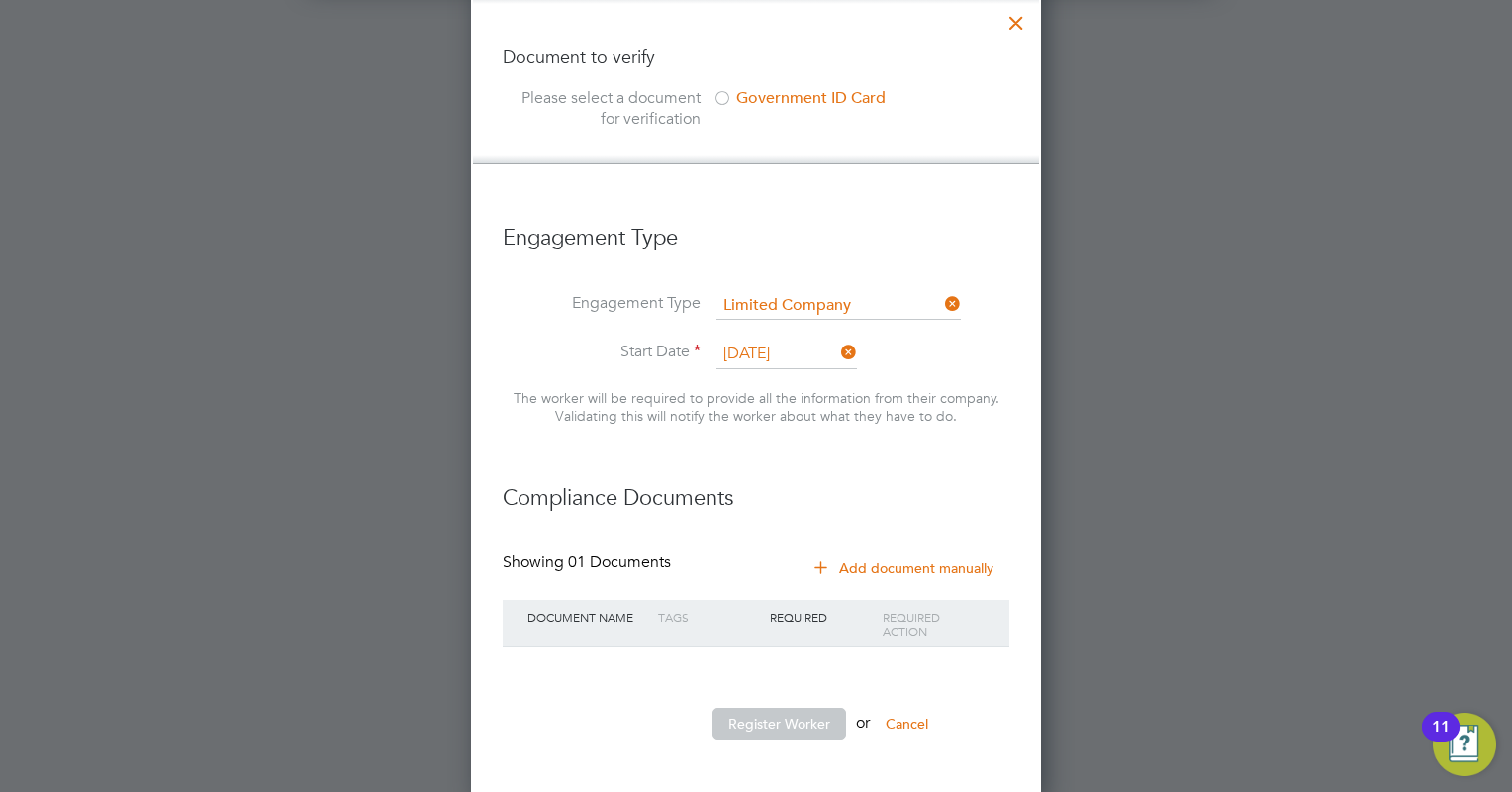 click on "Add document manually" at bounding box center (904, 568) 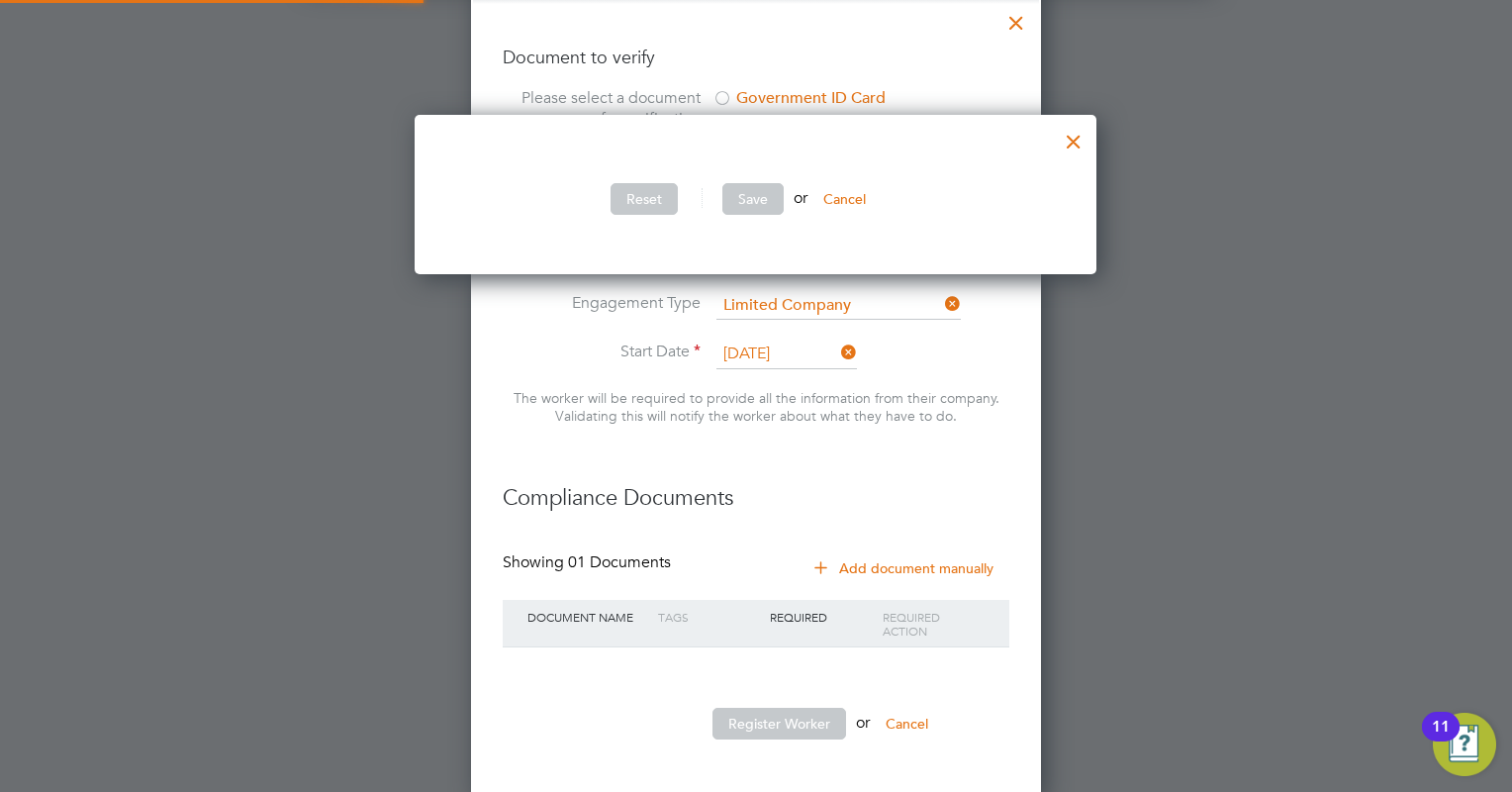 scroll, scrollTop: 9, scrollLeft: 9, axis: both 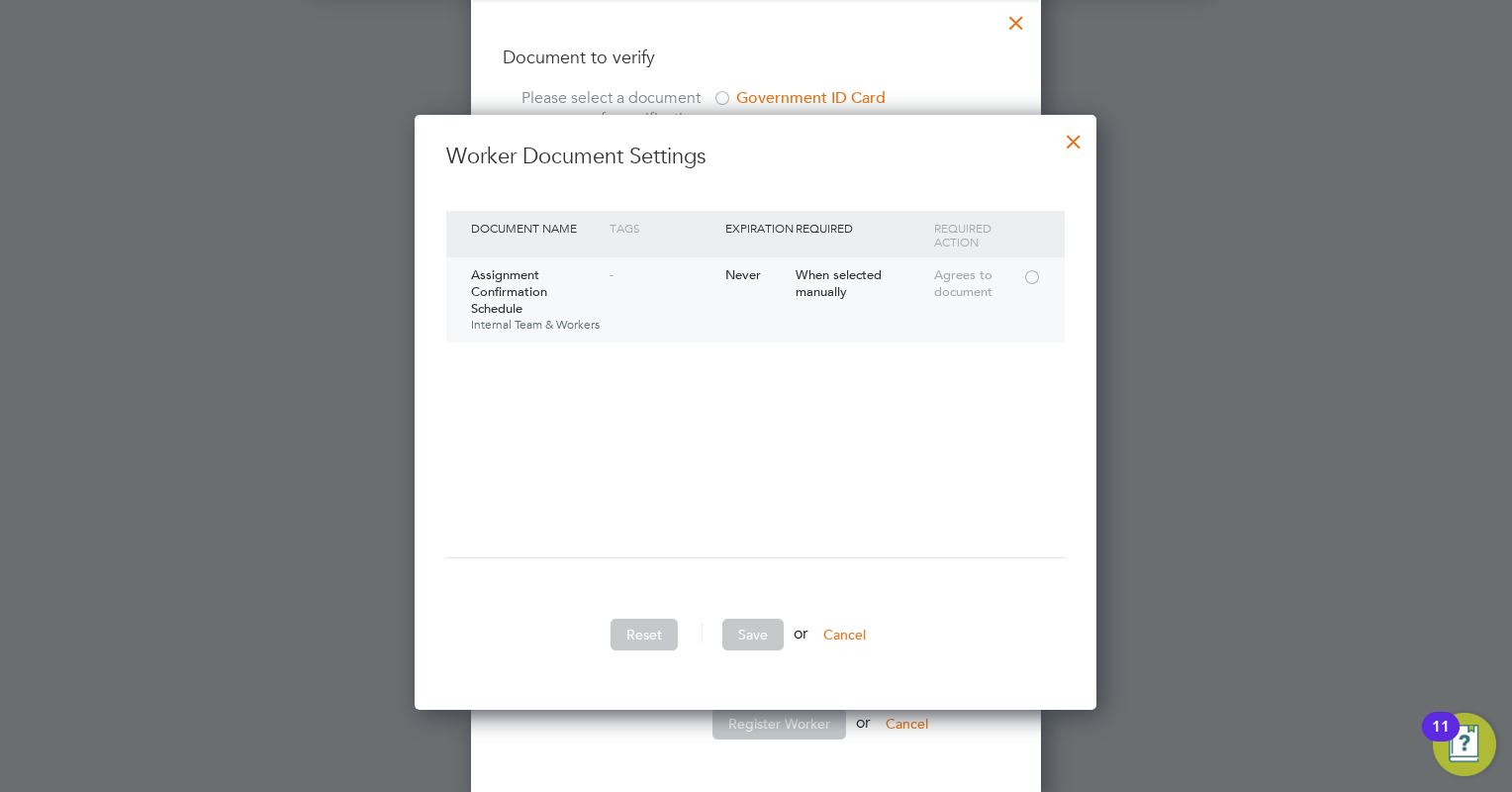click at bounding box center (1032, 275) 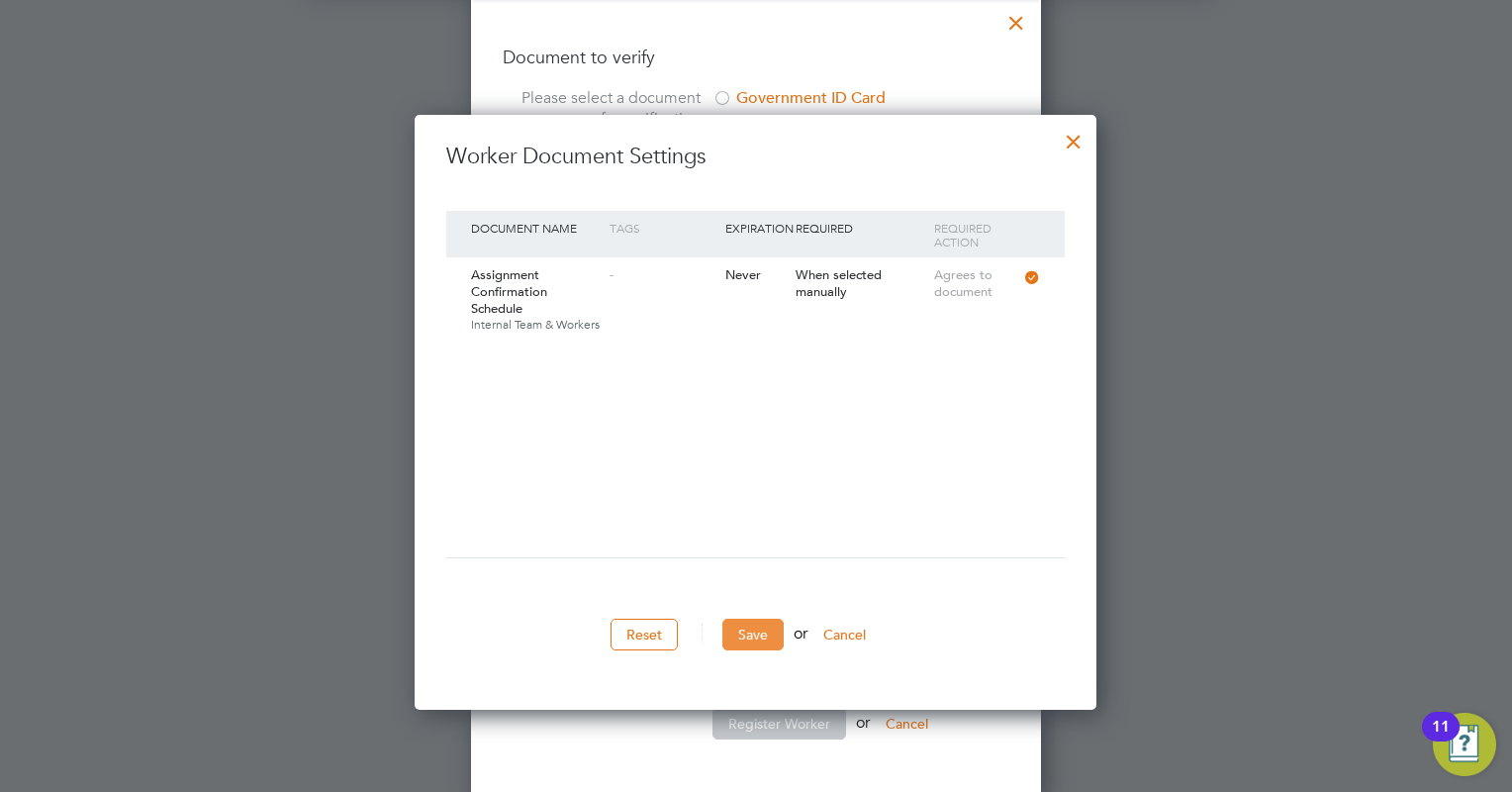 click on "Save" at bounding box center (753, 635) 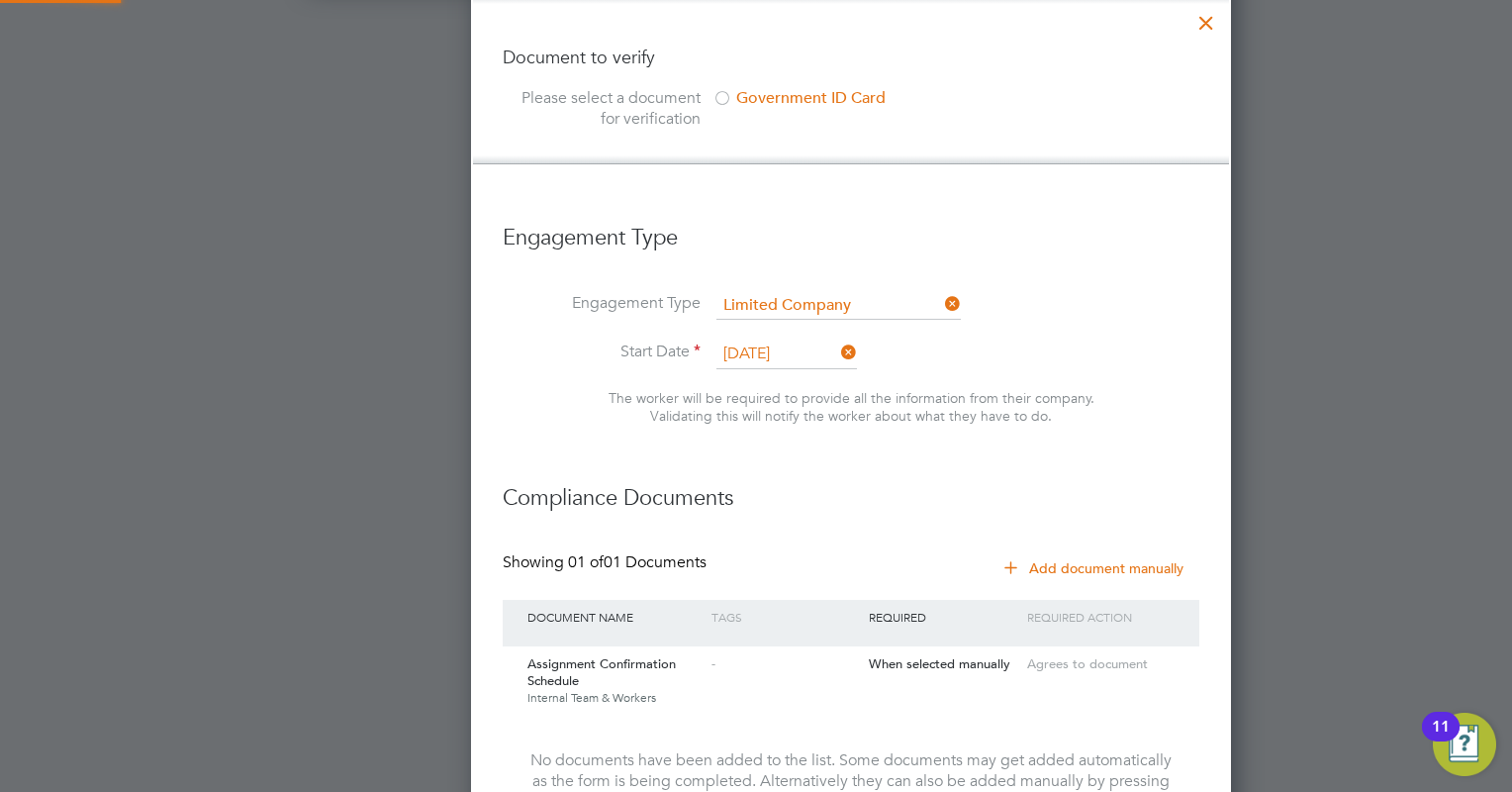 scroll, scrollTop: 11, scrollLeft: 9, axis: both 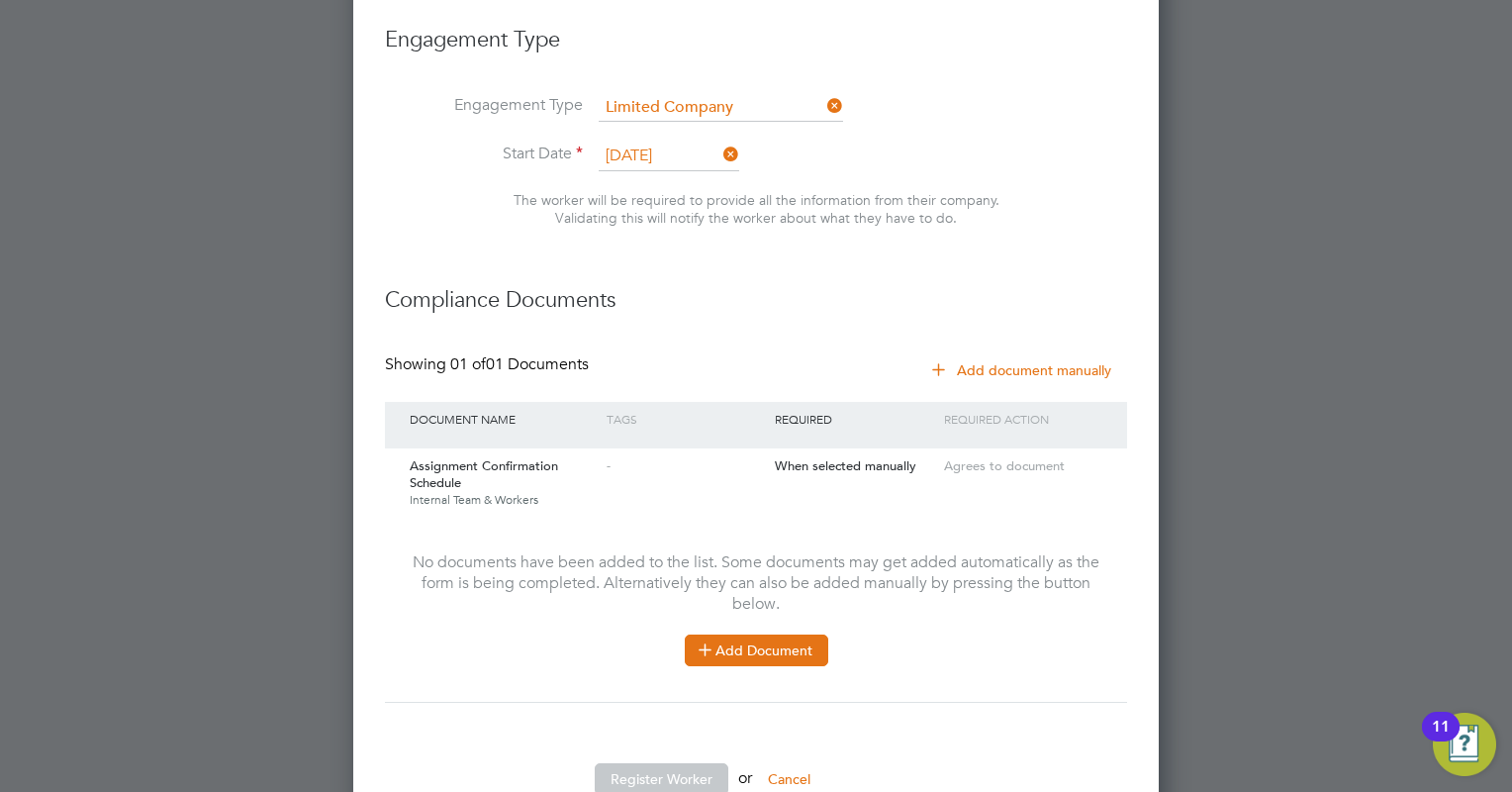click on "Add Document" at bounding box center [756, 650] 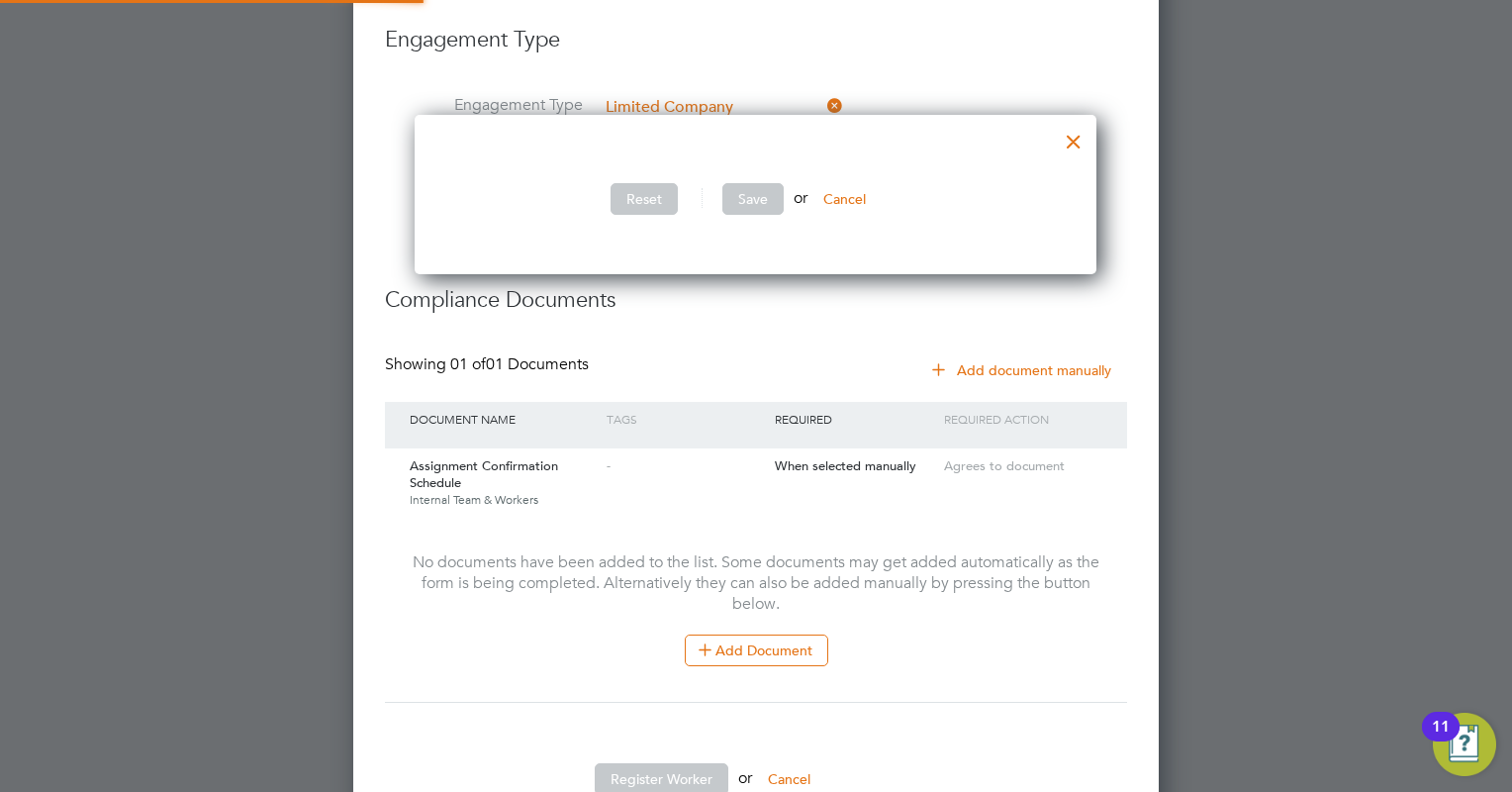 scroll, scrollTop: 9, scrollLeft: 9, axis: both 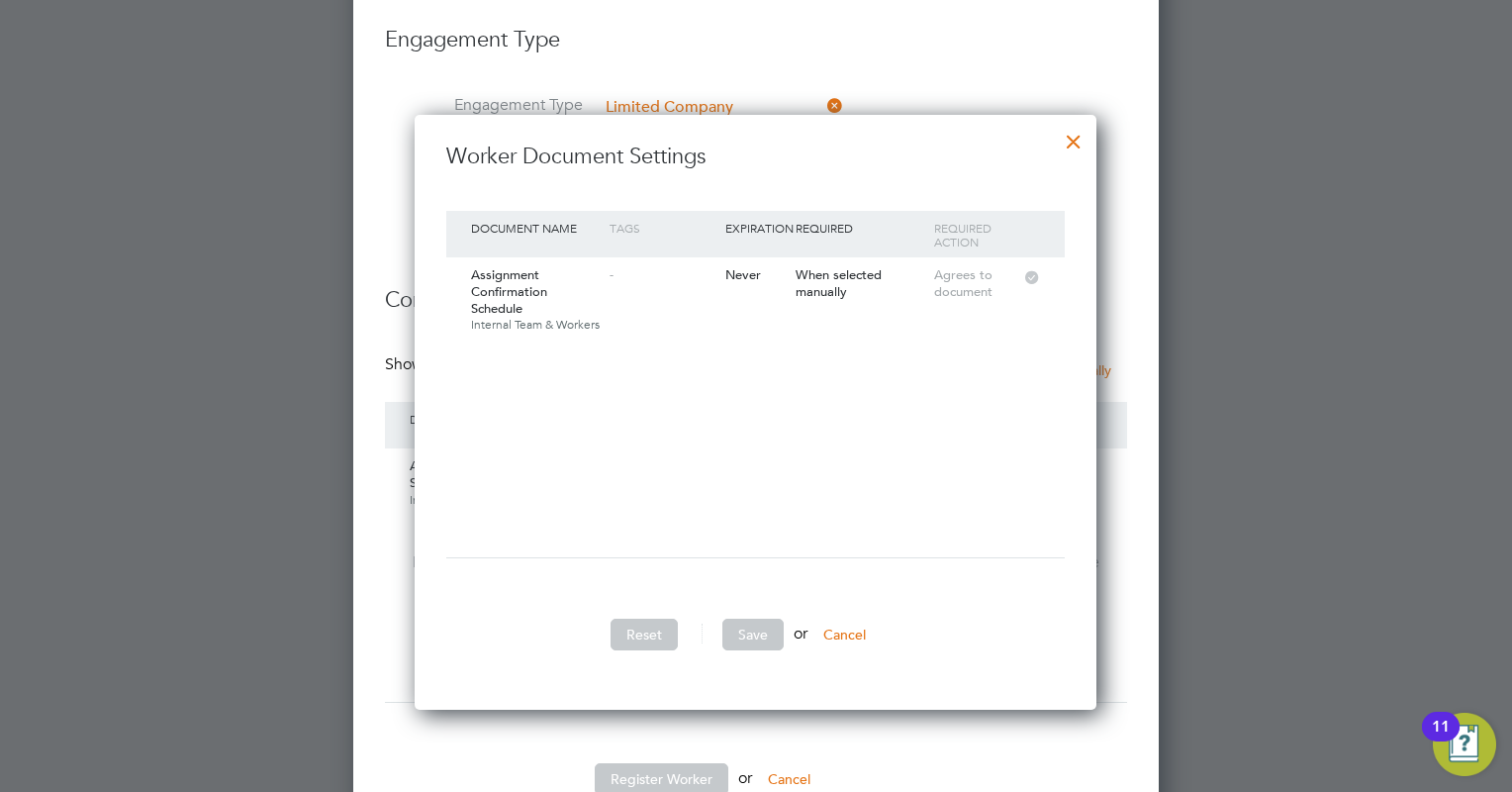 click at bounding box center (1074, 137) 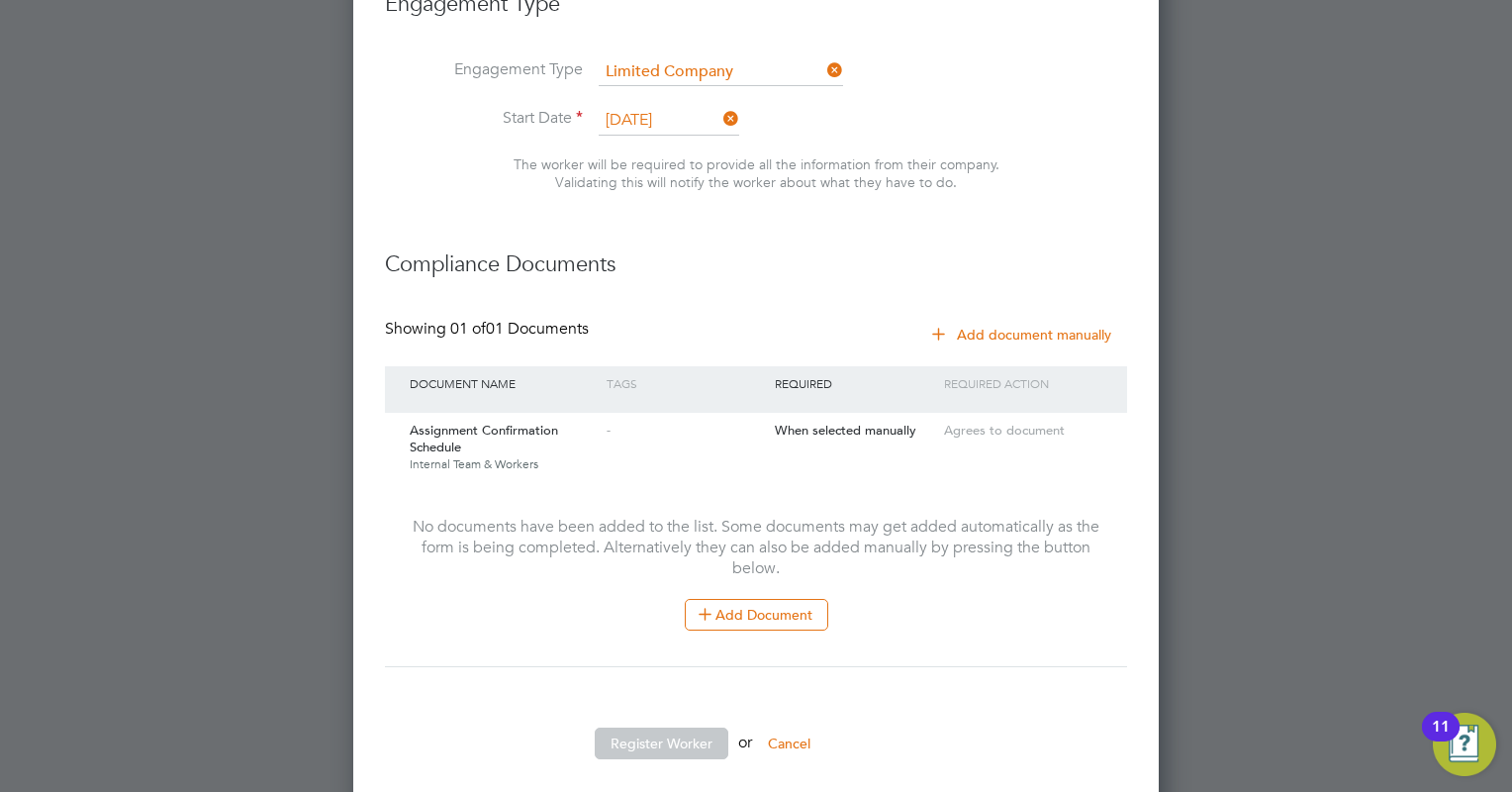 scroll, scrollTop: 2742, scrollLeft: 0, axis: vertical 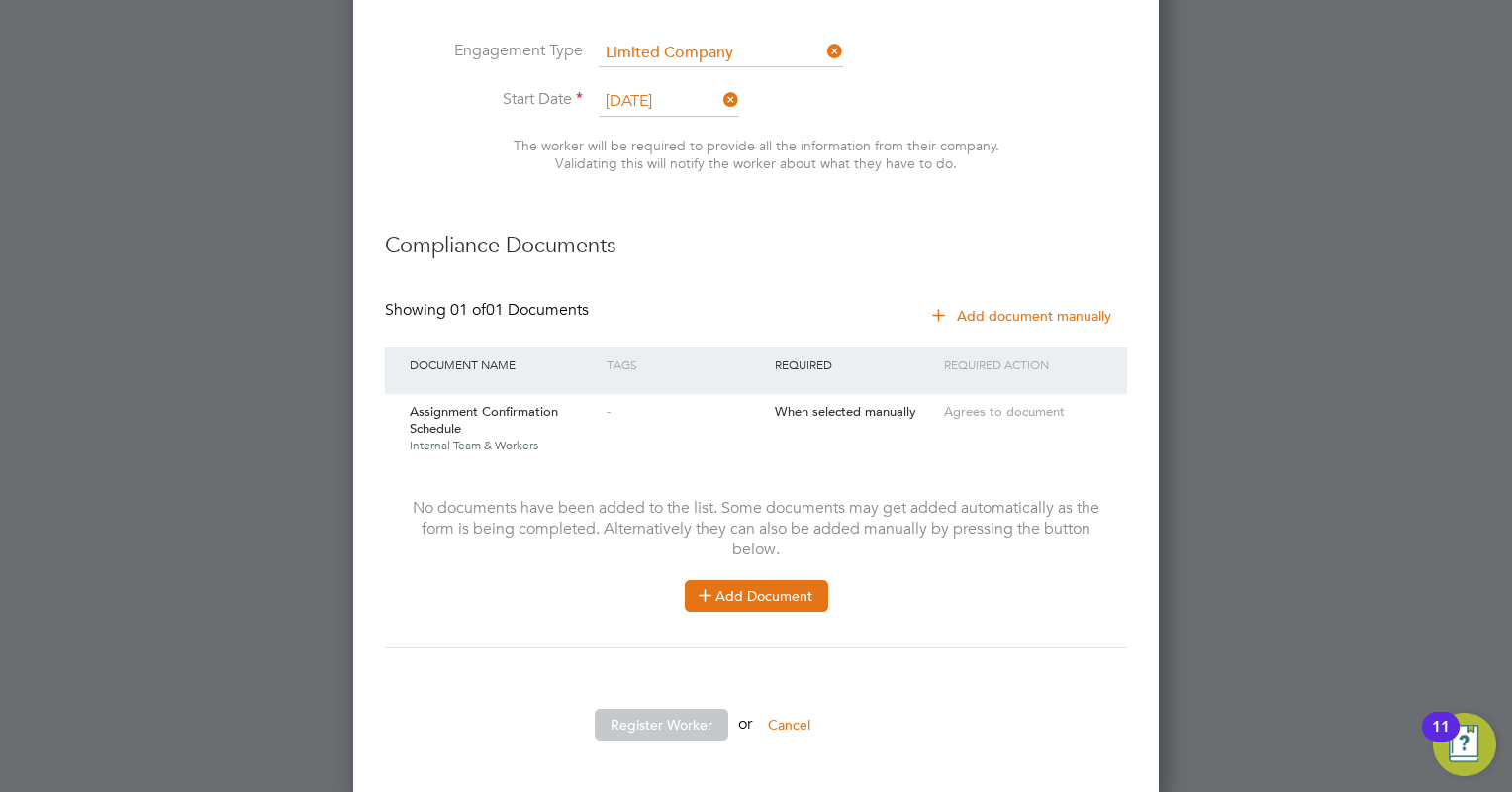 click on "Add Document" at bounding box center (756, 596) 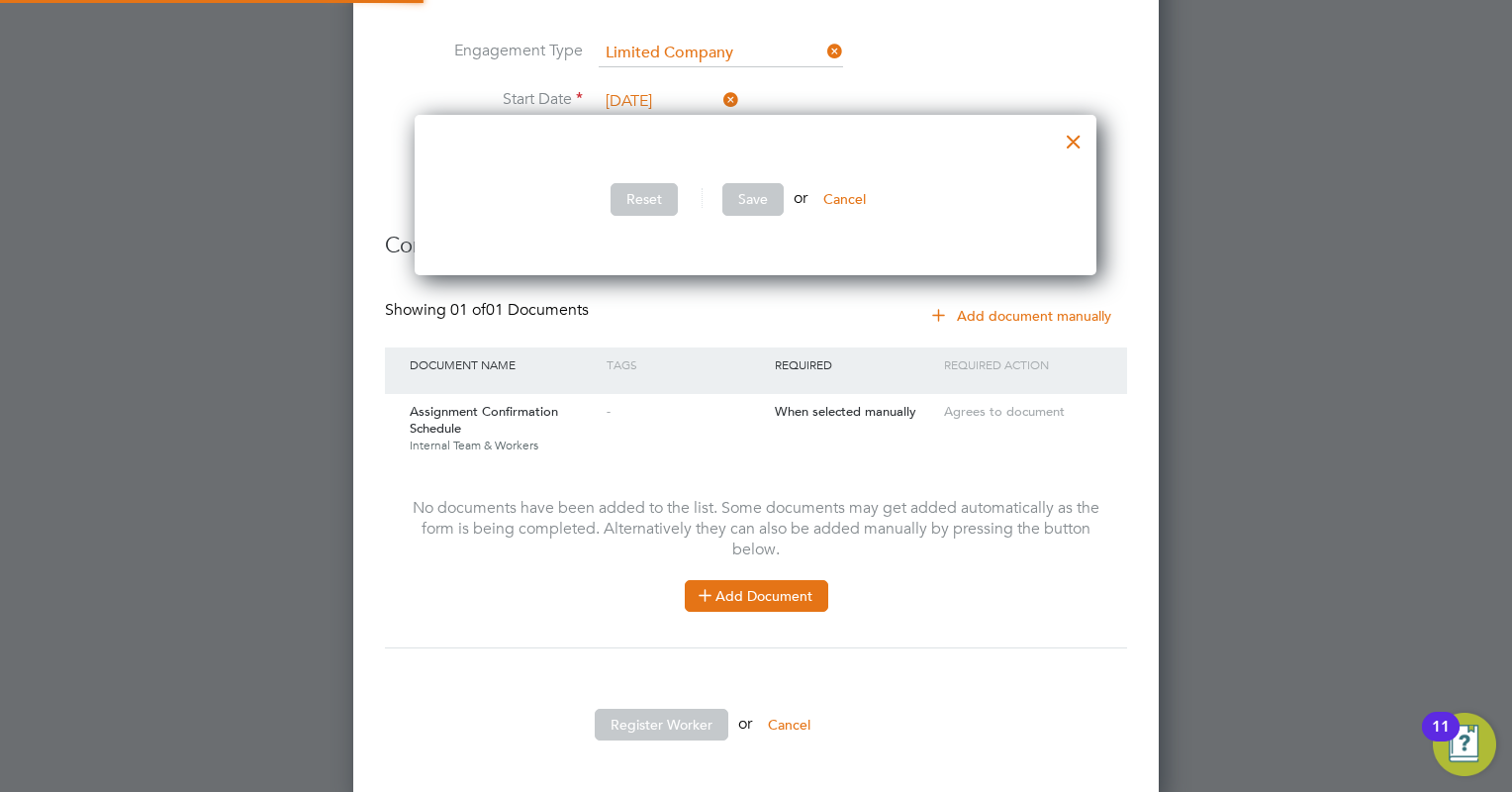 scroll, scrollTop: 10, scrollLeft: 9, axis: both 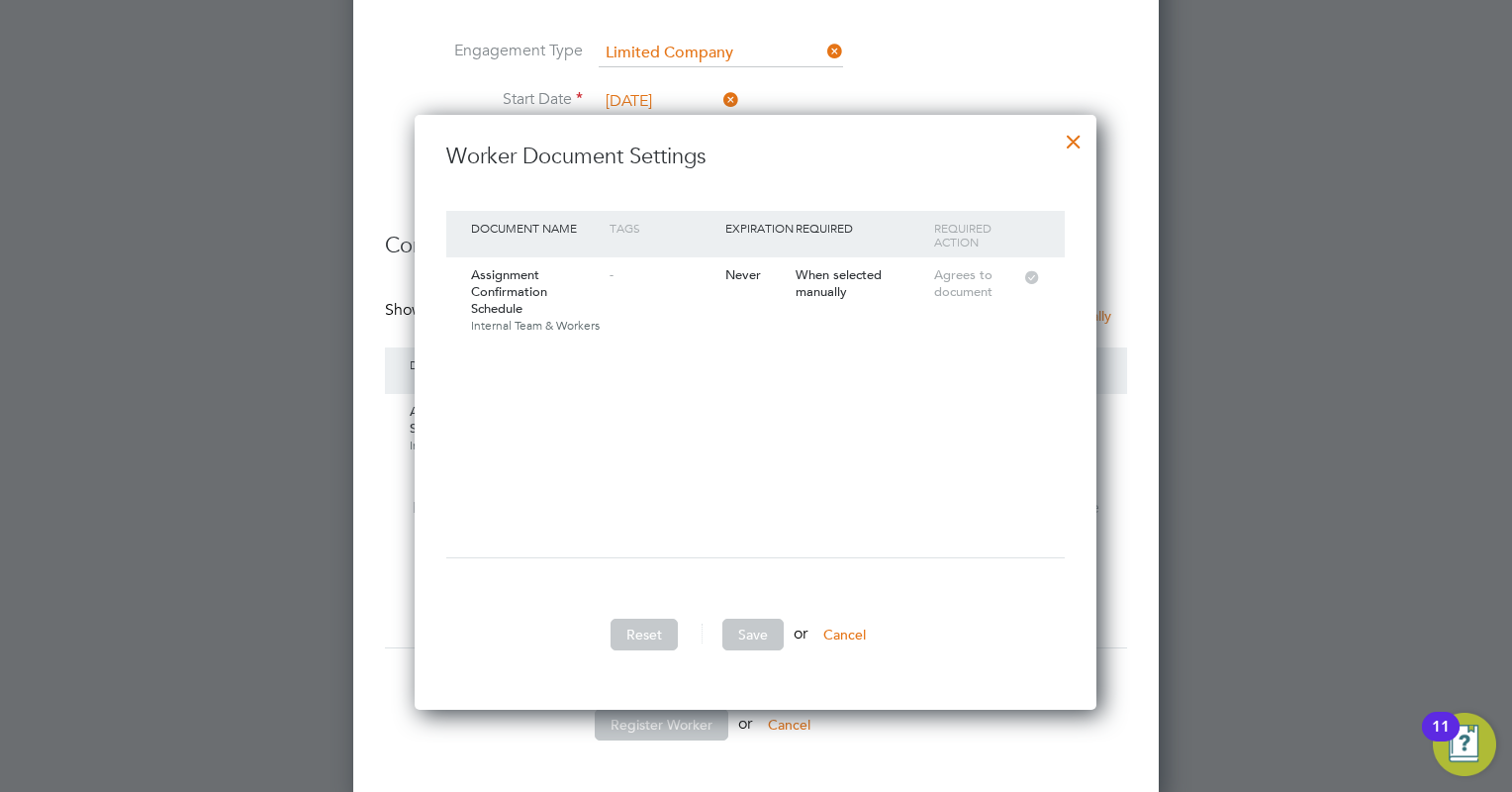 click at bounding box center (1074, 137) 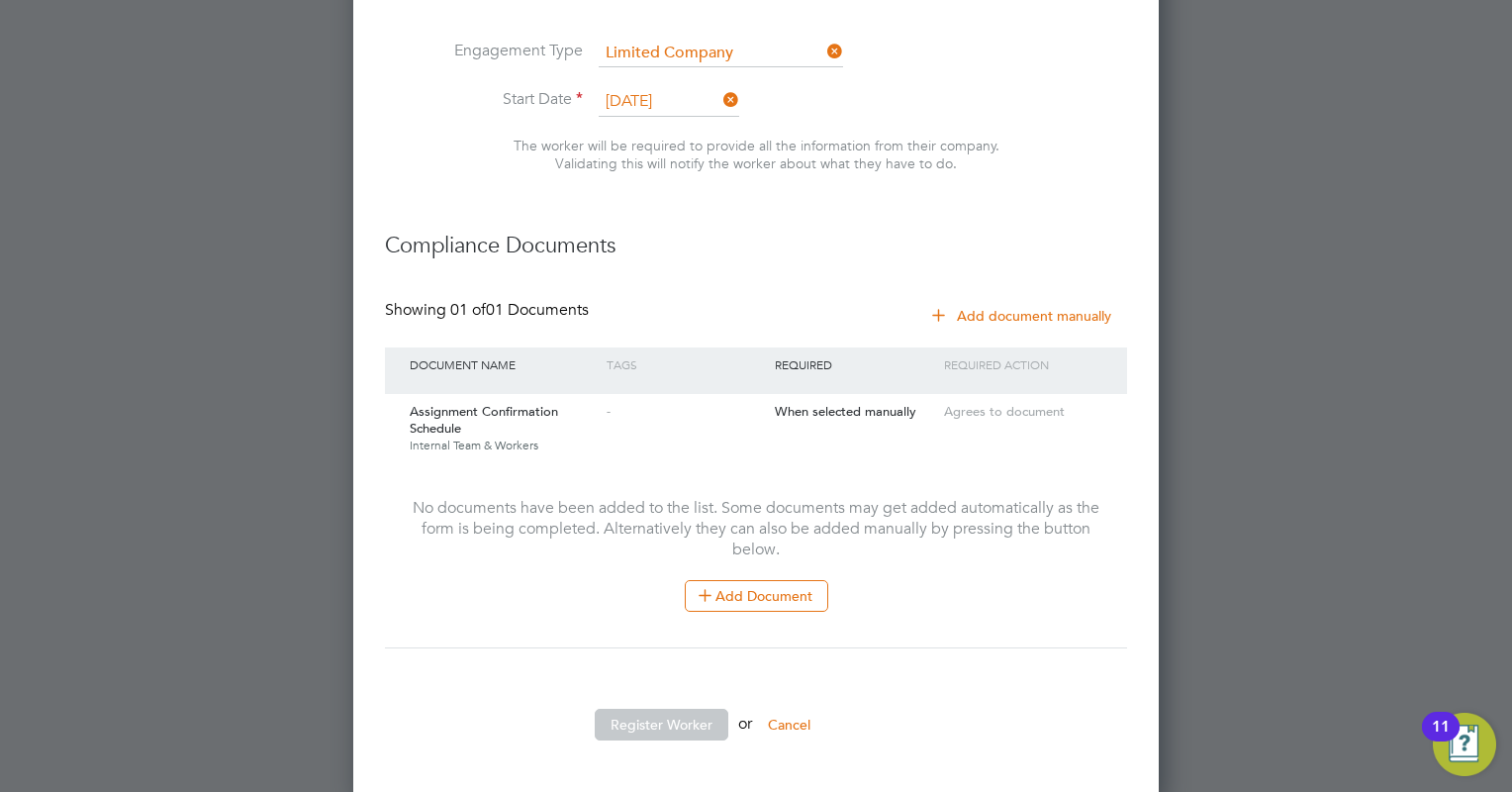 click on "Add document manually" at bounding box center [1022, 316] 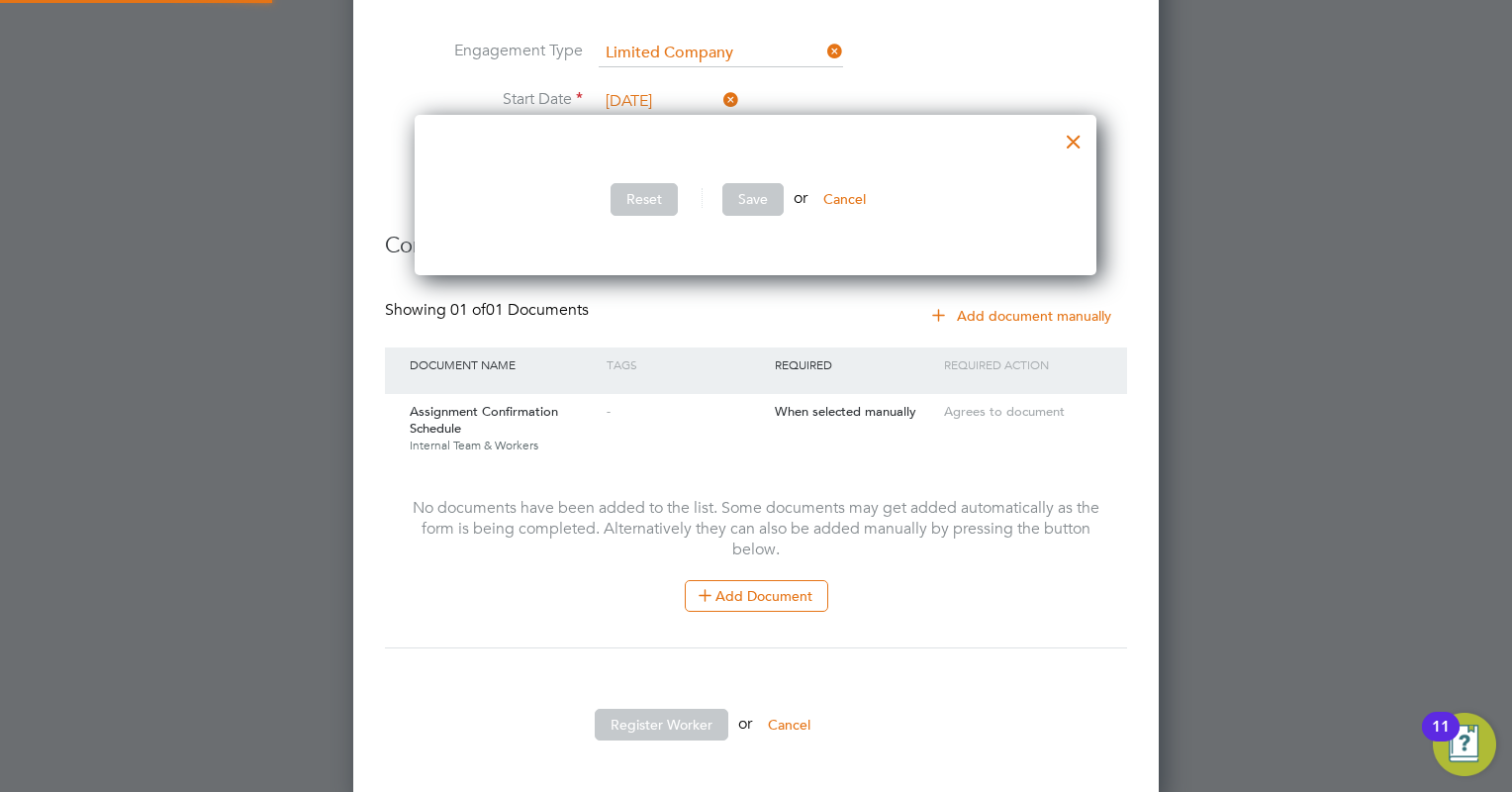 scroll, scrollTop: 9, scrollLeft: 9, axis: both 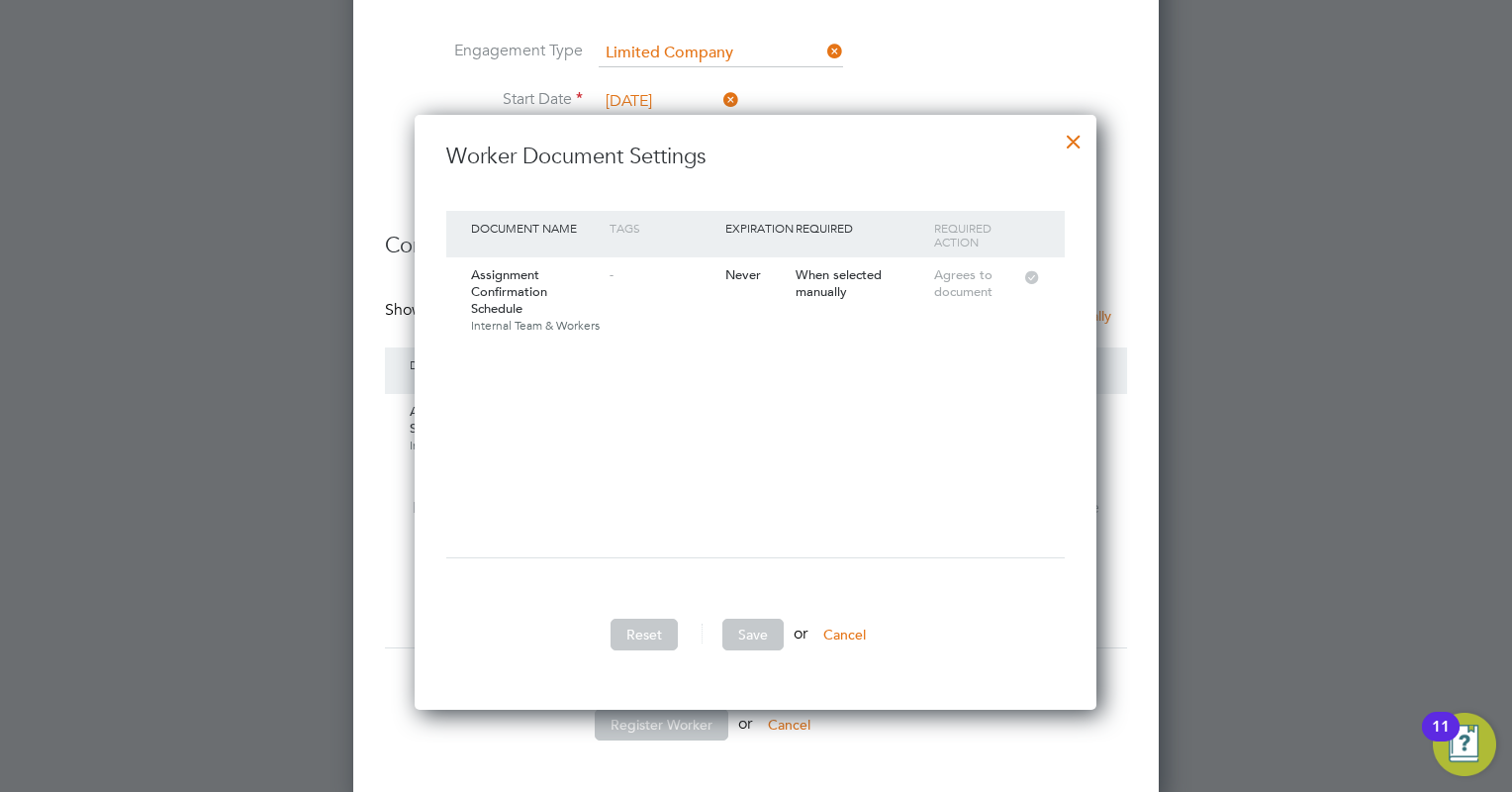 click at bounding box center [1074, 137] 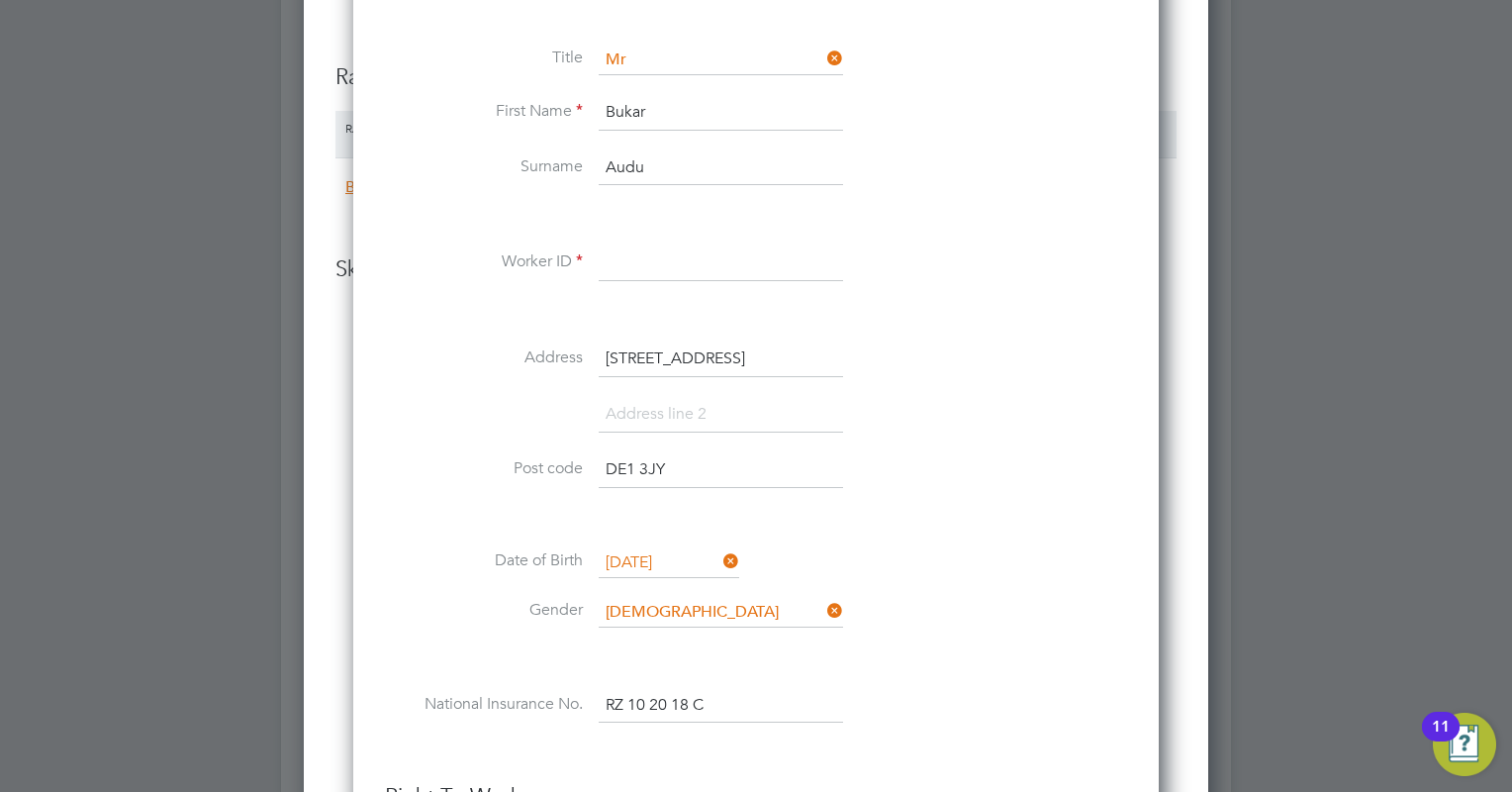 scroll, scrollTop: 1554, scrollLeft: 0, axis: vertical 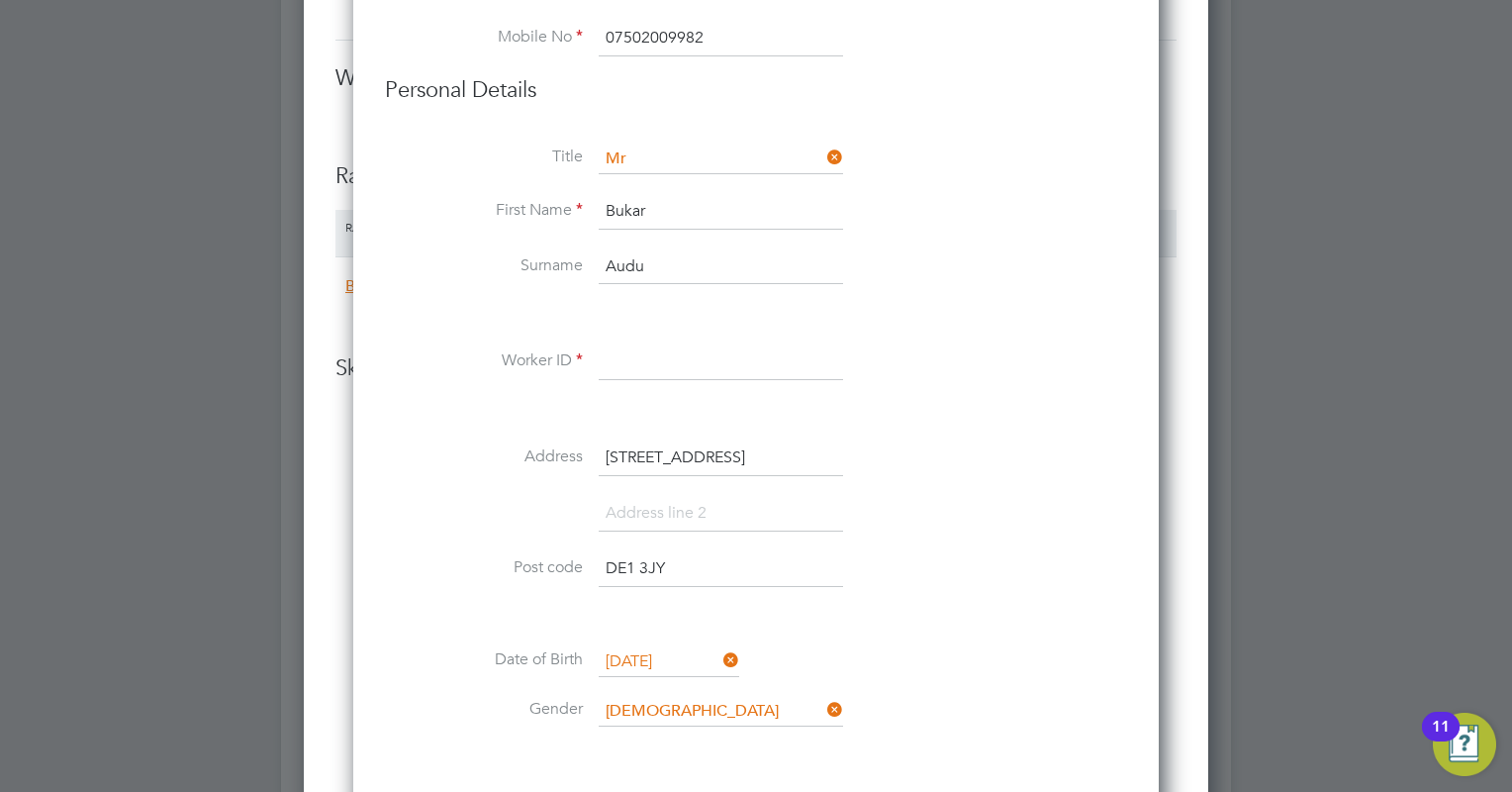 click on "Worker ID" at bounding box center [484, 360] 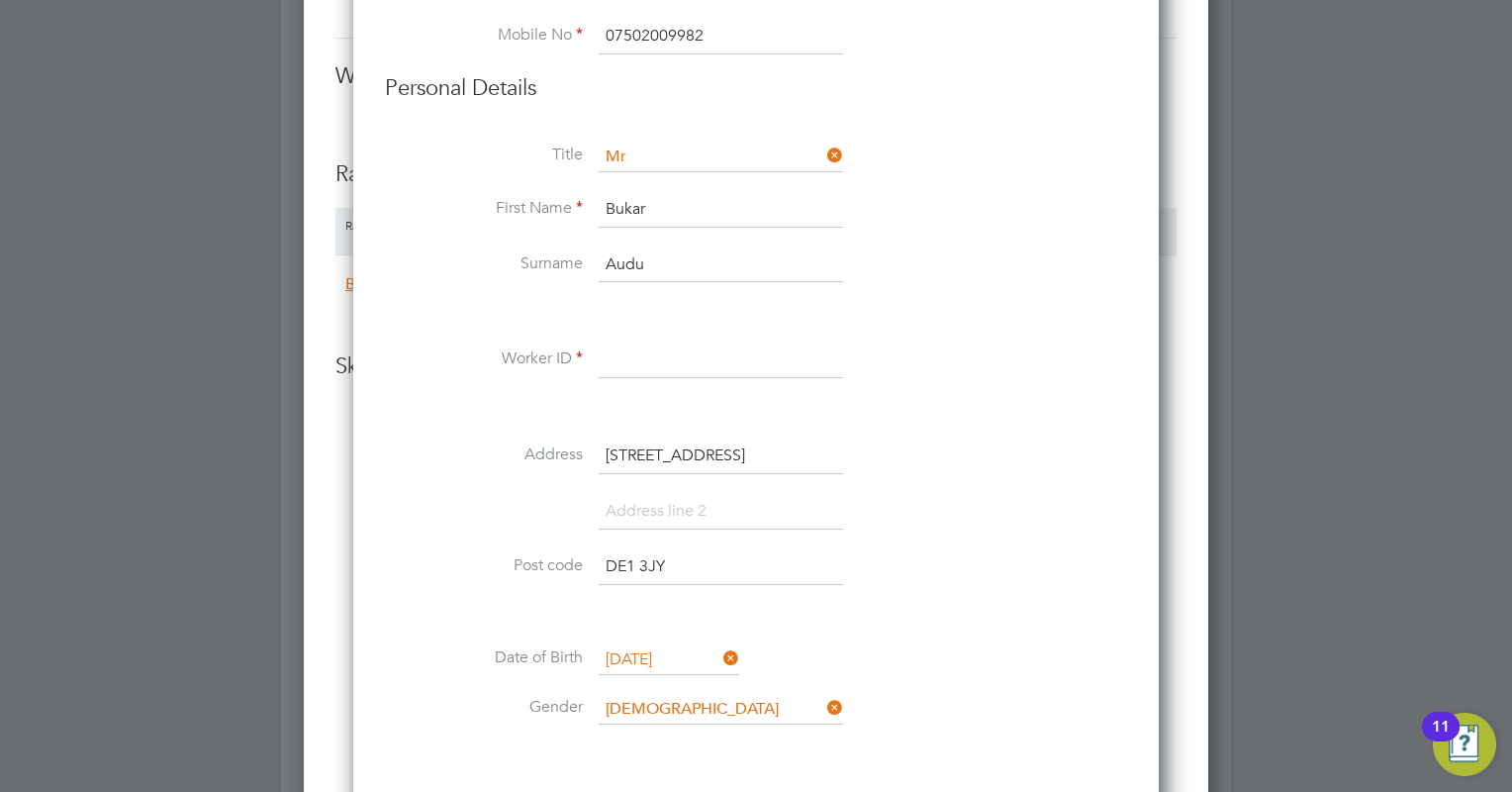 scroll, scrollTop: 1554, scrollLeft: 0, axis: vertical 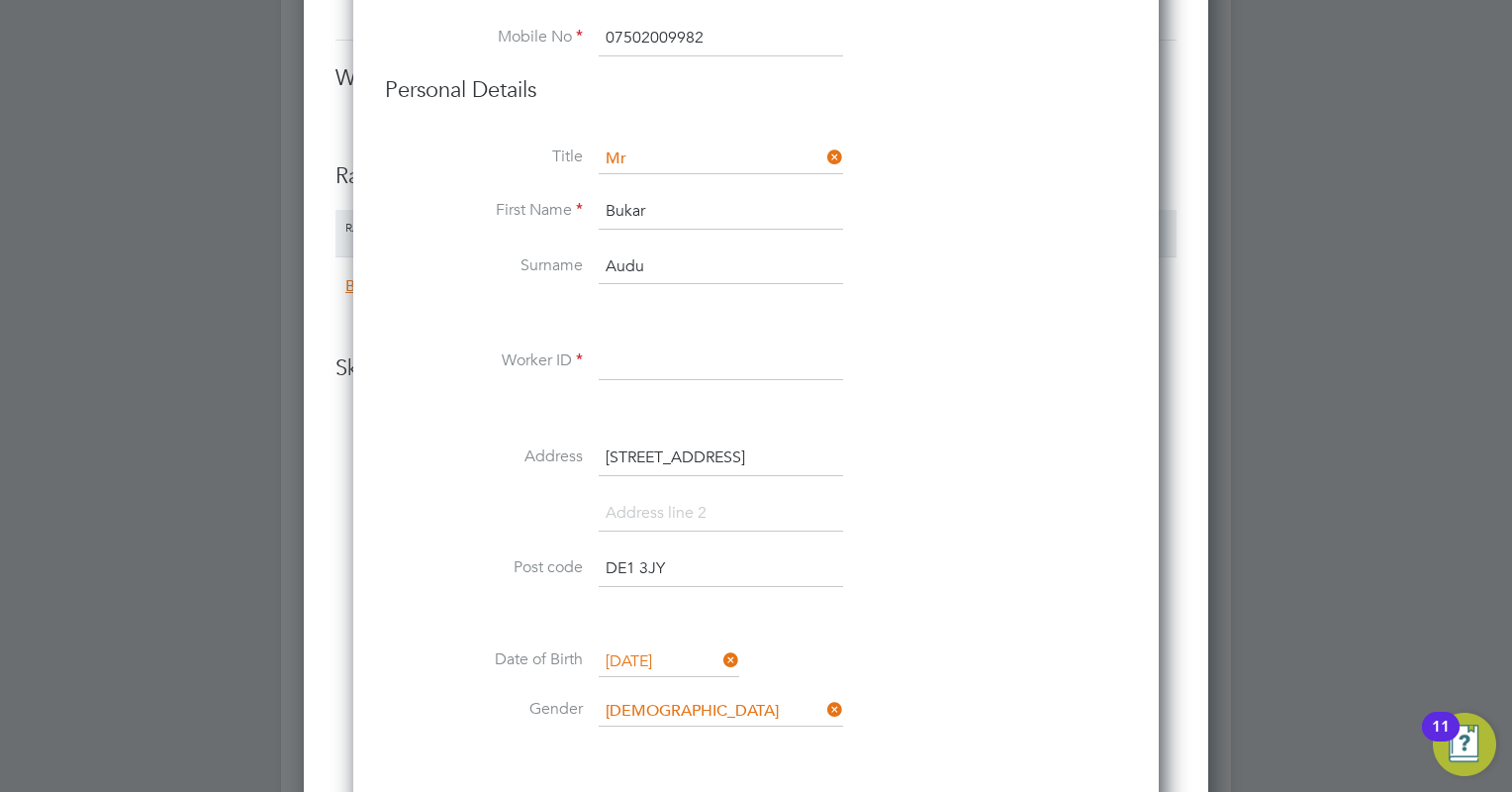 click at bounding box center (720, 362) 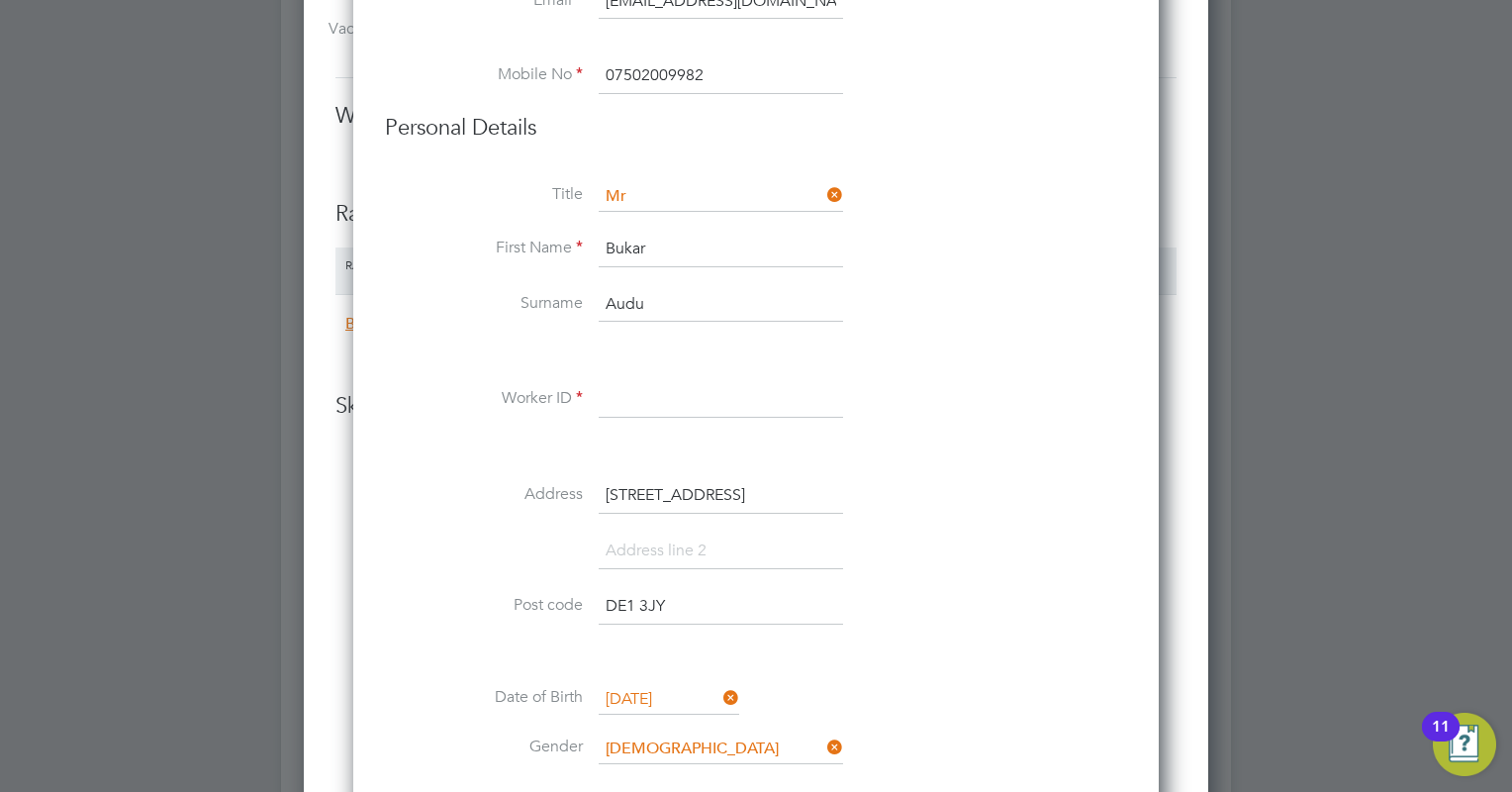 scroll, scrollTop: 1455, scrollLeft: 0, axis: vertical 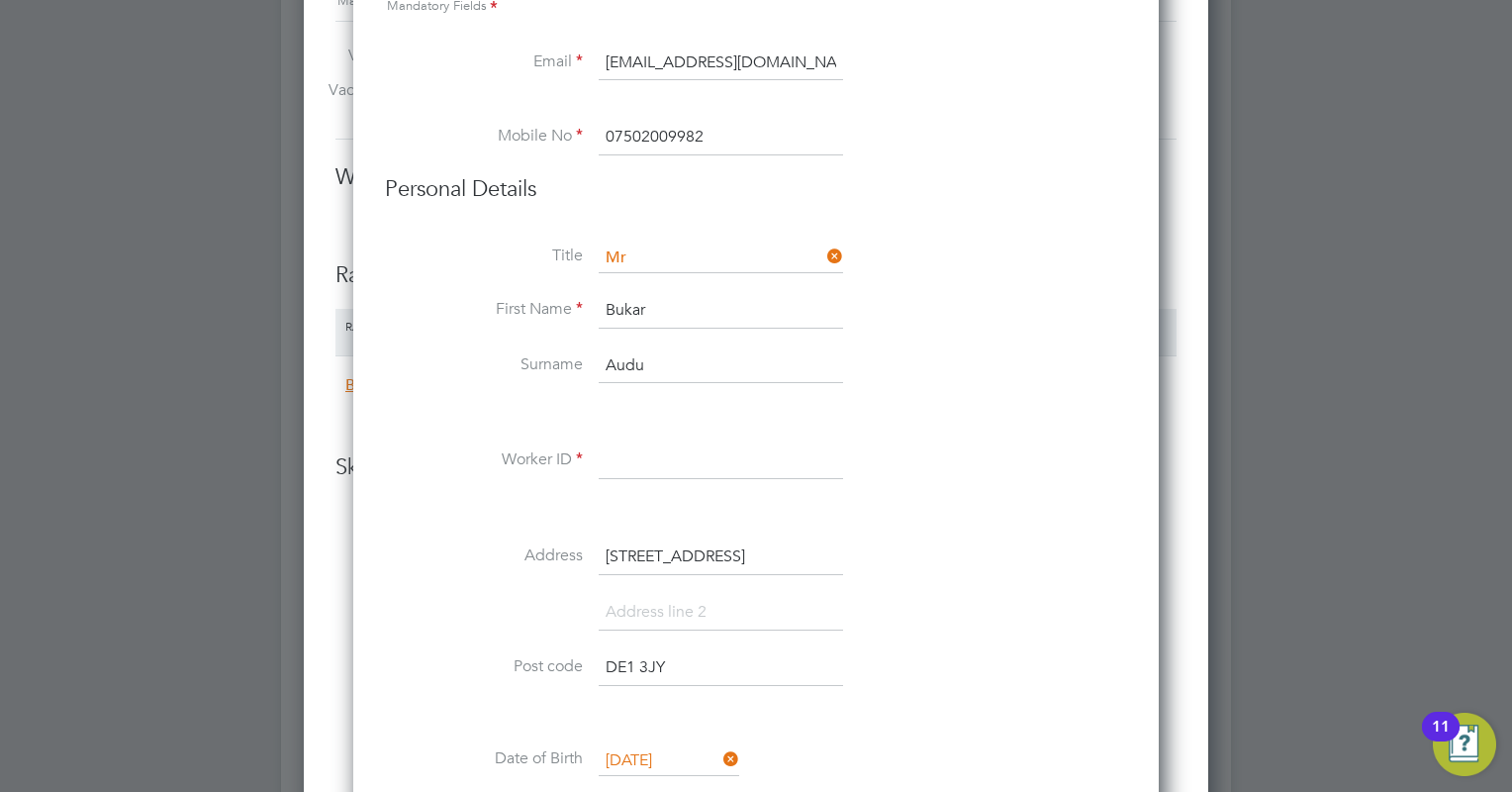 drag, startPoint x: 803, startPoint y: 57, endPoint x: 519, endPoint y: 56, distance: 284.00176 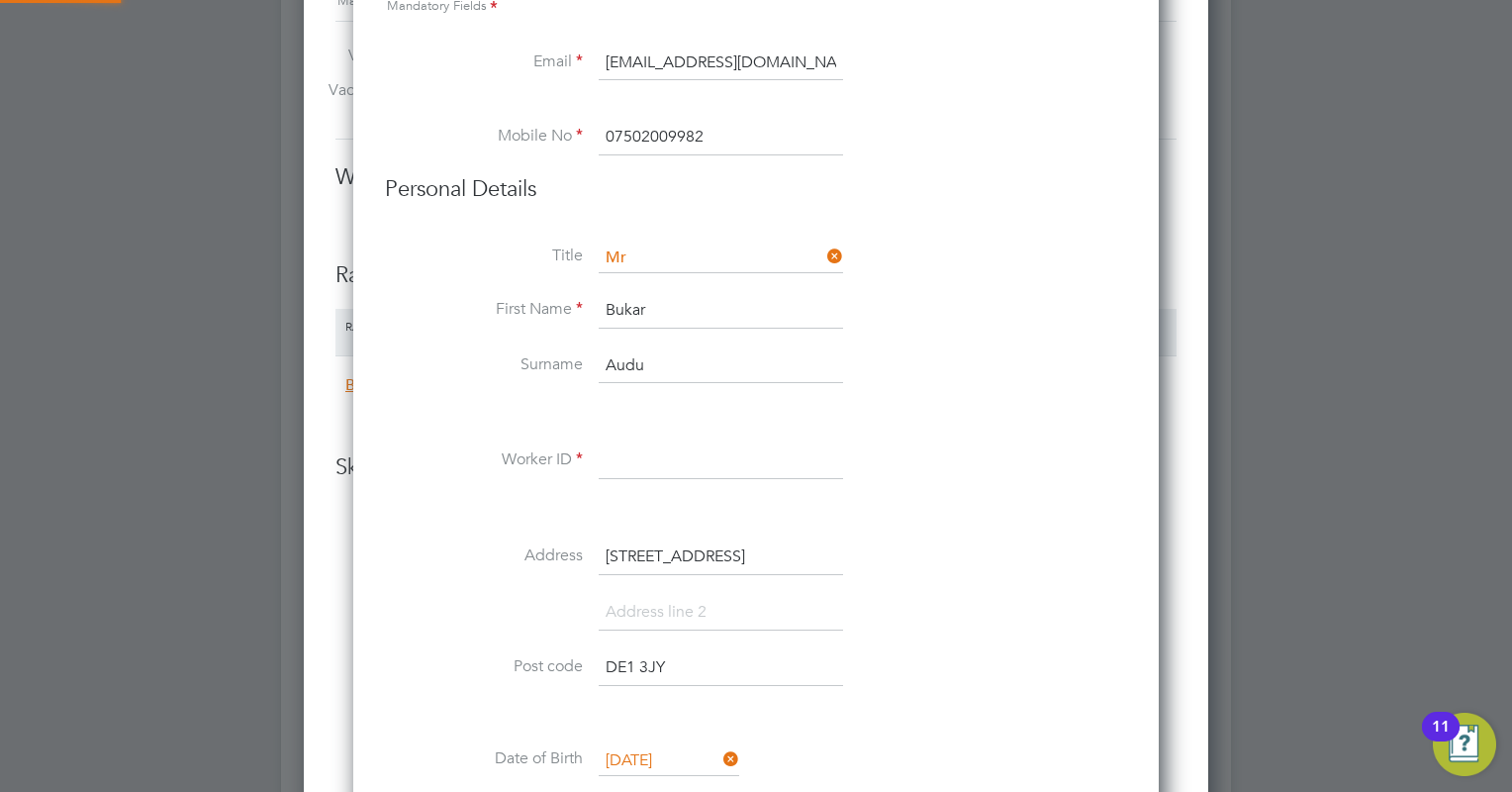 paste on "audu.bukar798@gmail.com" 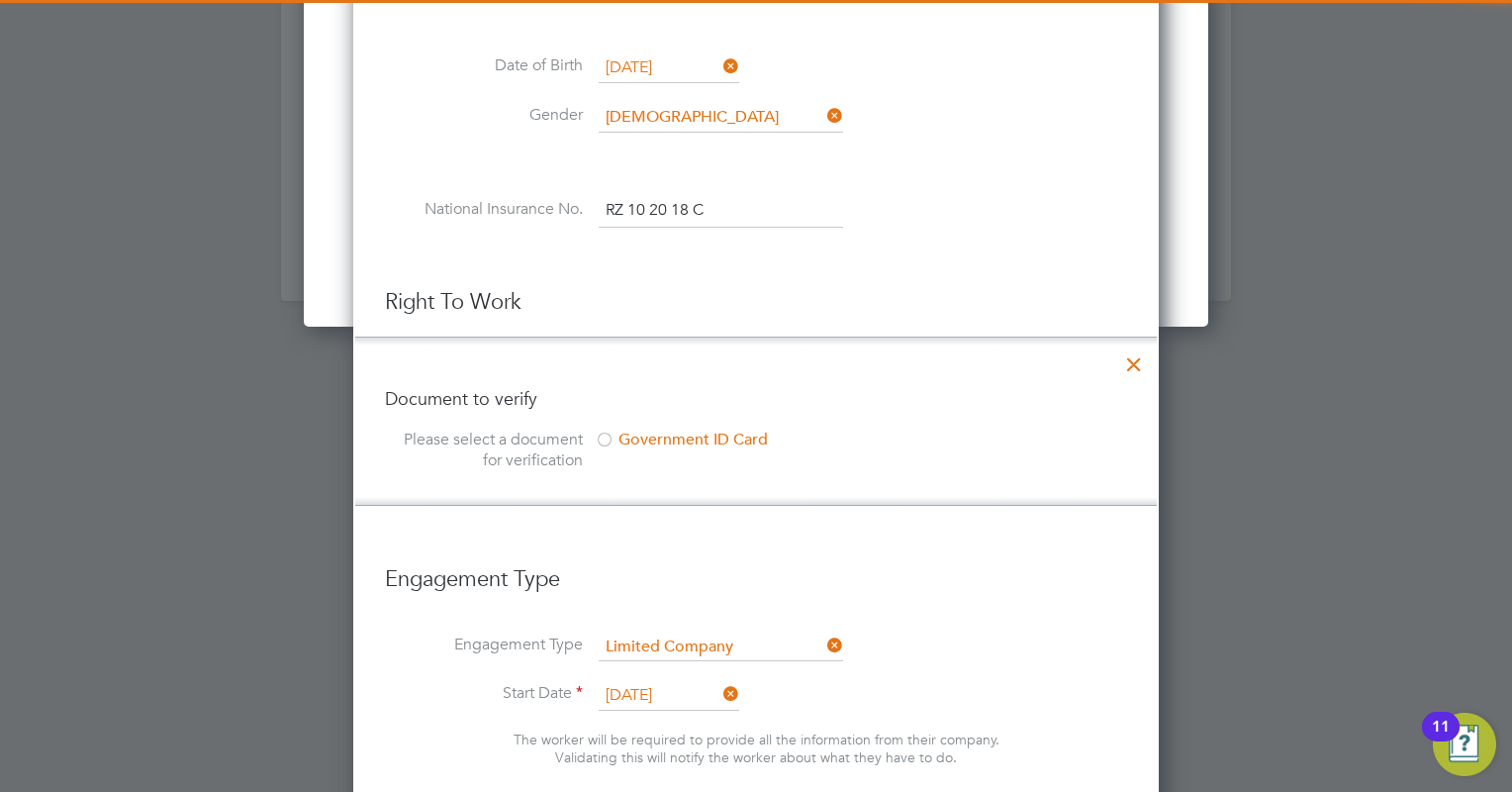 scroll, scrollTop: 2742, scrollLeft: 0, axis: vertical 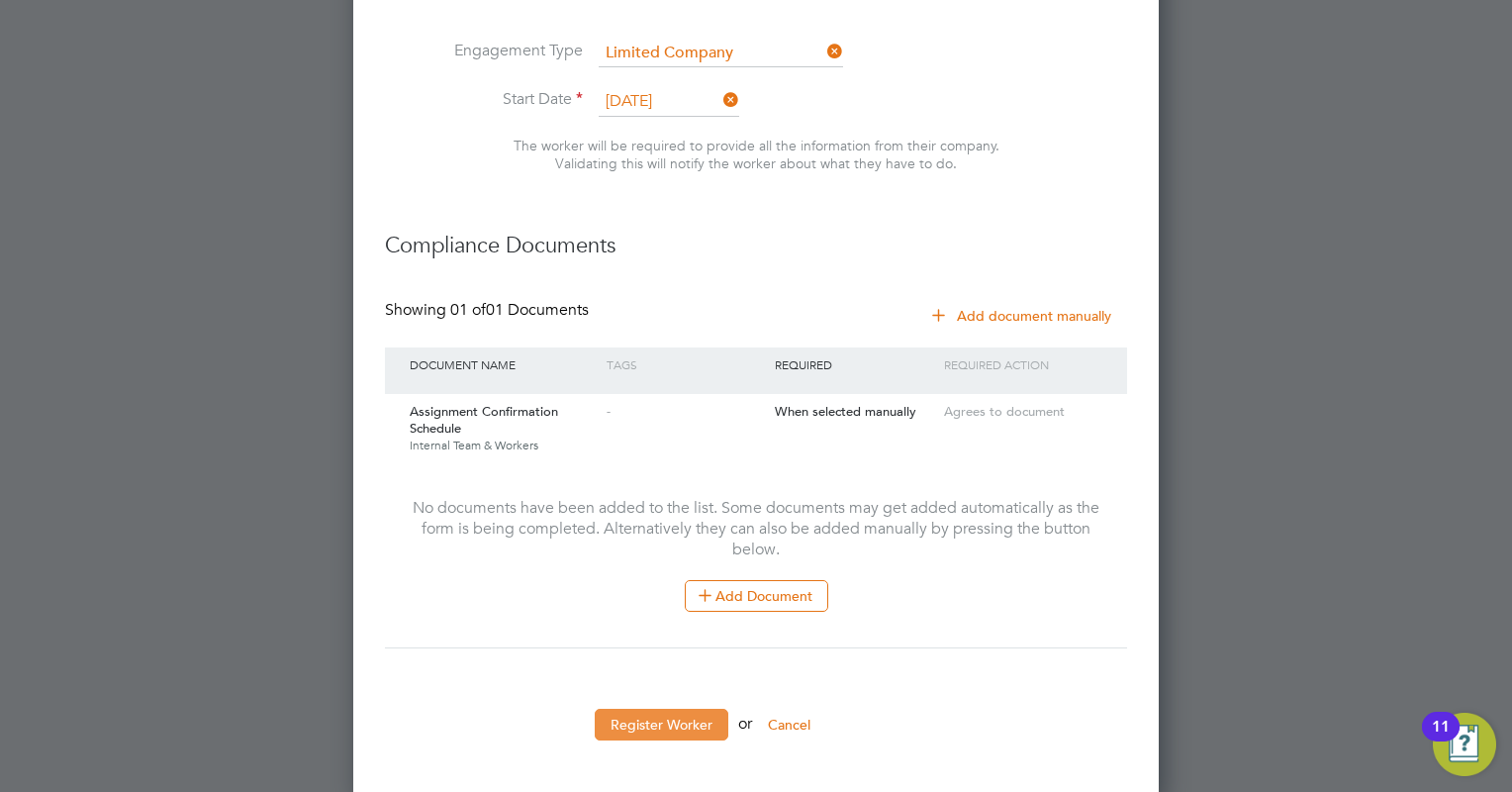 type on "audu.bukar798@gmail.com" 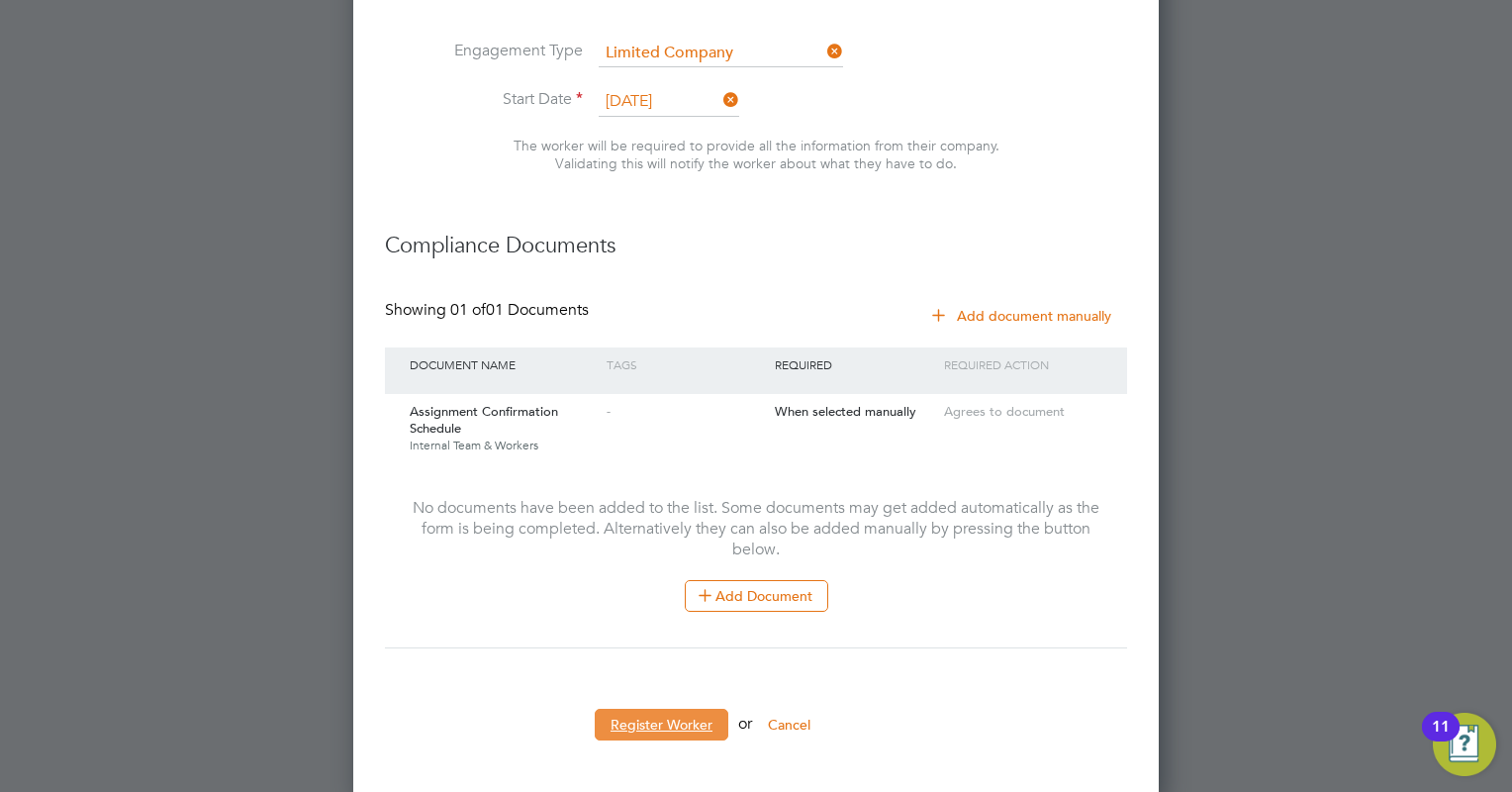 click on "Register Worker" at bounding box center (661, 725) 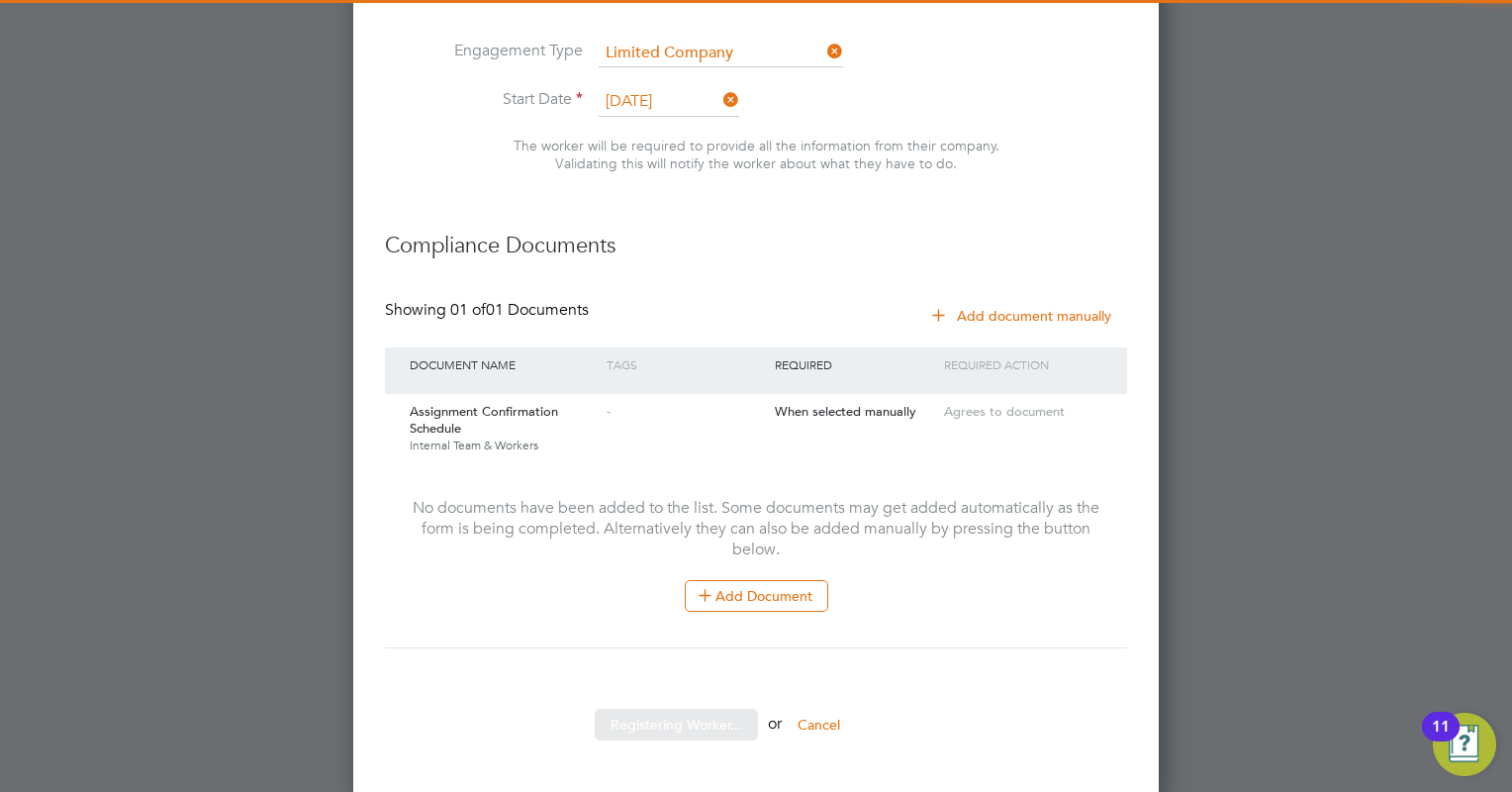 type on "Bukar Audu (audu.bukar798@gmail.com)" 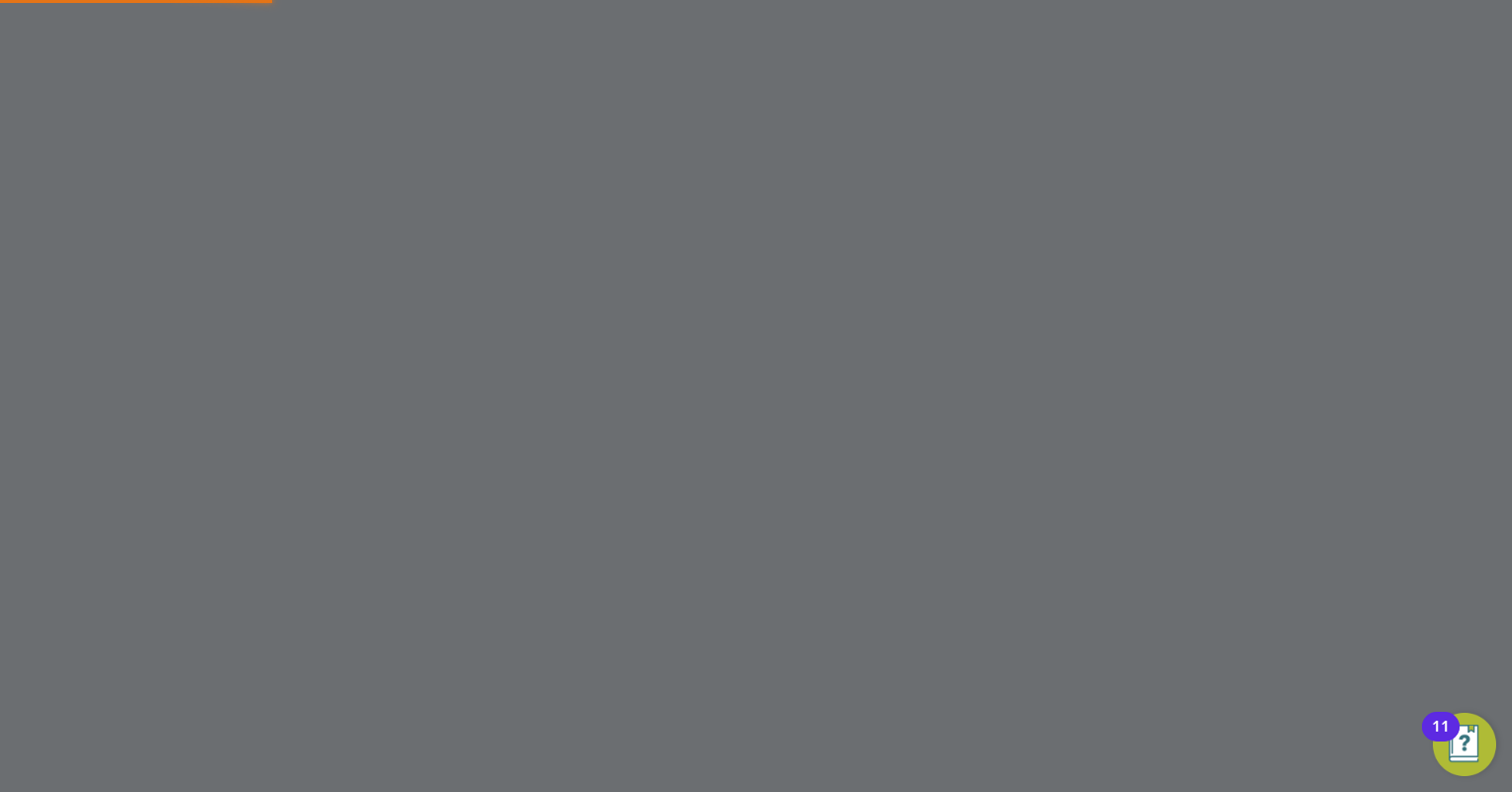 scroll, scrollTop: 2542, scrollLeft: 0, axis: vertical 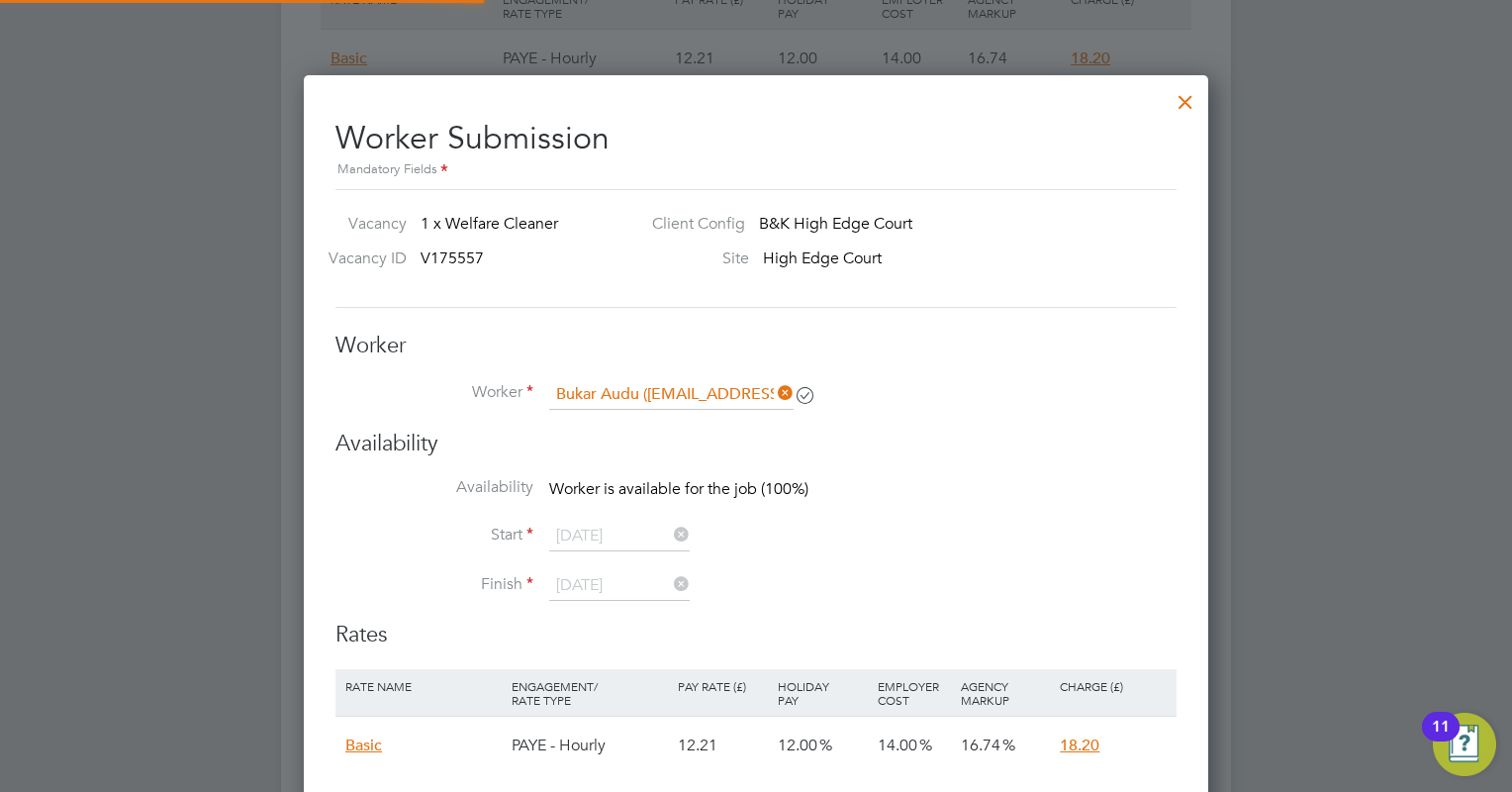 click at bounding box center (670, 535) 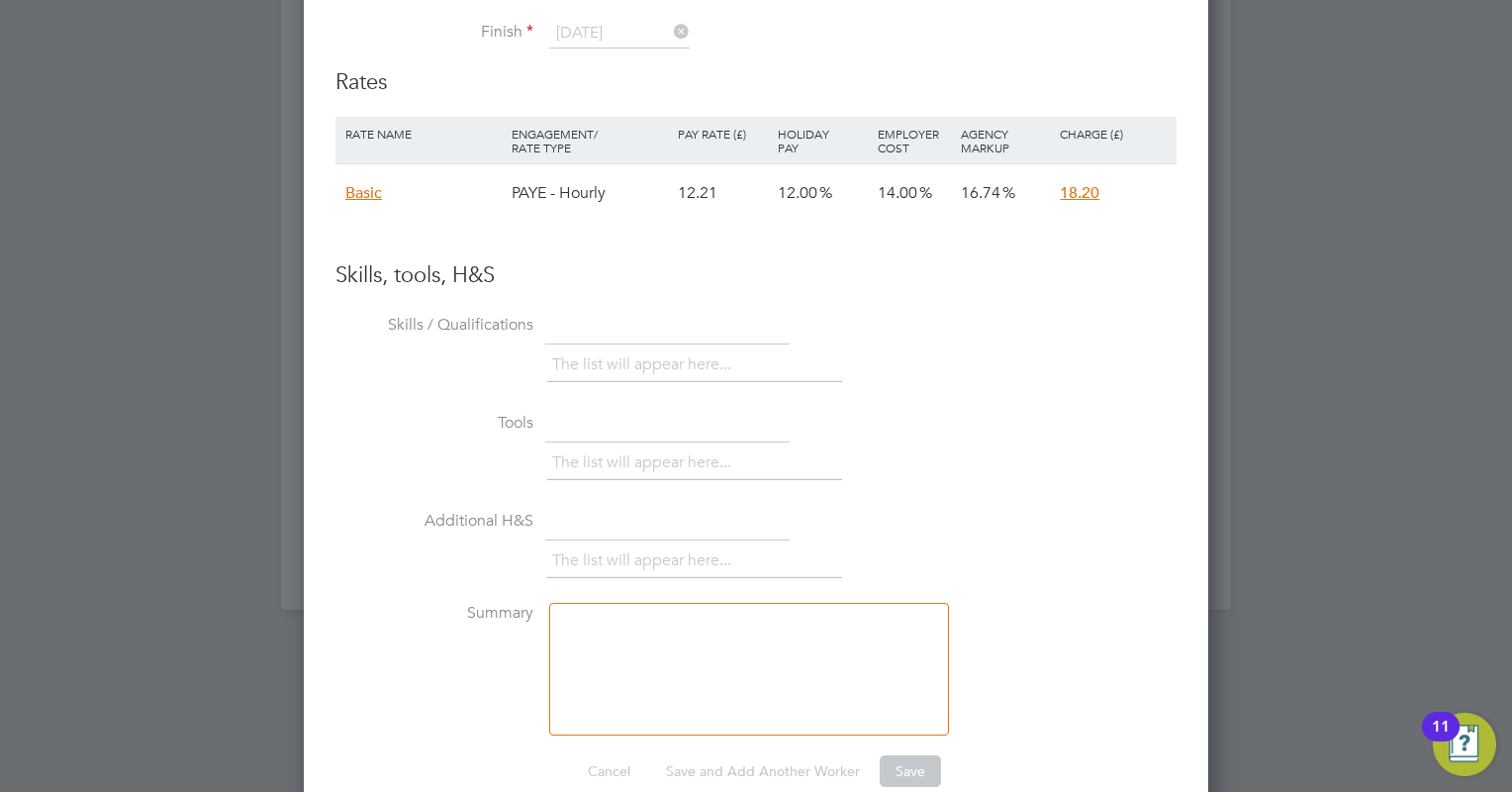 scroll, scrollTop: 1870, scrollLeft: 0, axis: vertical 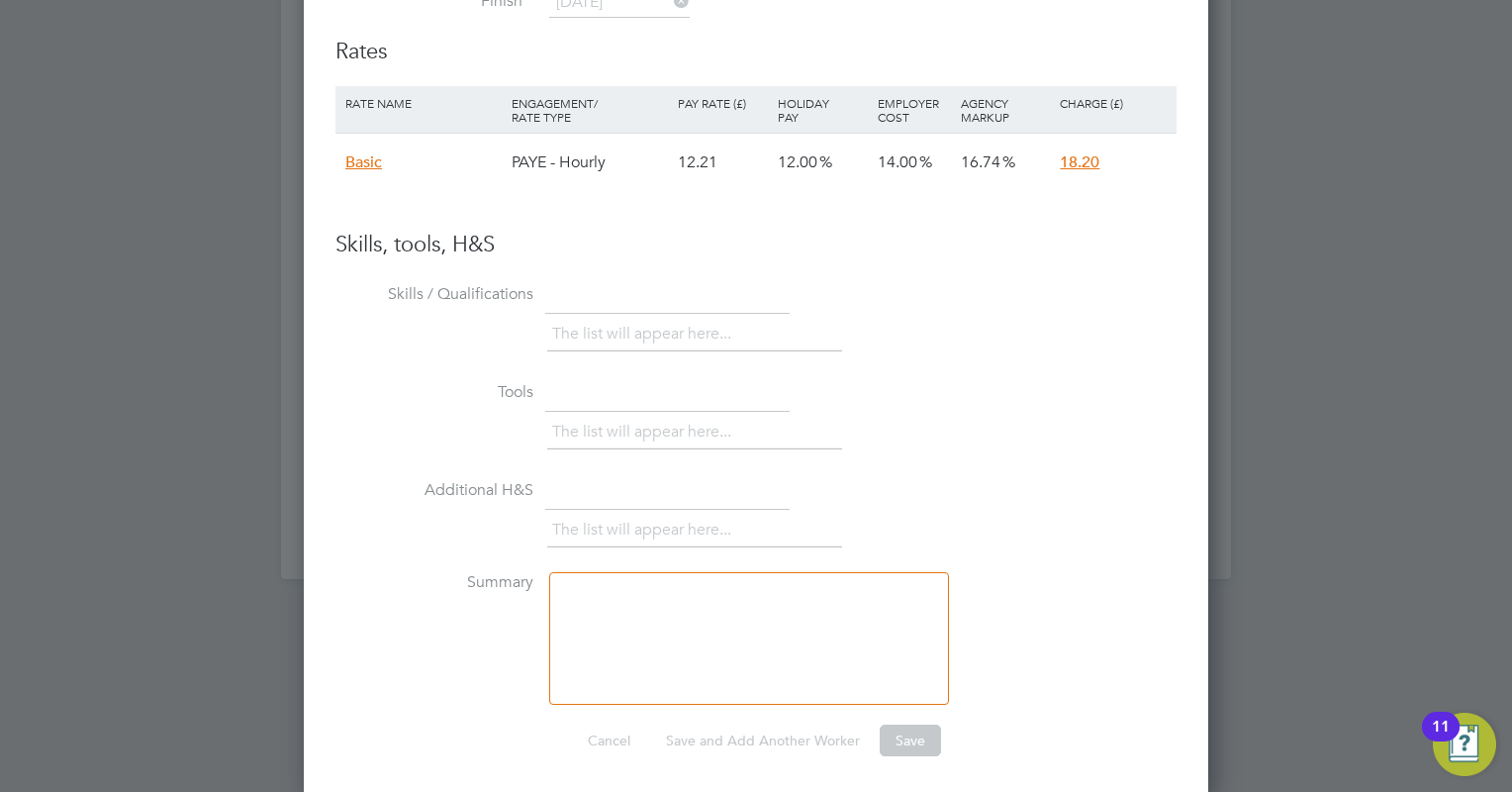 click at bounding box center (749, 639) 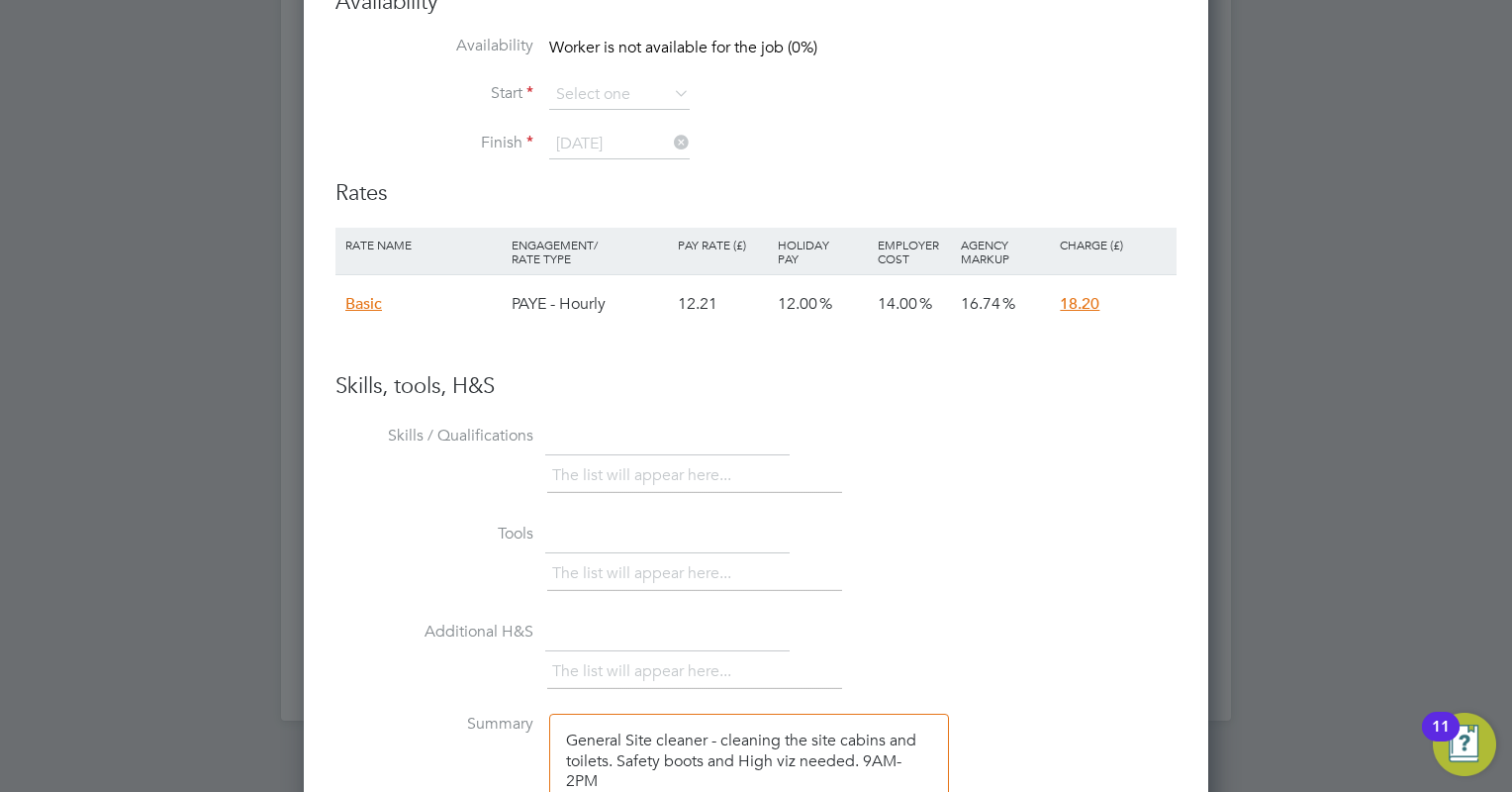 scroll, scrollTop: 1573, scrollLeft: 0, axis: vertical 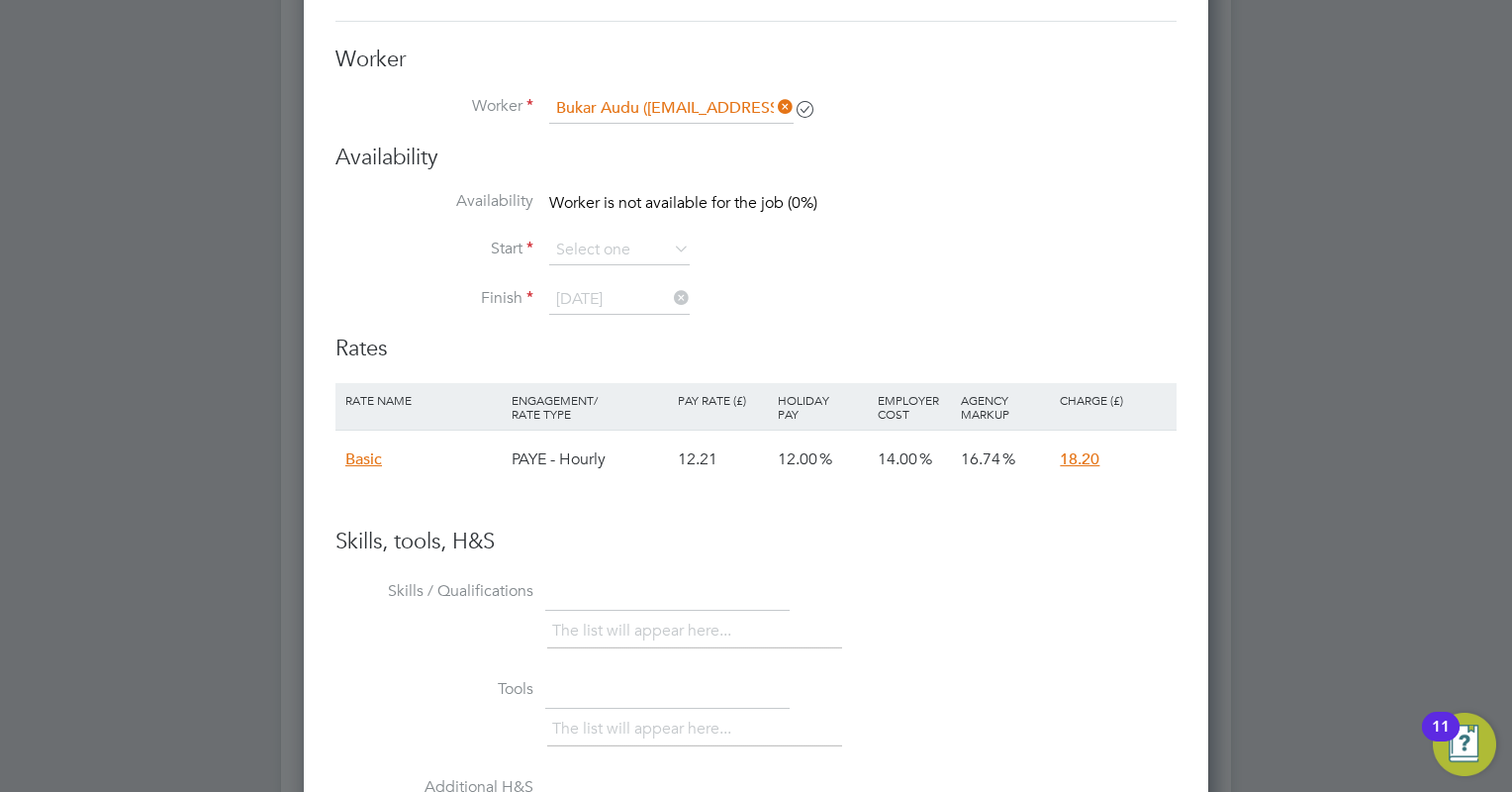 type on "General Site cleaner - cleaning the site cabins and toilets. Safety boots and High viz needed. 9AM-2PM" 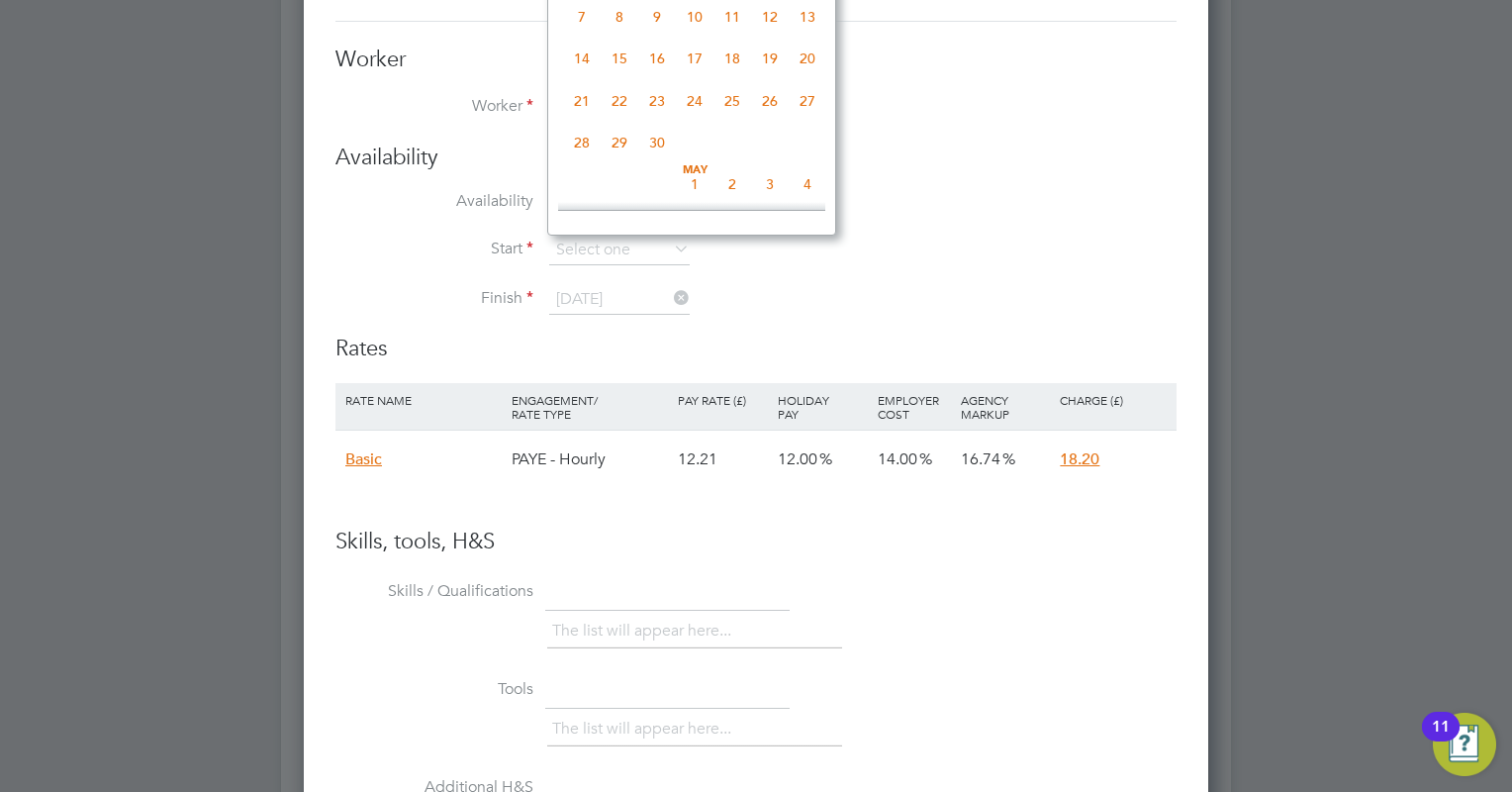 scroll, scrollTop: 689, scrollLeft: 0, axis: vertical 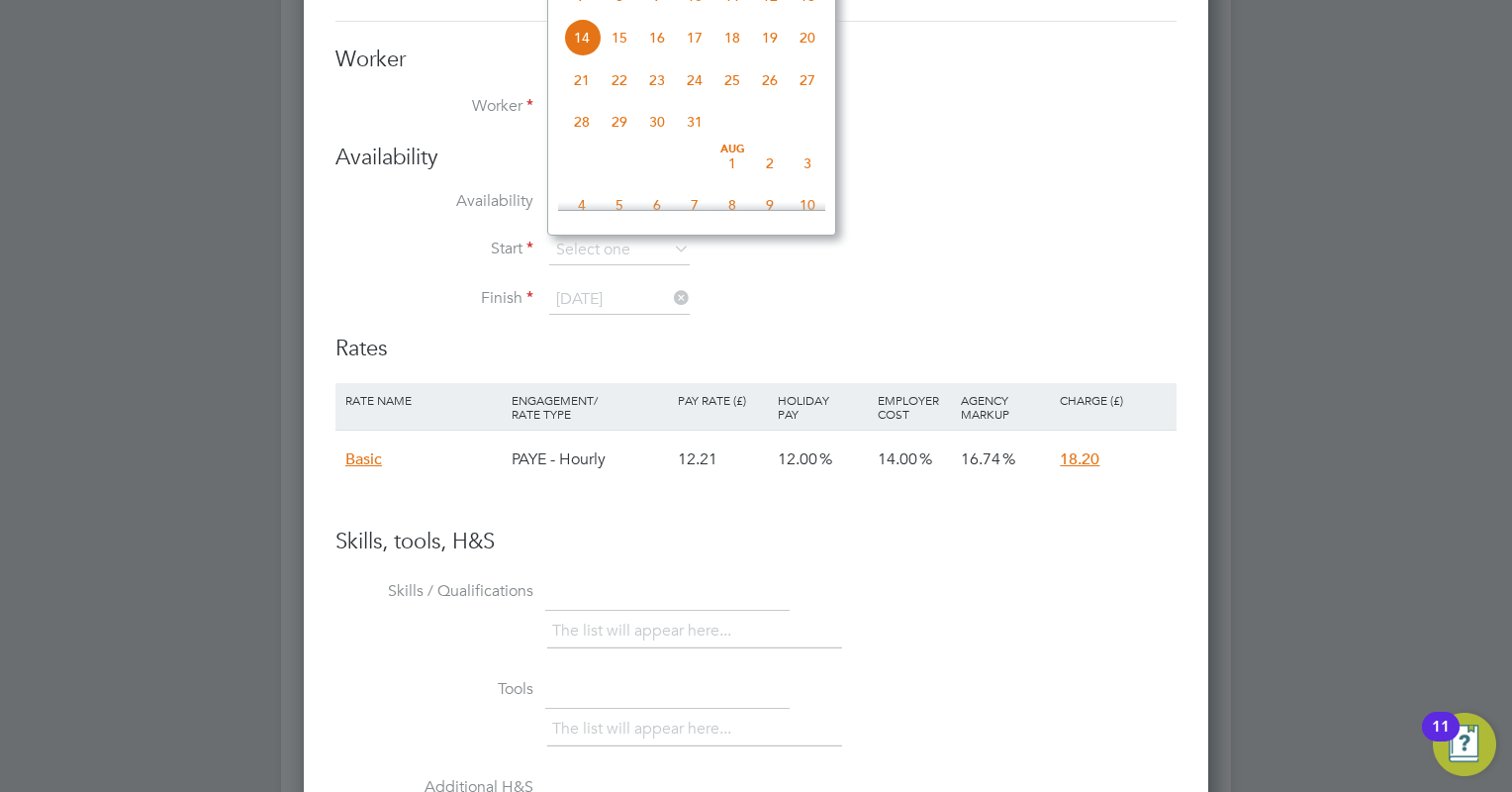 click at bounding box center (670, 248) 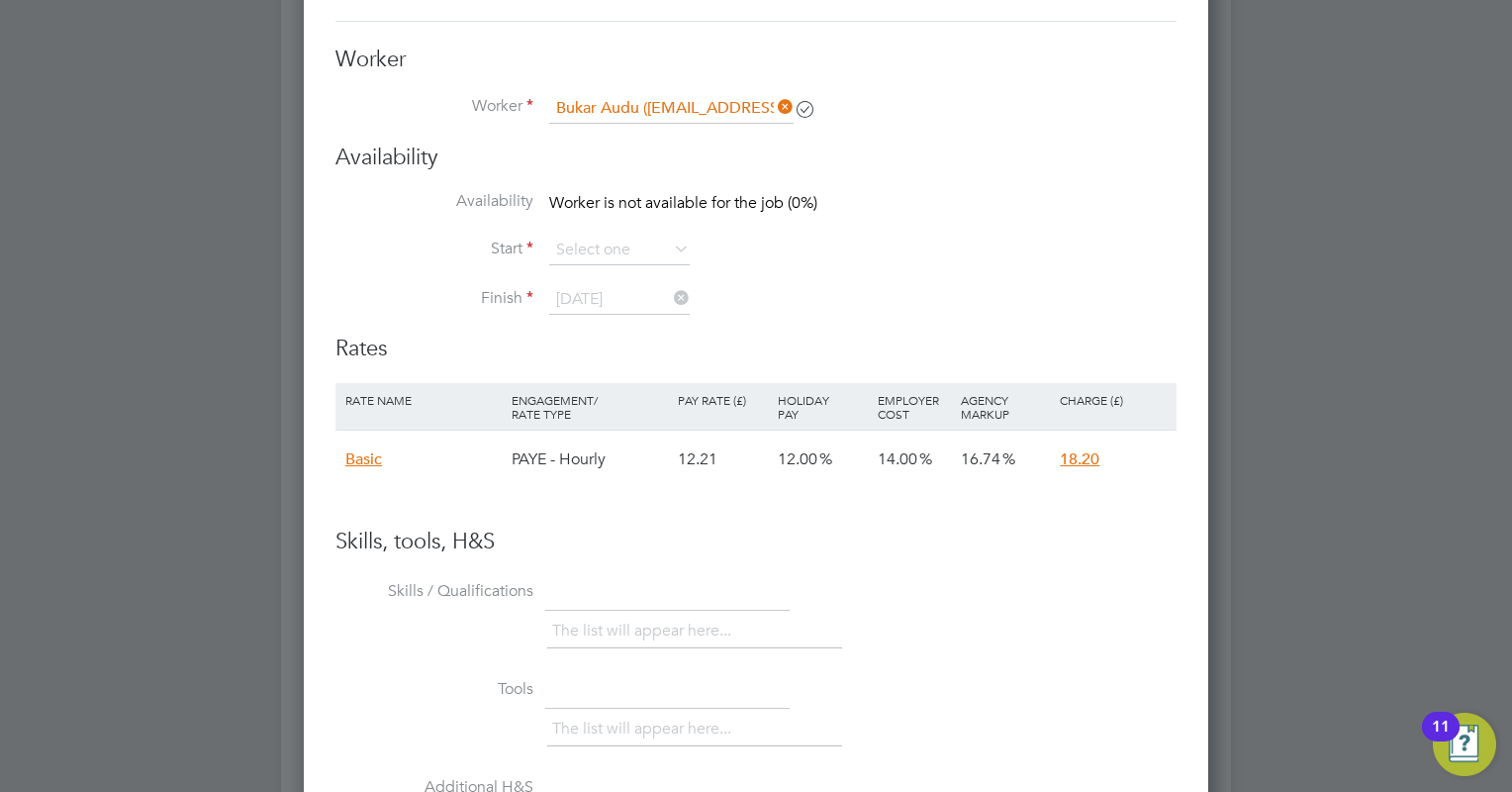 click on "Worker is not available for the job (0%)" at bounding box center (683, 203) 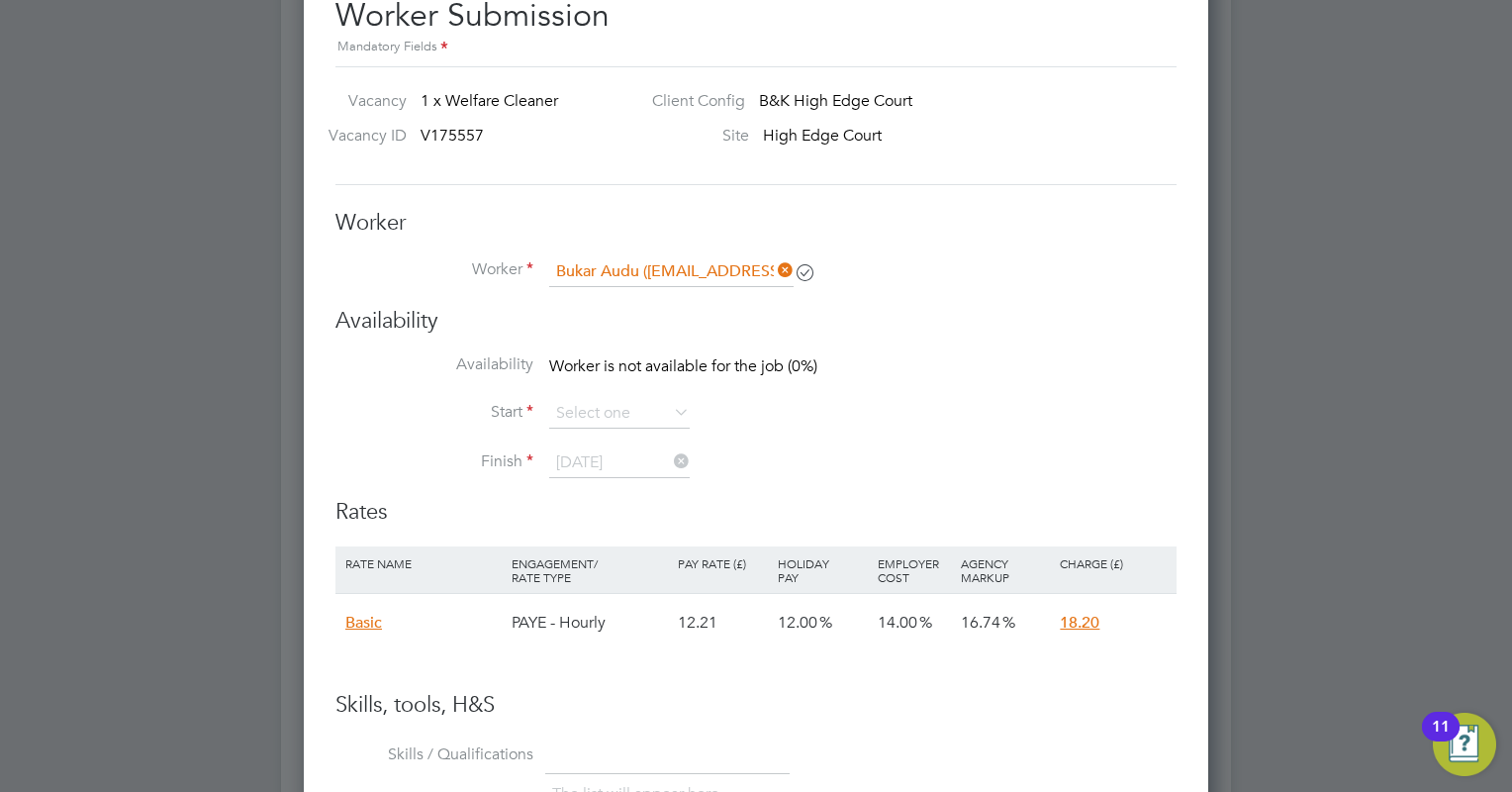 scroll, scrollTop: 1375, scrollLeft: 0, axis: vertical 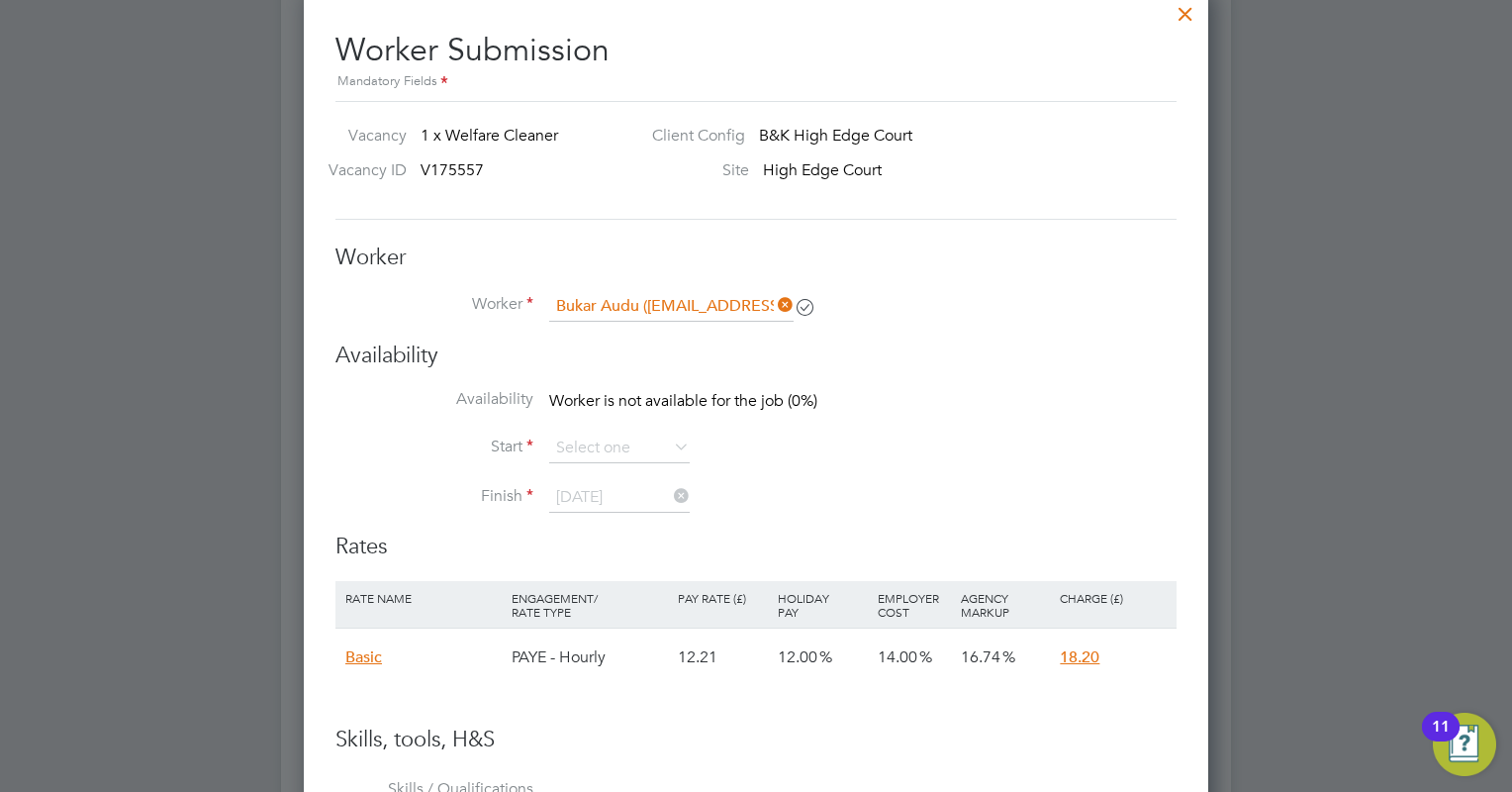 click on "Worker is not available for the job (0%)" at bounding box center (683, 401) 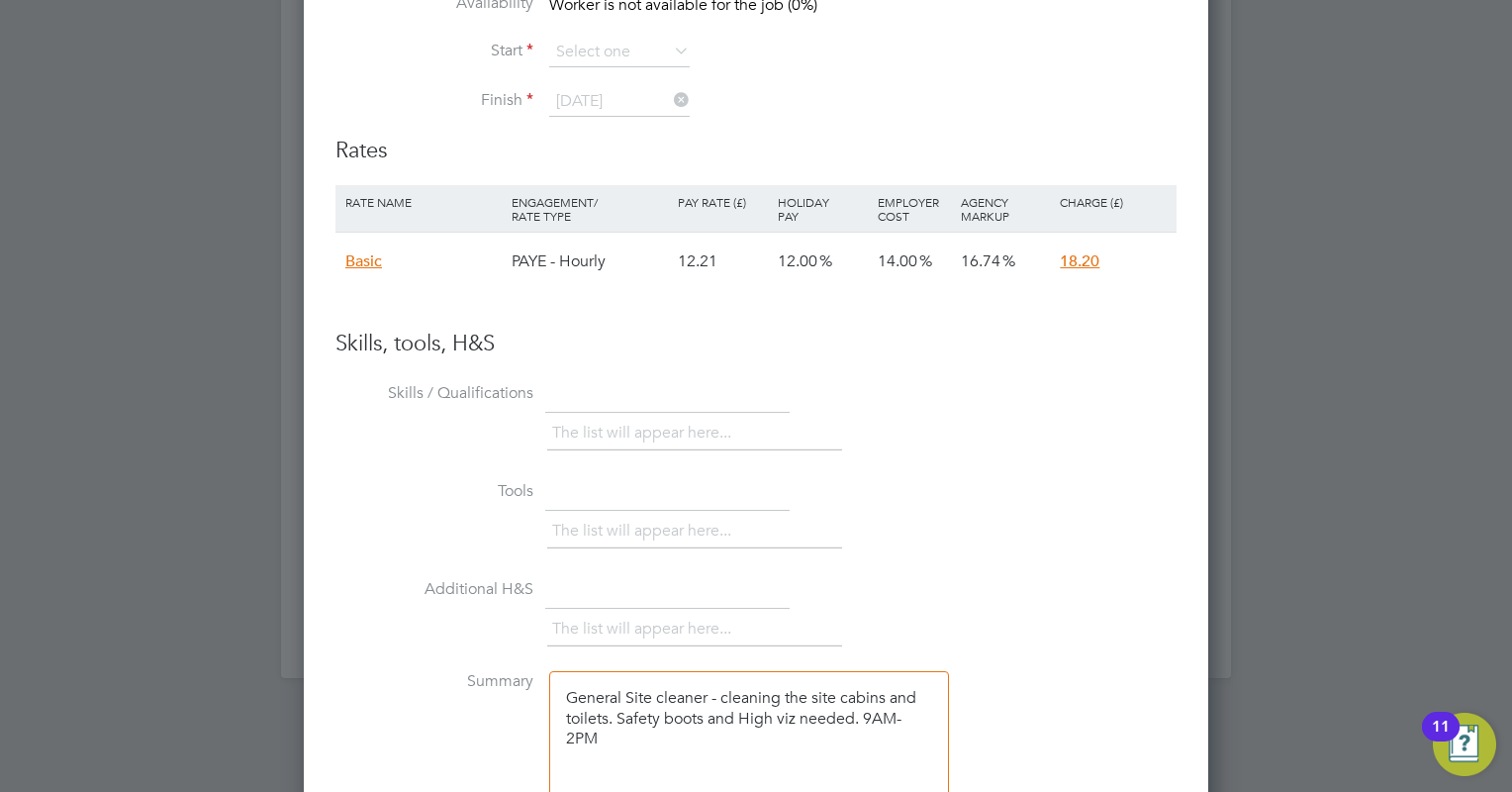 click on "Skills / Qualifications The list will appear here..." at bounding box center [756, 426] 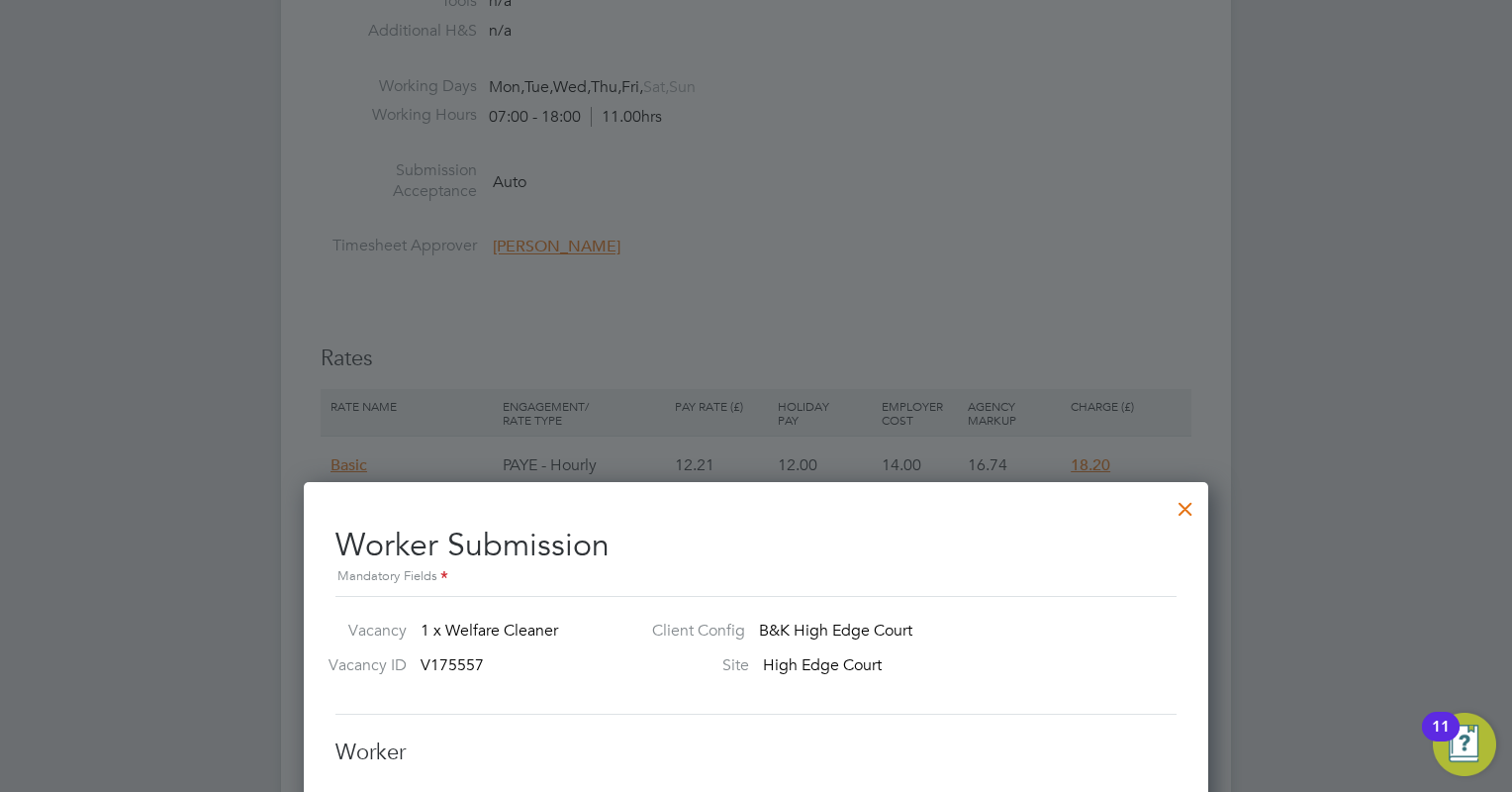 scroll, scrollTop: 1177, scrollLeft: 0, axis: vertical 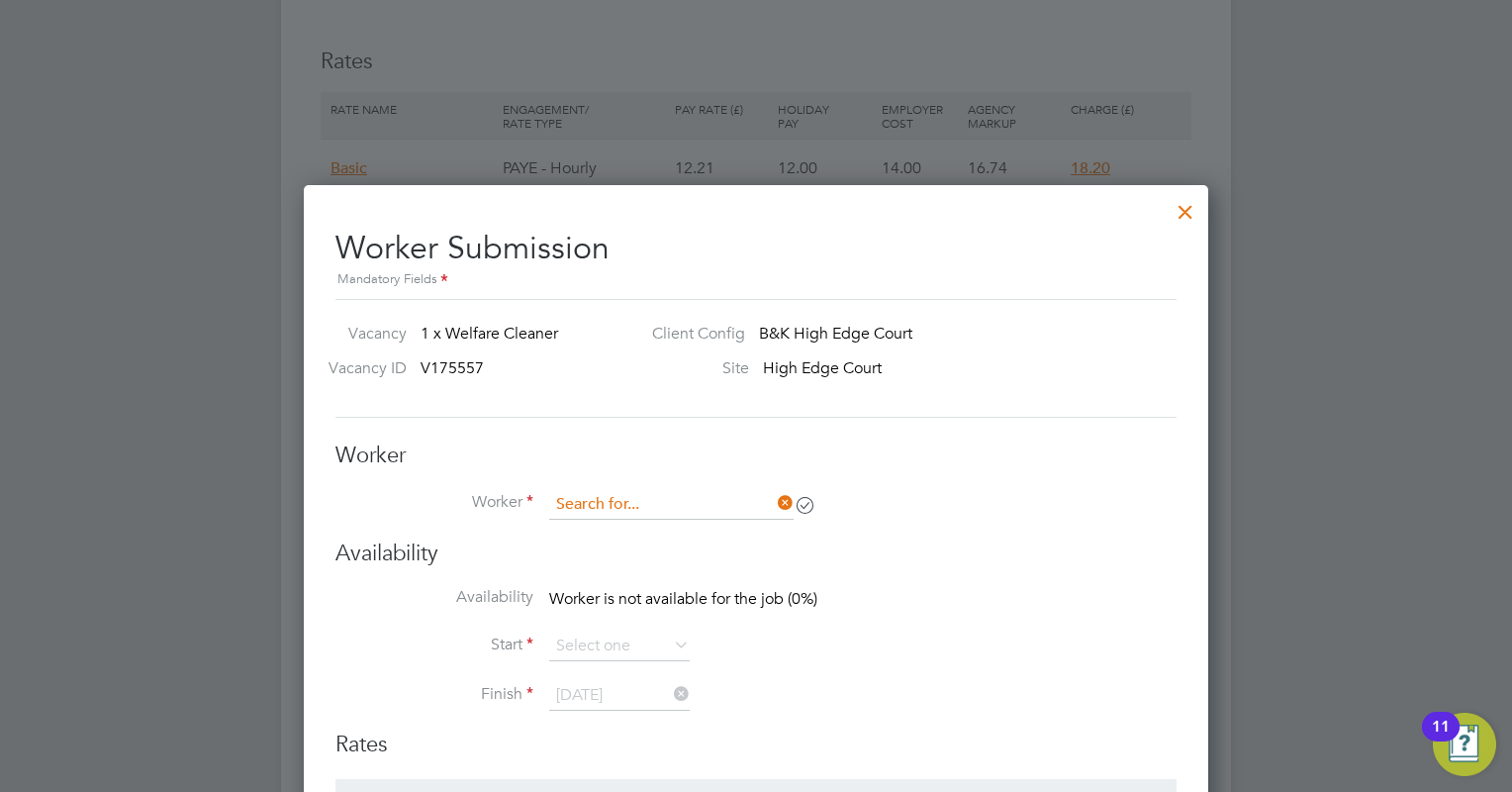 click at bounding box center (671, 505) 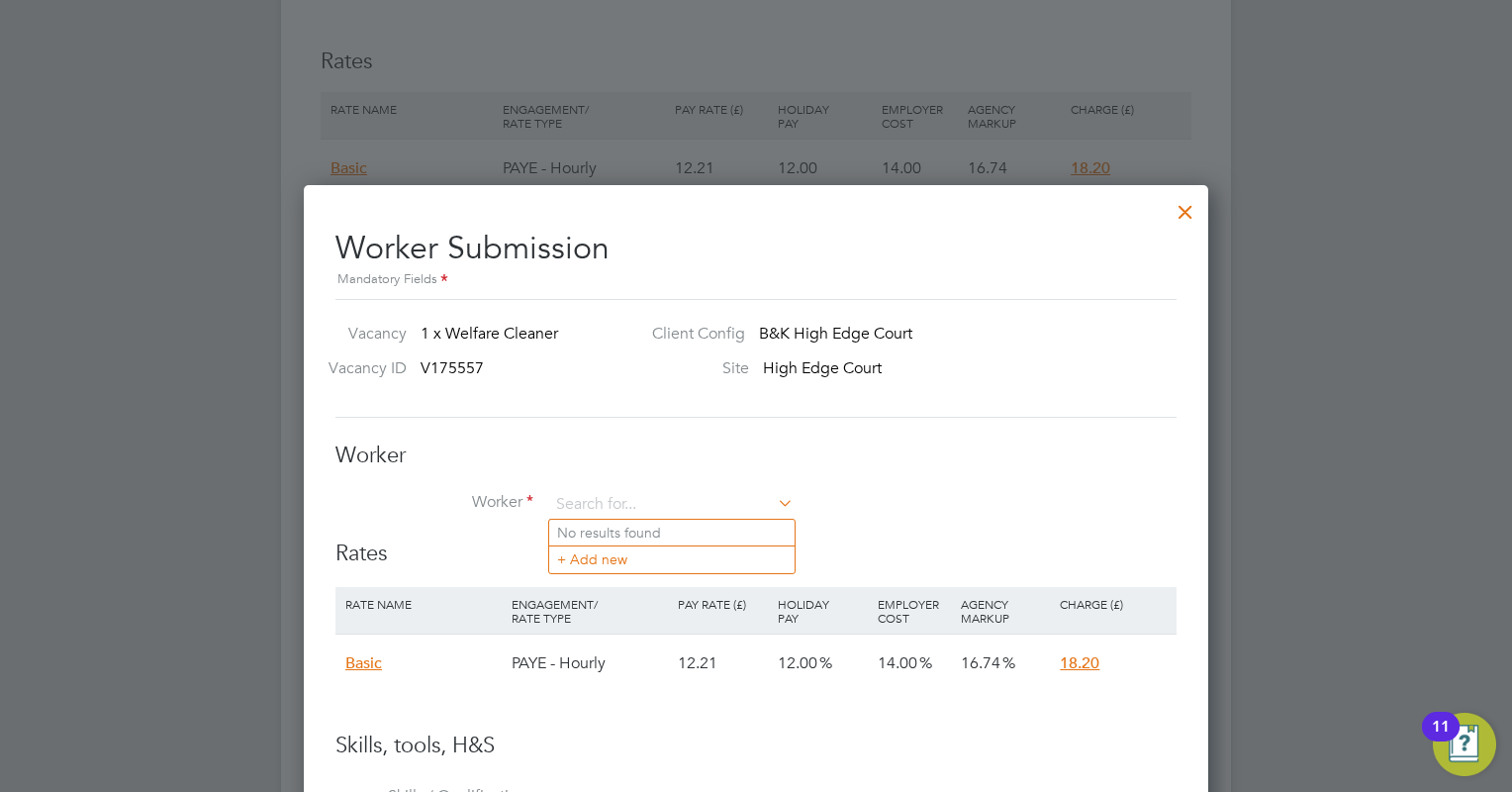 click on "Worker" at bounding box center (756, 455) 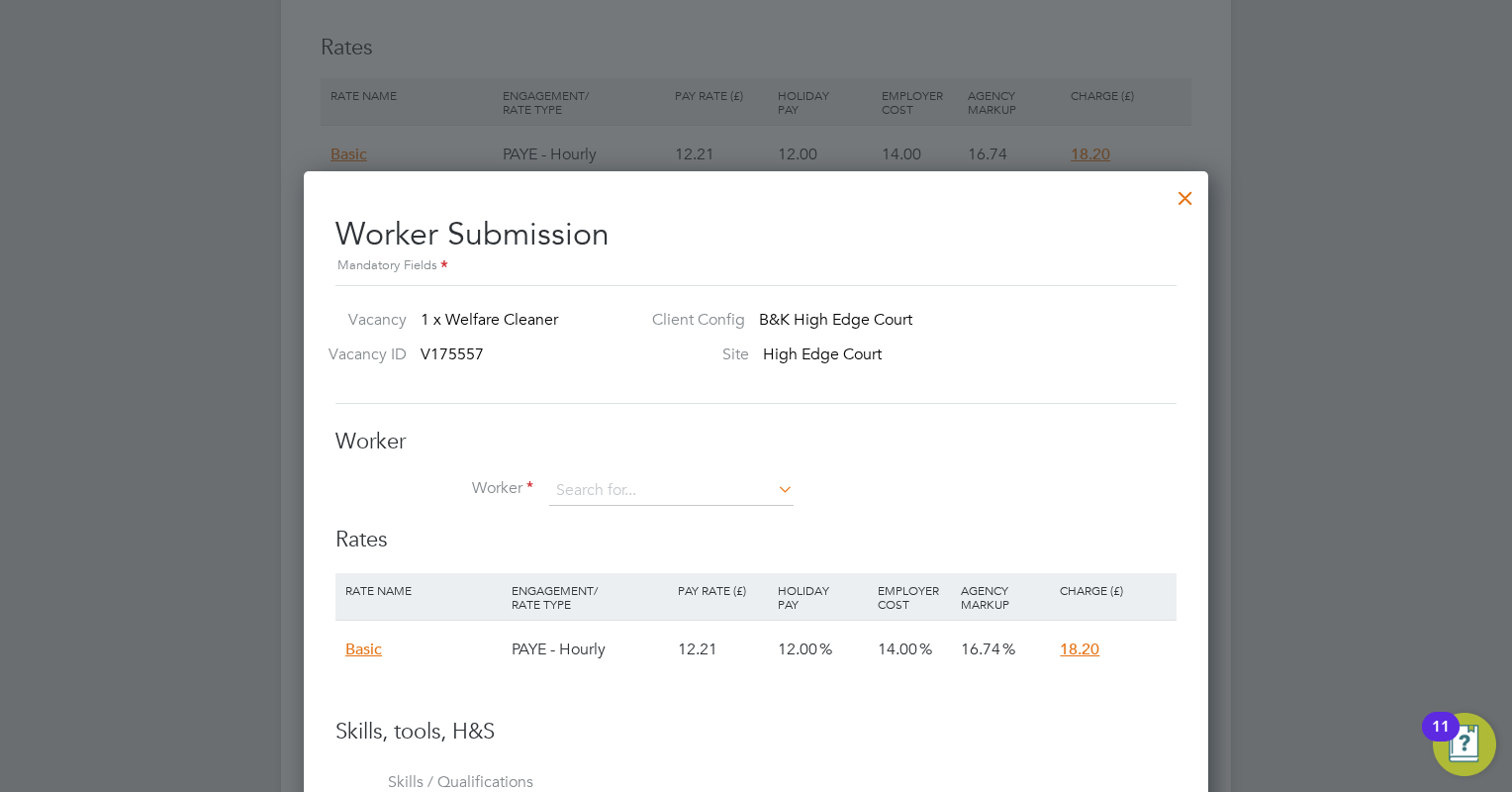 scroll, scrollTop: 1375, scrollLeft: 0, axis: vertical 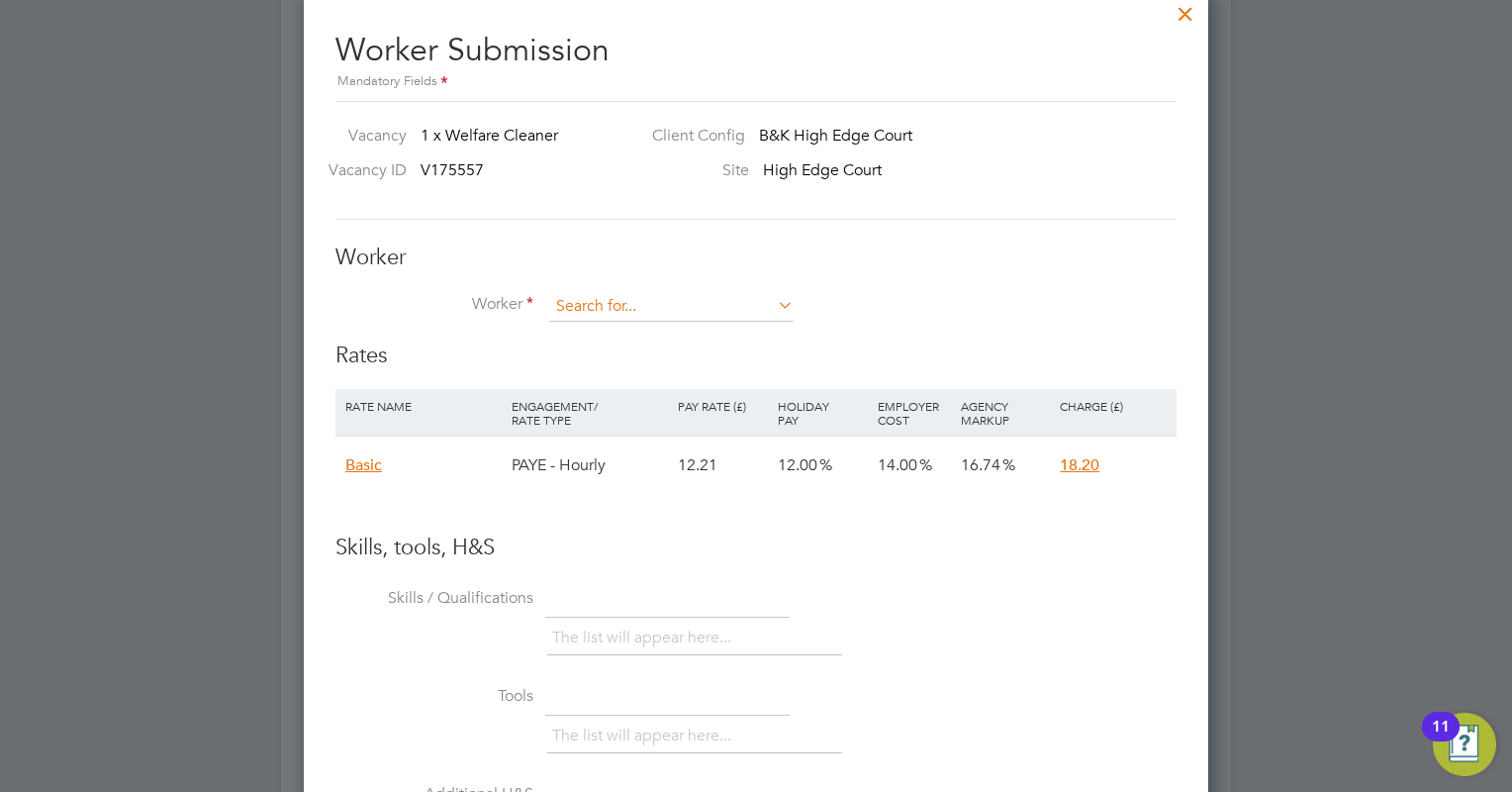 click at bounding box center [671, 307] 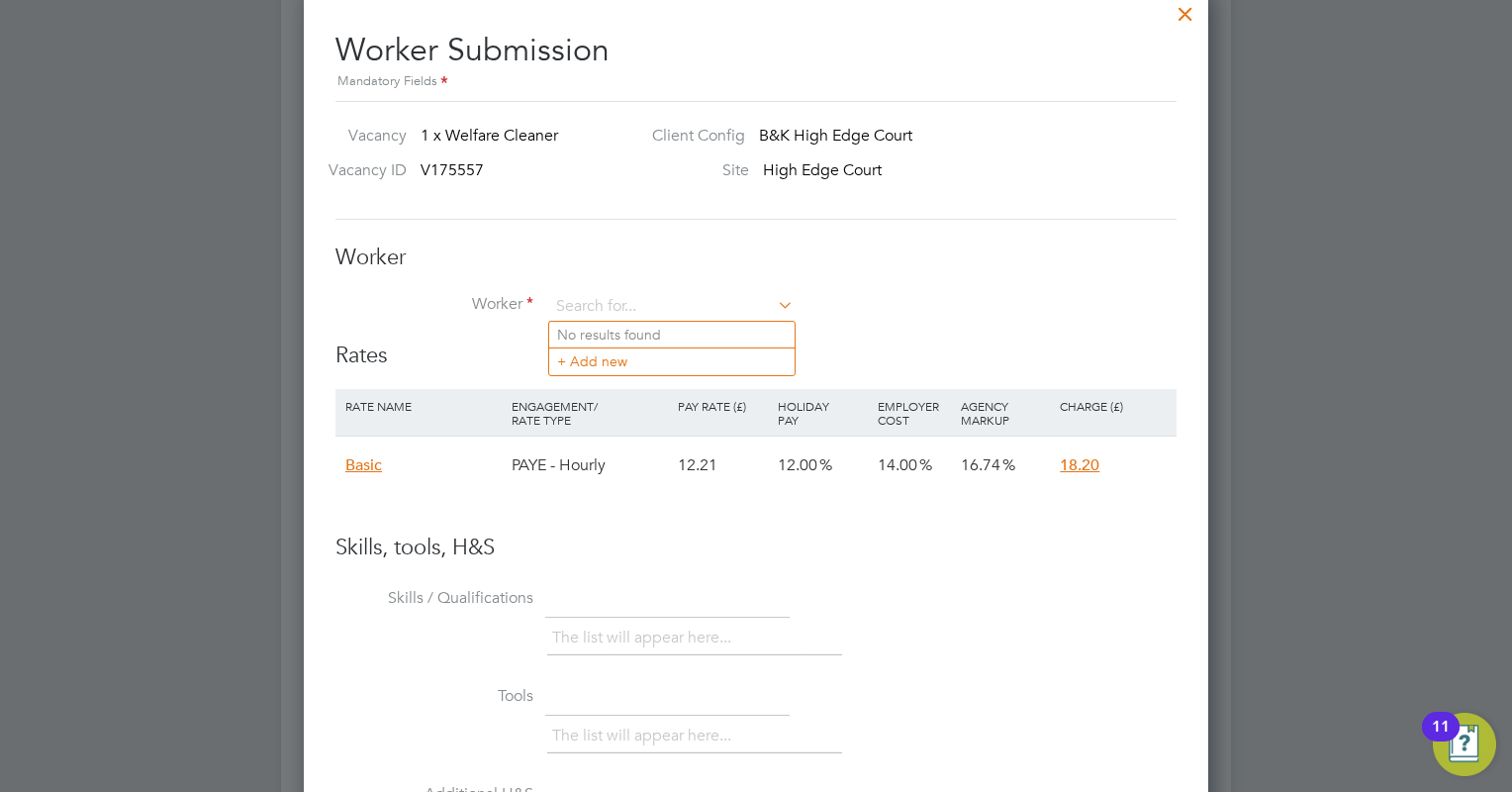 click at bounding box center (774, 305) 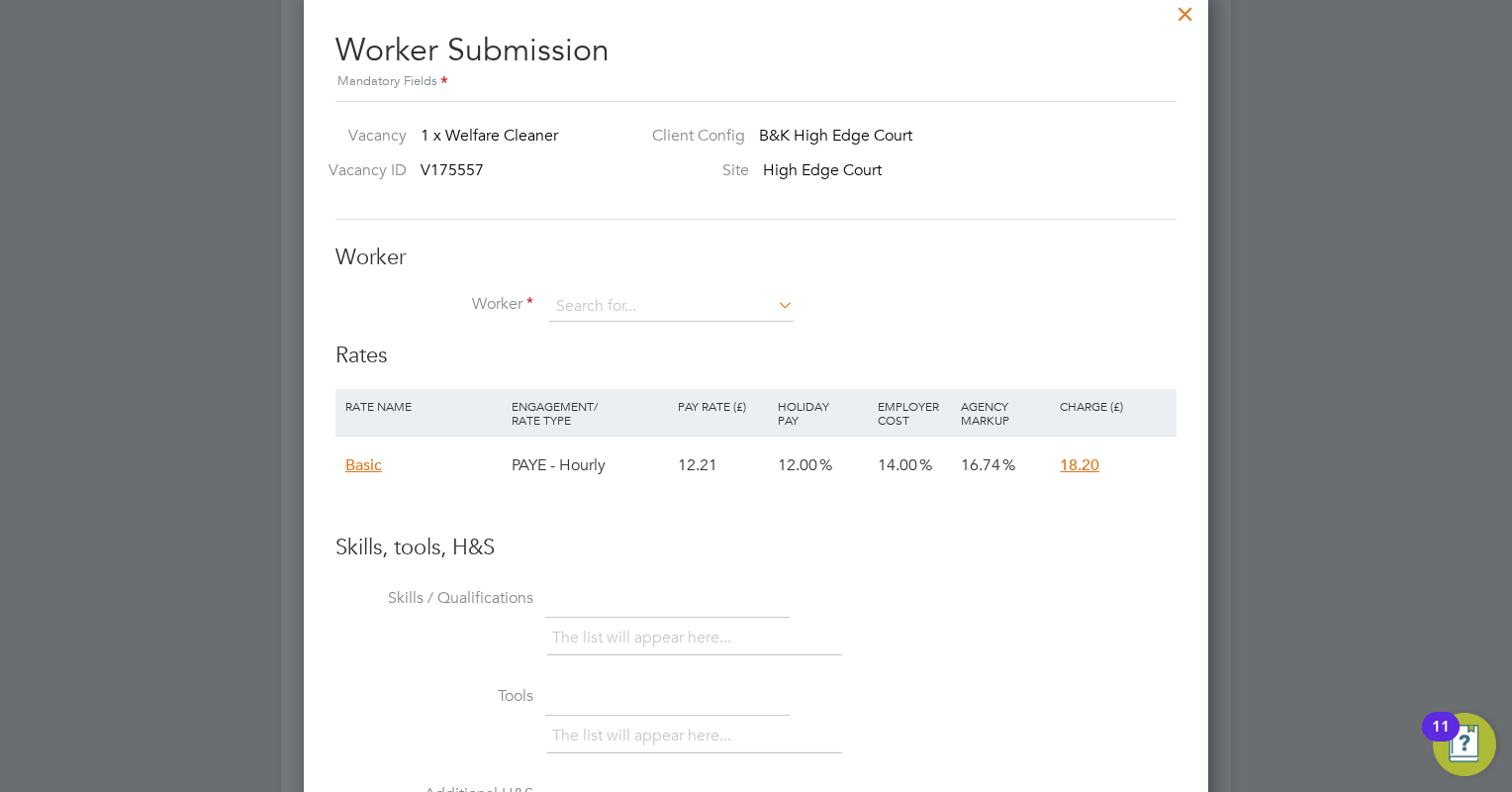 click at bounding box center [774, 305] 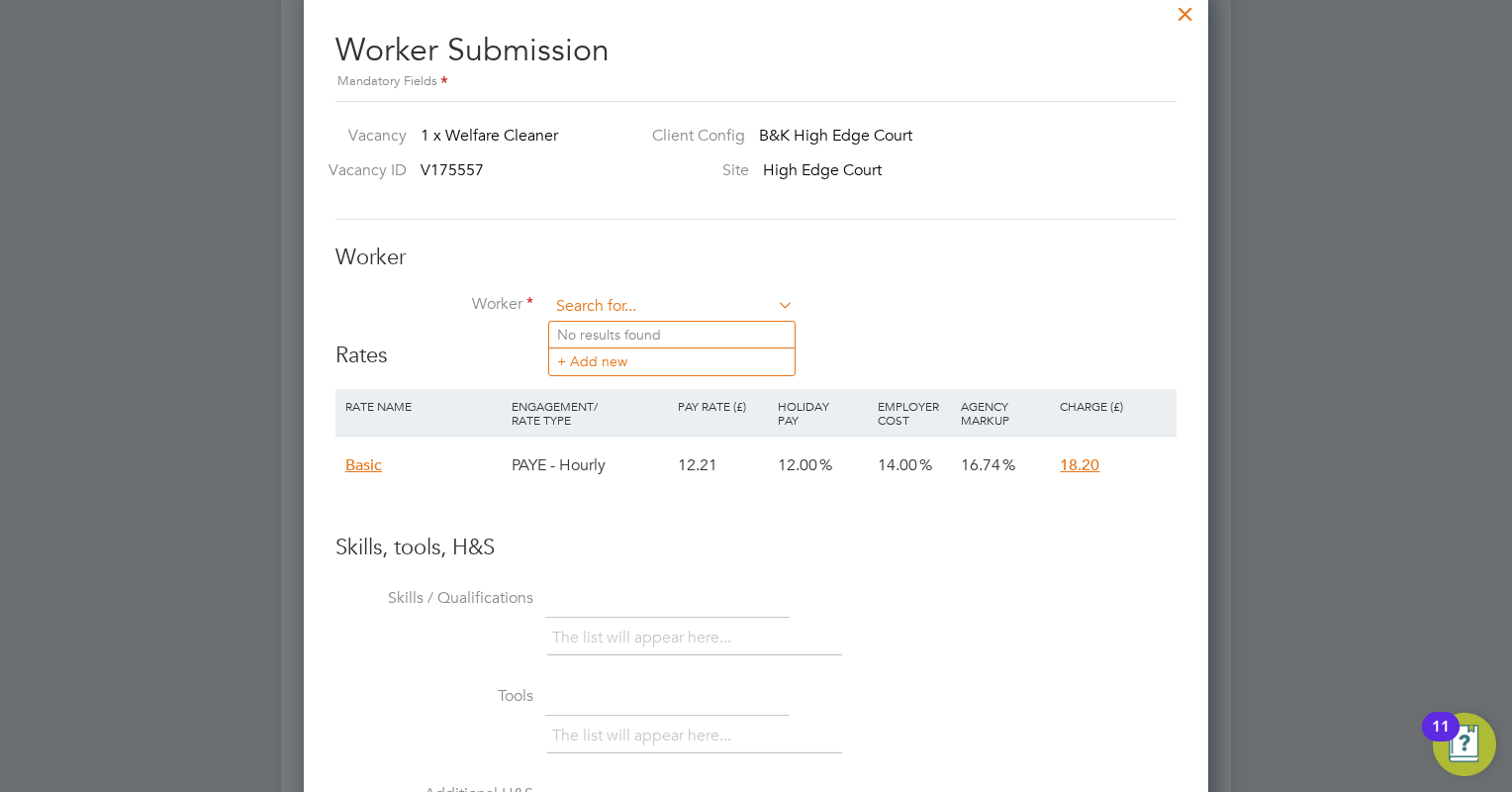 paste on "audu.bukar798@gmail.com" 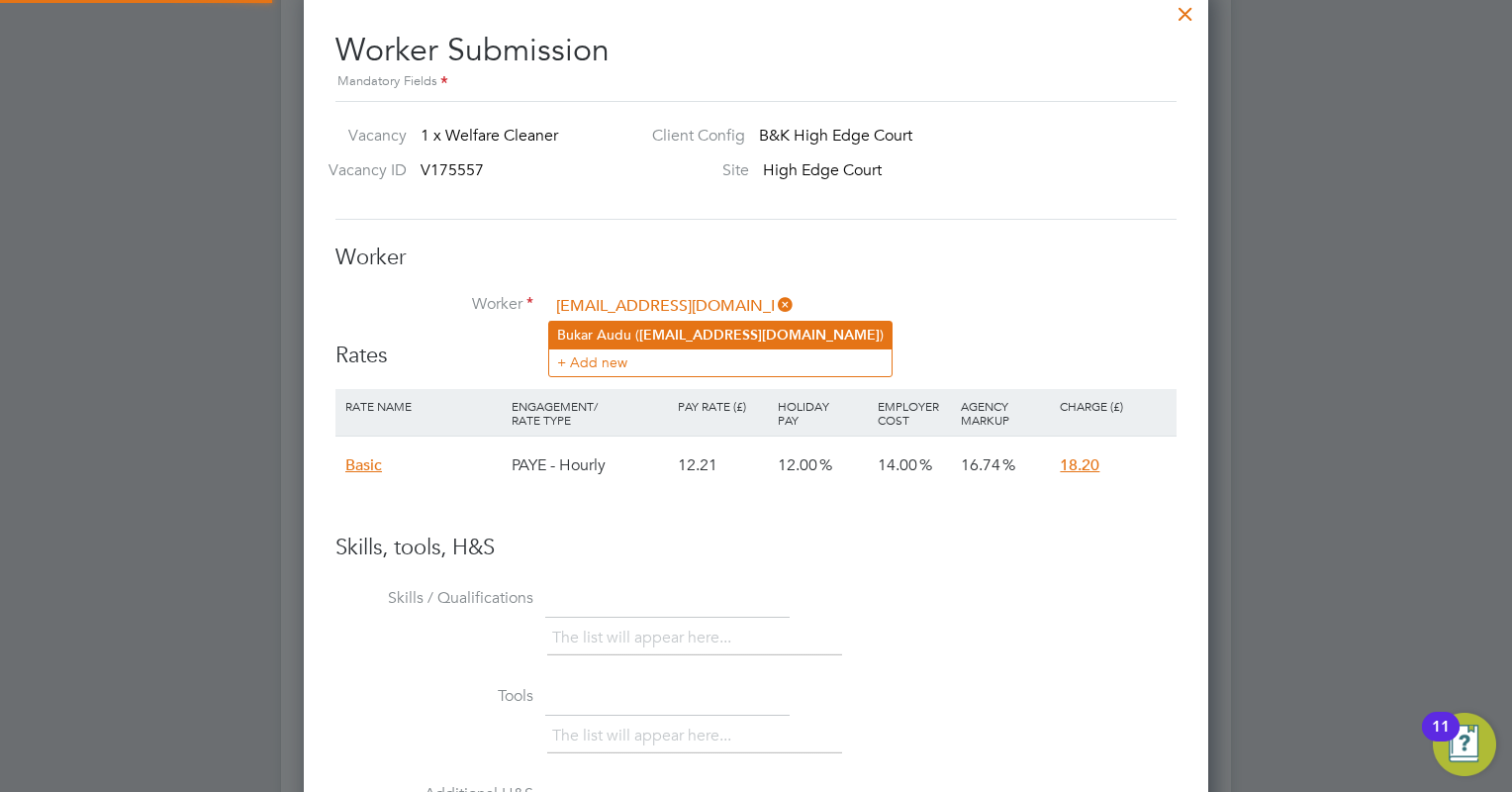 click on "Bukar Audu ( audu.bukar798@gmail.com )" 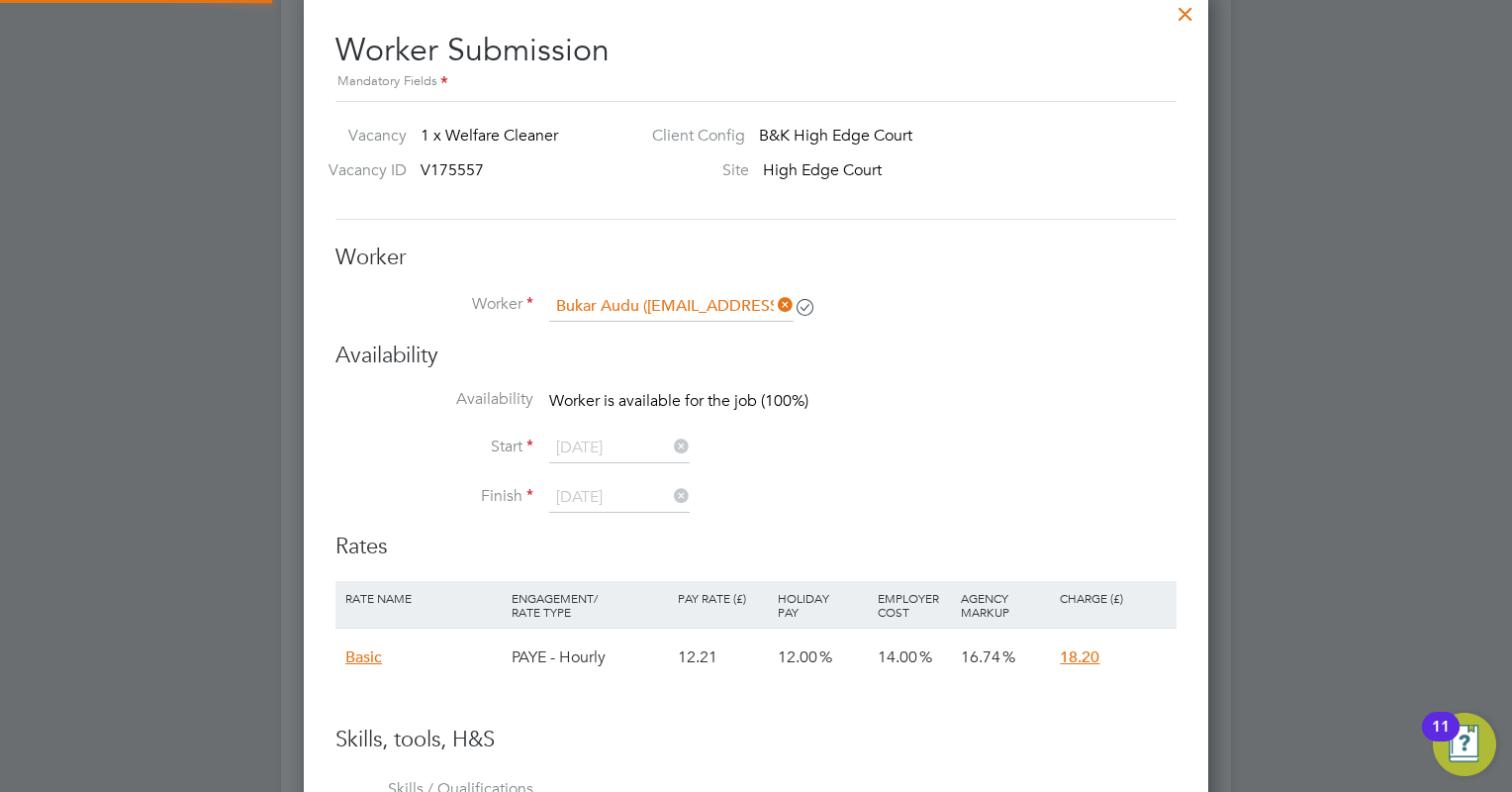 scroll, scrollTop: 9, scrollLeft: 9, axis: both 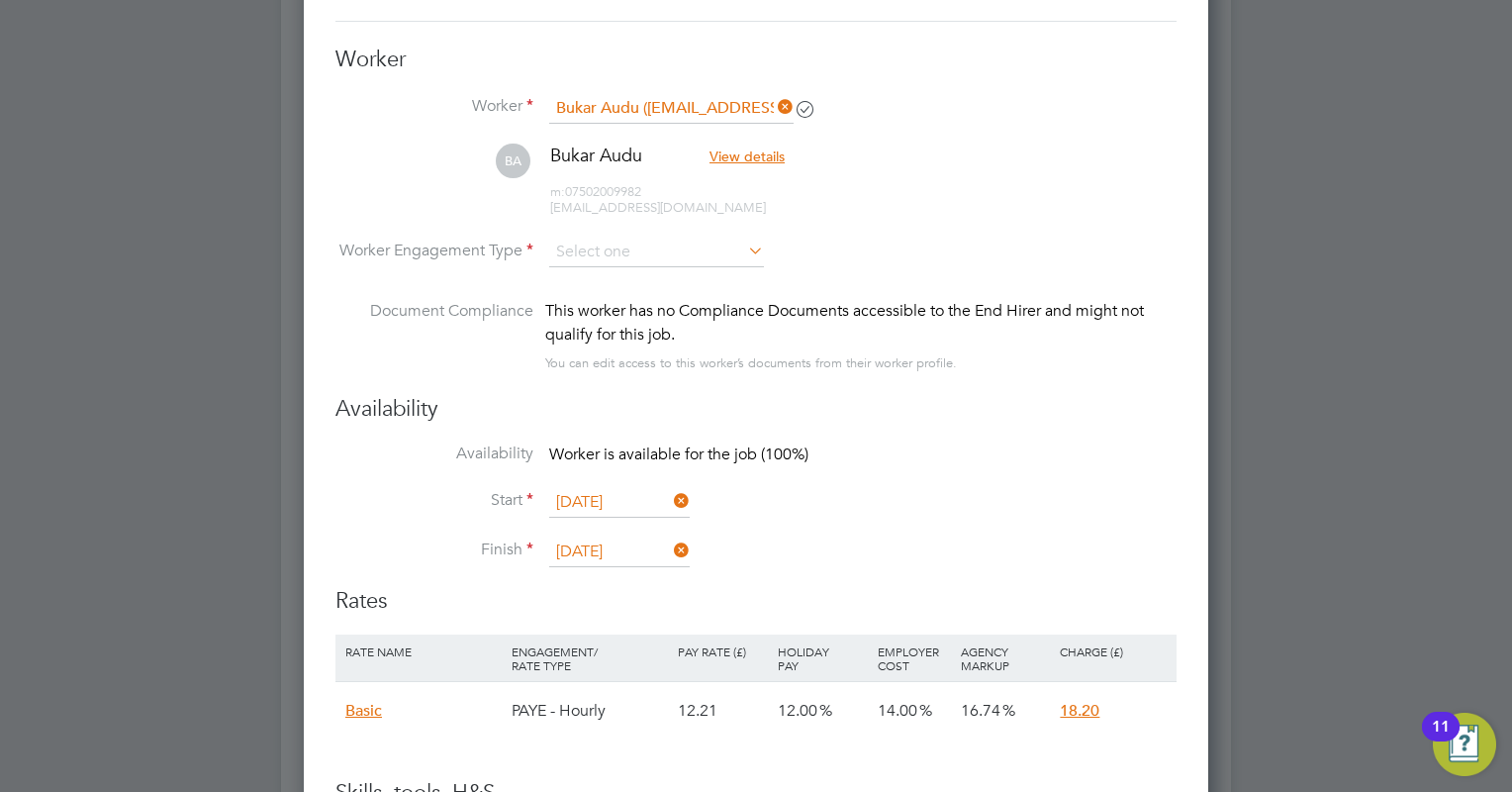 click on "[DATE]" at bounding box center [619, 503] 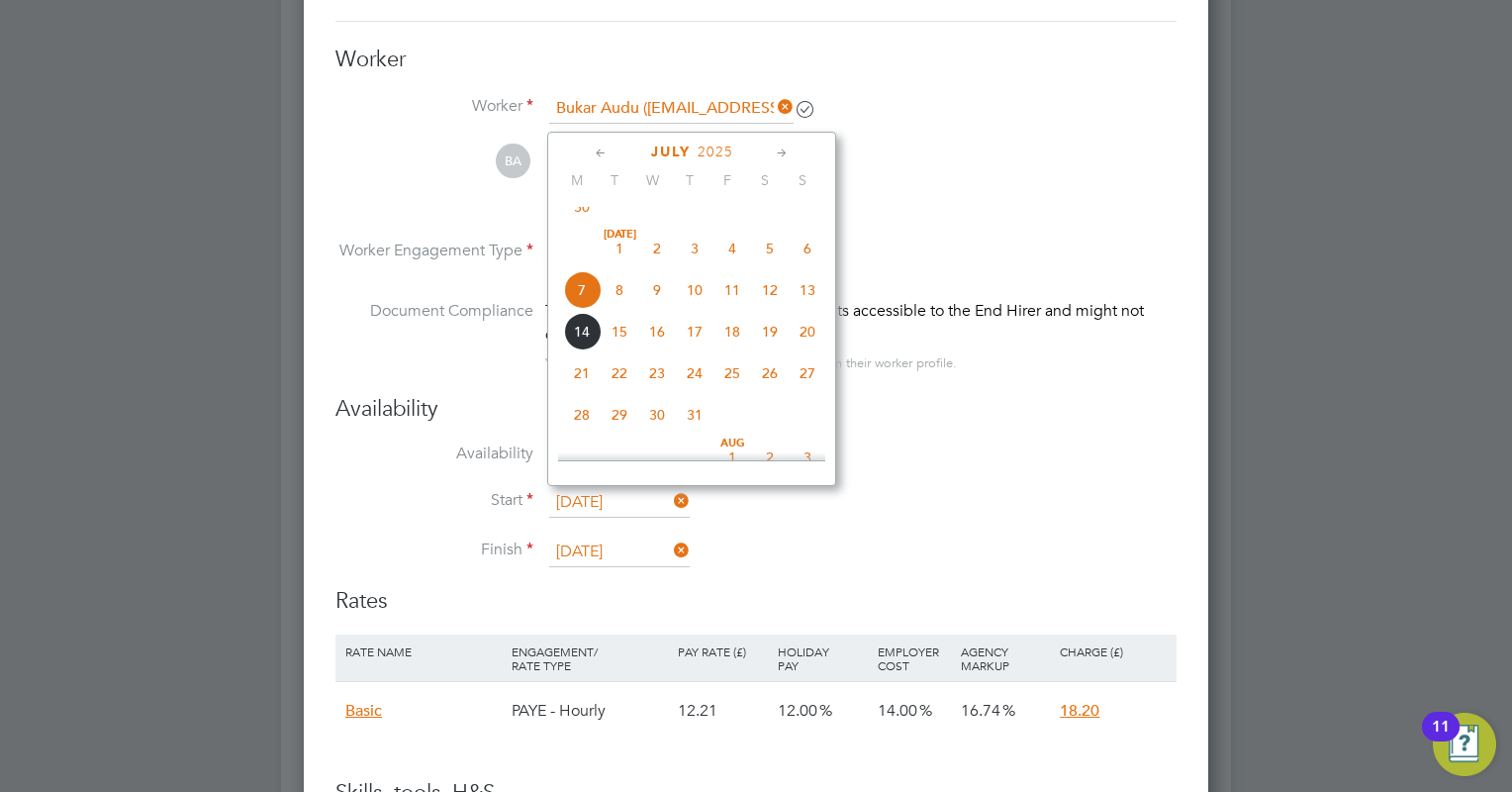 click on "15" 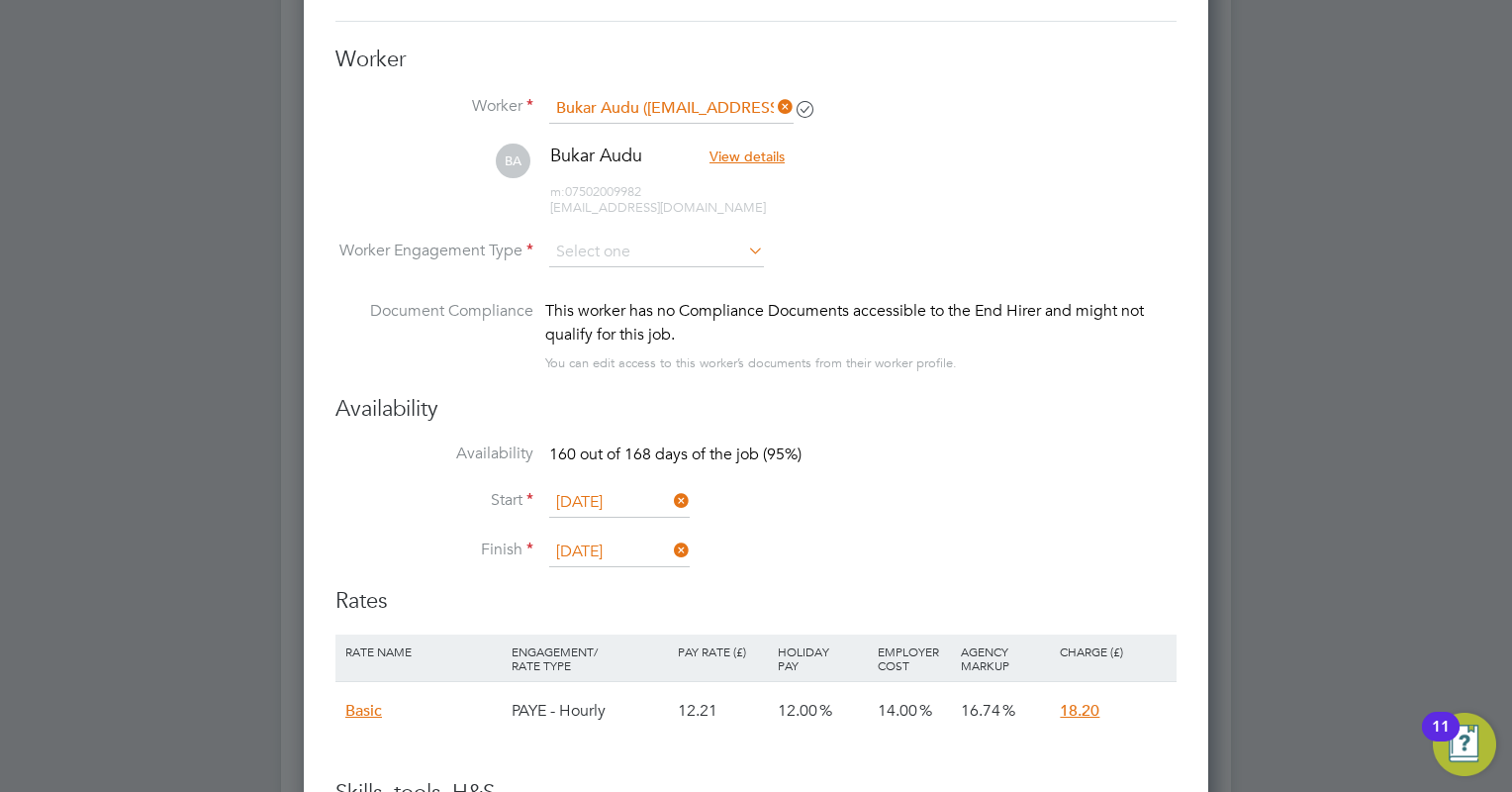click on "[DATE]" at bounding box center [619, 552] 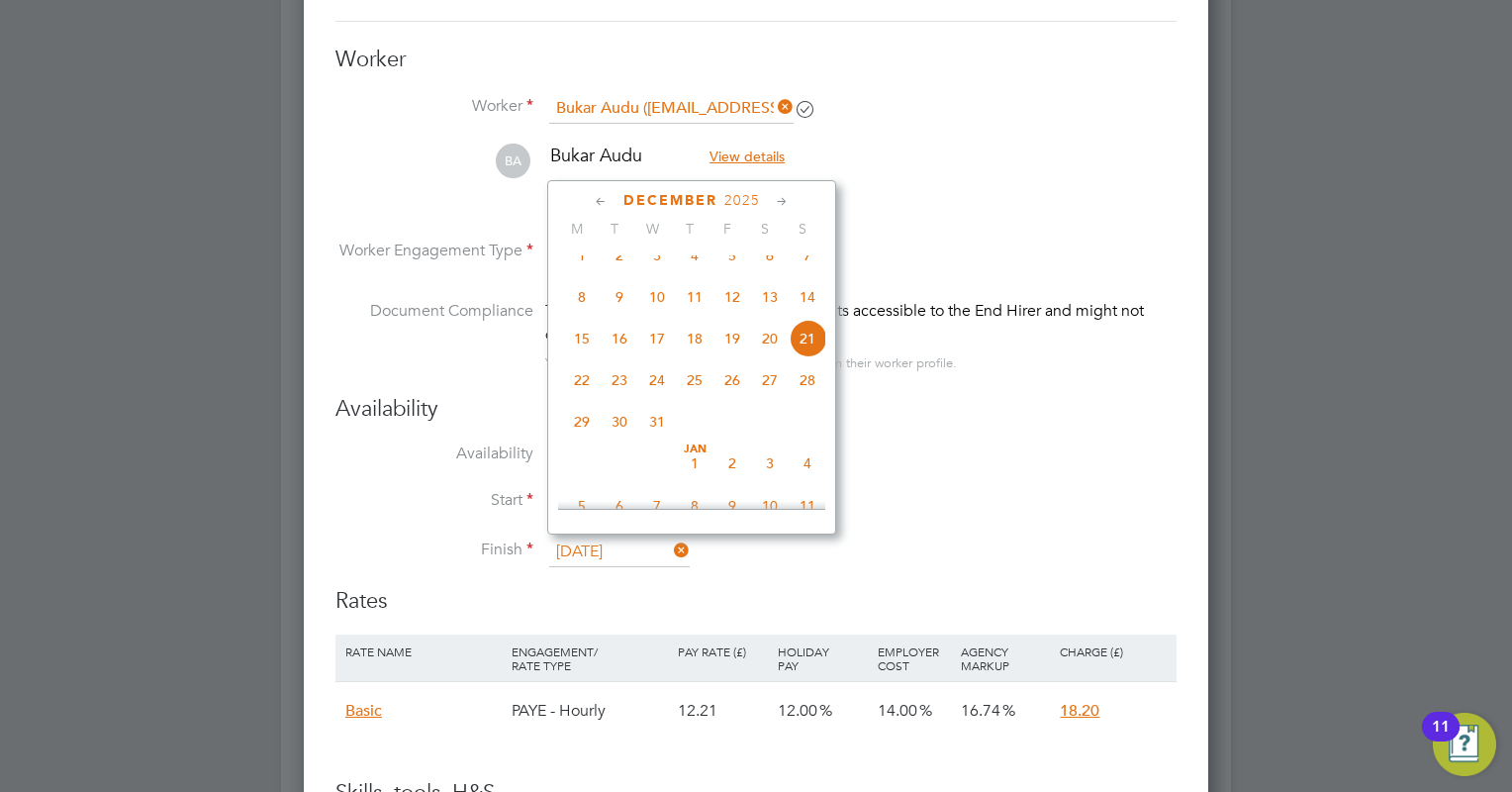 click 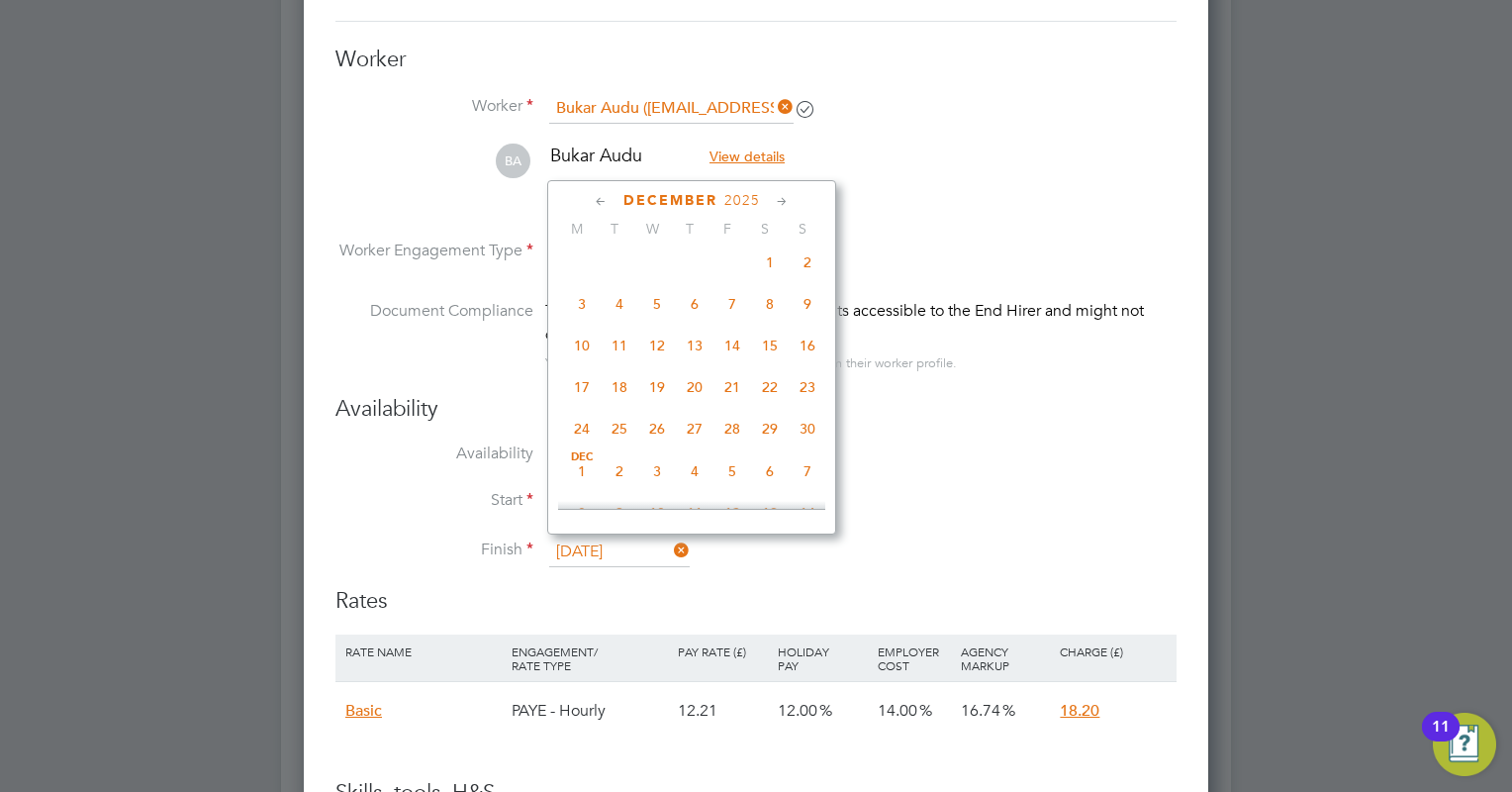 click 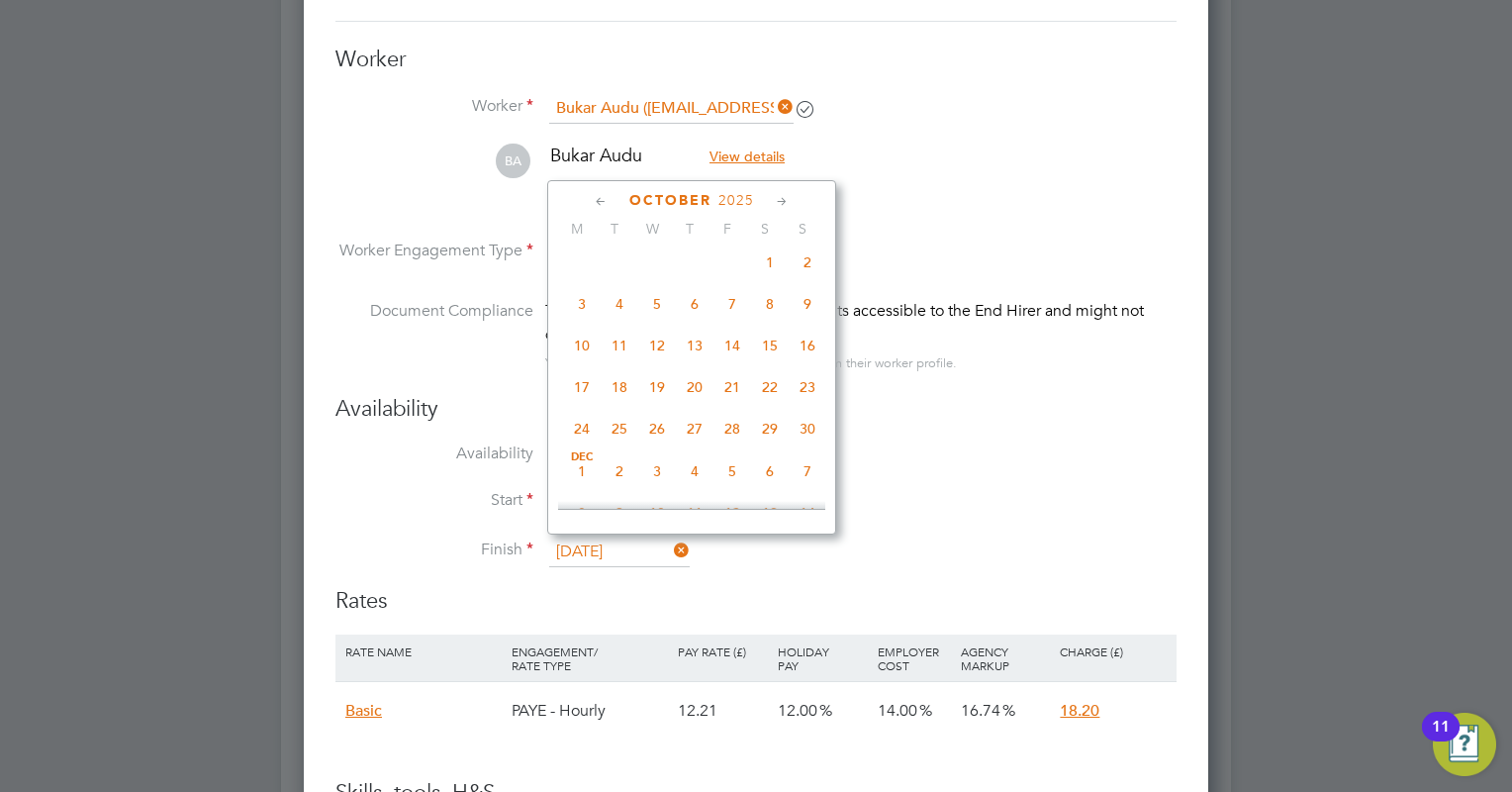 scroll, scrollTop: 214, scrollLeft: 0, axis: vertical 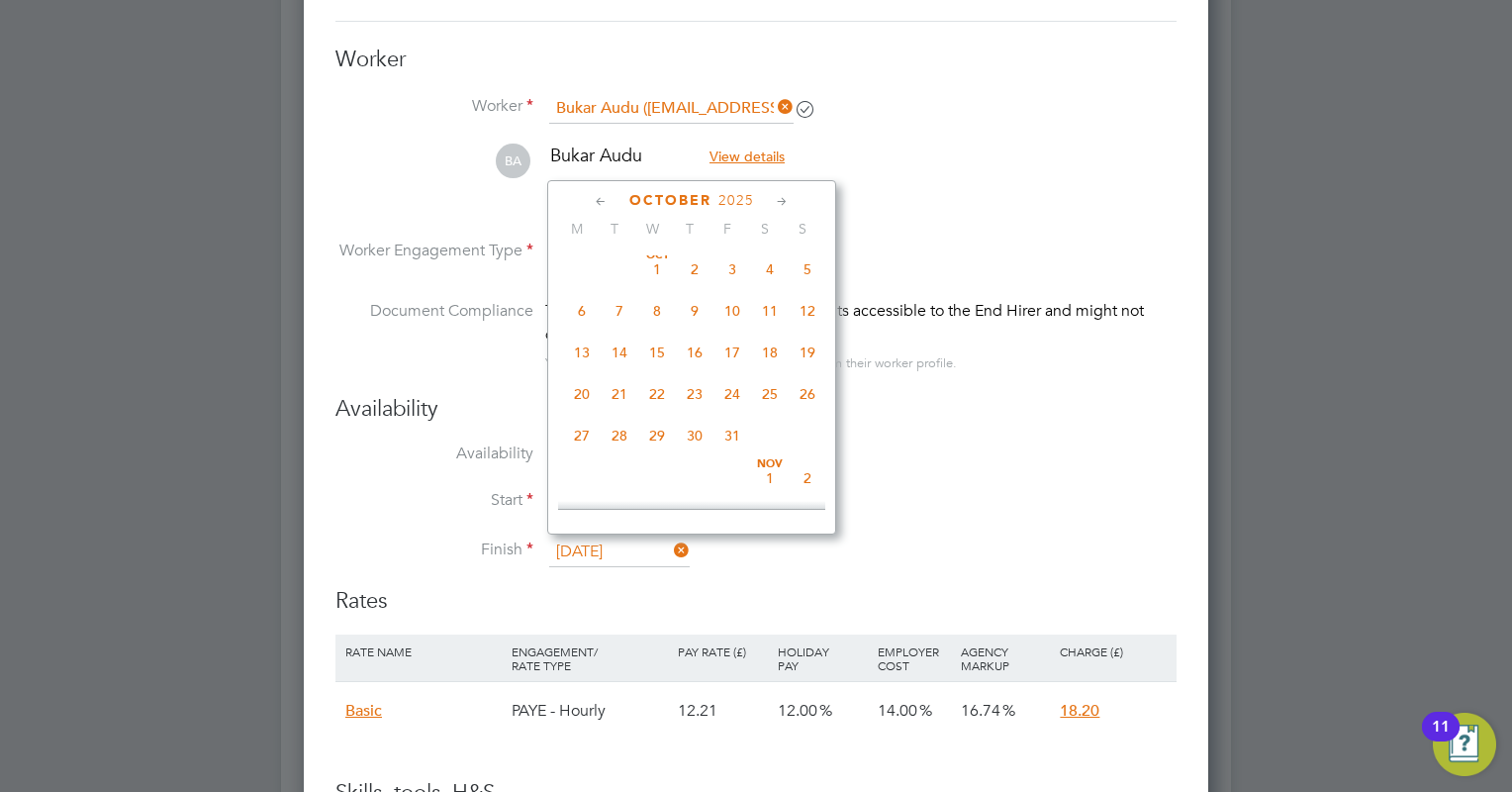 click 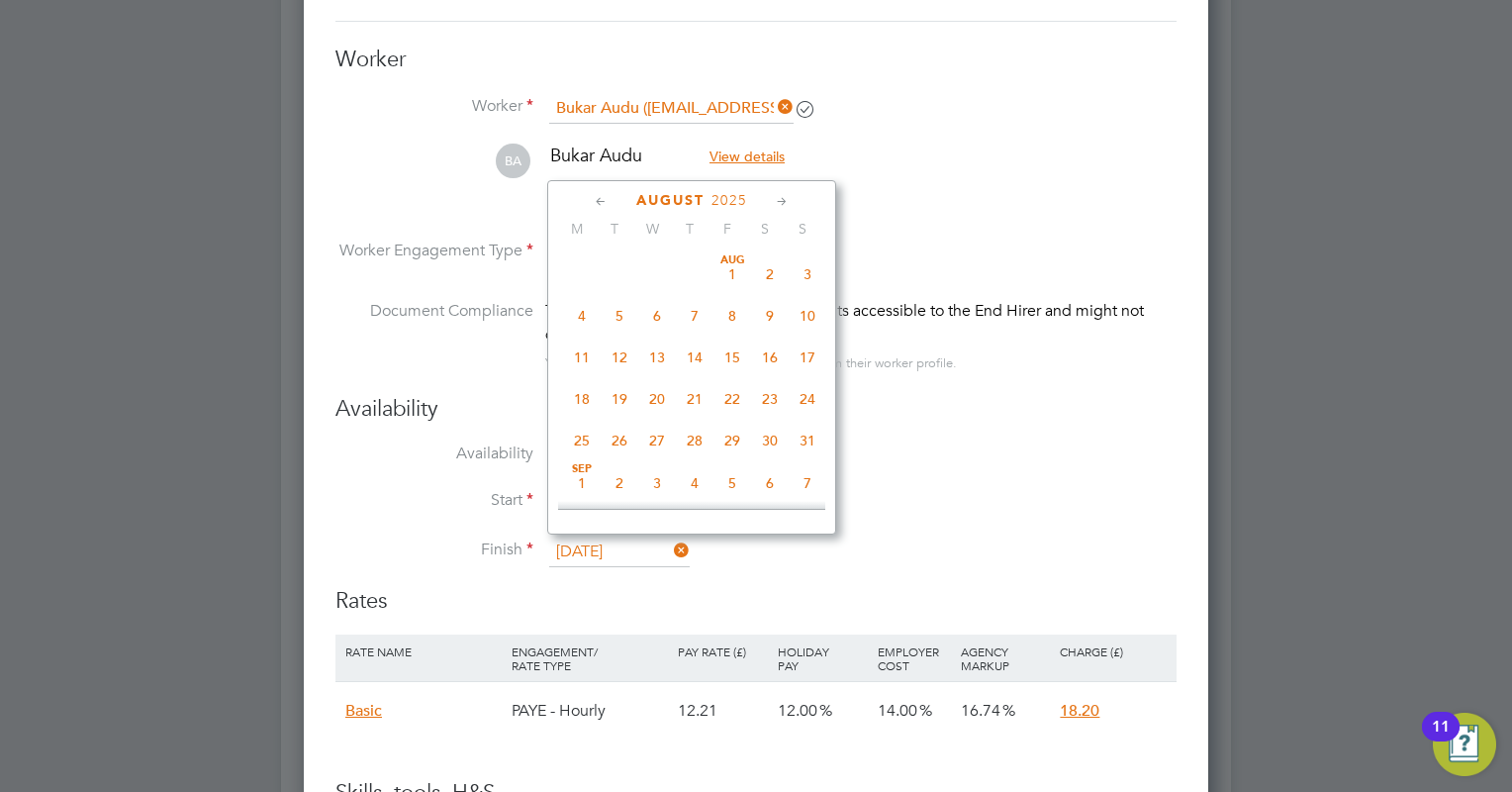 click 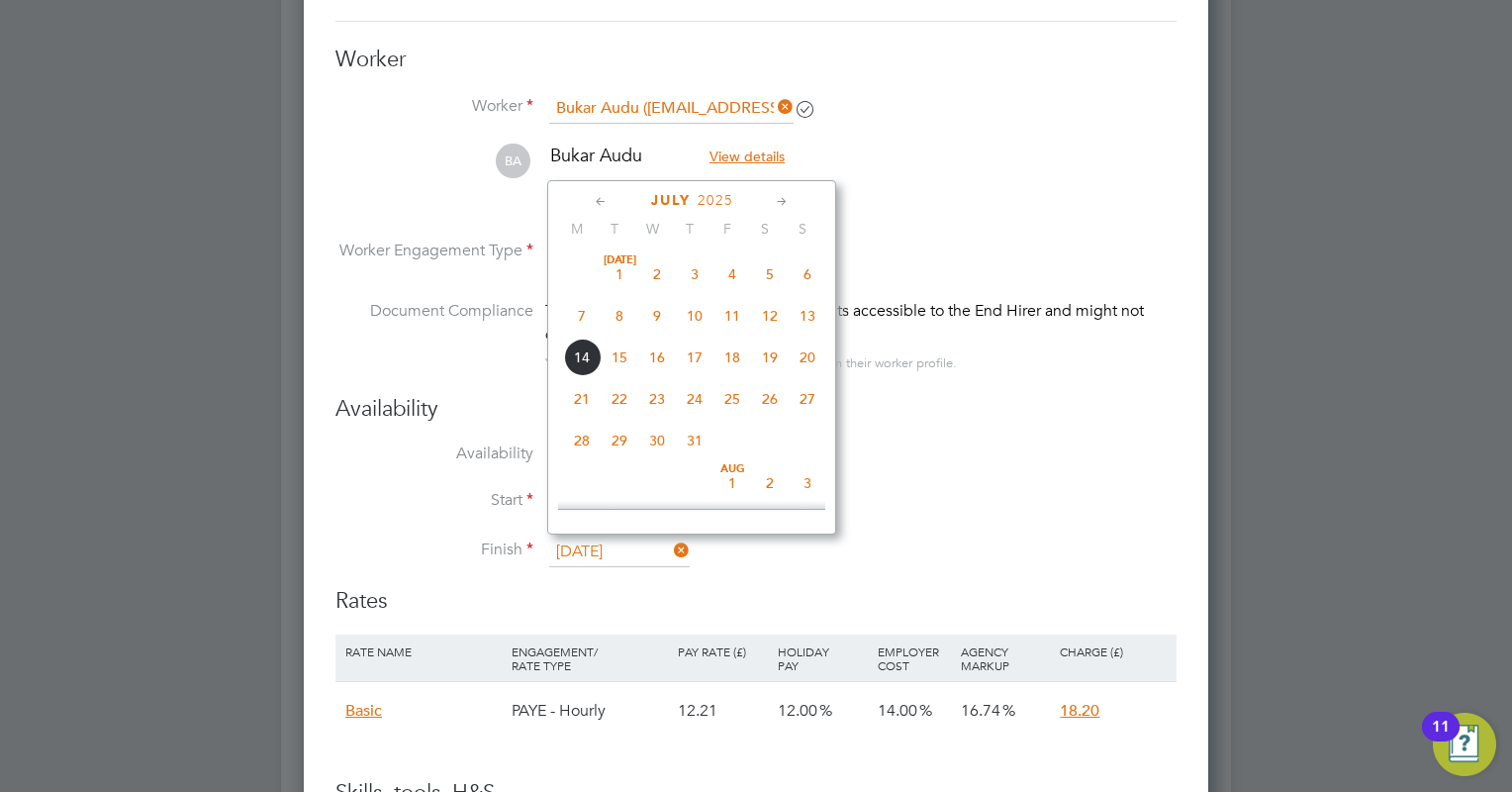 click on "22" 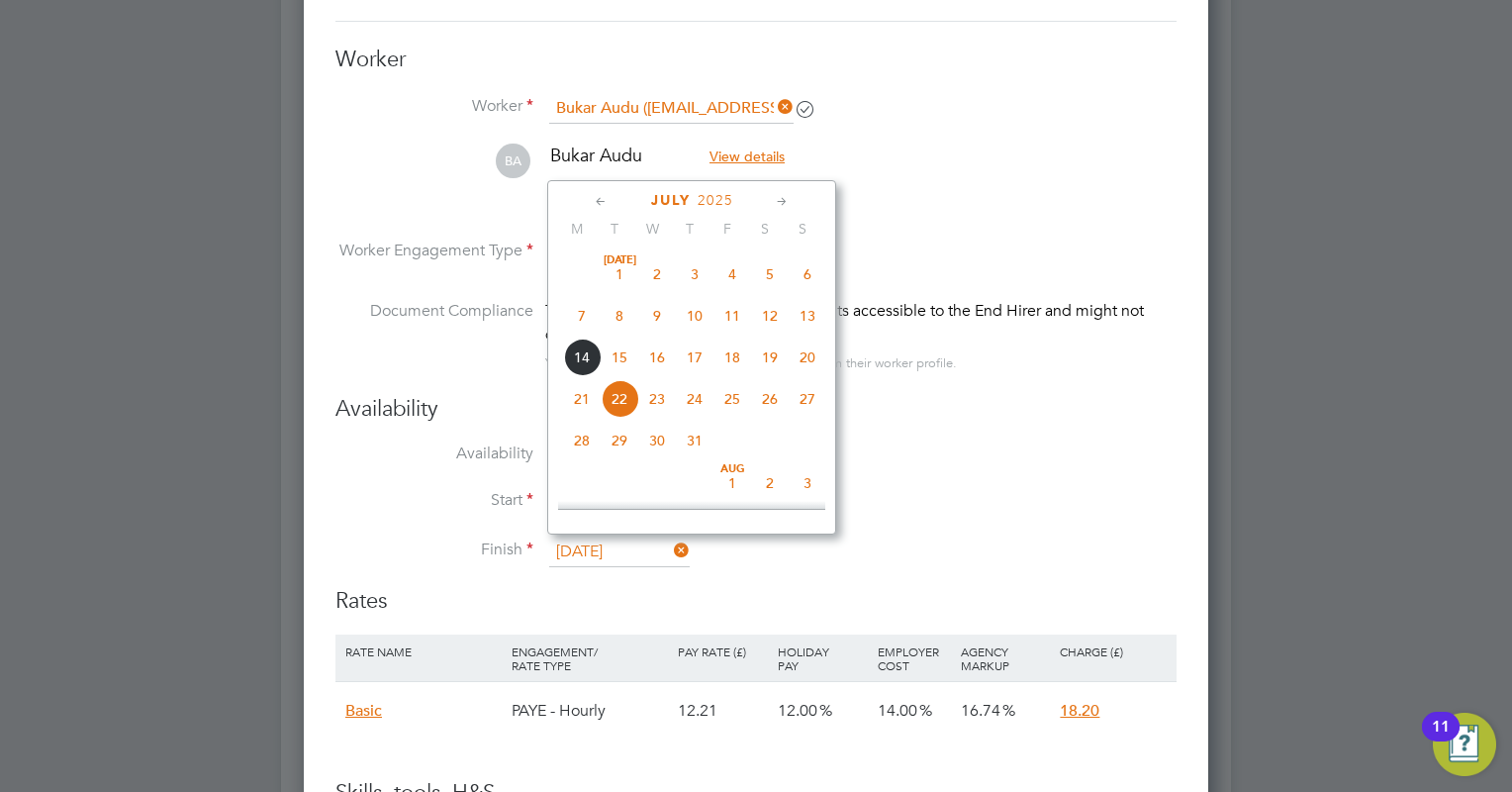 type on "[DATE]" 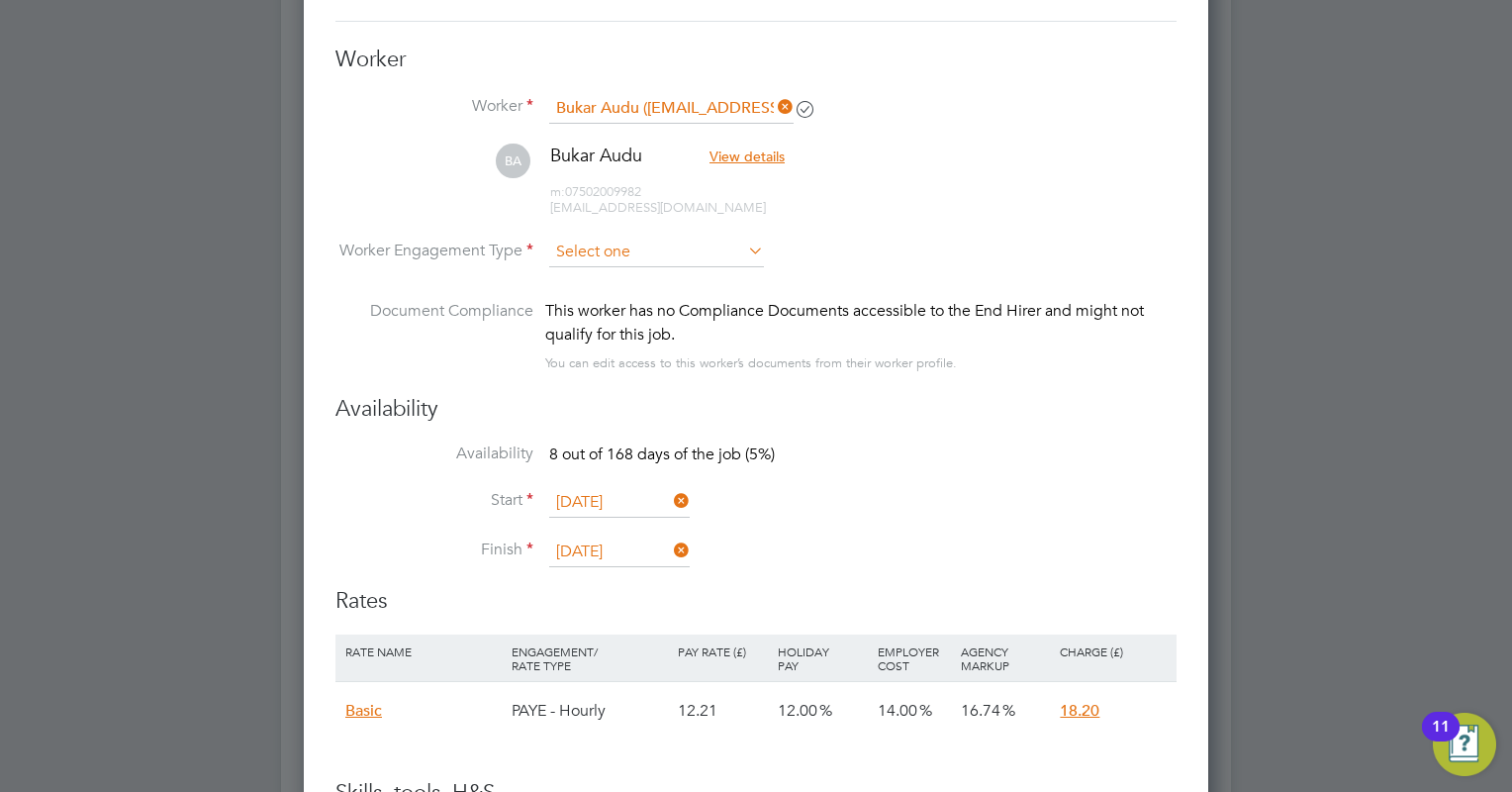 click at bounding box center [656, 252] 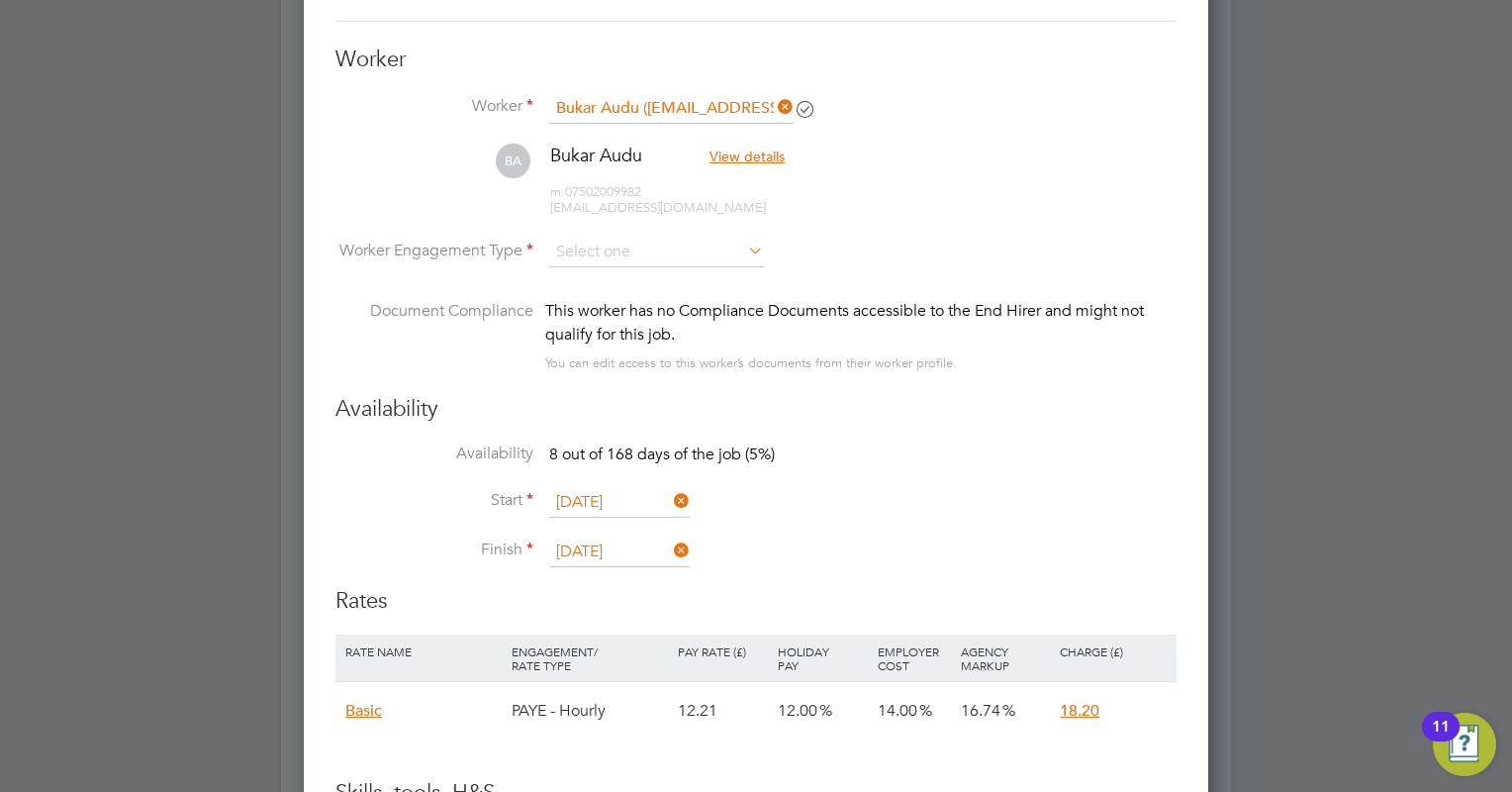 click on "PAYE" 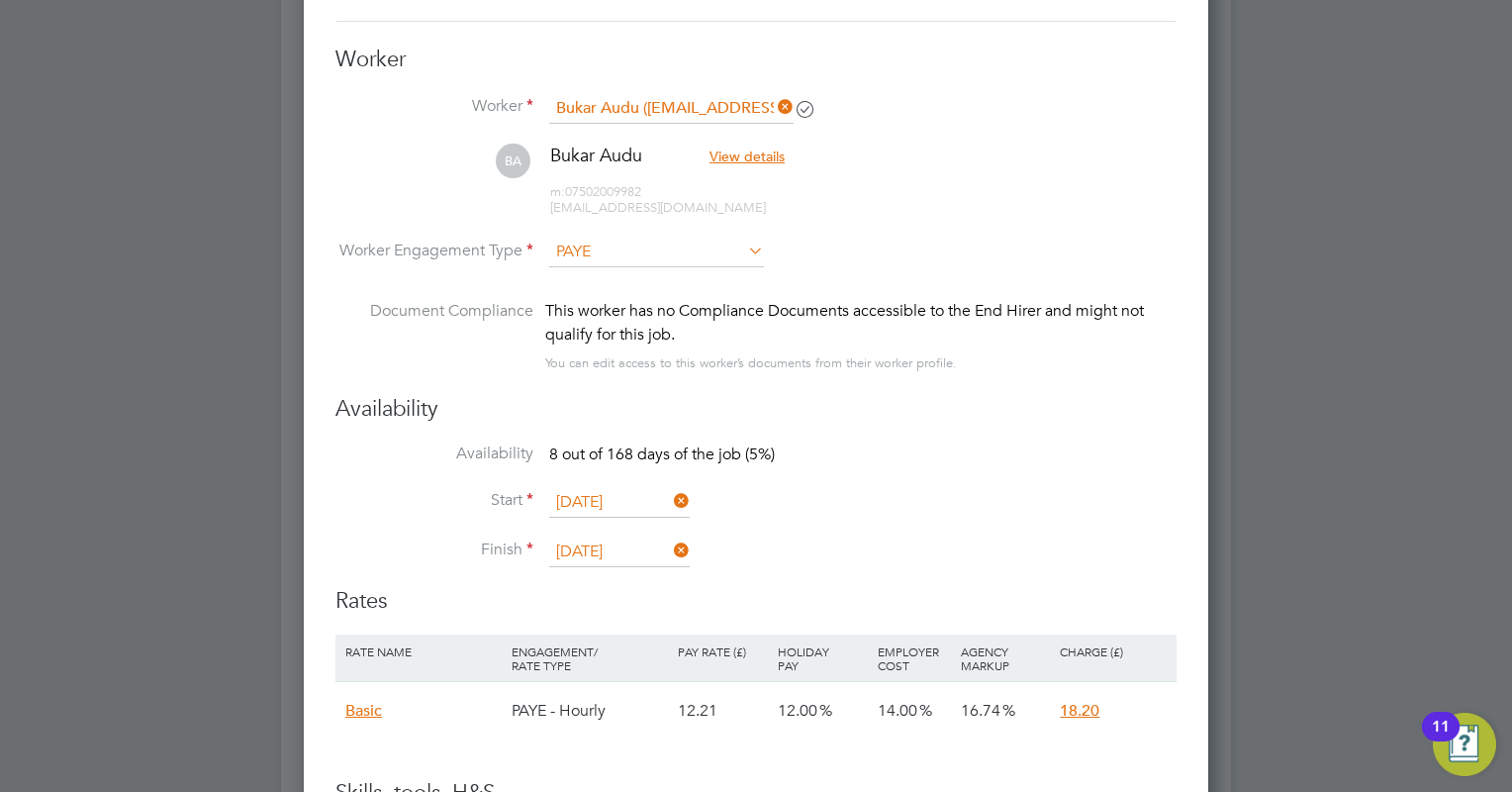 scroll, scrollTop: 9, scrollLeft: 9, axis: both 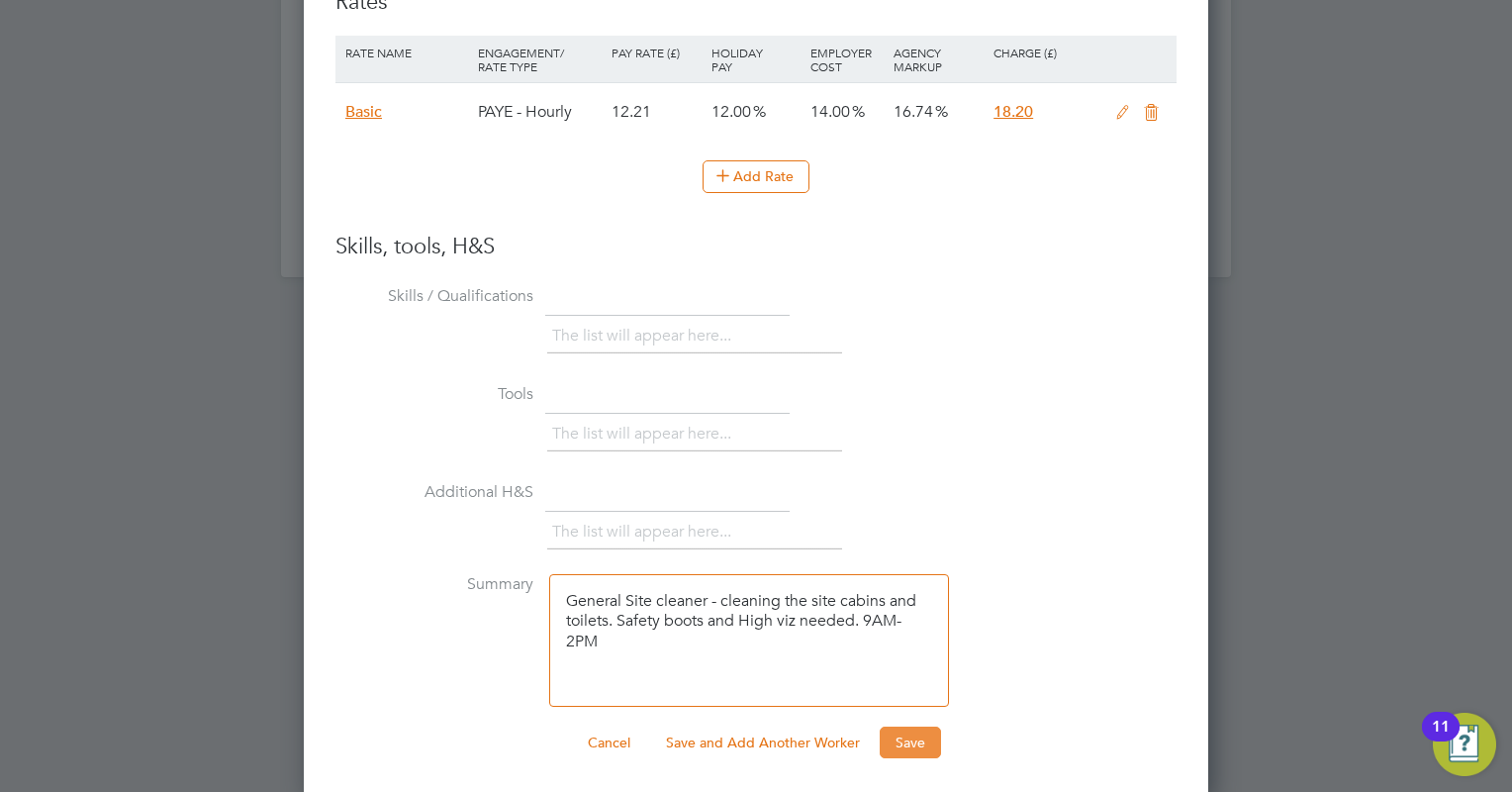 click on "Save" at bounding box center (910, 742) 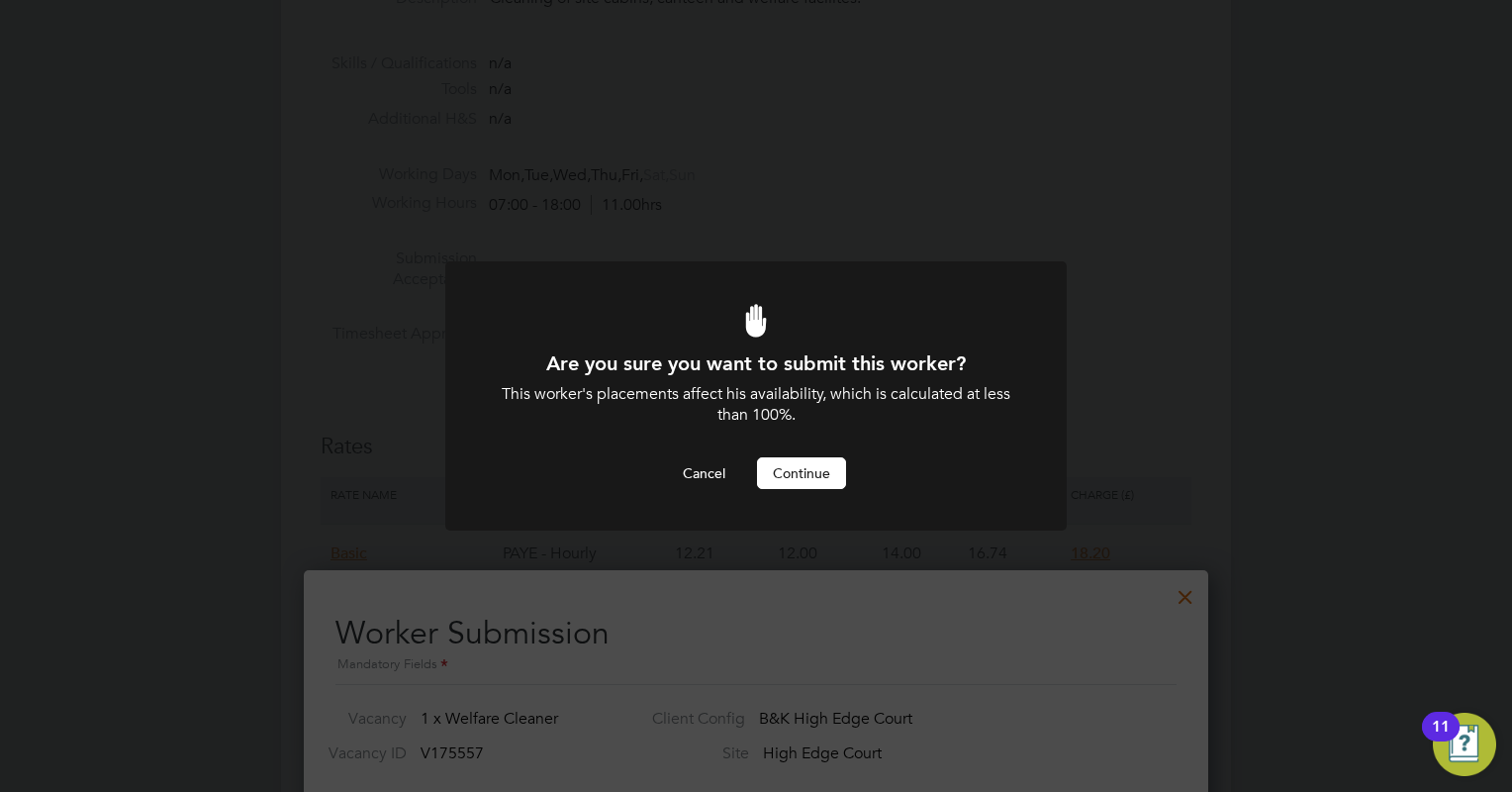 scroll, scrollTop: 0, scrollLeft: 0, axis: both 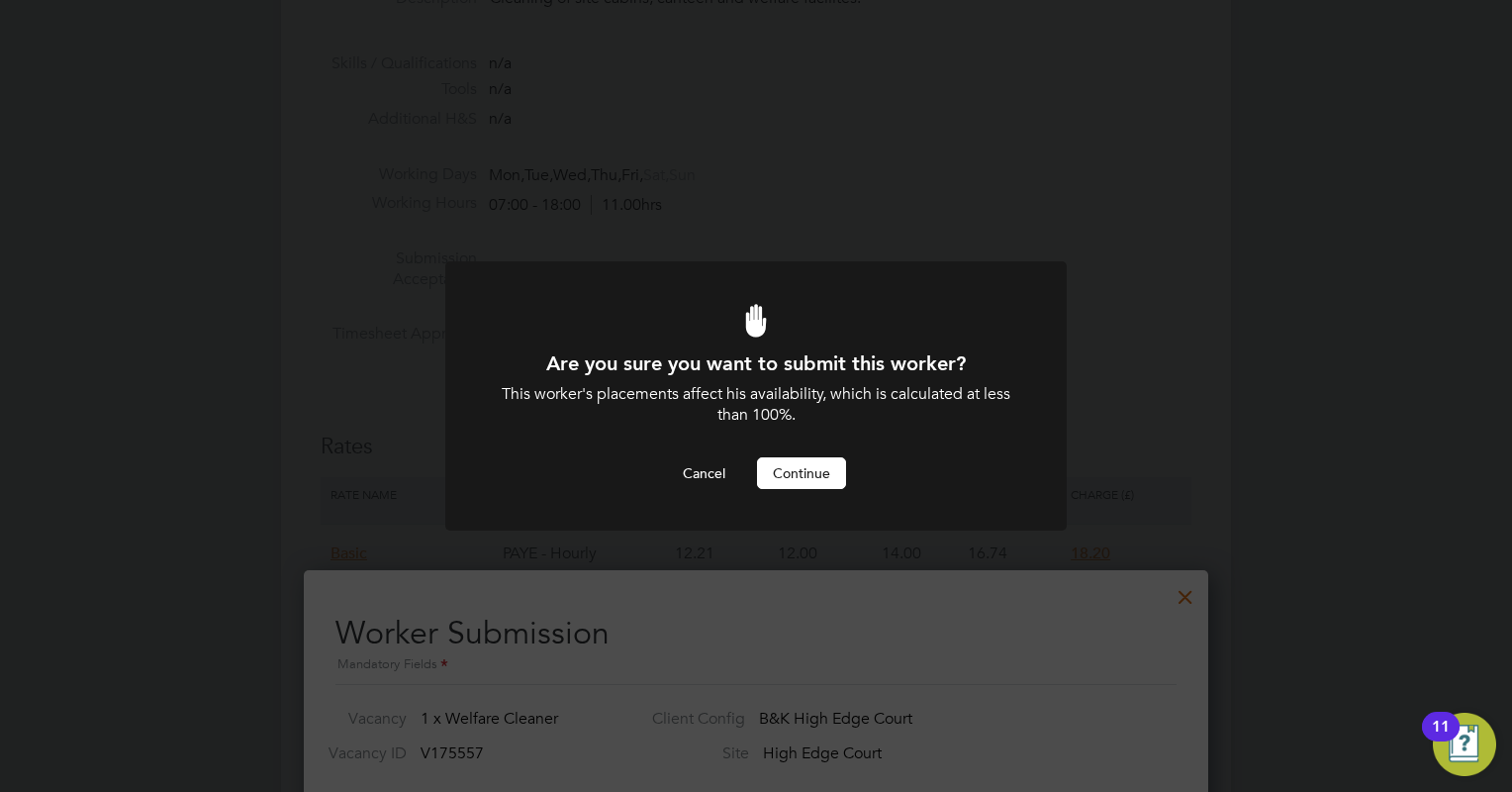 click on "Continue" at bounding box center (802, 473) 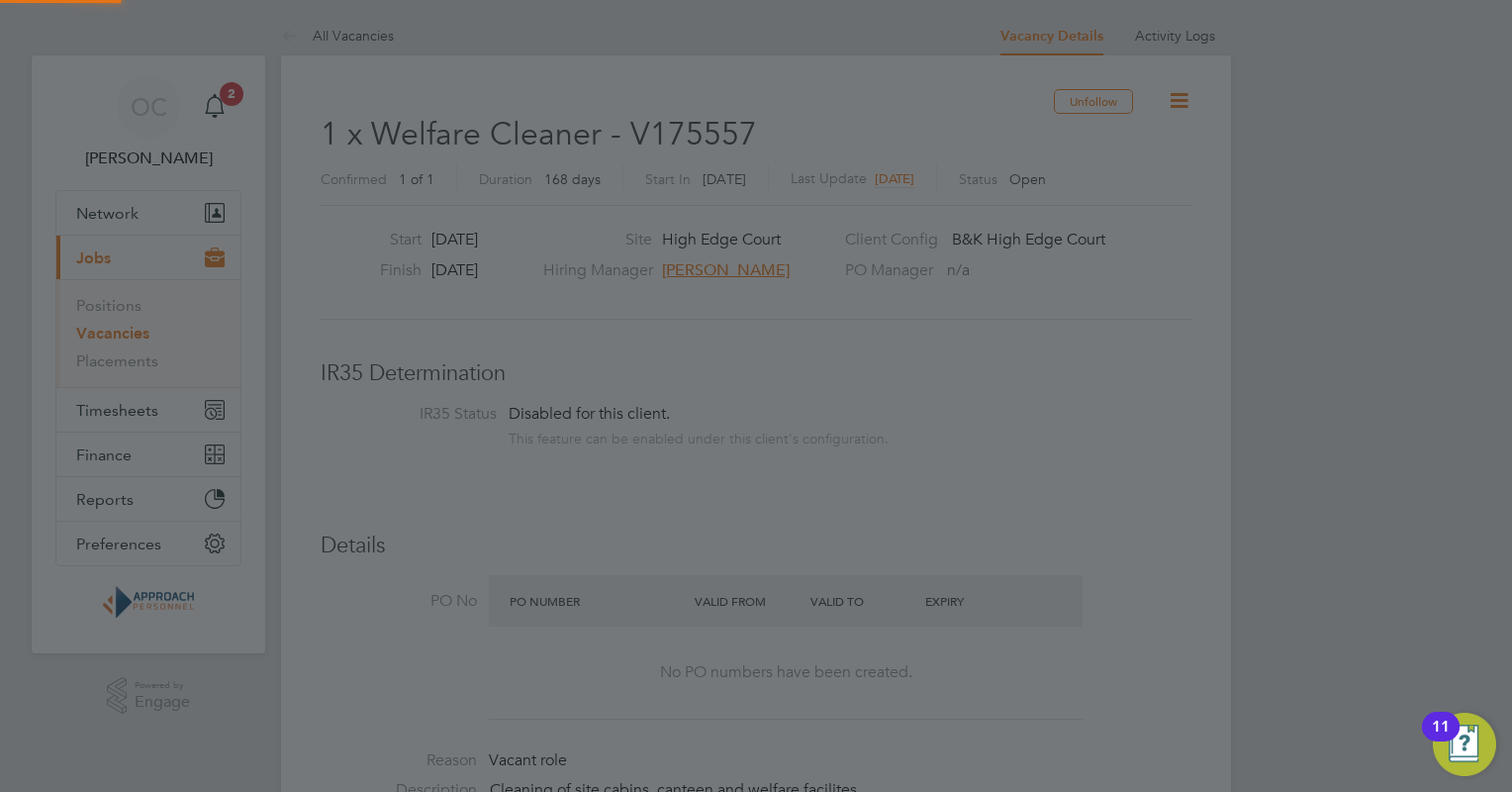 scroll 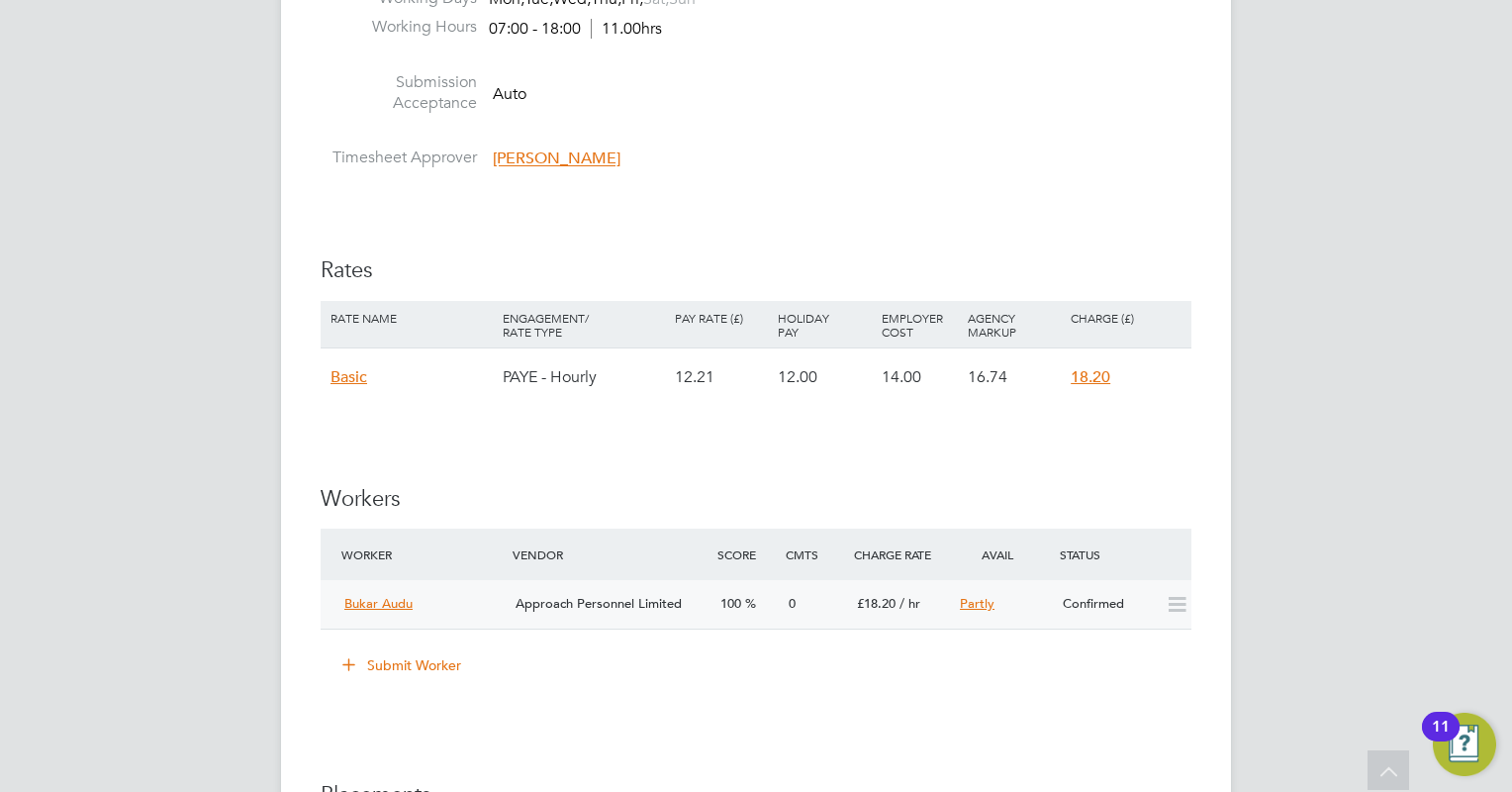 click on "Bukar Audu" 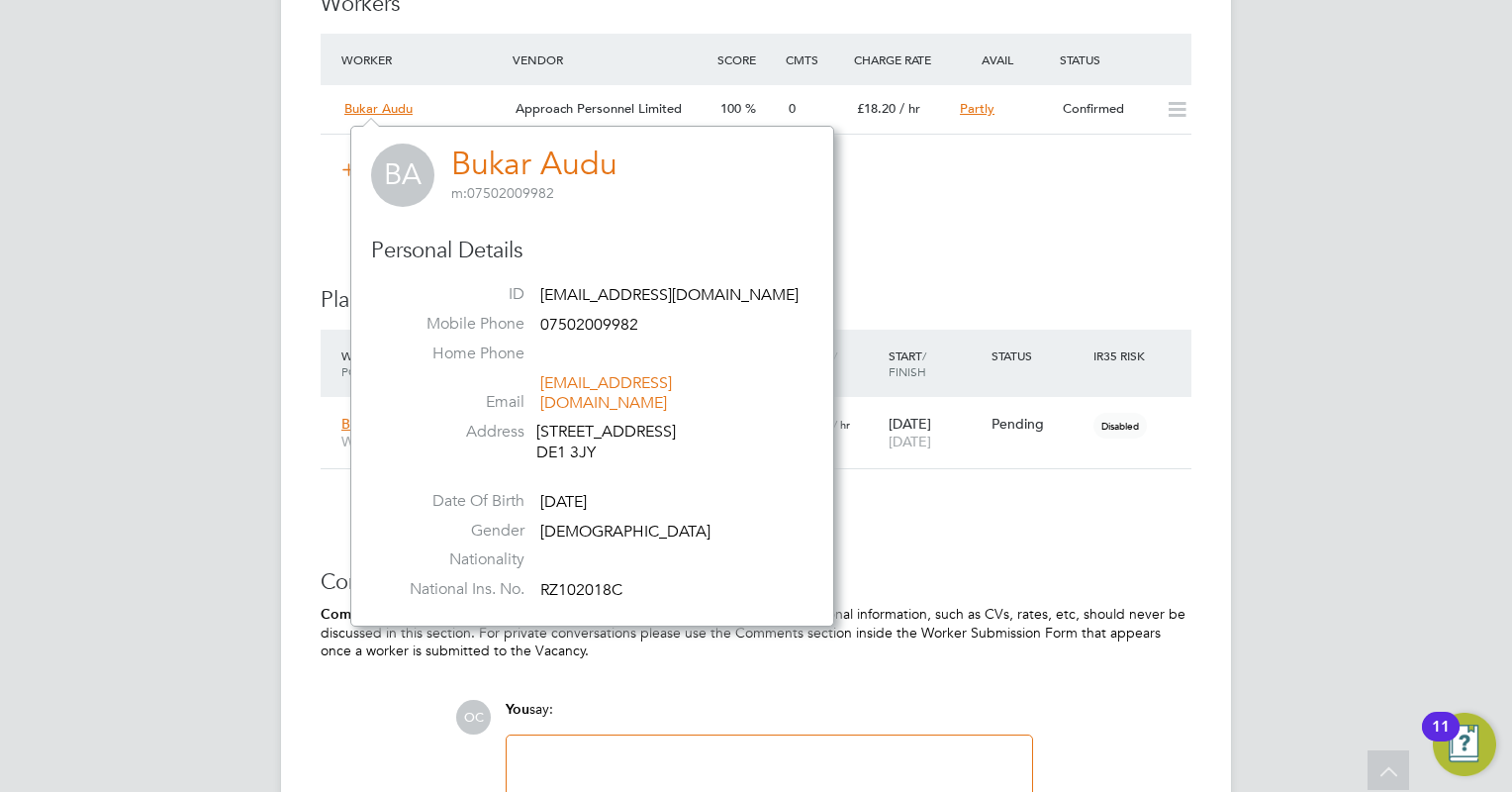 click on "Bukar Audu" 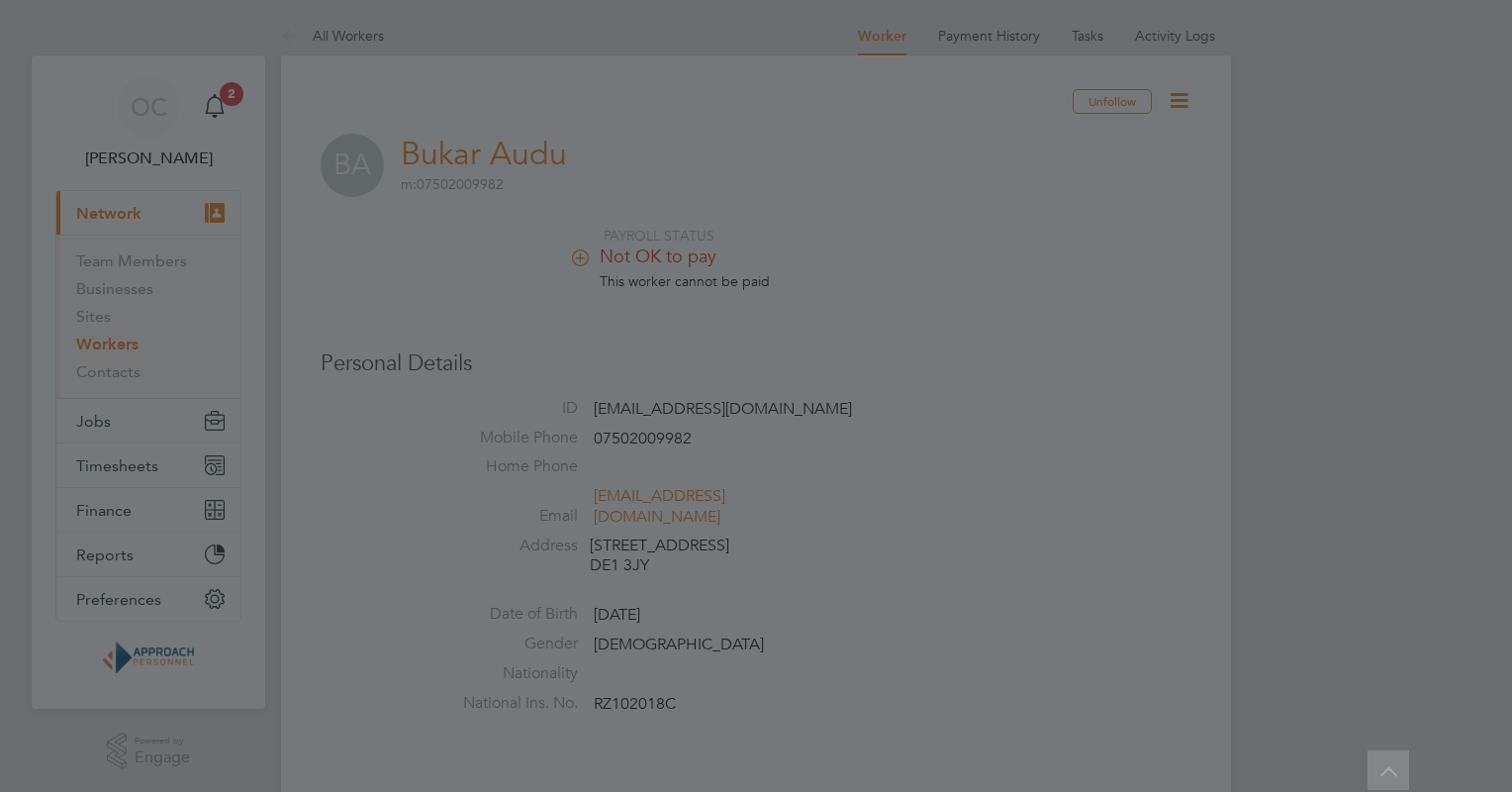 scroll, scrollTop: 792, scrollLeft: 0, axis: vertical 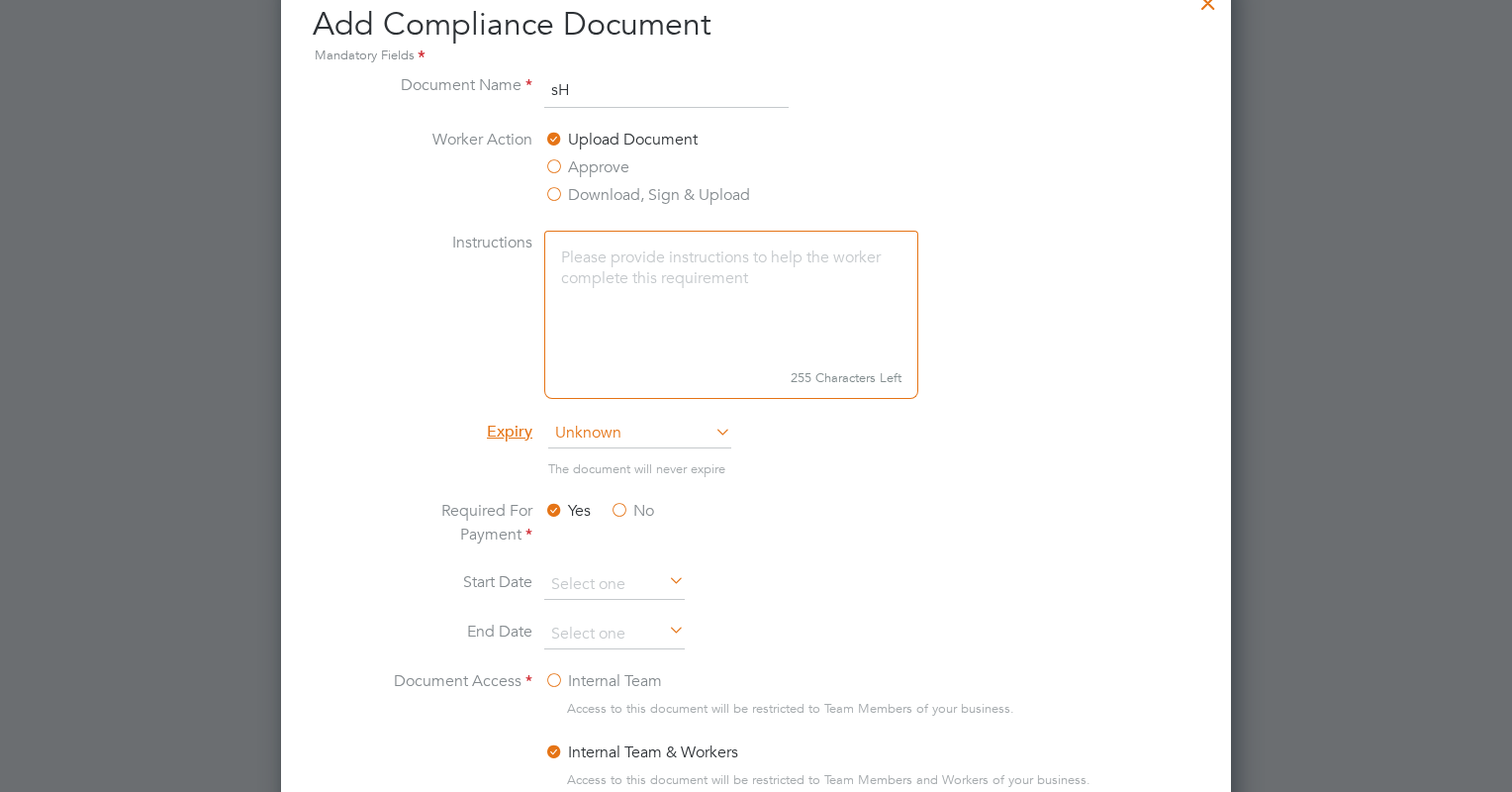 type on "s" 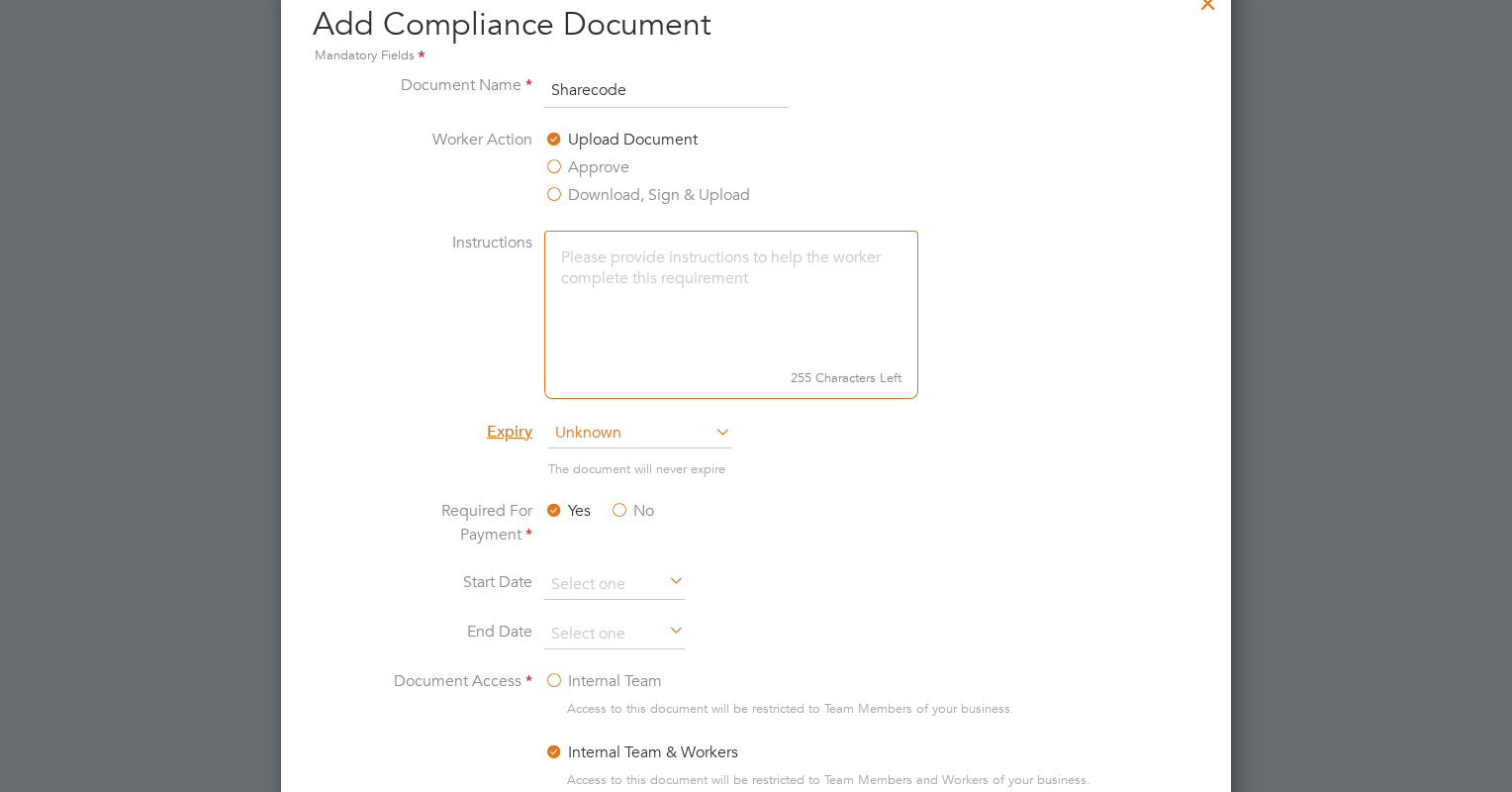 type on "Sharecode" 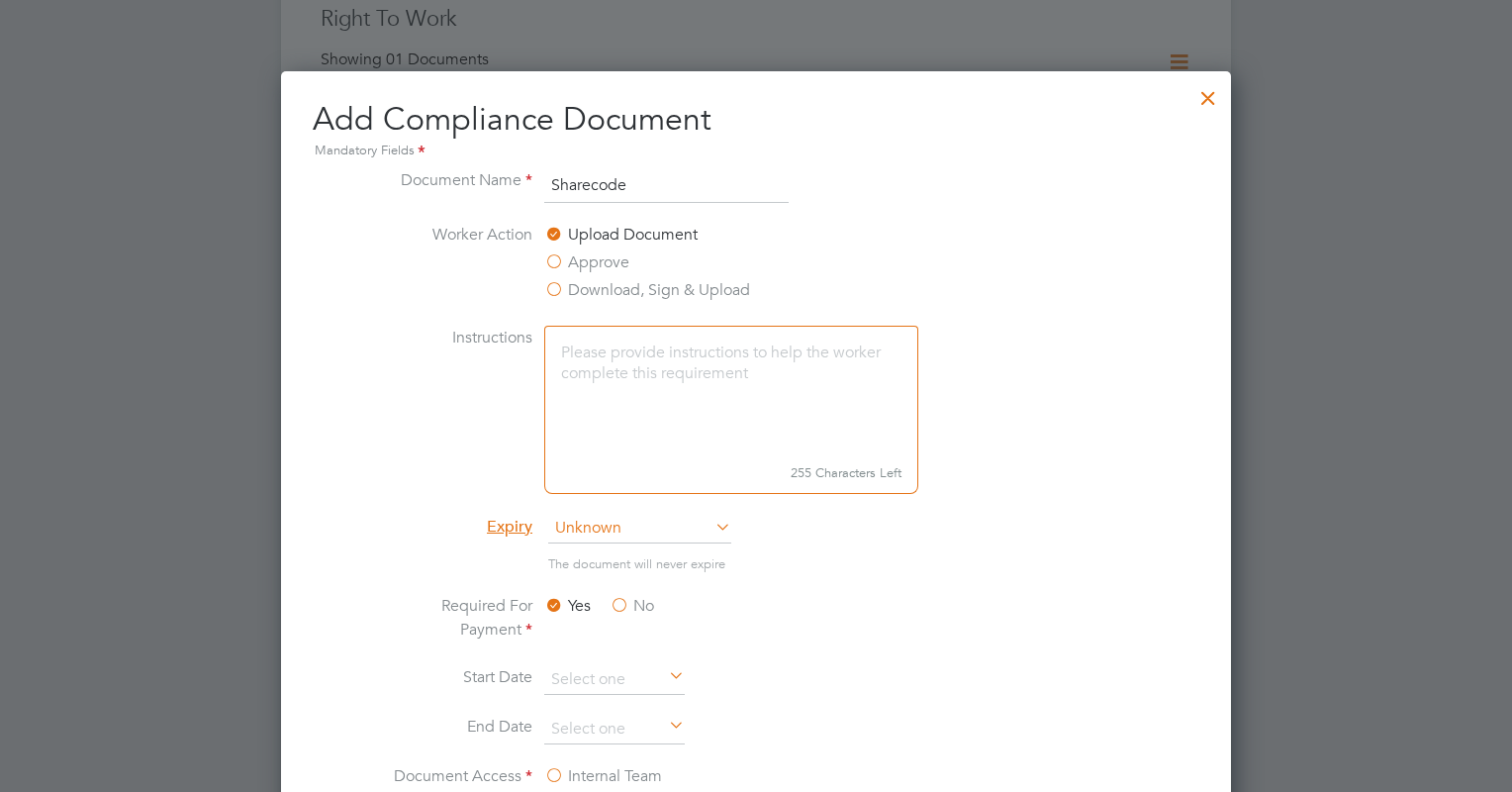 scroll, scrollTop: 792, scrollLeft: 0, axis: vertical 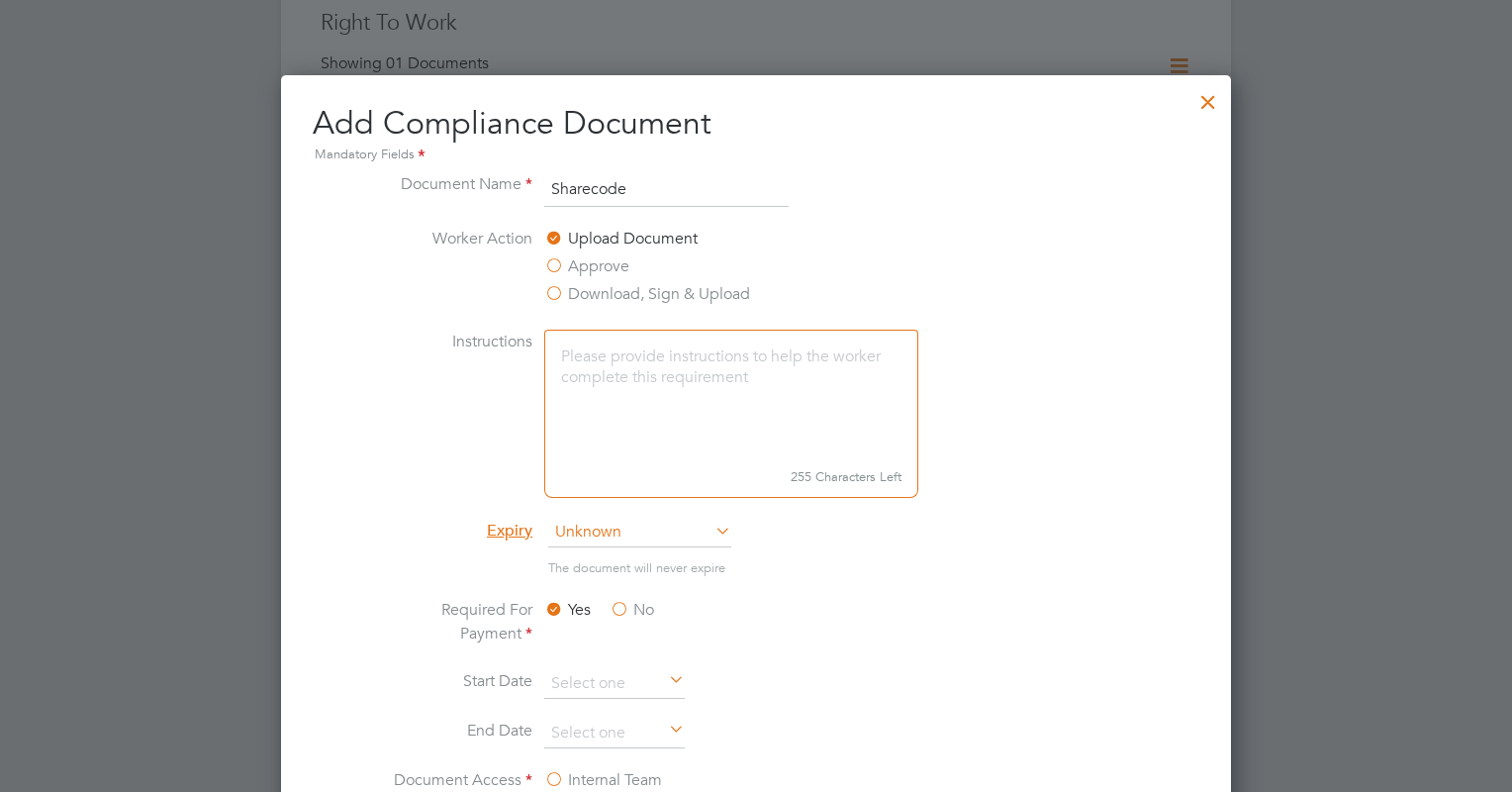 click on "Upload Document" at bounding box center [620, 239] 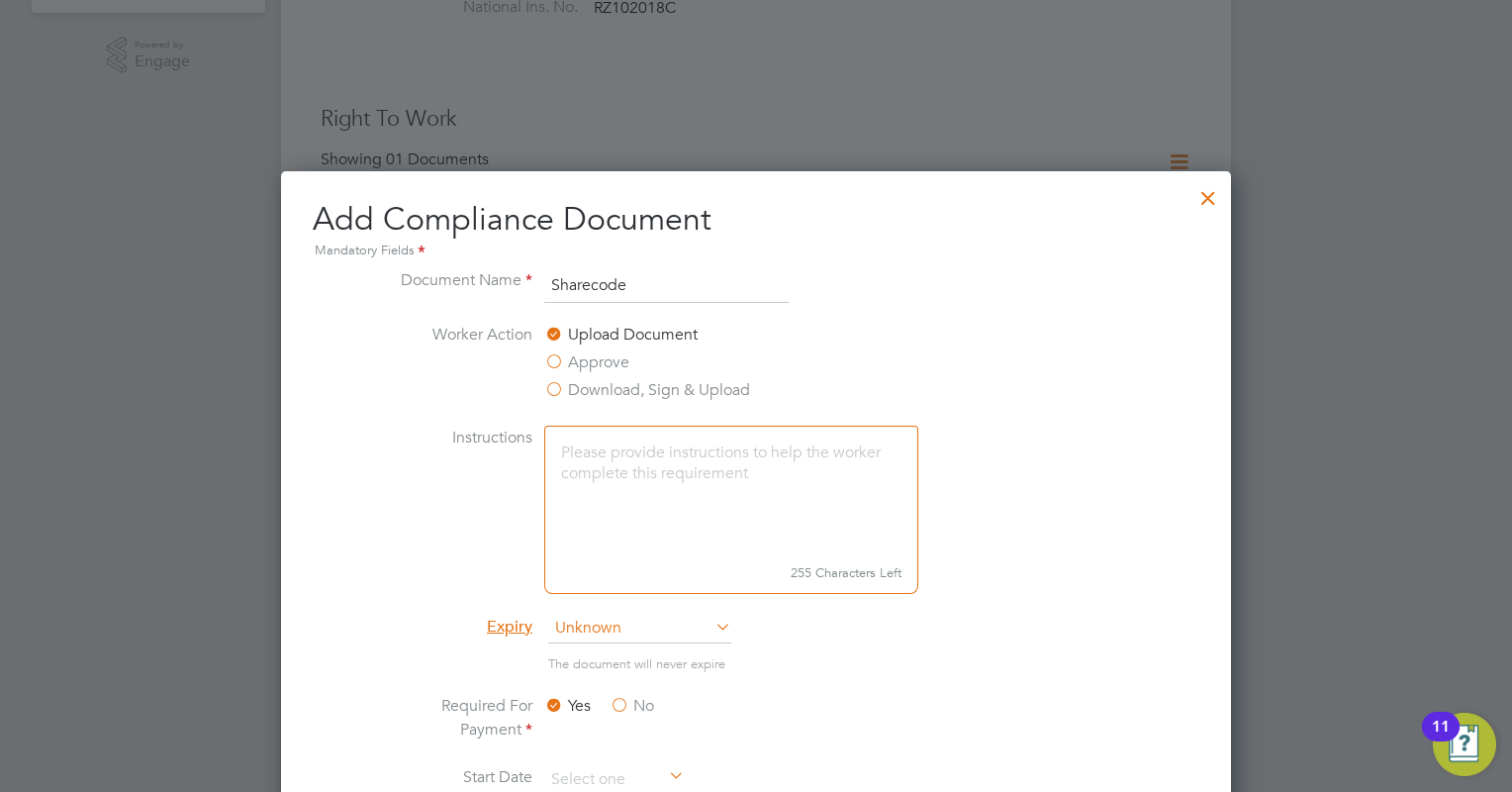scroll, scrollTop: 693, scrollLeft: 0, axis: vertical 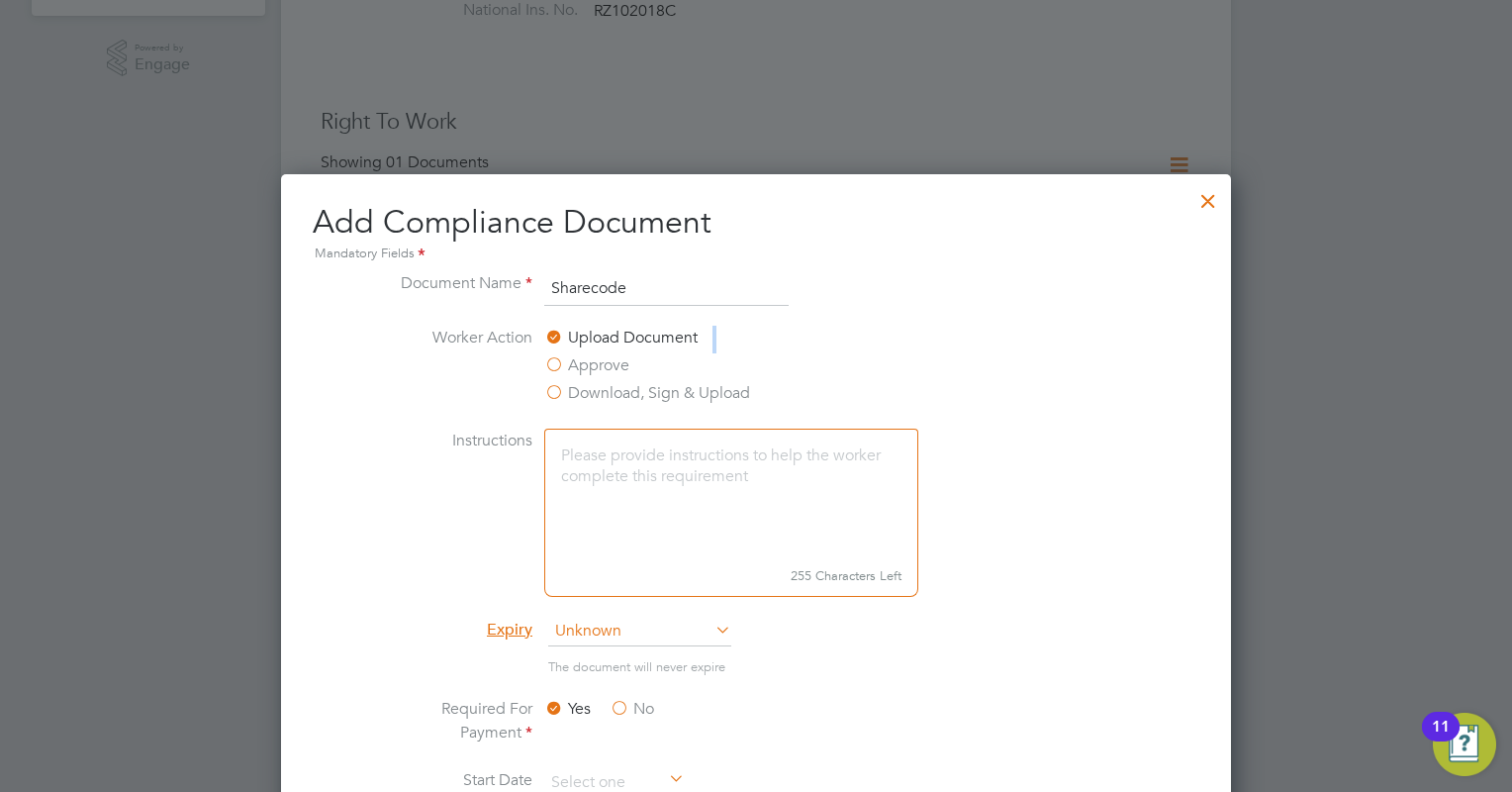 click on "Upload Document Approve Download, Sign & Upload" at bounding box center [693, 367] 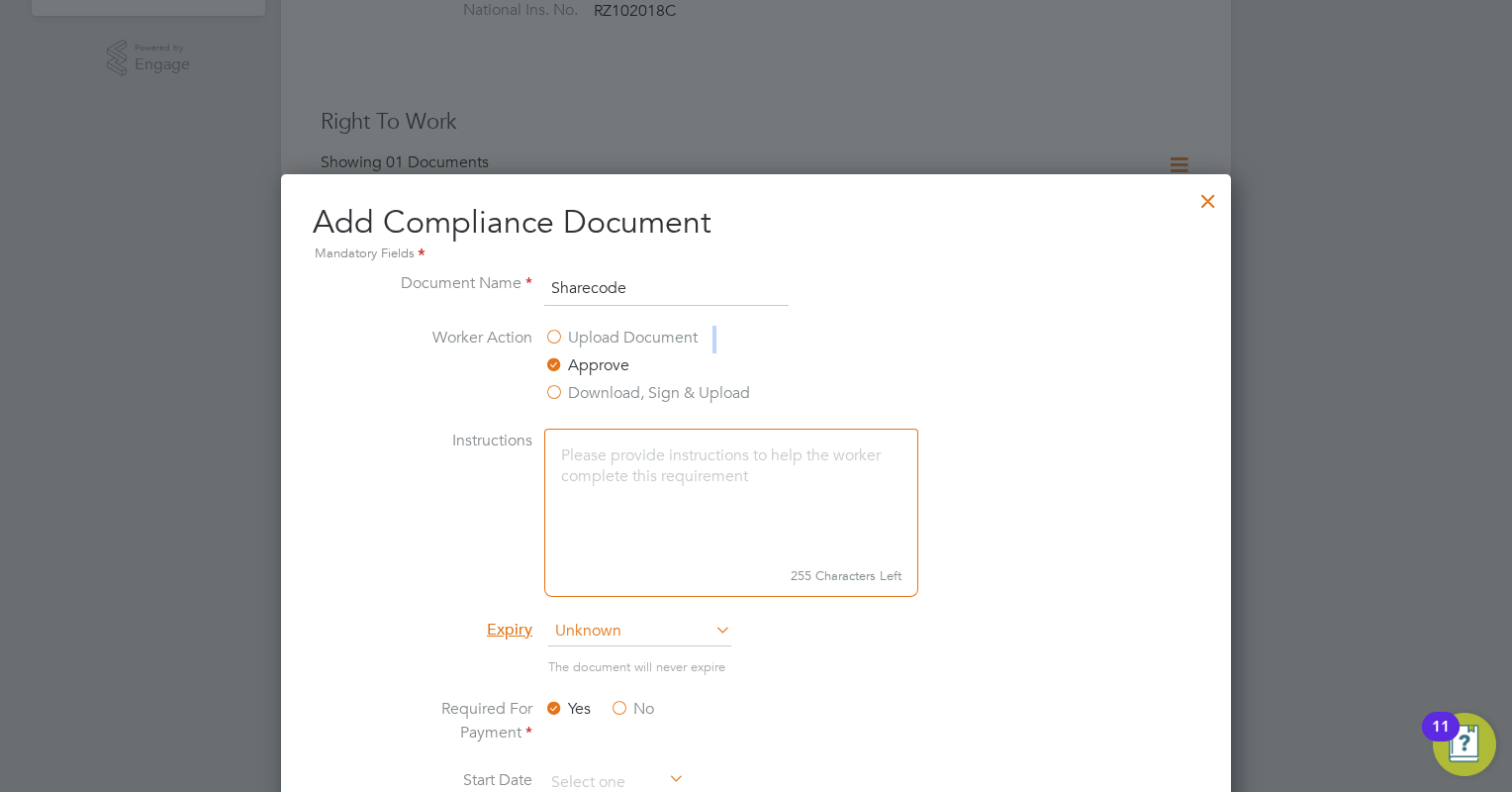 scroll, scrollTop: 9, scrollLeft: 10, axis: both 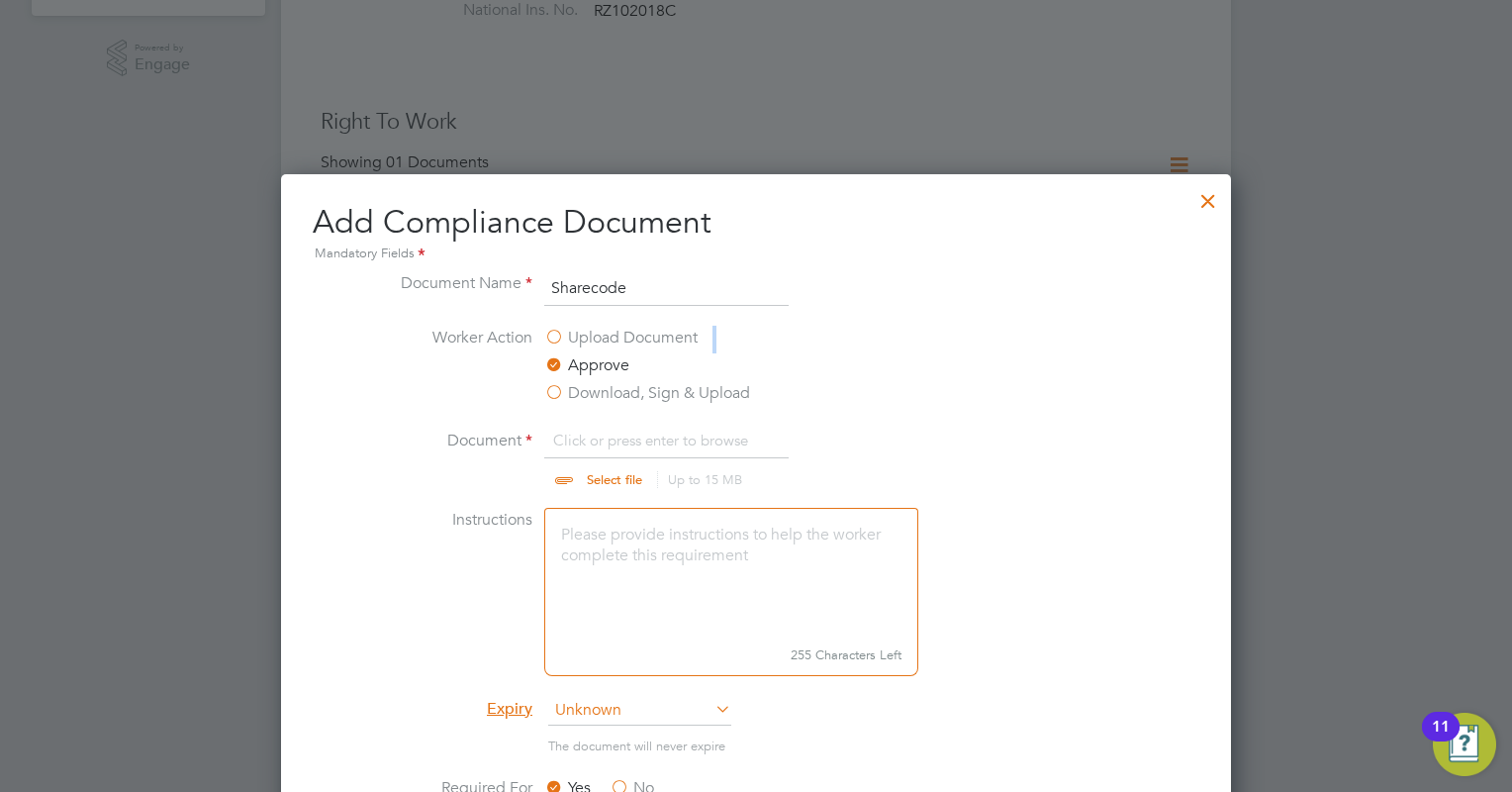 click at bounding box center (633, 458) 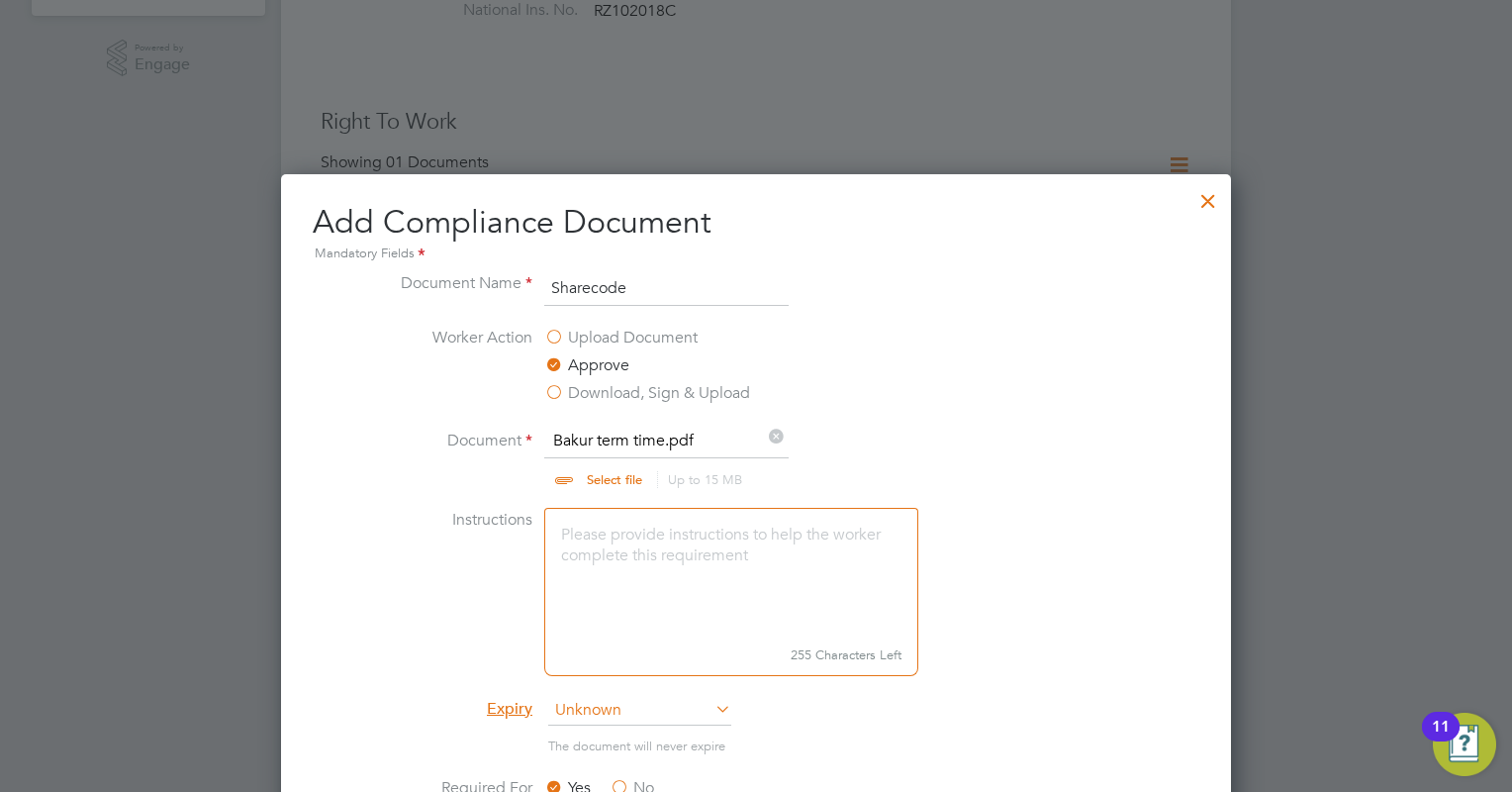 click on "Sharecode" at bounding box center (666, 289) 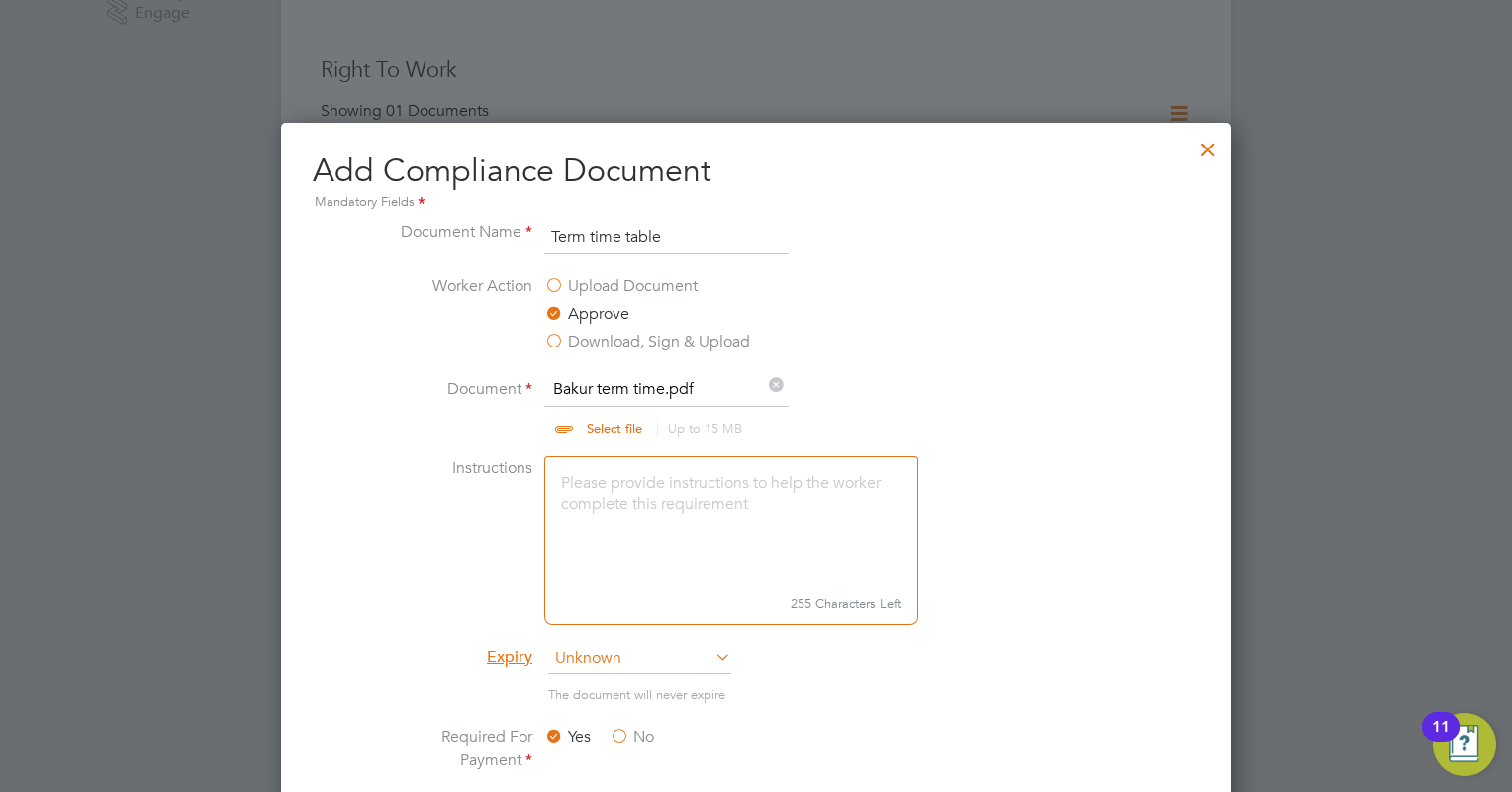 scroll, scrollTop: 792, scrollLeft: 0, axis: vertical 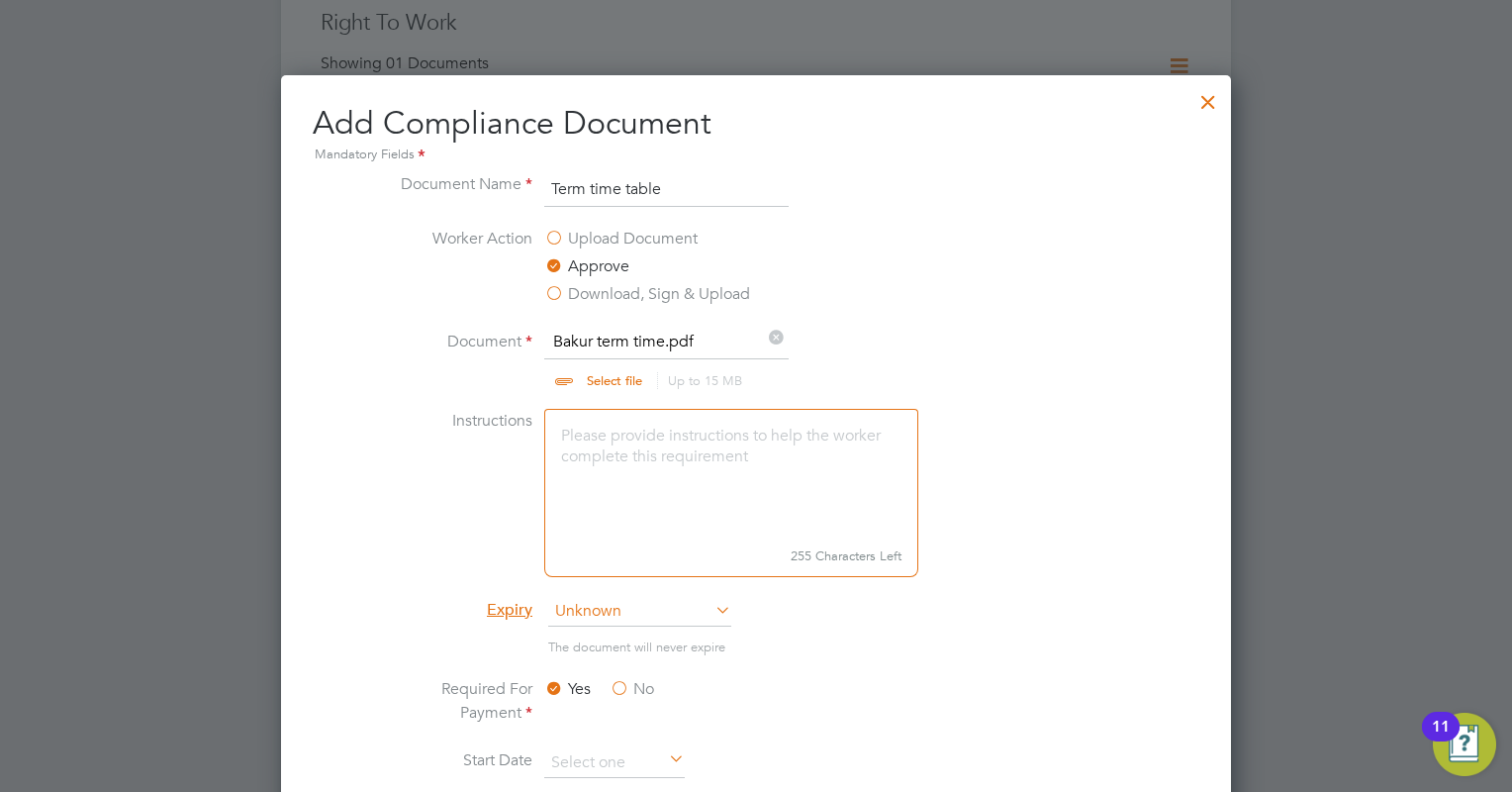 type on "Term time table" 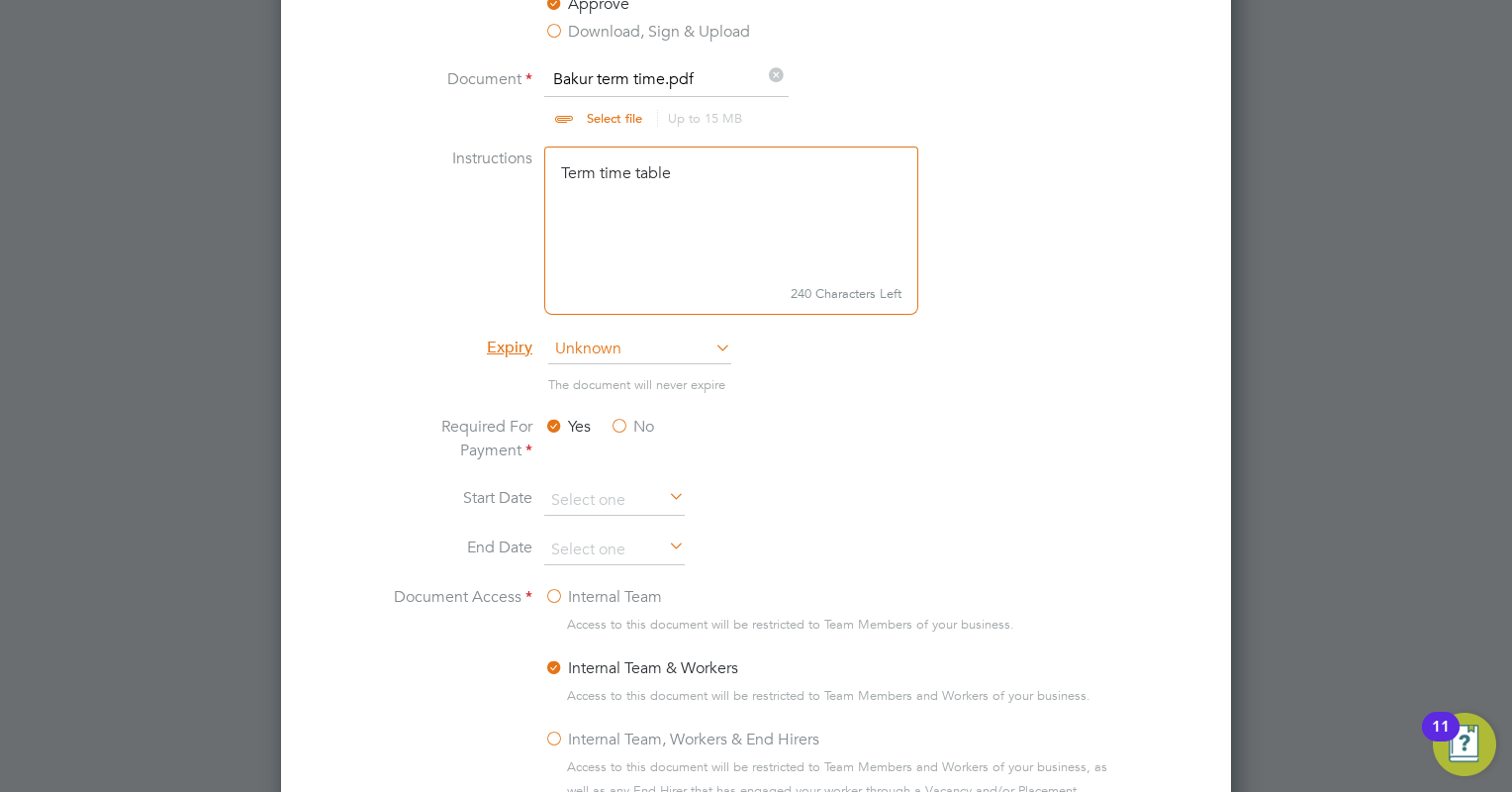 scroll, scrollTop: 1089, scrollLeft: 0, axis: vertical 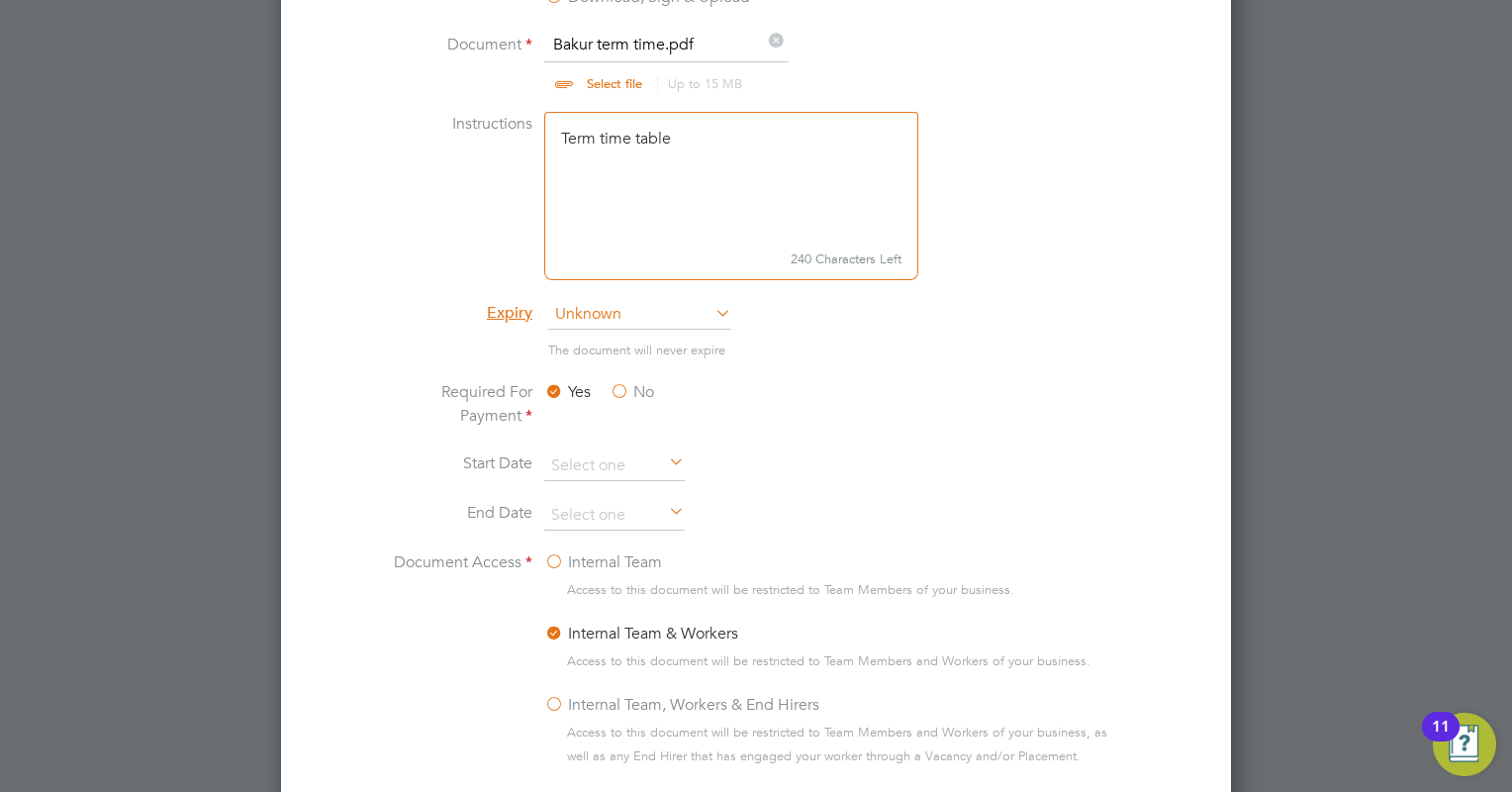 type on "Term time table" 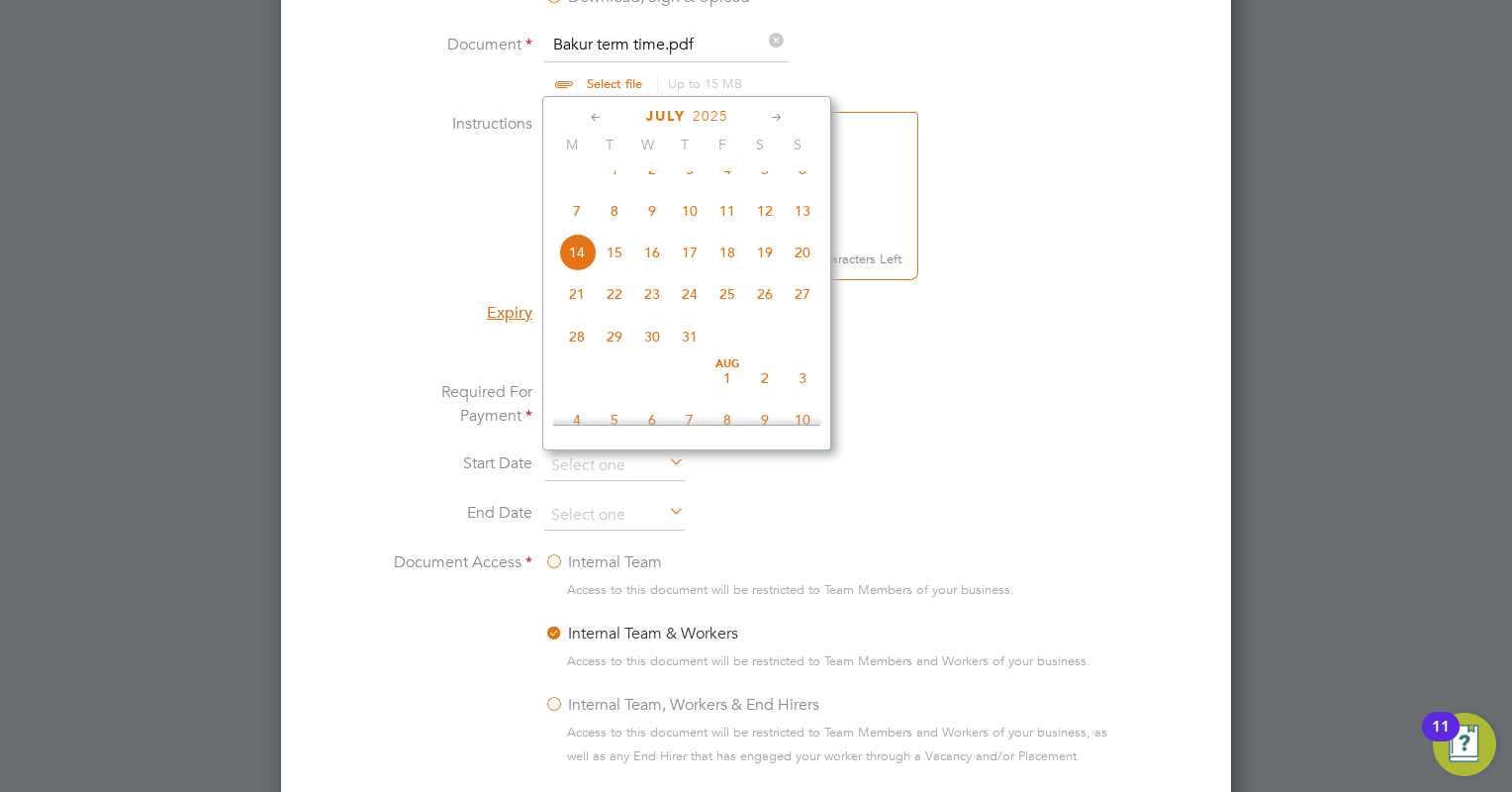 click on "15" 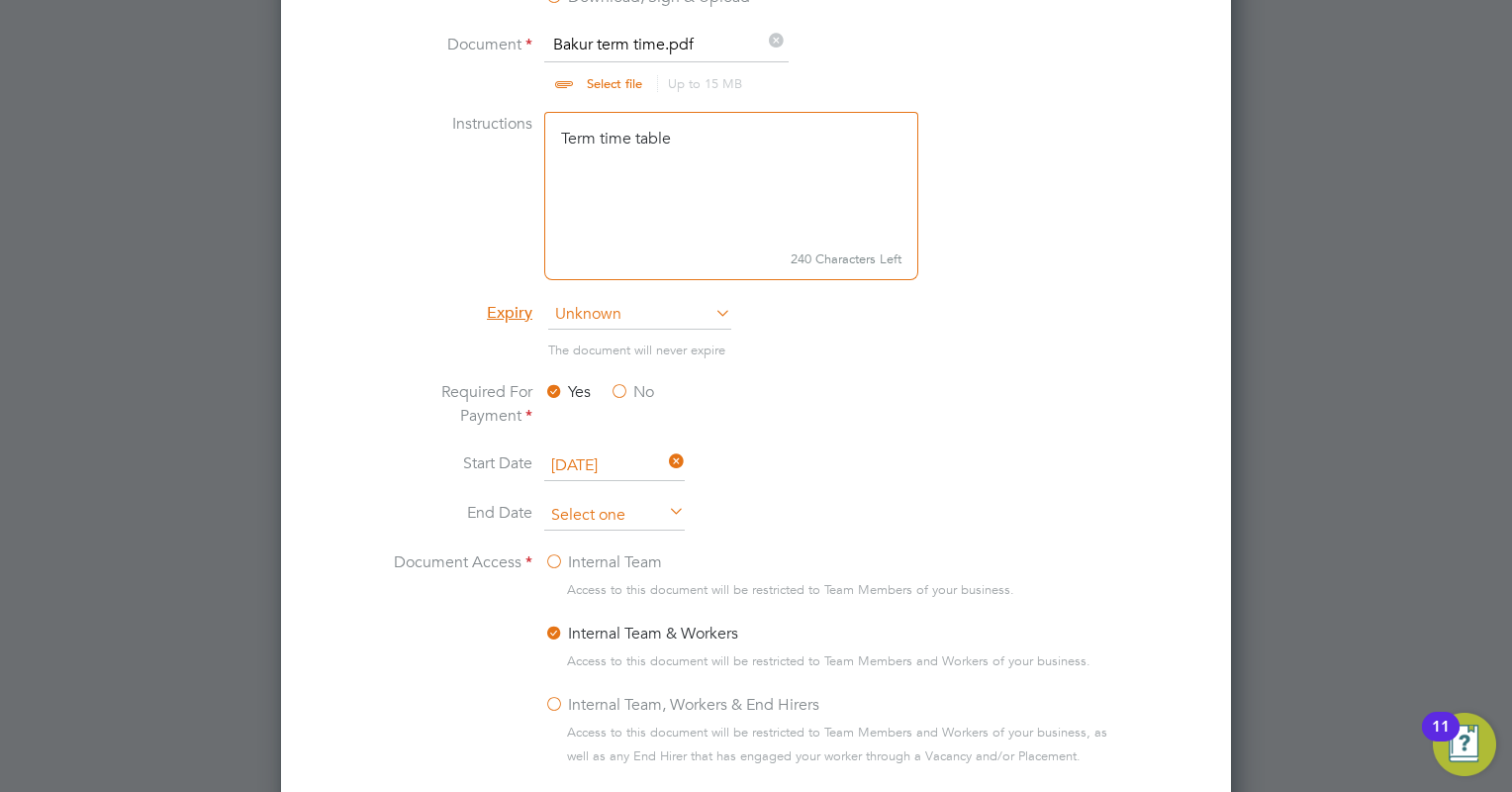 click at bounding box center [614, 516] 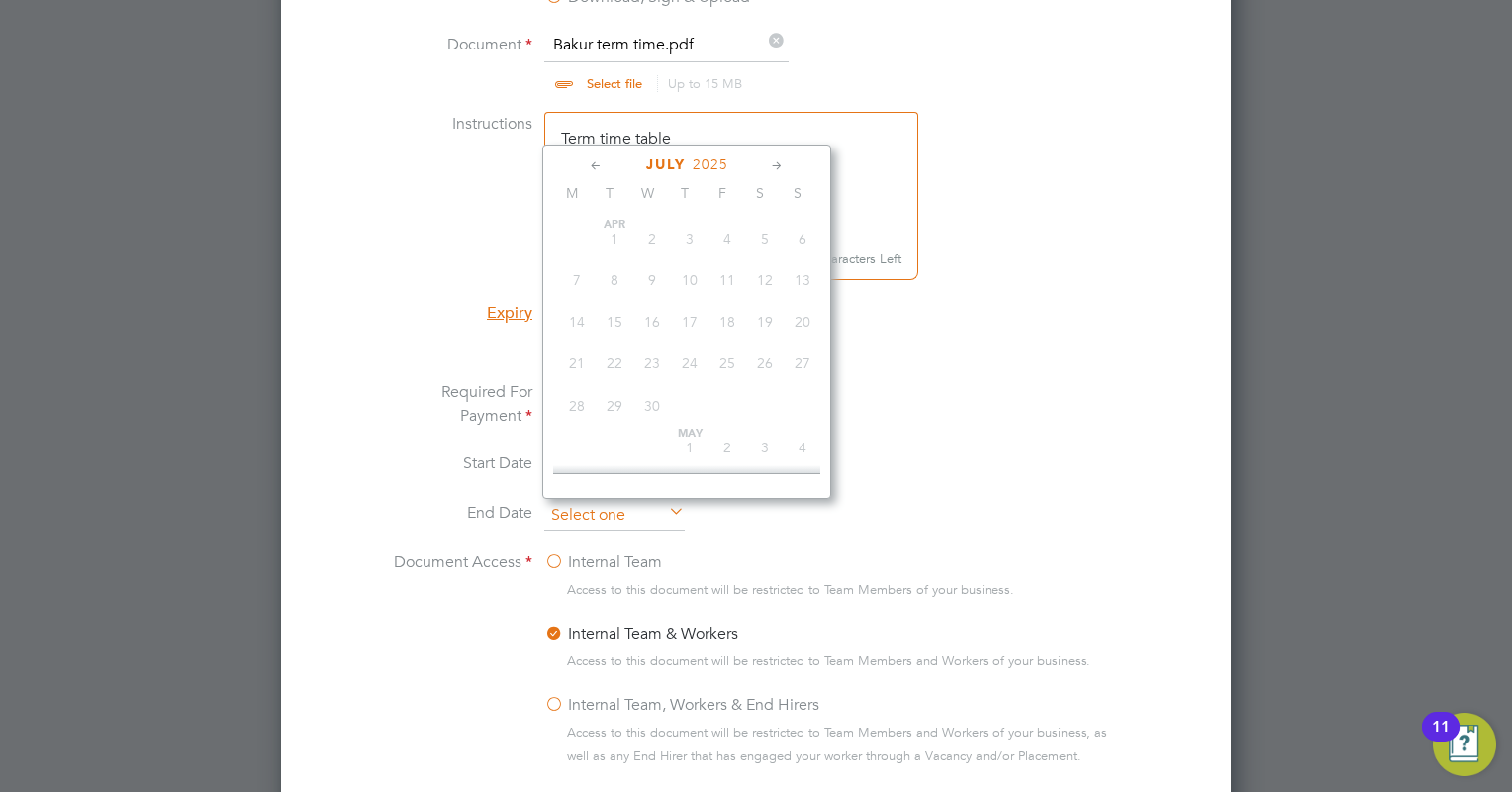 scroll, scrollTop: 689, scrollLeft: 0, axis: vertical 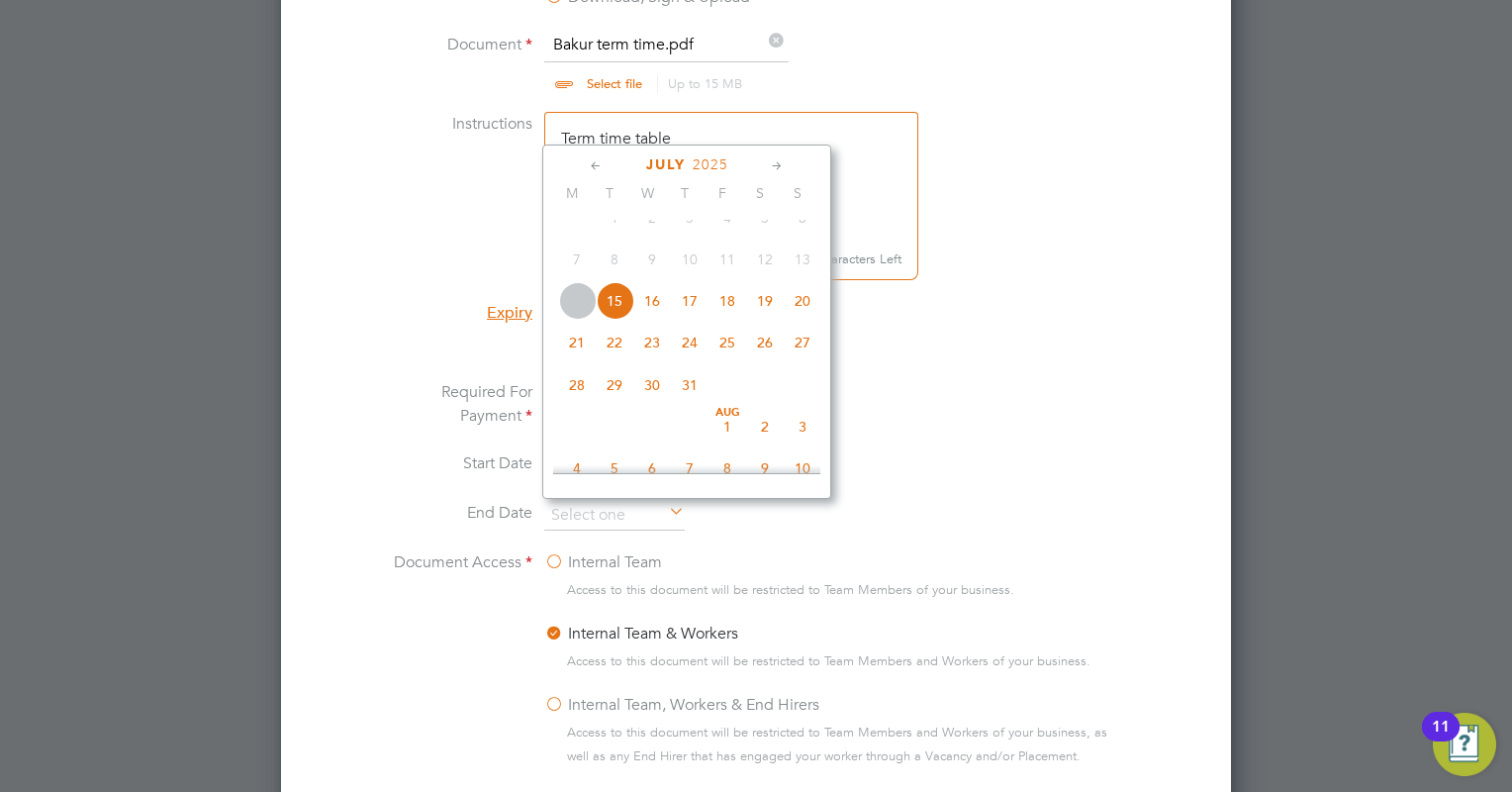 click on "22" 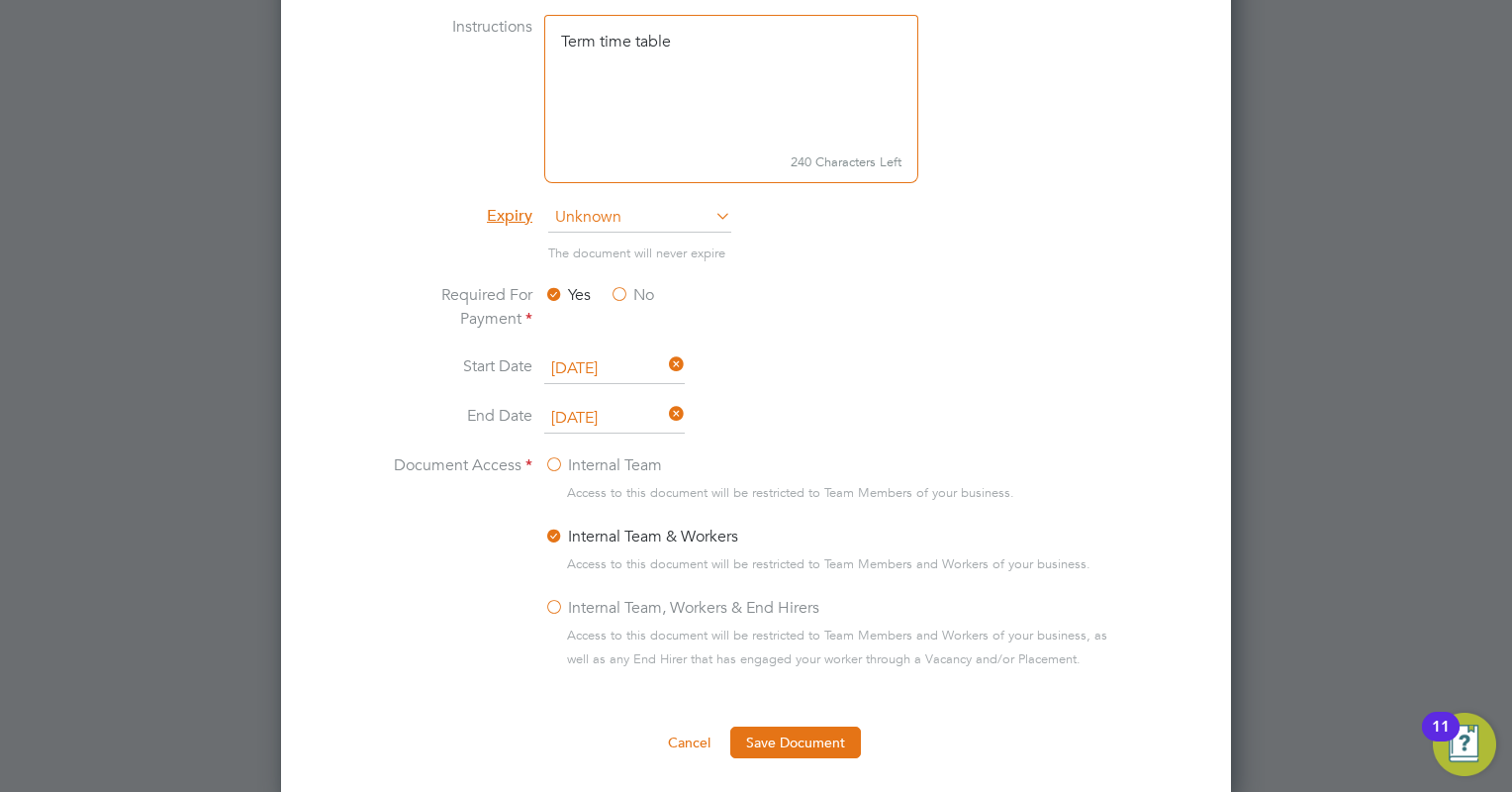 scroll, scrollTop: 1287, scrollLeft: 0, axis: vertical 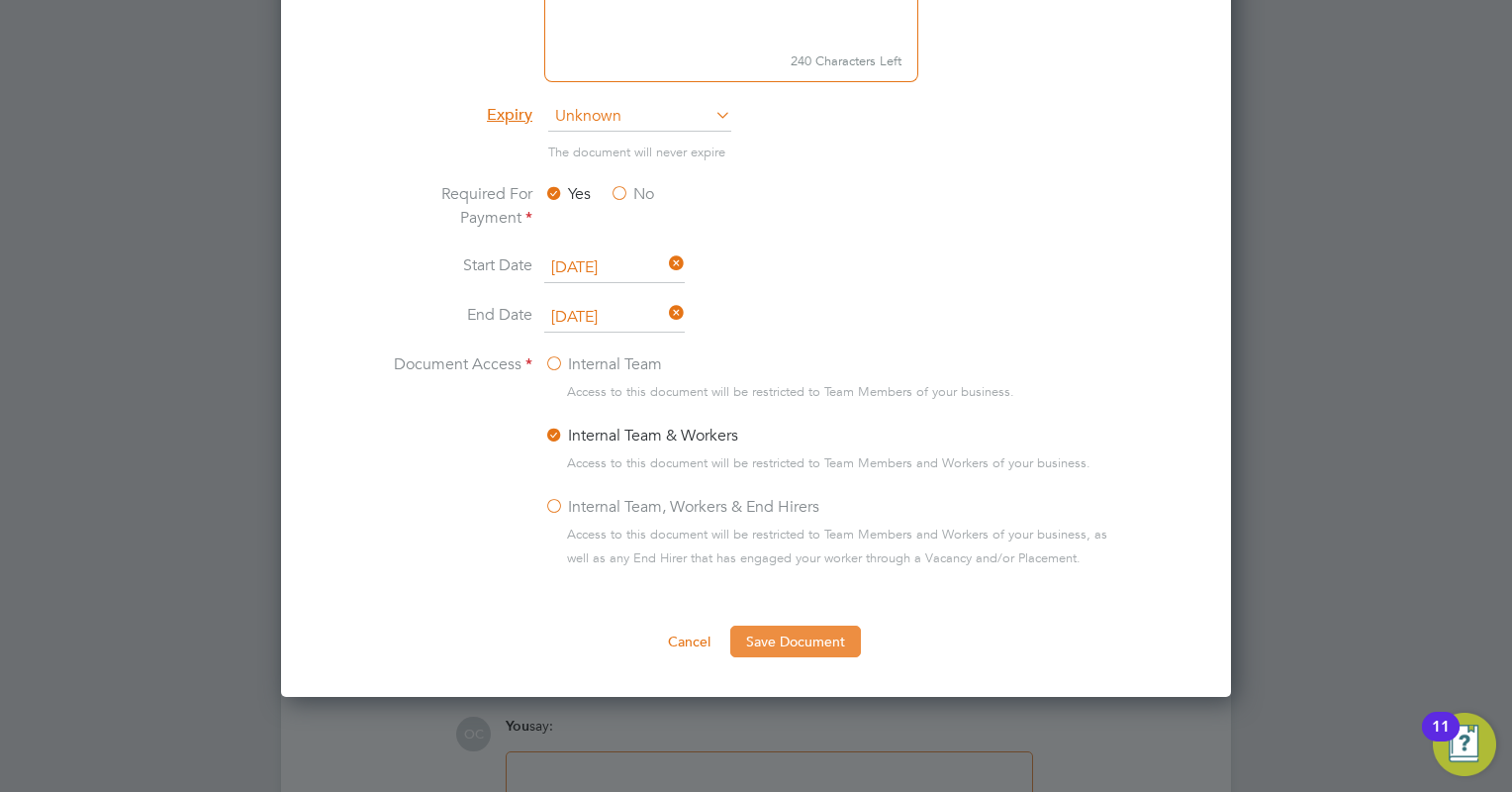 click on "Save Document" at bounding box center (796, 642) 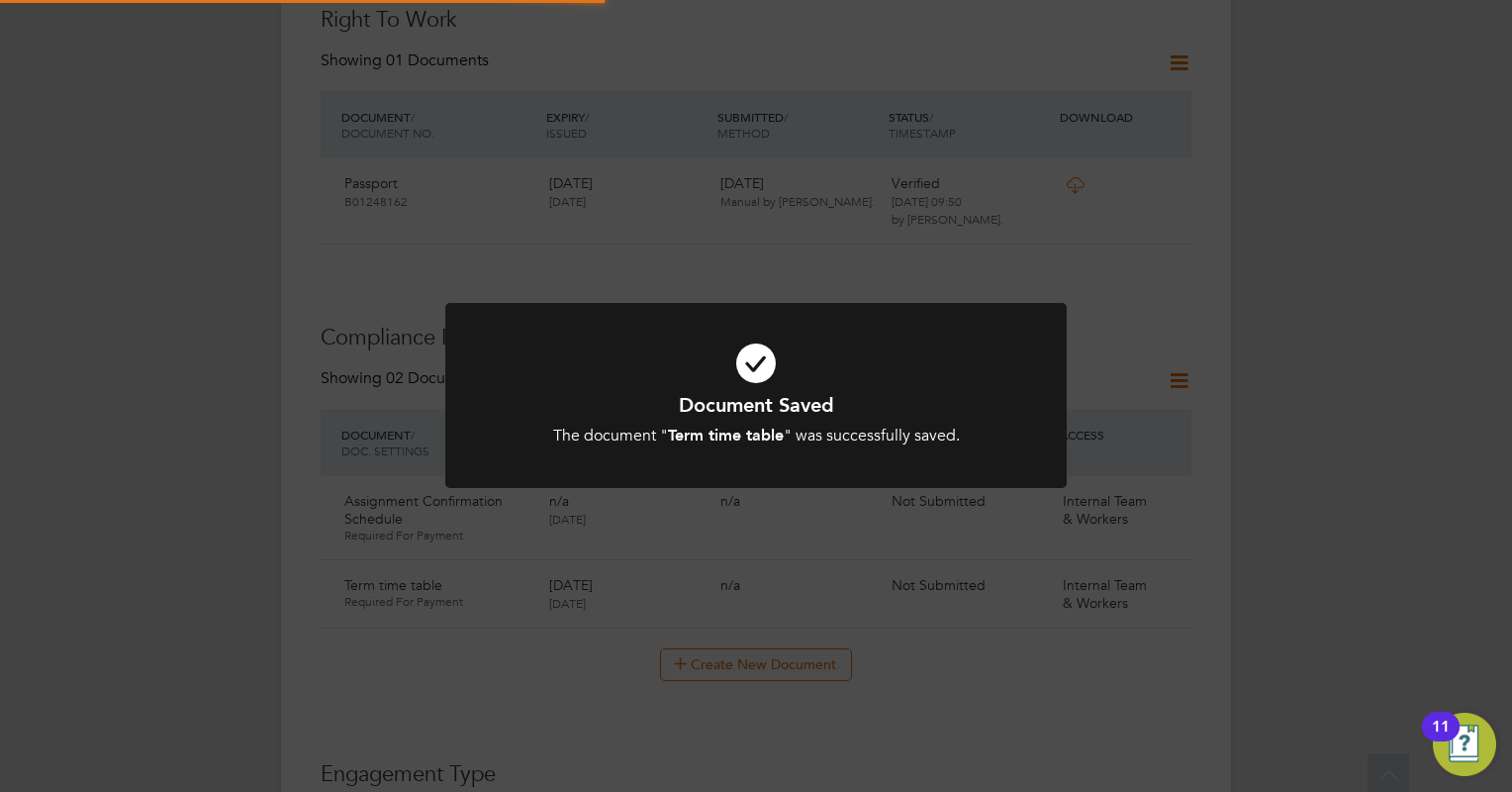 scroll, scrollTop: 792, scrollLeft: 0, axis: vertical 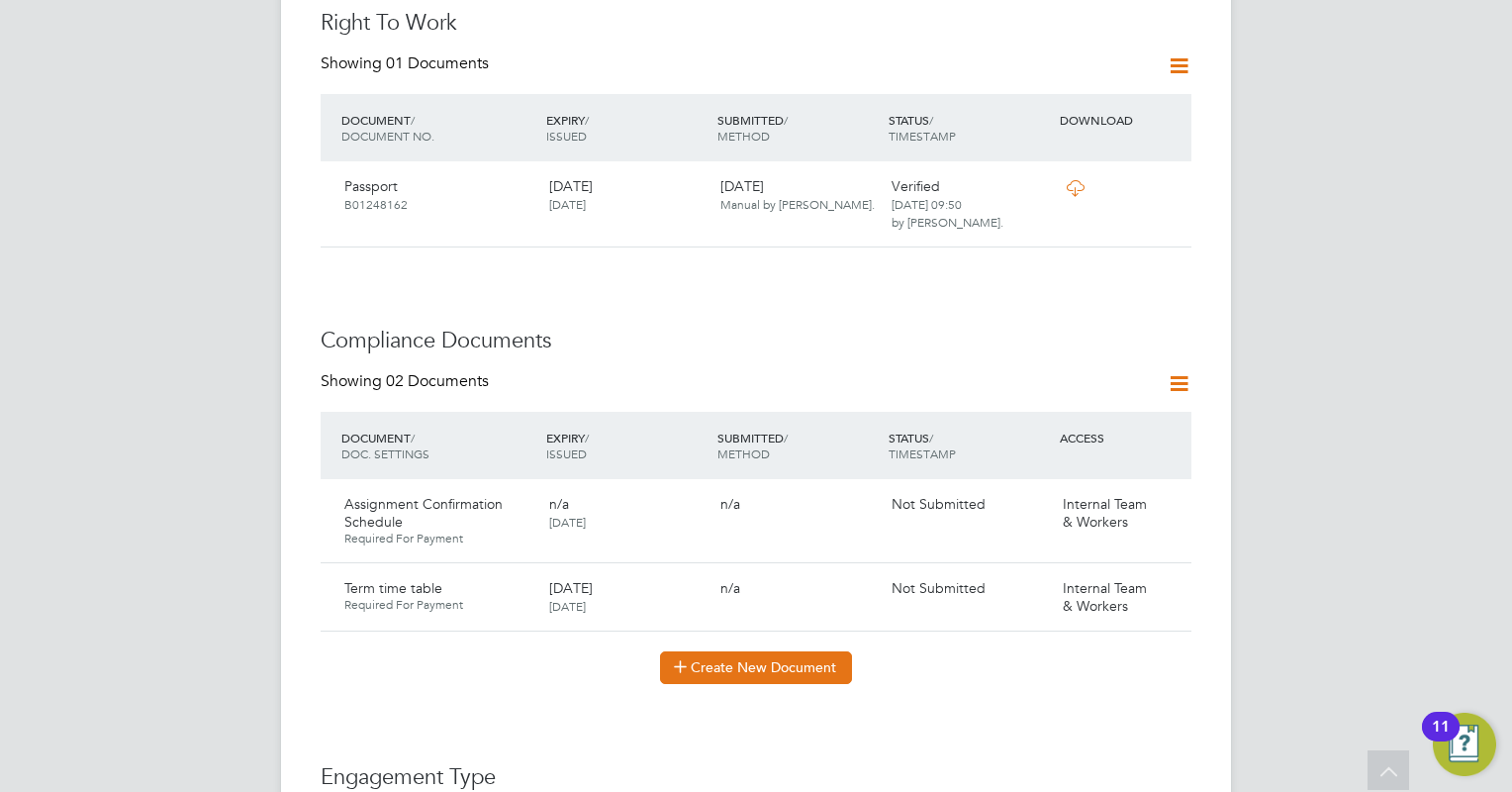 click on "Create New Document" 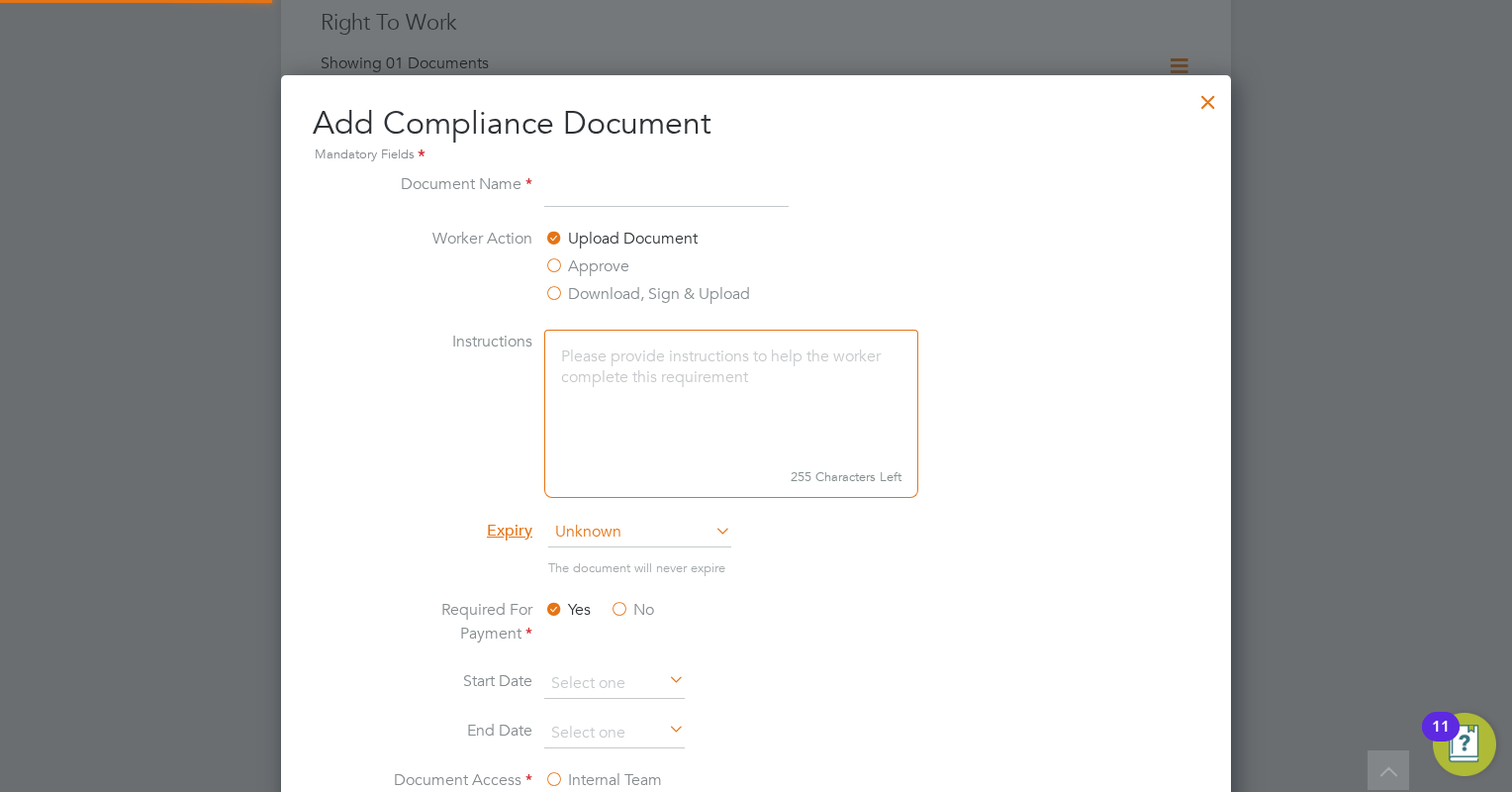scroll, scrollTop: 9, scrollLeft: 10, axis: both 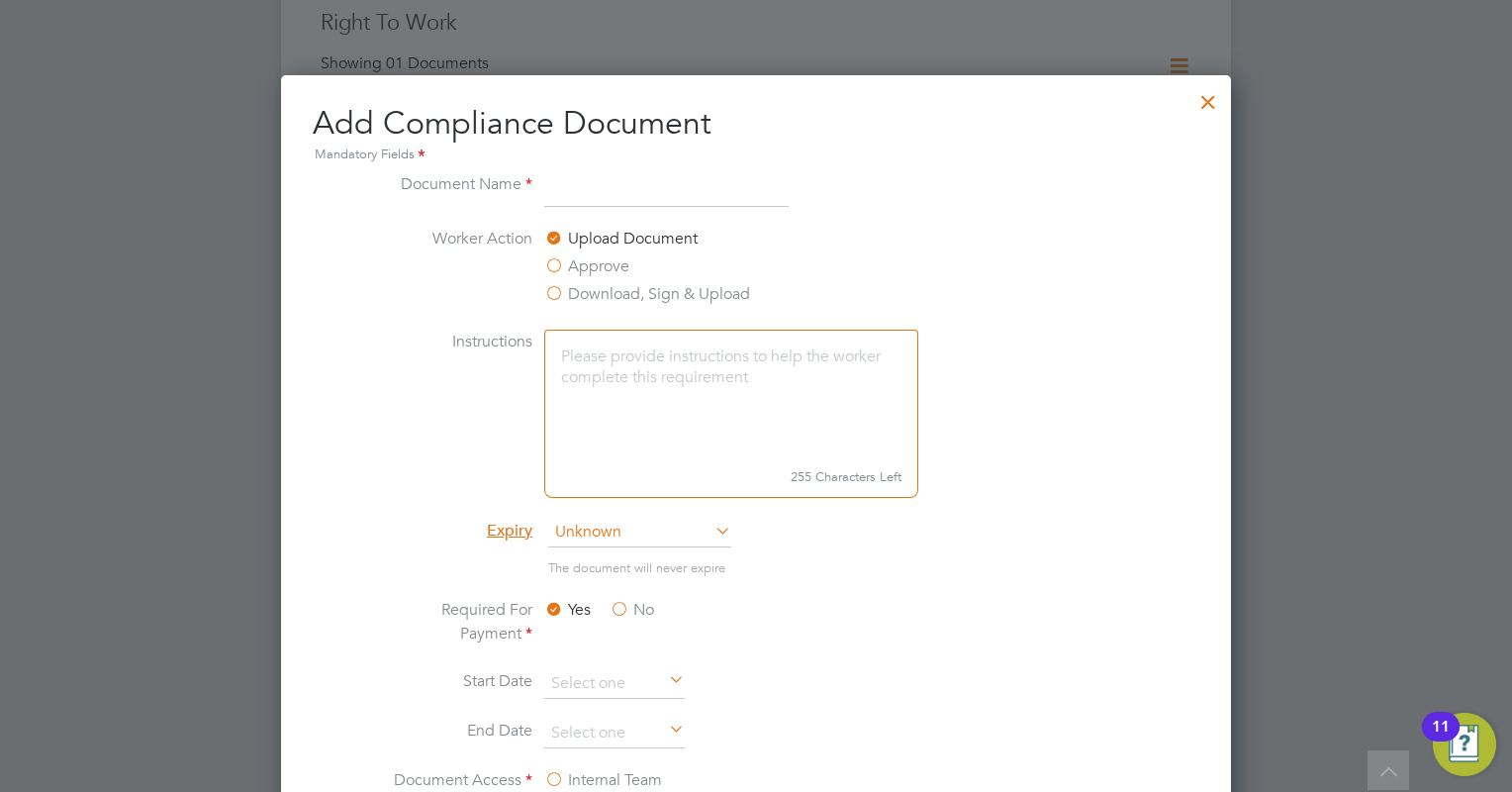 click on "Approve" at bounding box center [587, 266] 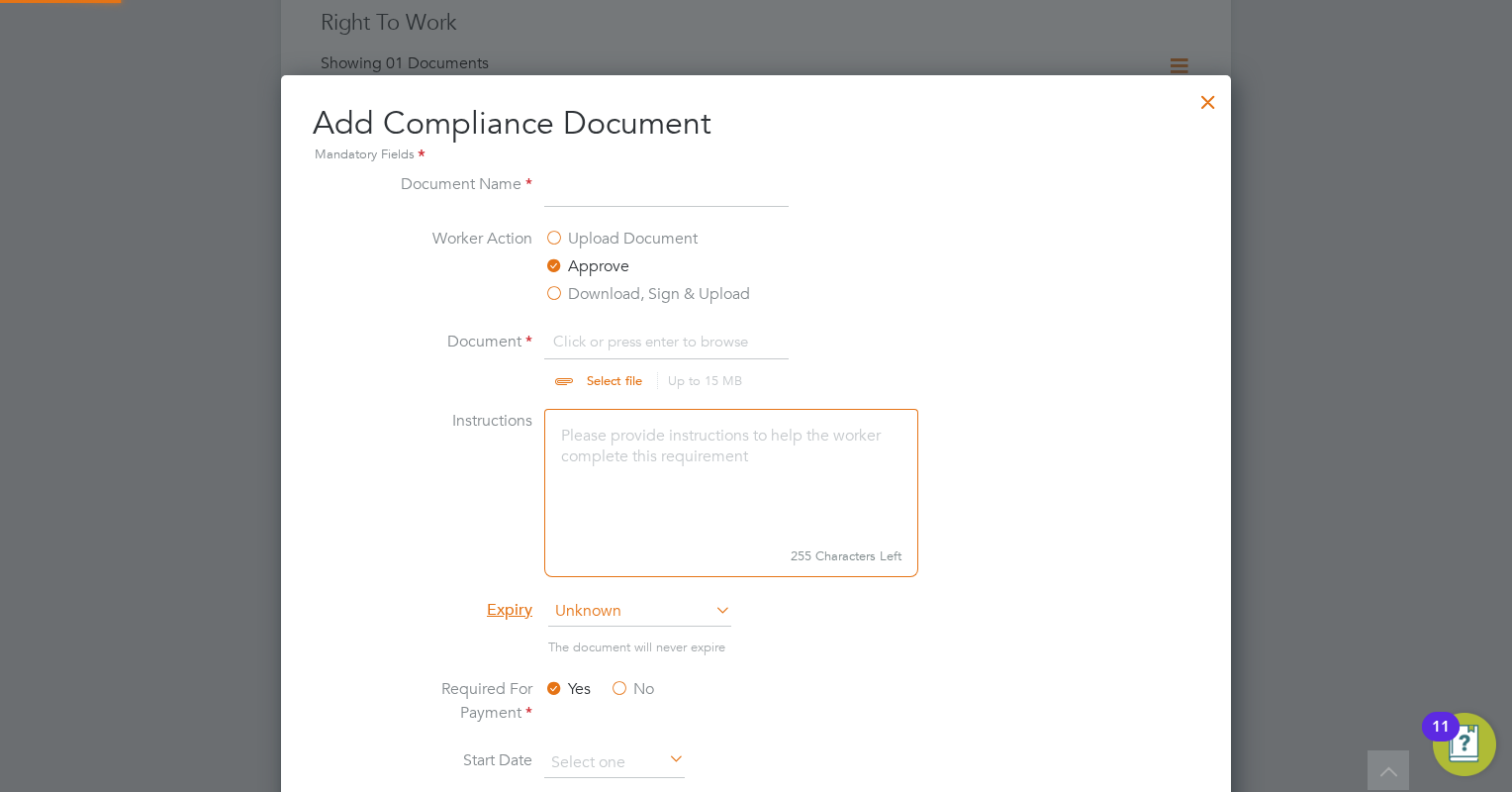 scroll, scrollTop: 9, scrollLeft: 10, axis: both 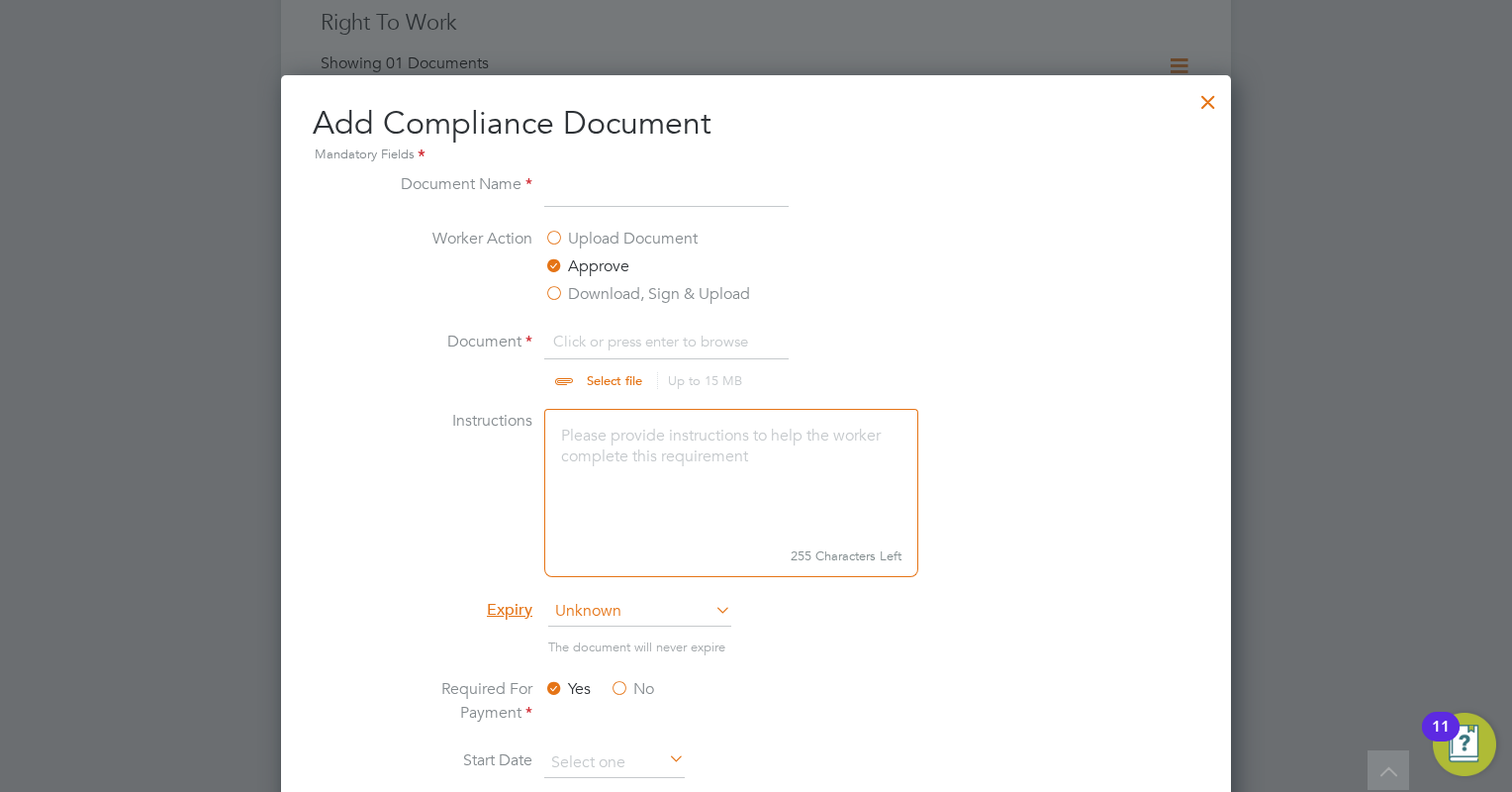 click at bounding box center [633, 359] 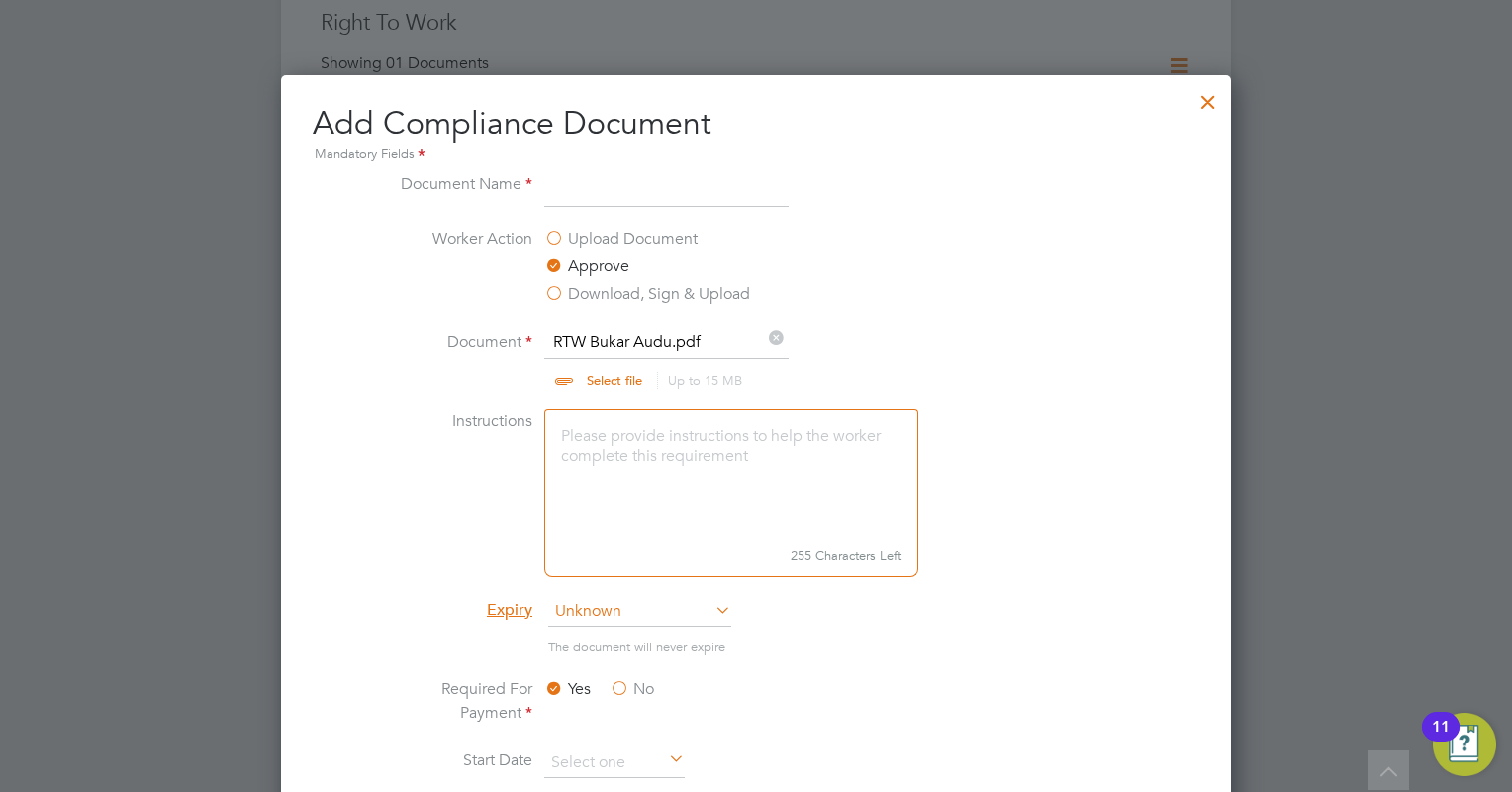 click at bounding box center (633, 359) 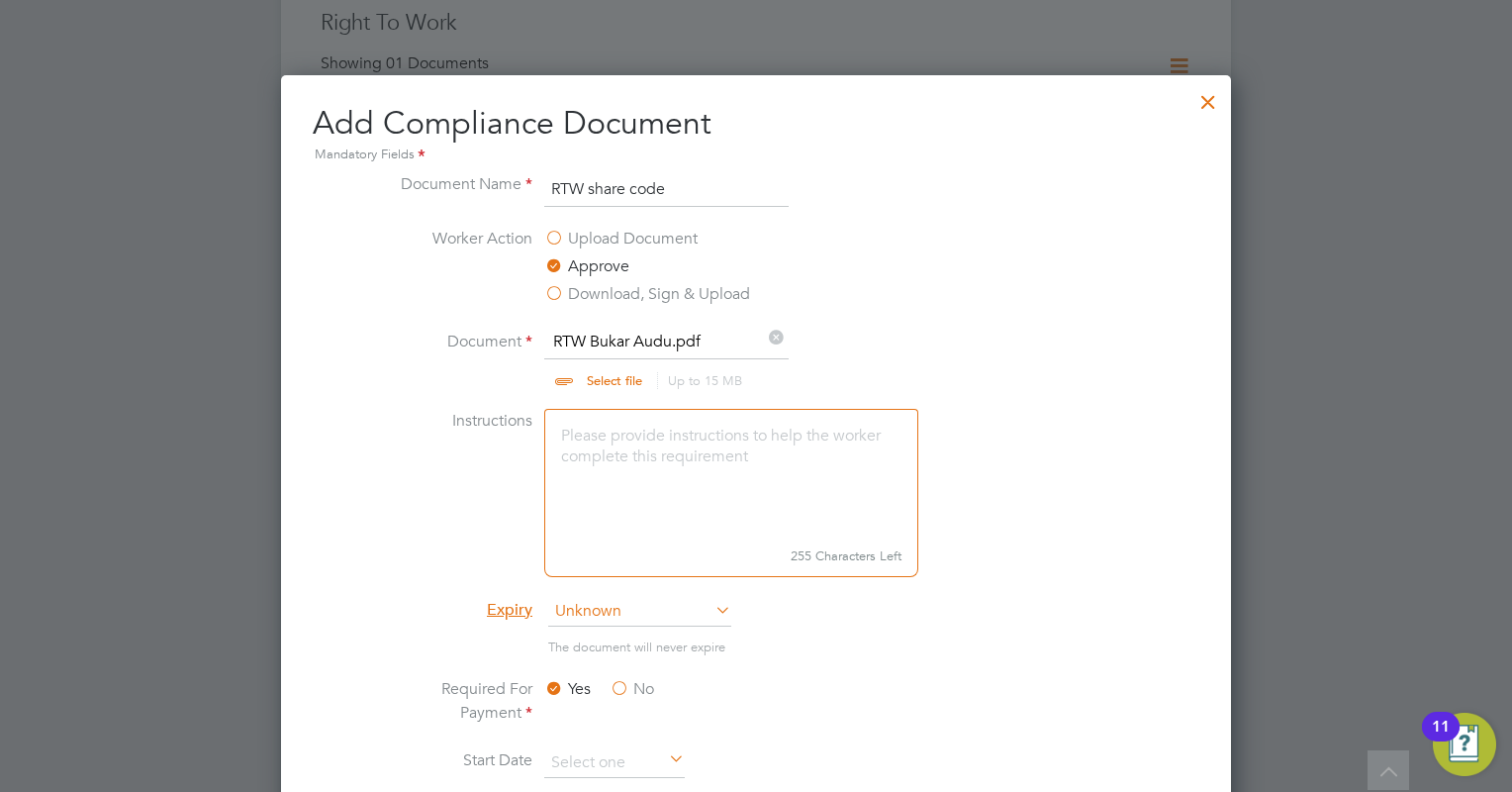 type on "RTW share code" 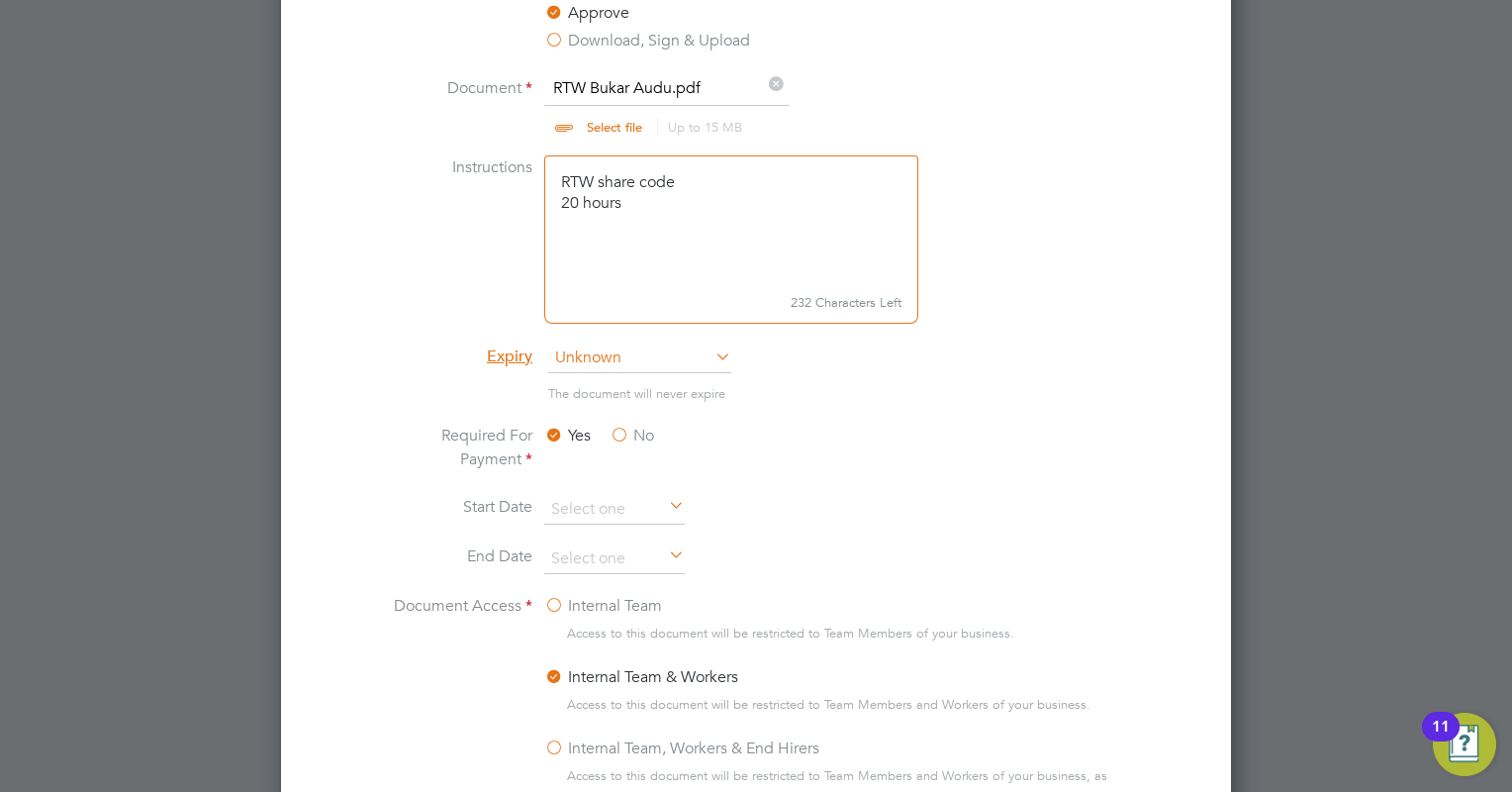 scroll, scrollTop: 1089, scrollLeft: 0, axis: vertical 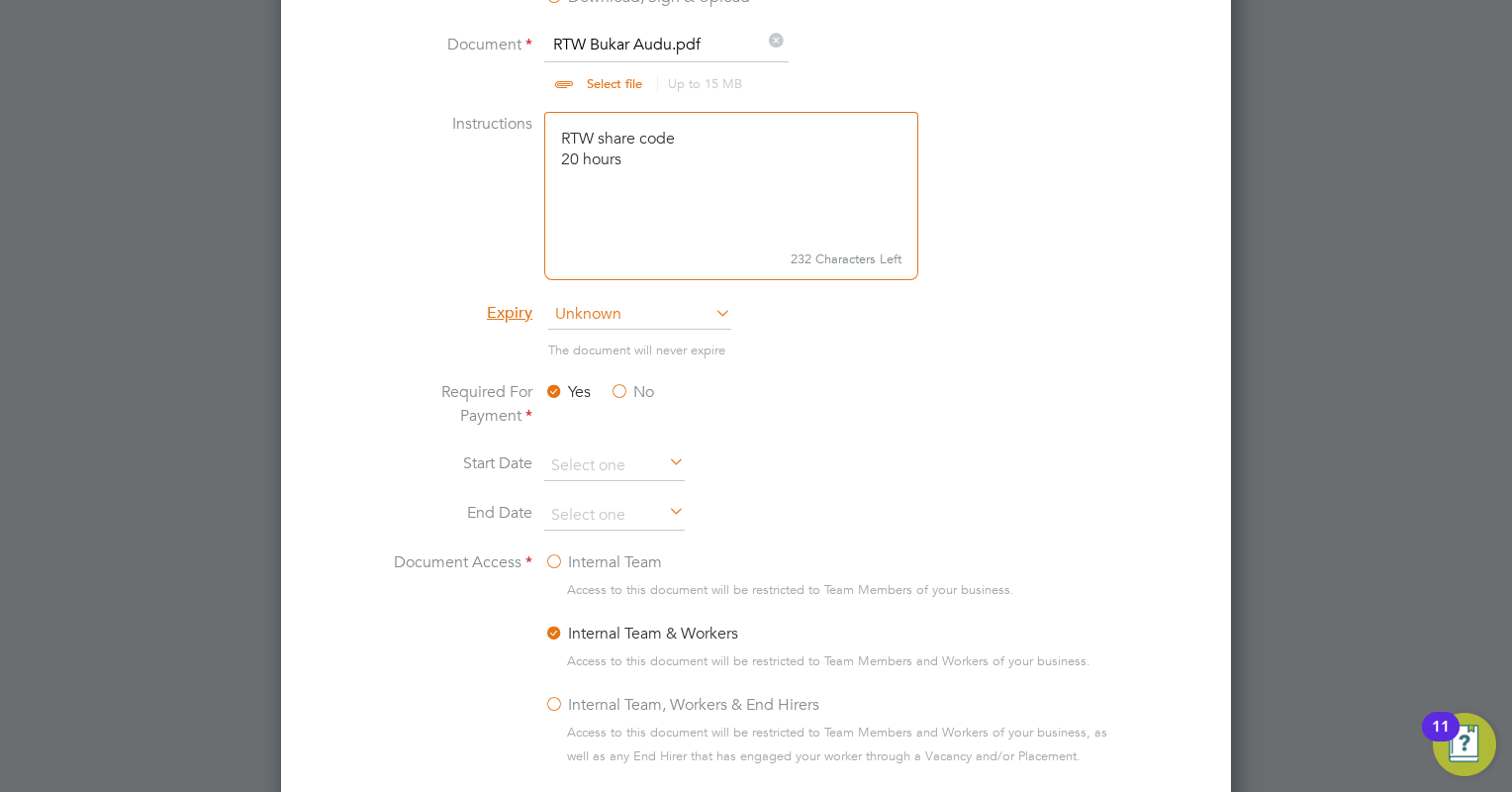 type on "RTW share code
20 hours" 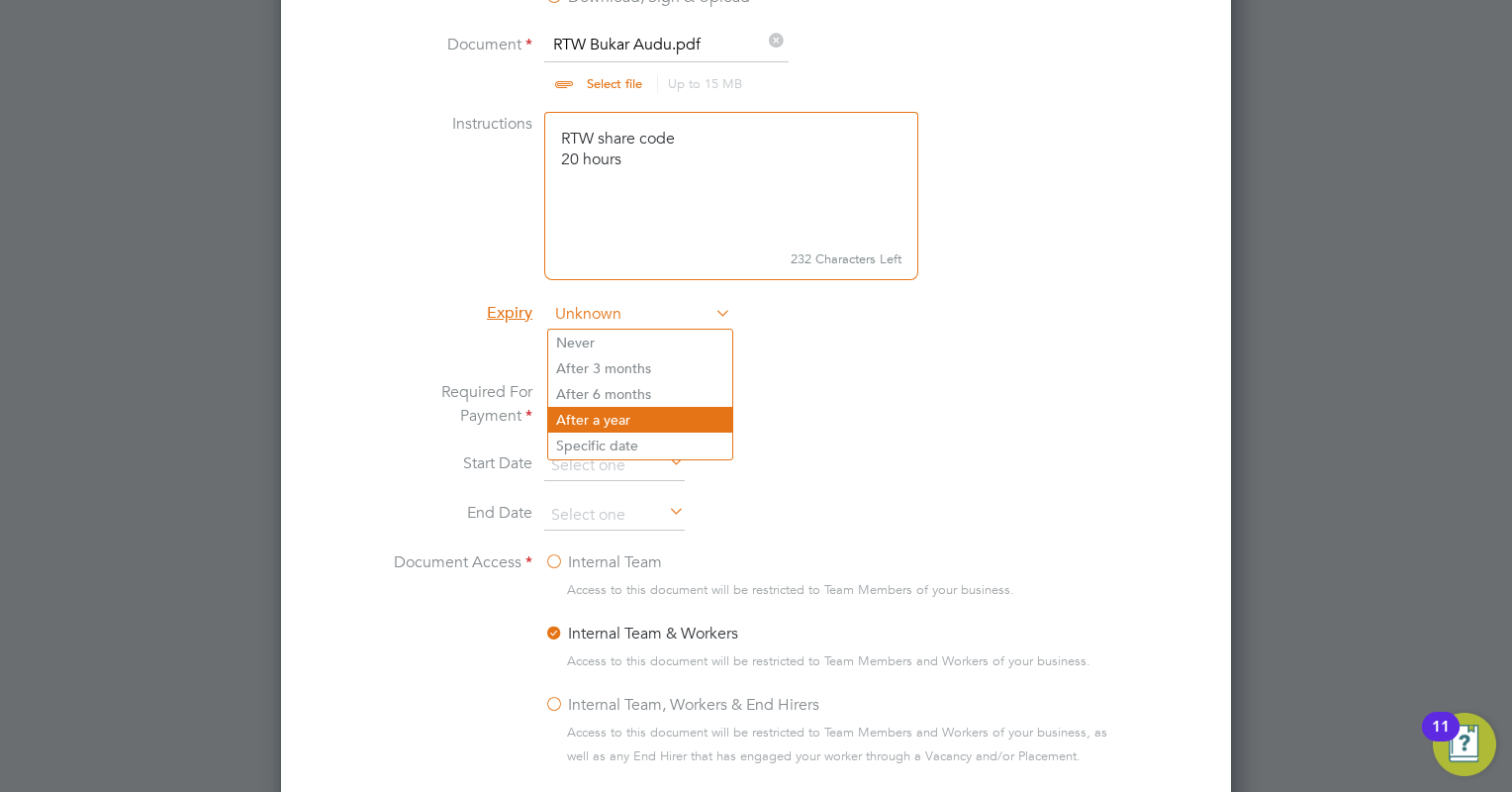 click on "After a year" 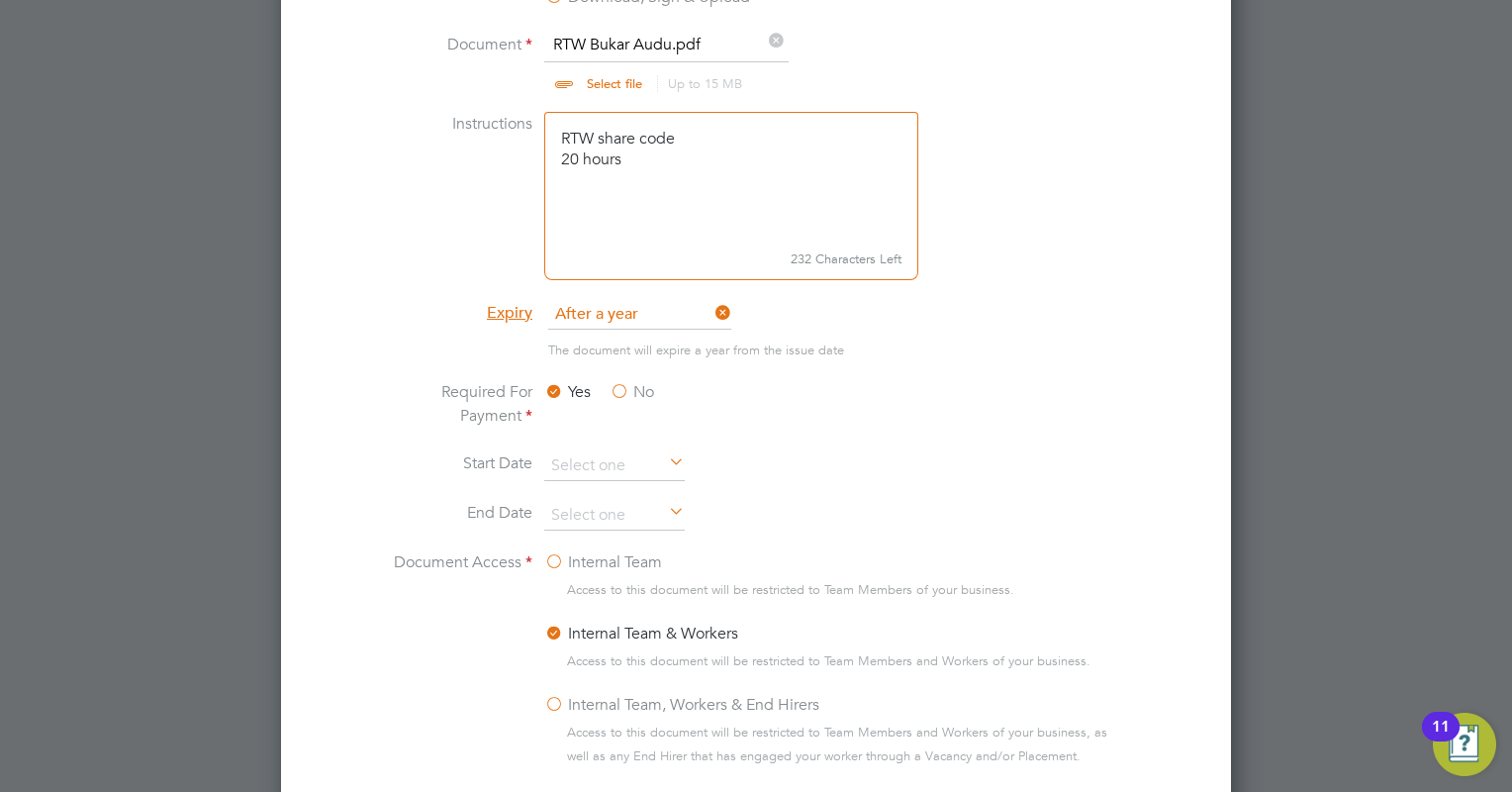 click on "After a year" at bounding box center (639, 315) 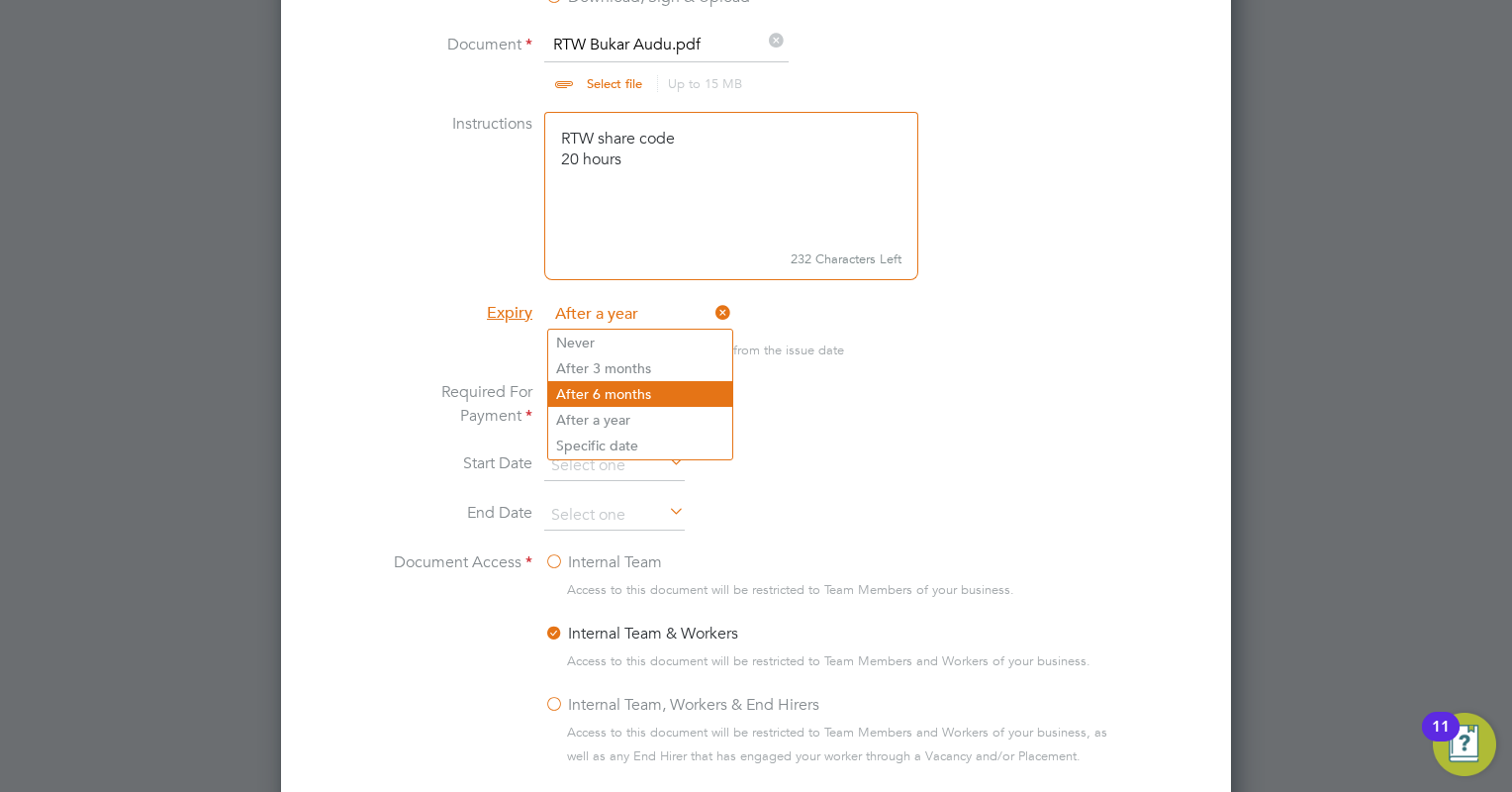click on "After 6 months" 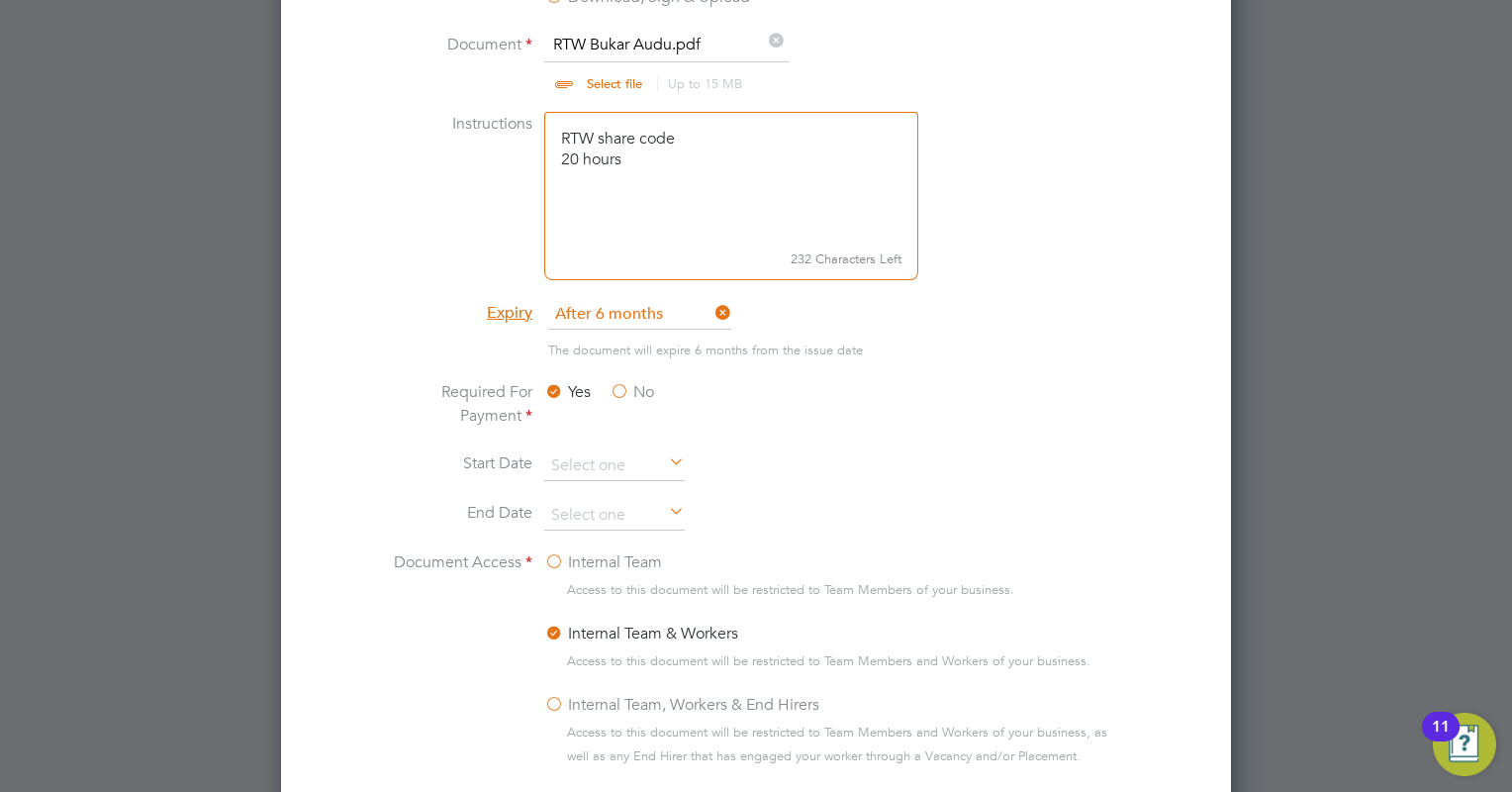 scroll, scrollTop: 9, scrollLeft: 10, axis: both 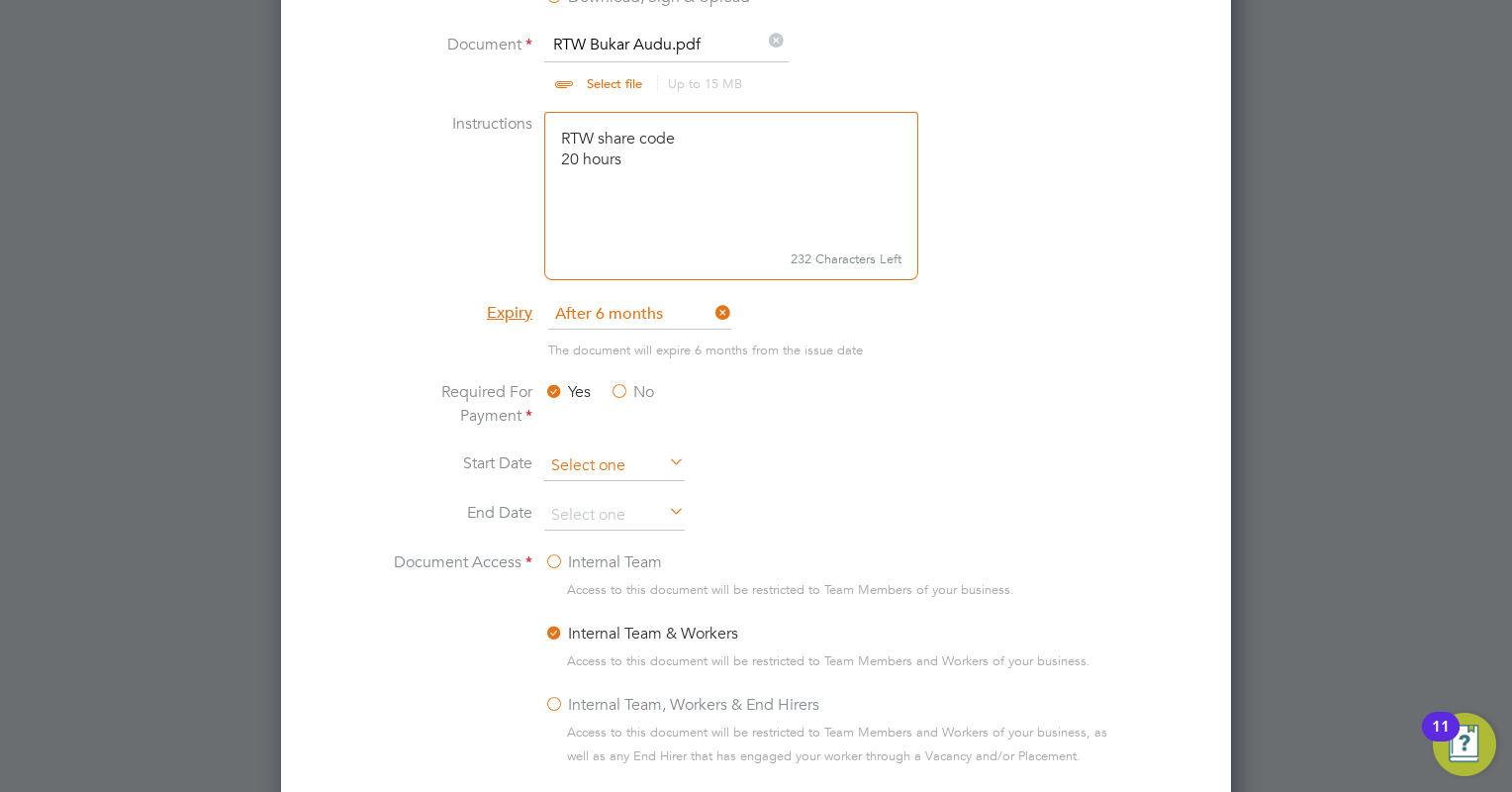 click at bounding box center (614, 466) 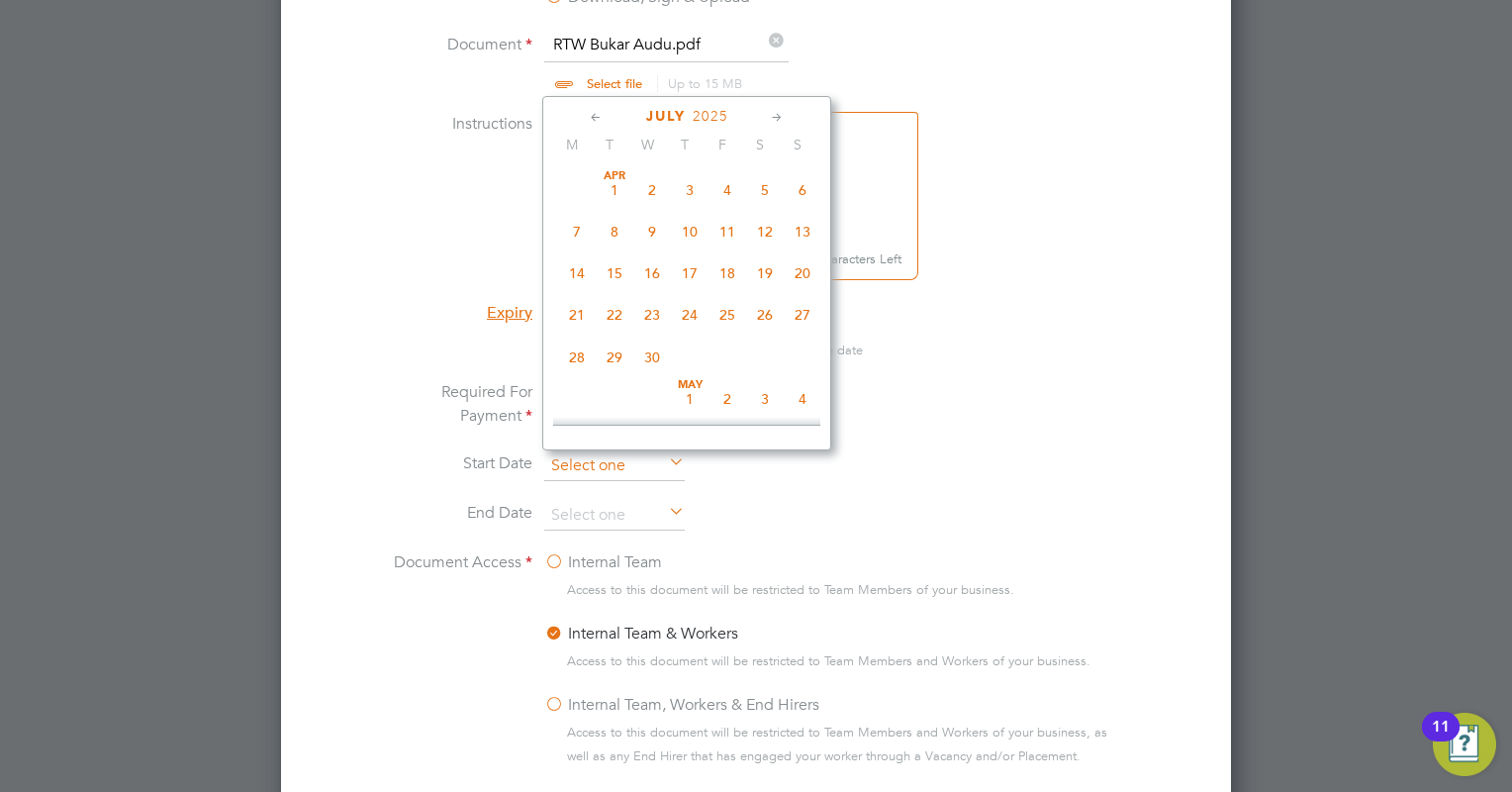 scroll, scrollTop: 689, scrollLeft: 0, axis: vertical 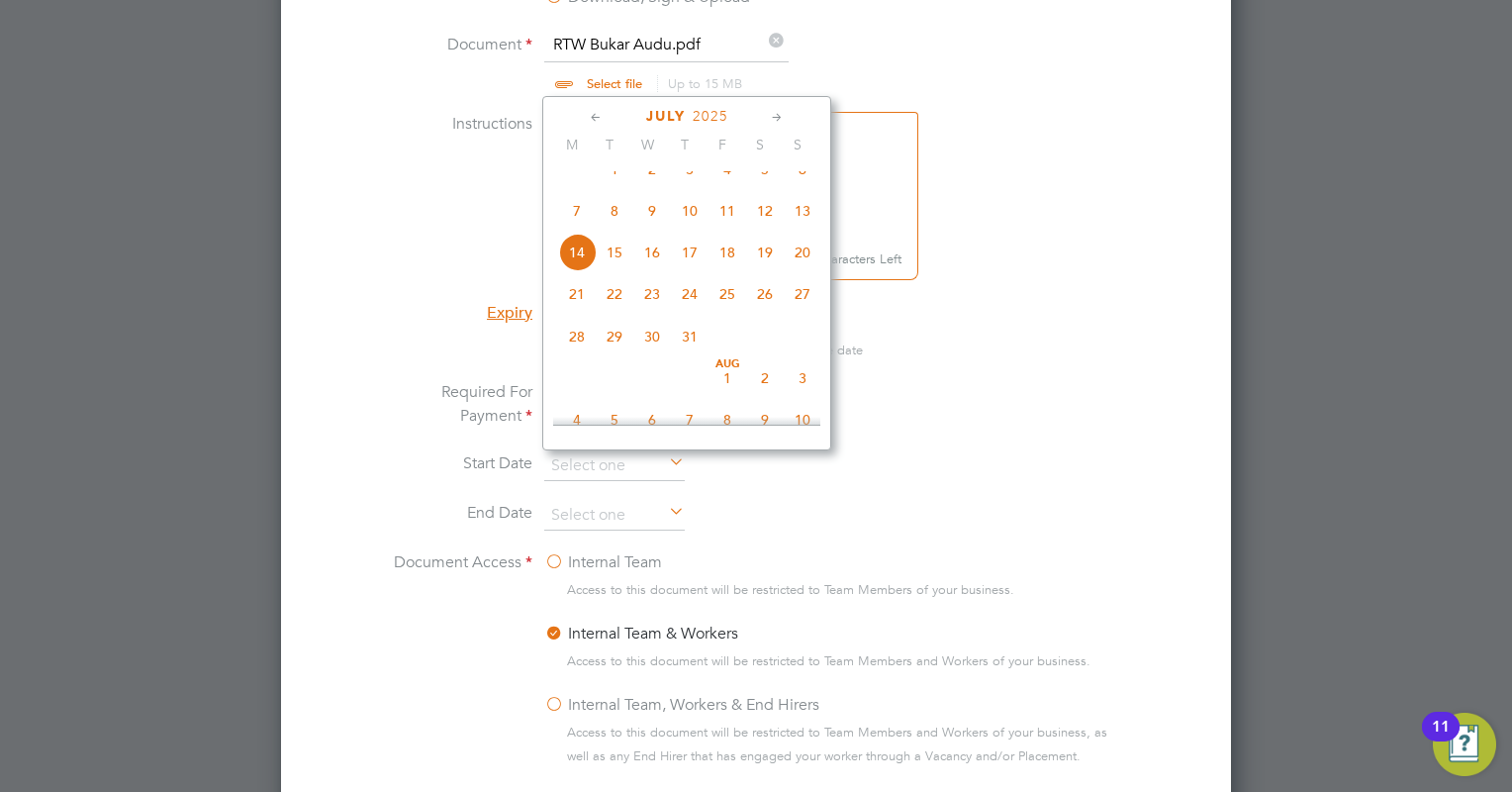 click on "15" 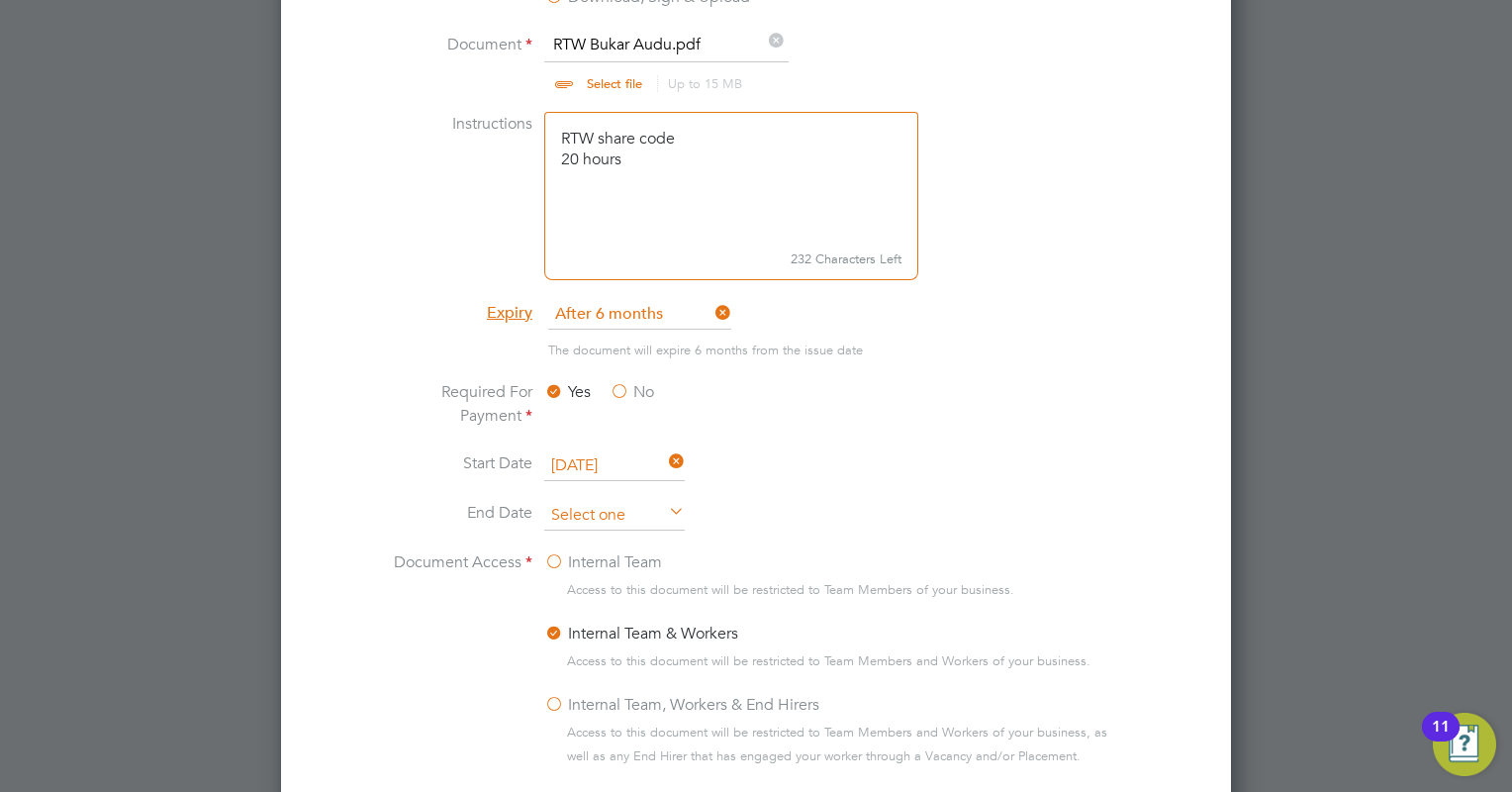 click at bounding box center [614, 516] 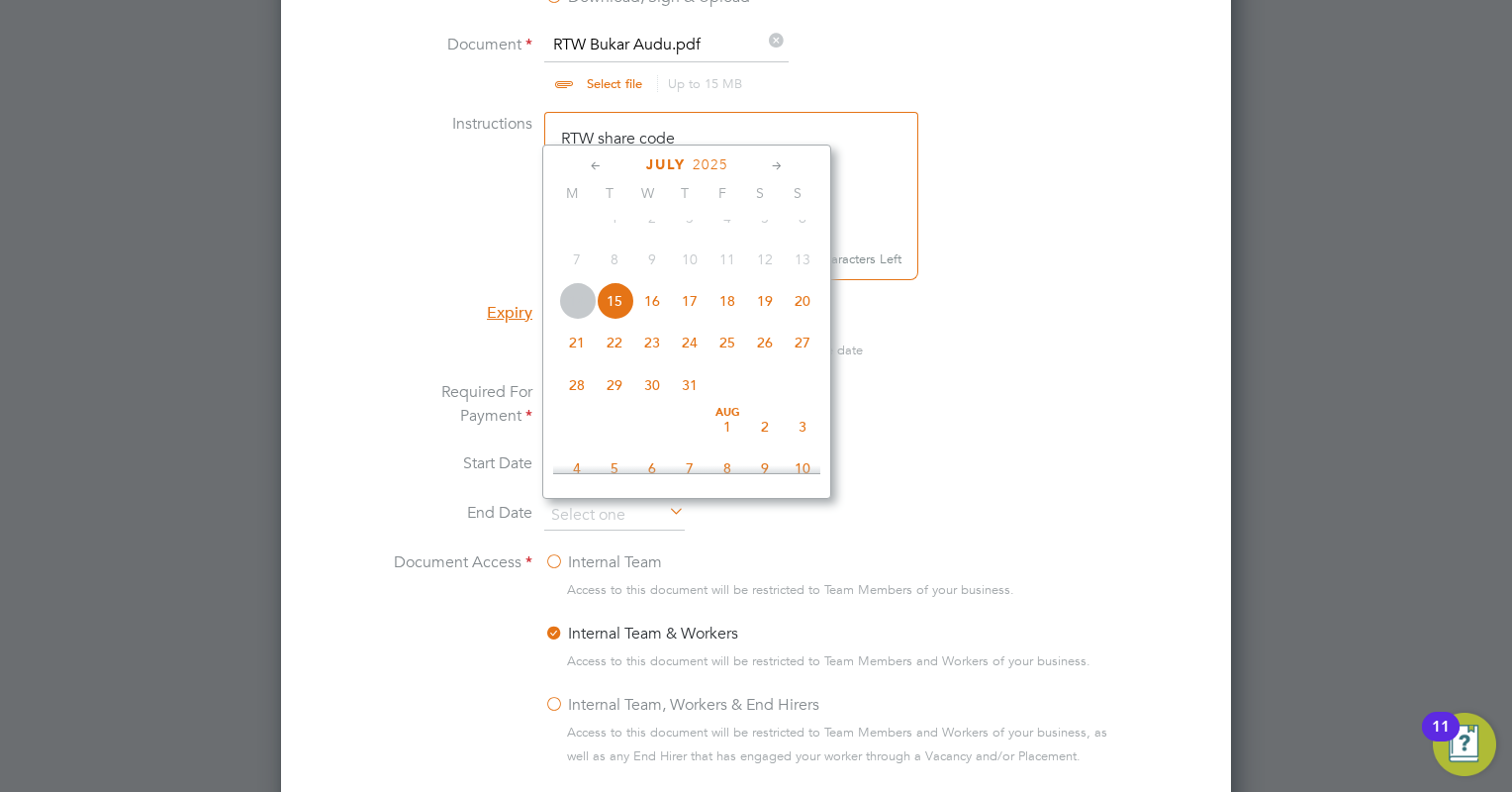 click on "22" 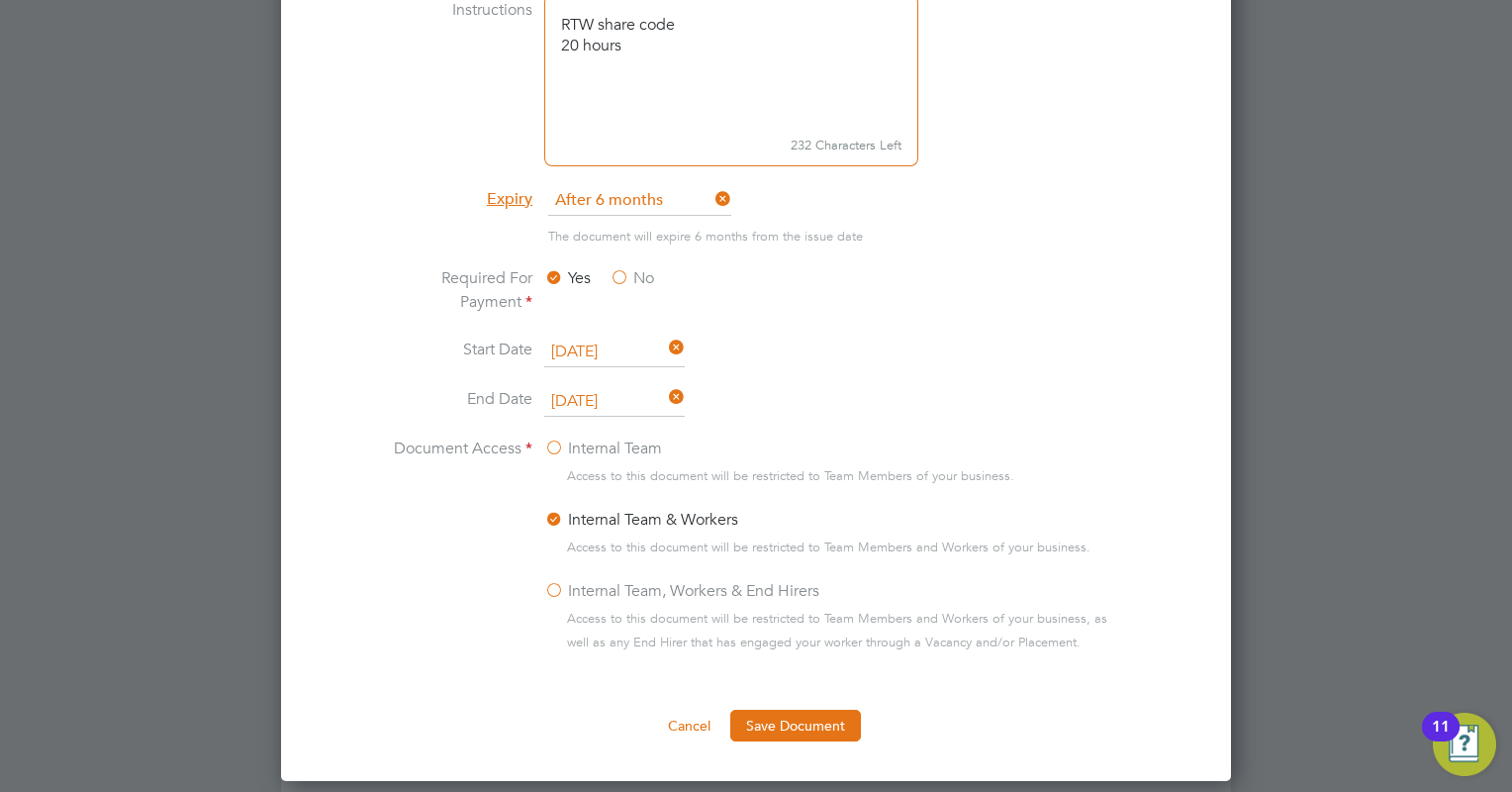 scroll, scrollTop: 1386, scrollLeft: 0, axis: vertical 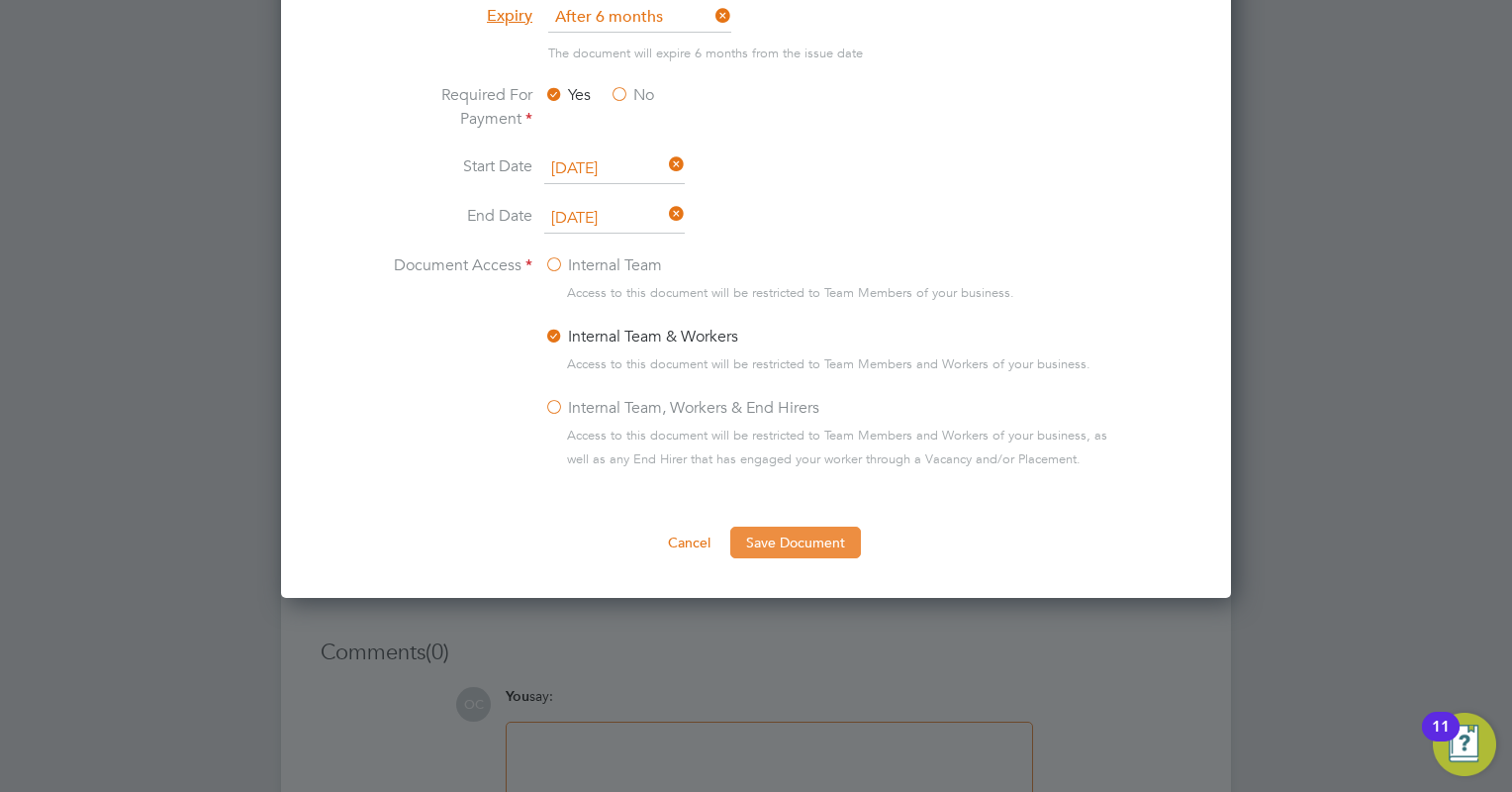 click on "Save Document" at bounding box center [796, 543] 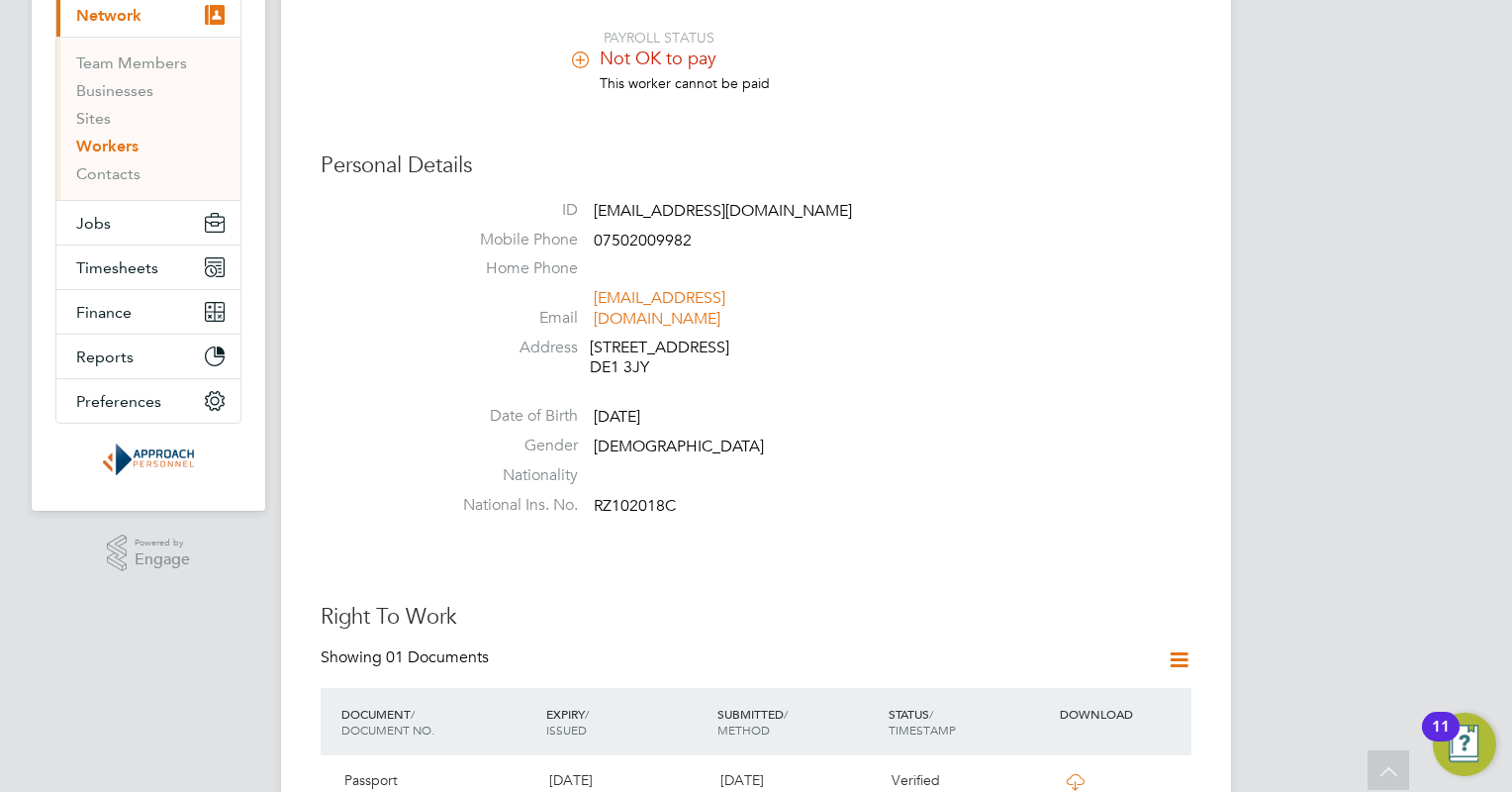 scroll, scrollTop: 0, scrollLeft: 0, axis: both 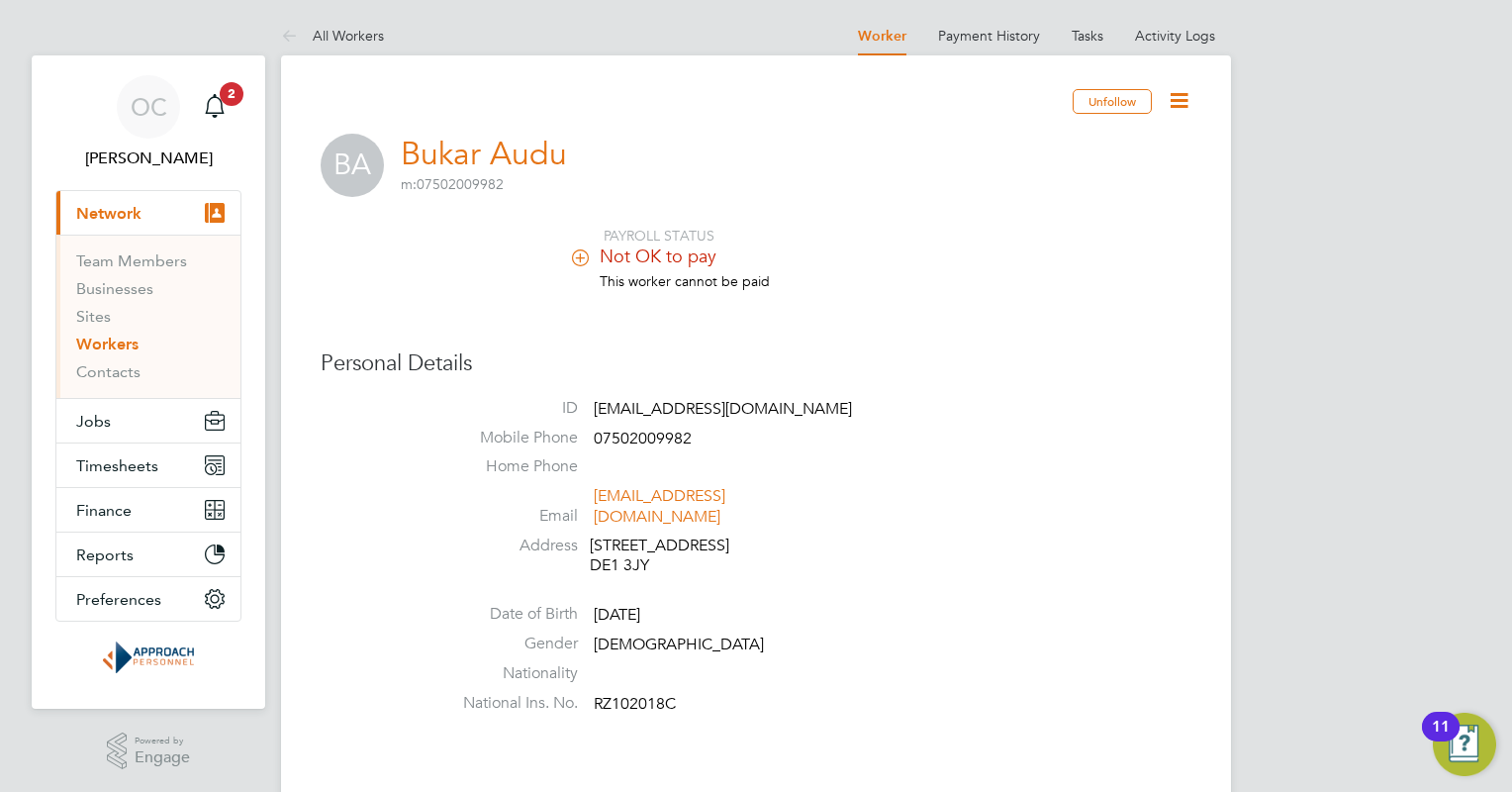drag, startPoint x: 556, startPoint y: 151, endPoint x: 405, endPoint y: 143, distance: 151.21177 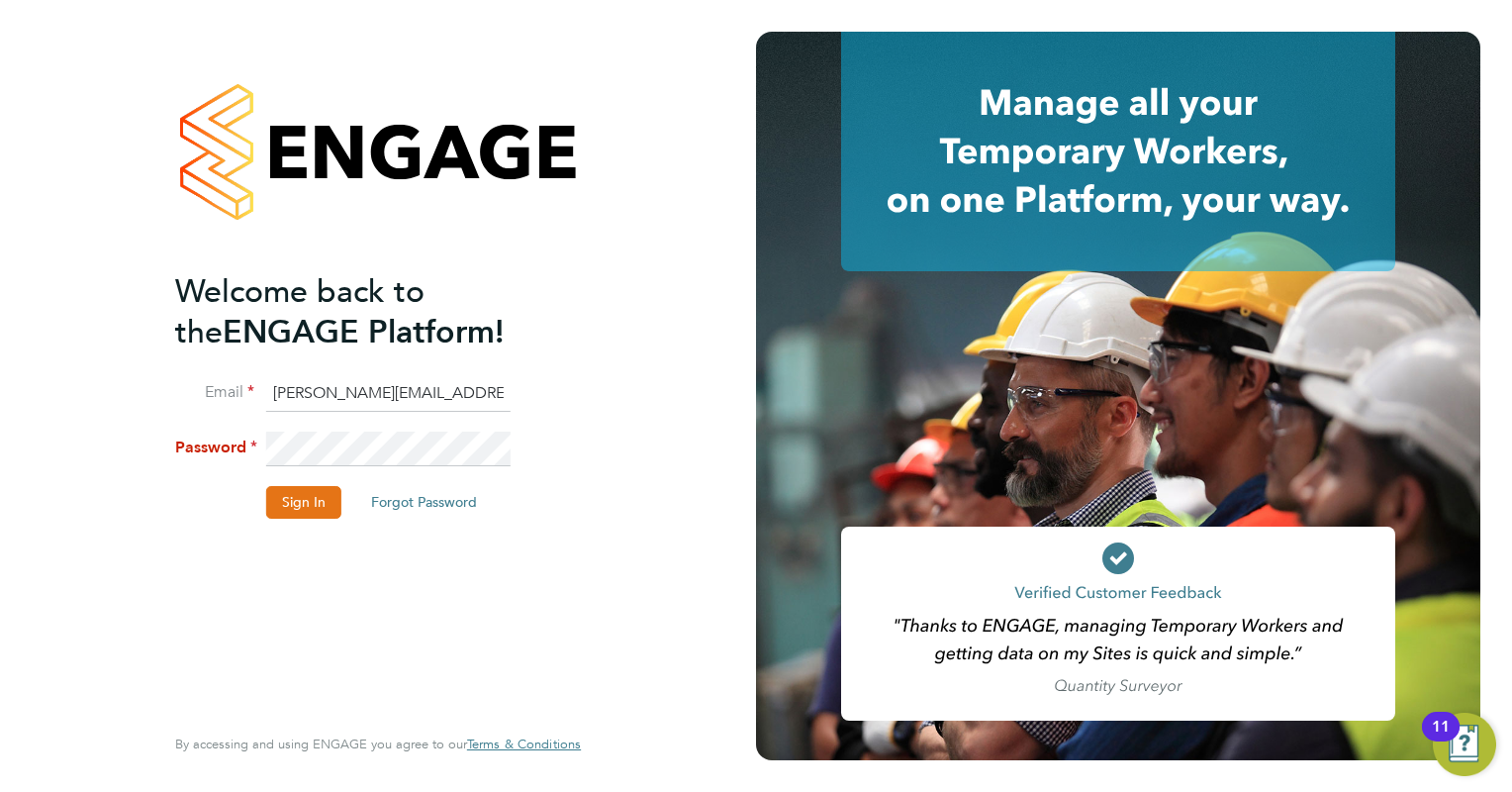 scroll, scrollTop: 0, scrollLeft: 0, axis: both 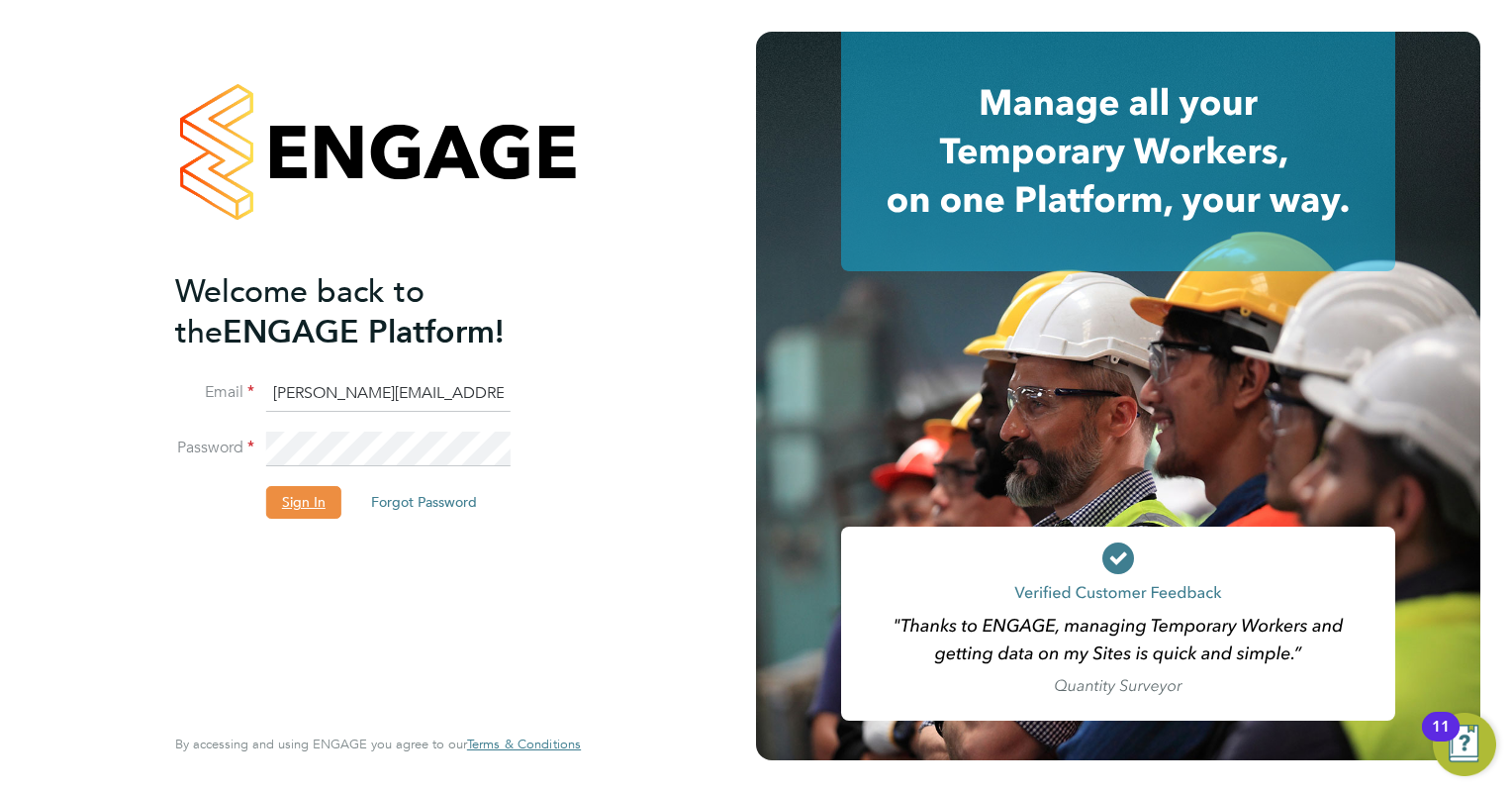 click on "Sign In" 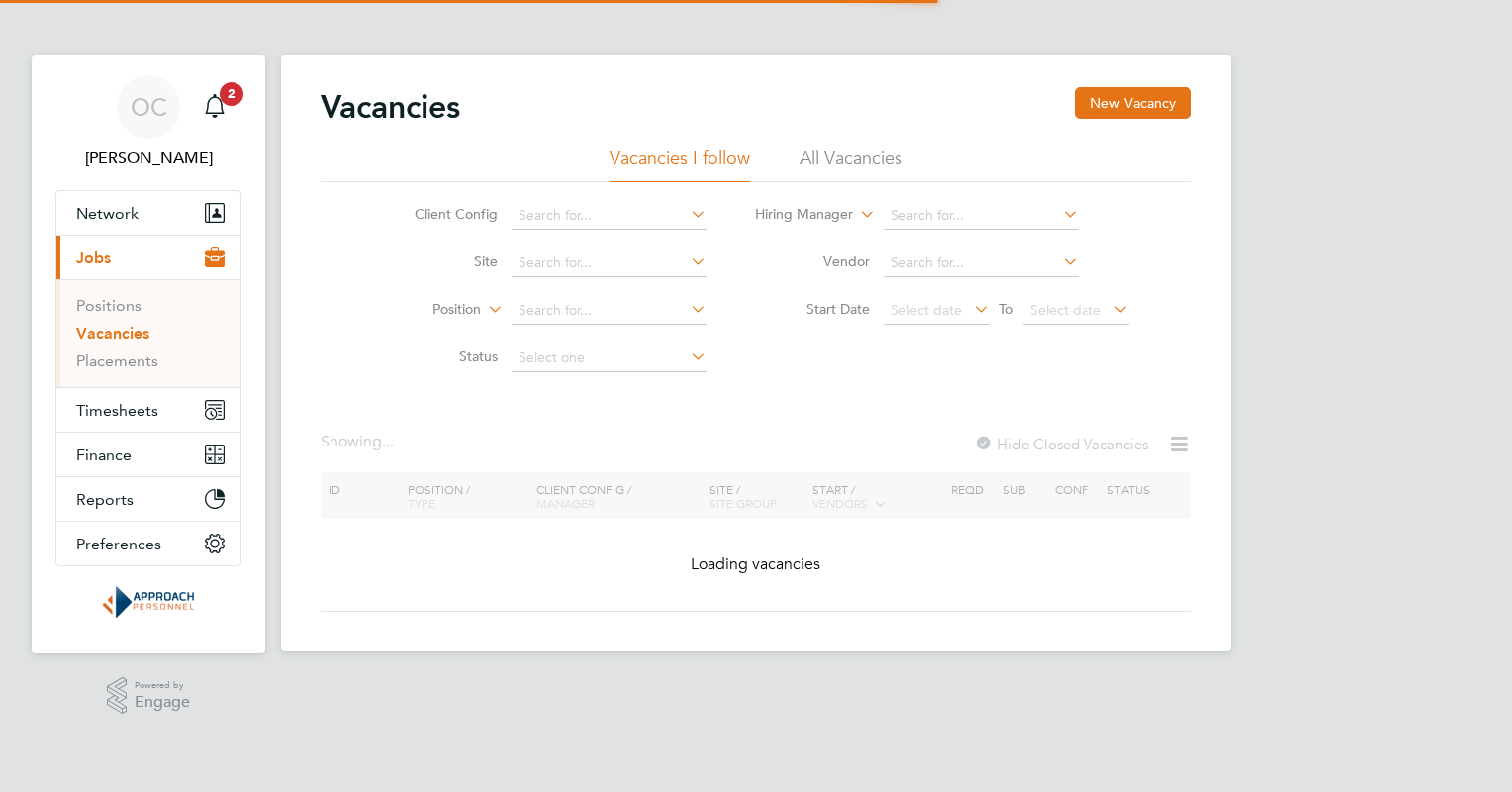 scroll, scrollTop: 0, scrollLeft: 0, axis: both 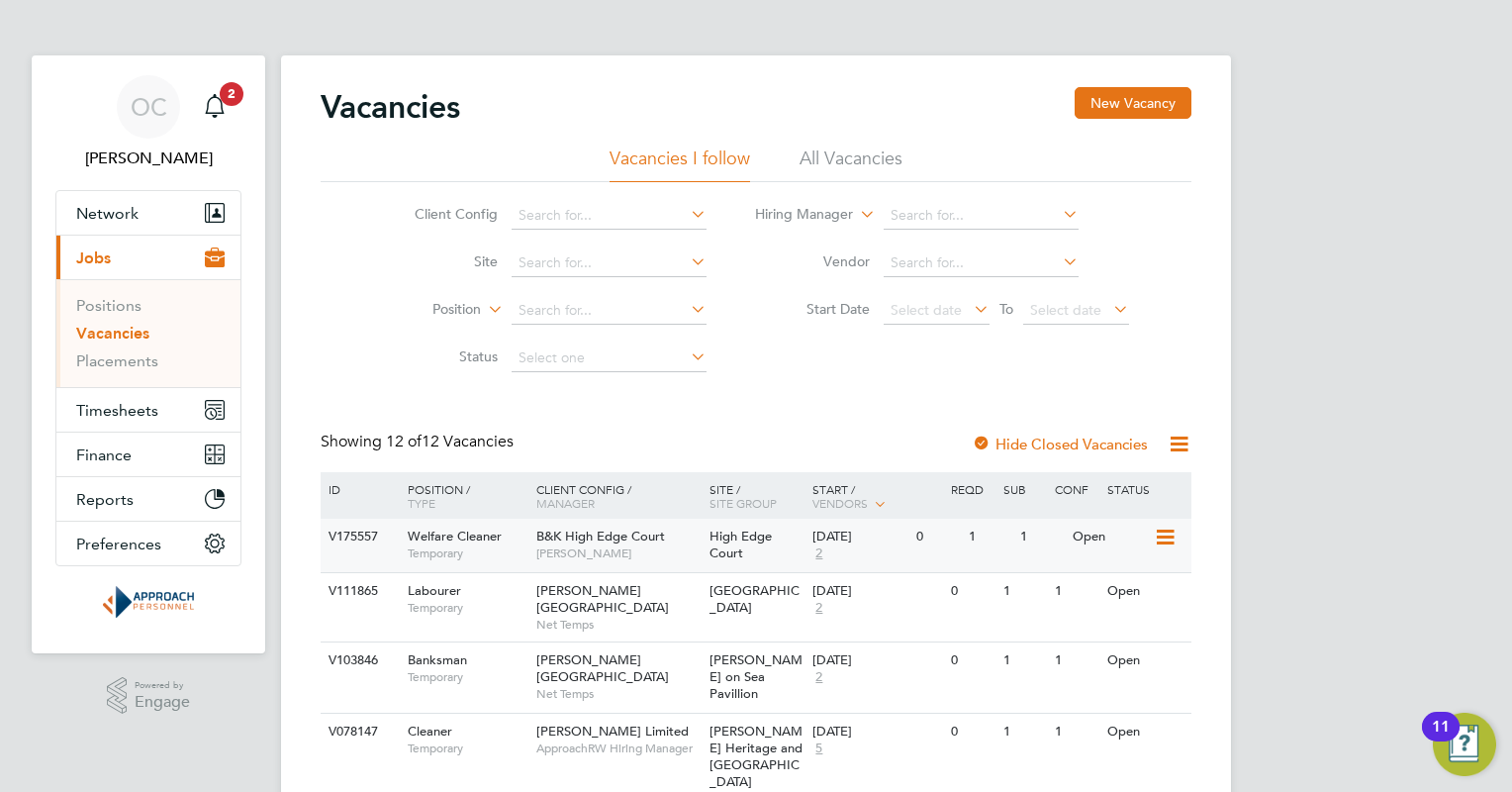 click on "[PERSON_NAME]" 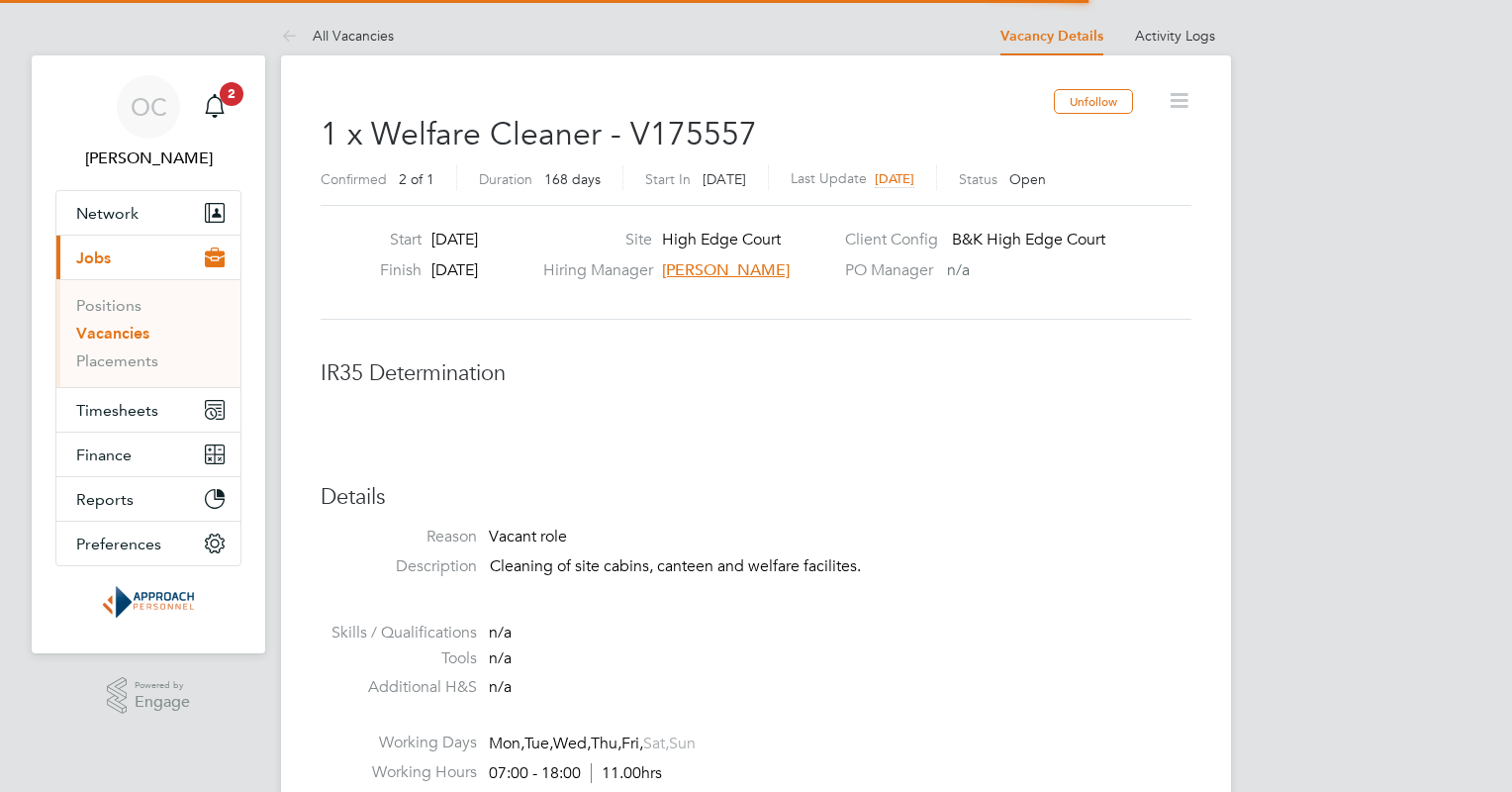 scroll, scrollTop: 0, scrollLeft: 0, axis: both 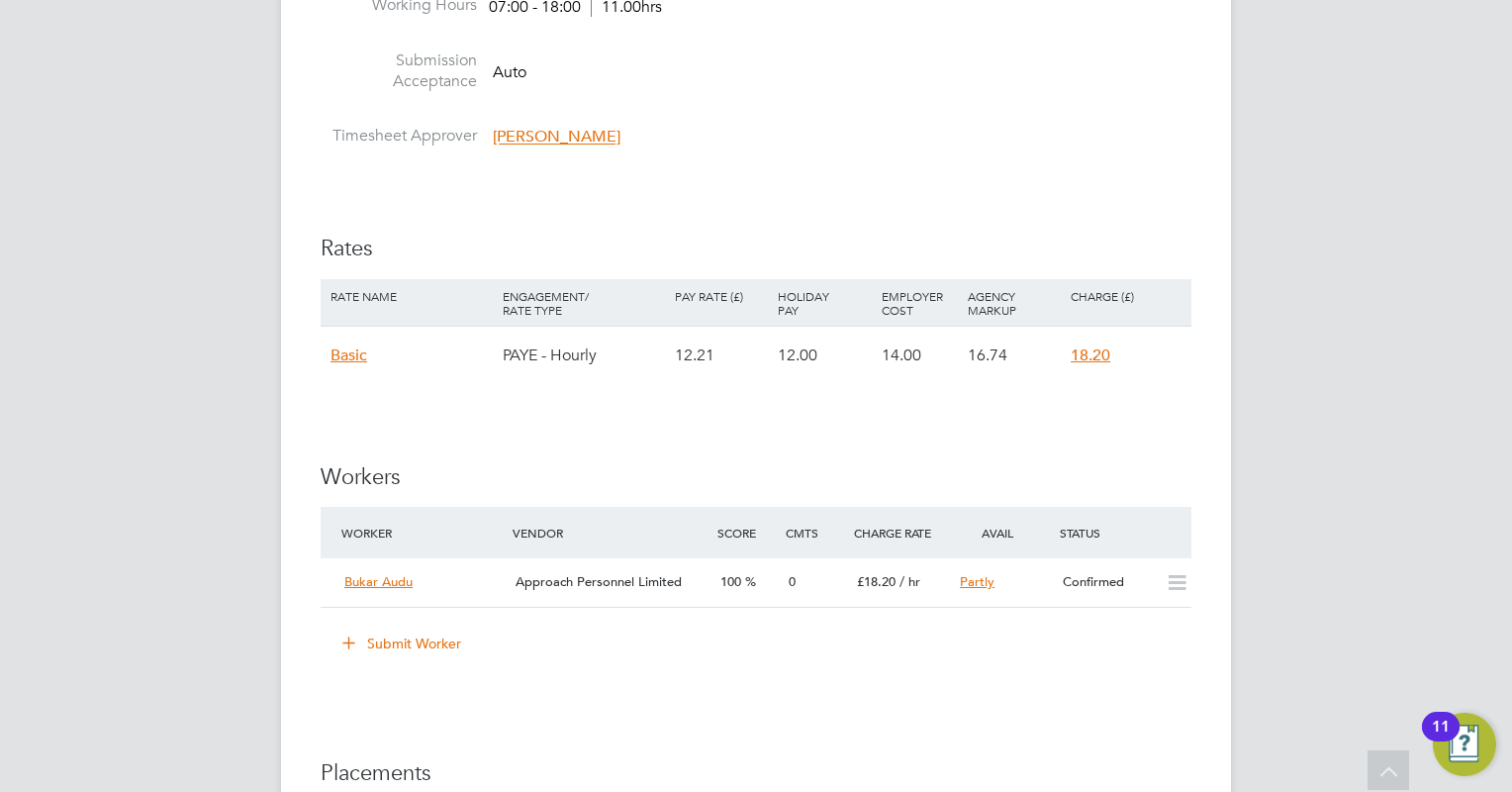 type 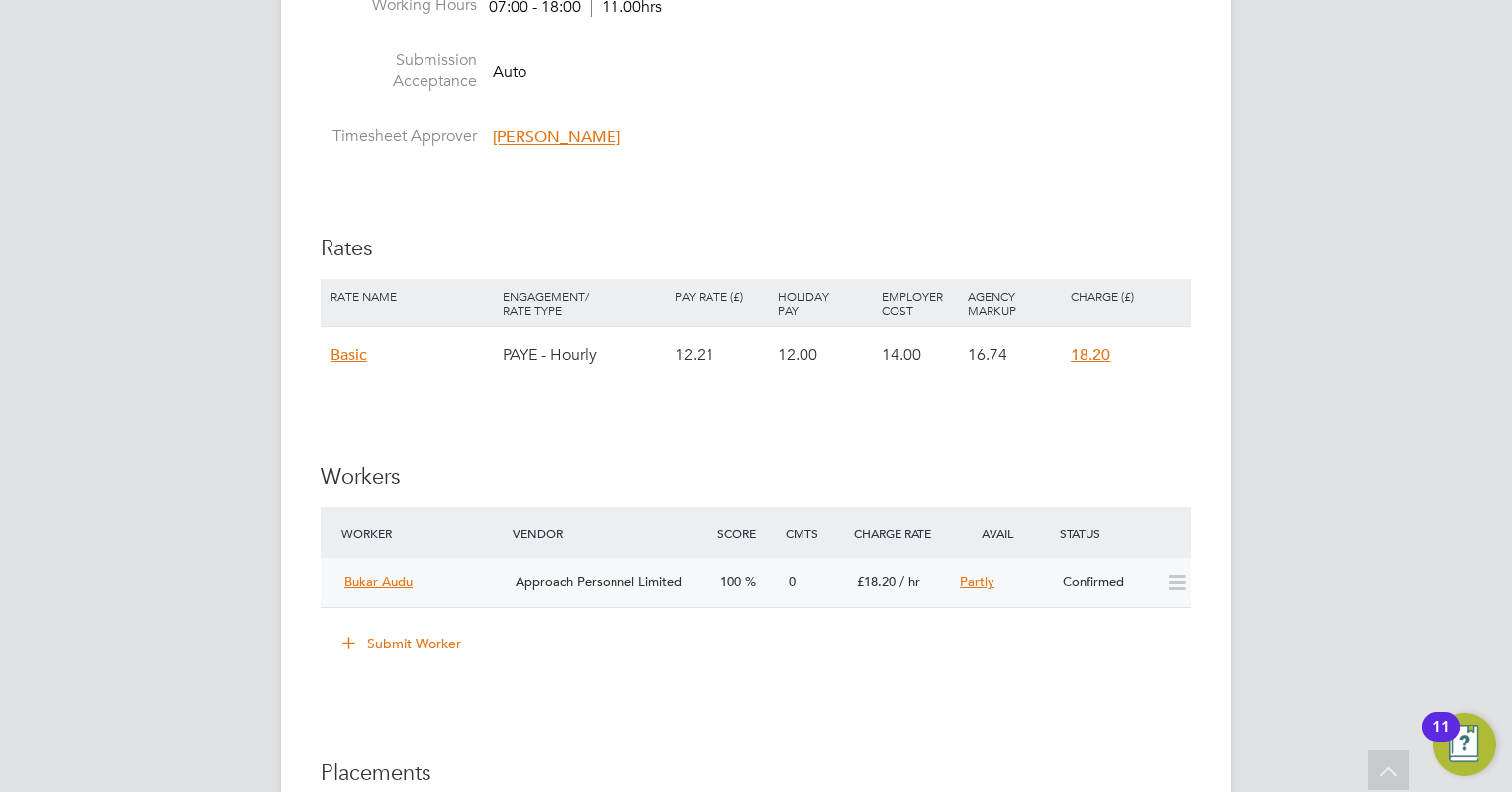 click on "Confirmed" 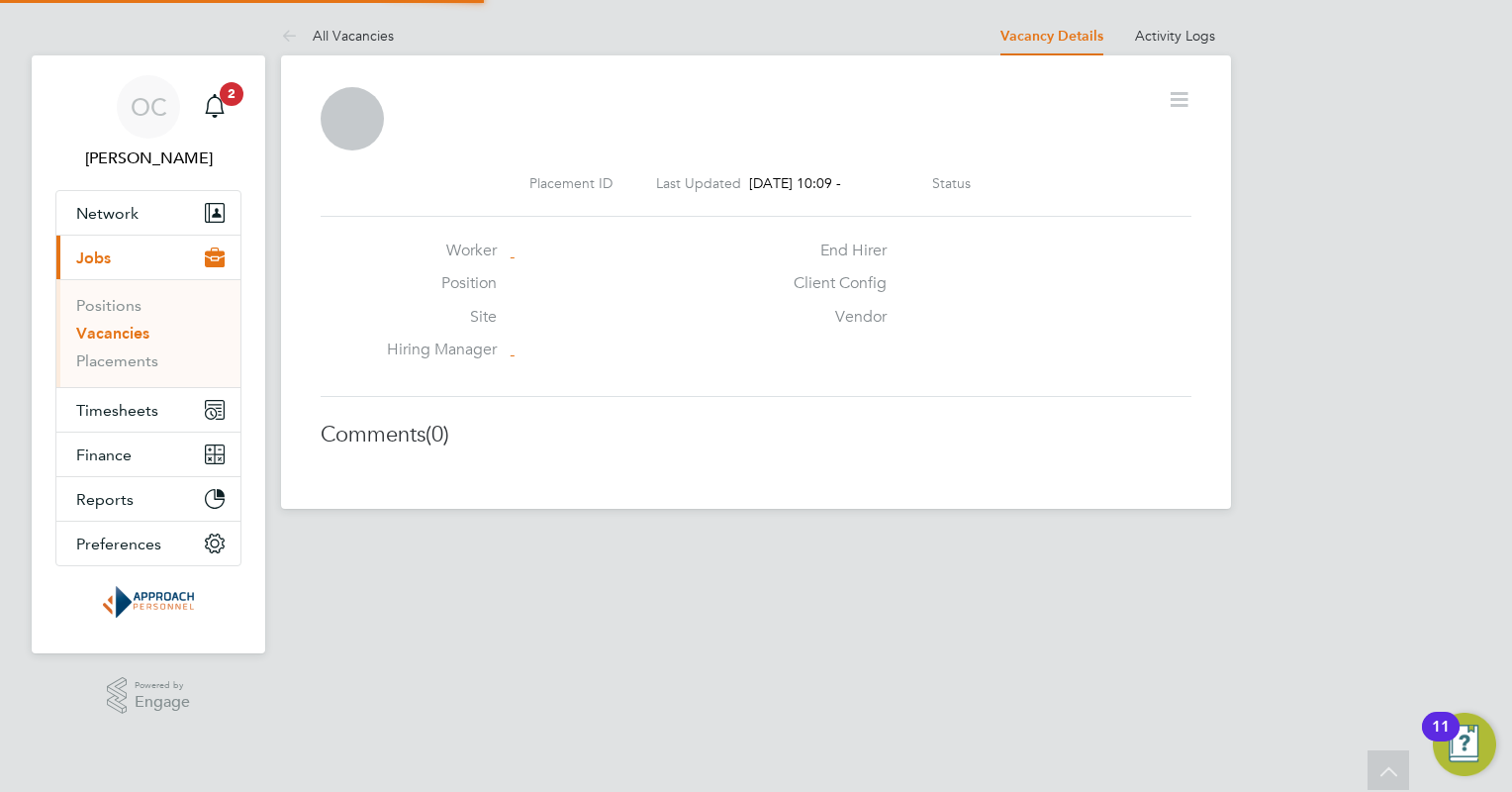 scroll, scrollTop: 0, scrollLeft: 0, axis: both 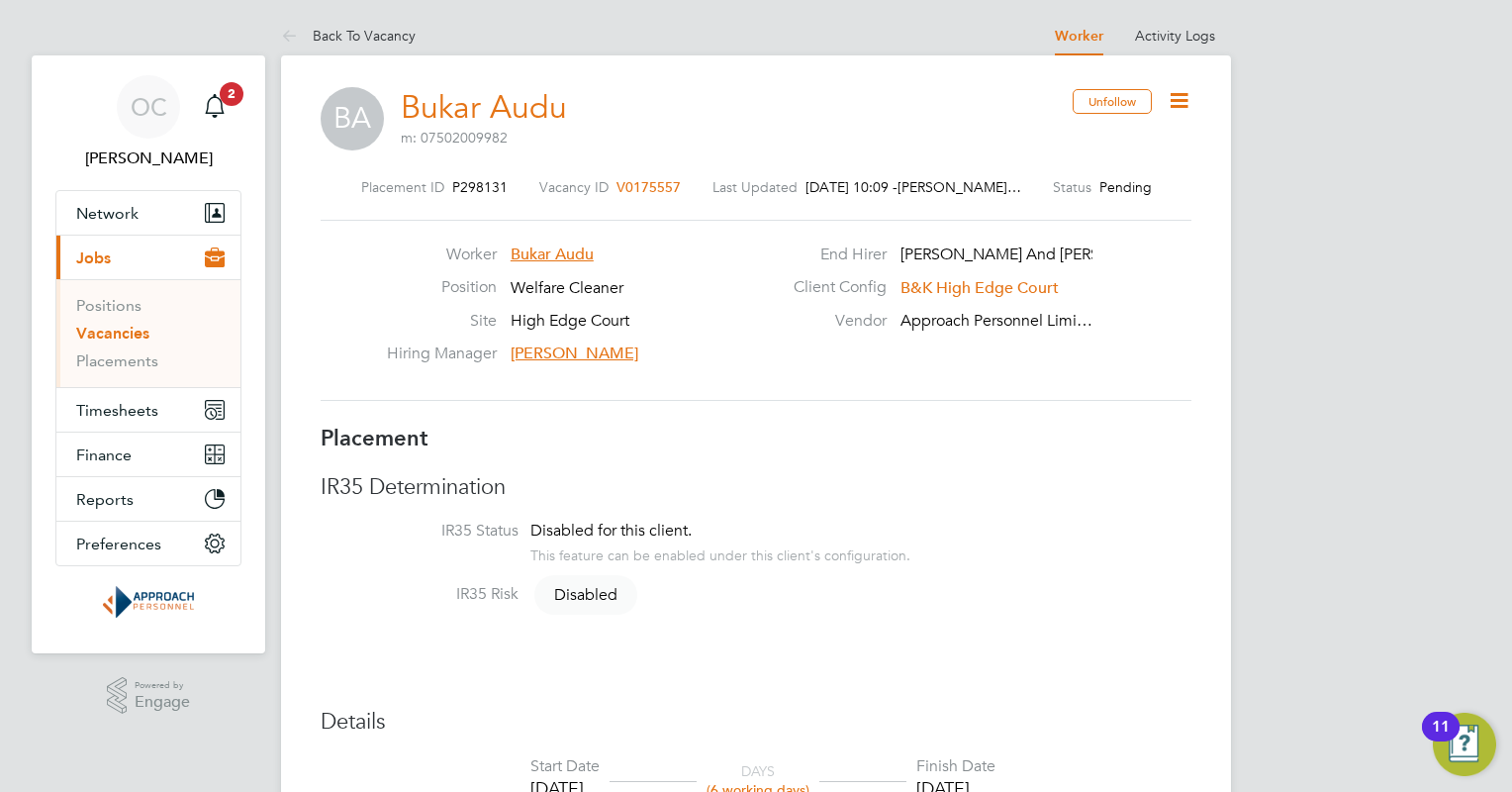 click 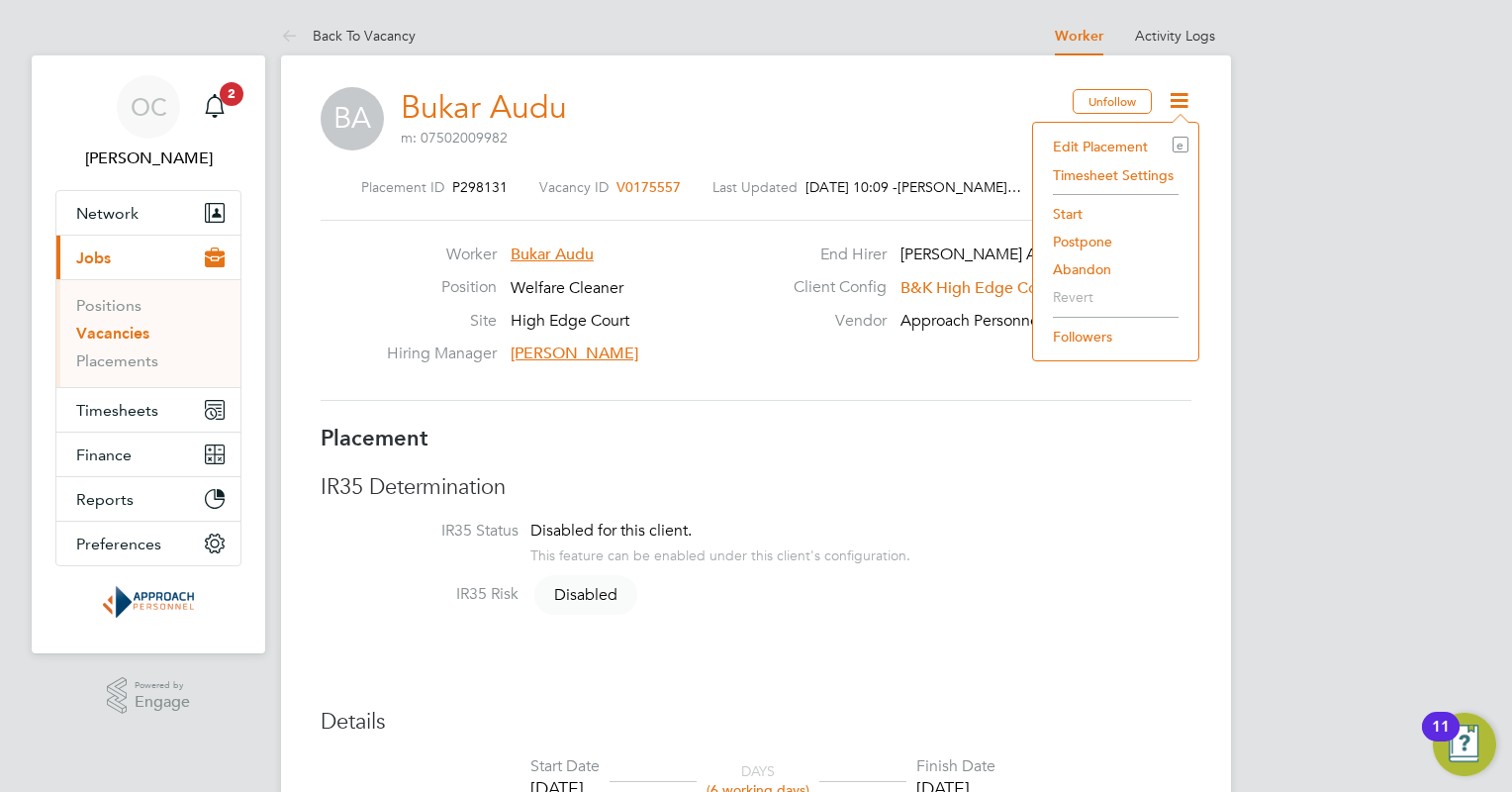 click on "OC   [PERSON_NAME]   Notifications
2   Applications:   Network
Team Members   Businesses   Sites   Workers   Contacts   Current page:   Jobs
Positions   Vacancies   Placements   Timesheets
Timesheets   Expenses   Finance
Invoices & Credit Notes   Statements   Payments   Reports
Margin Report   CIS Reports   Report Downloads   Preferences
My Business   Doc. Requirements   Notifications   VMS Configurations   Activity Logs
.st0{fill:#C0C1C2;}
Powered by Engage Back To Vacancy Worker   Activity Logs   Worker Activity Logs Back To Vacancy [PERSON_NAME] Audu   m: 07502009982    Unfollow   Placement ID   P298131 Vacancy ID   V0175557   Last Updated   [DATE] 10:09 -  [PERSON_NAME]… Status   Pending   Worker   Bukar Audu End Hirer" at bounding box center (756, 1025) 